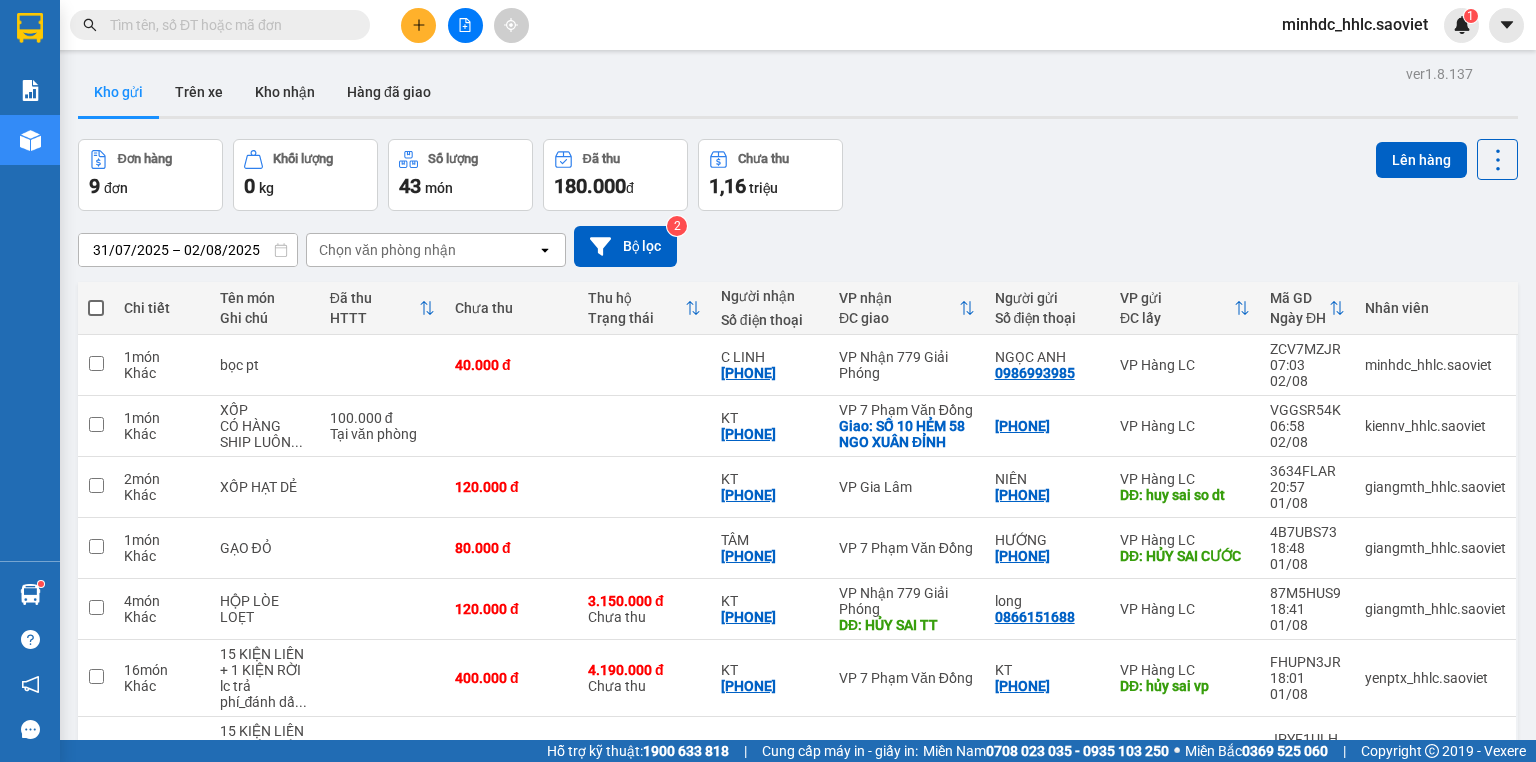 scroll, scrollTop: 0, scrollLeft: 0, axis: both 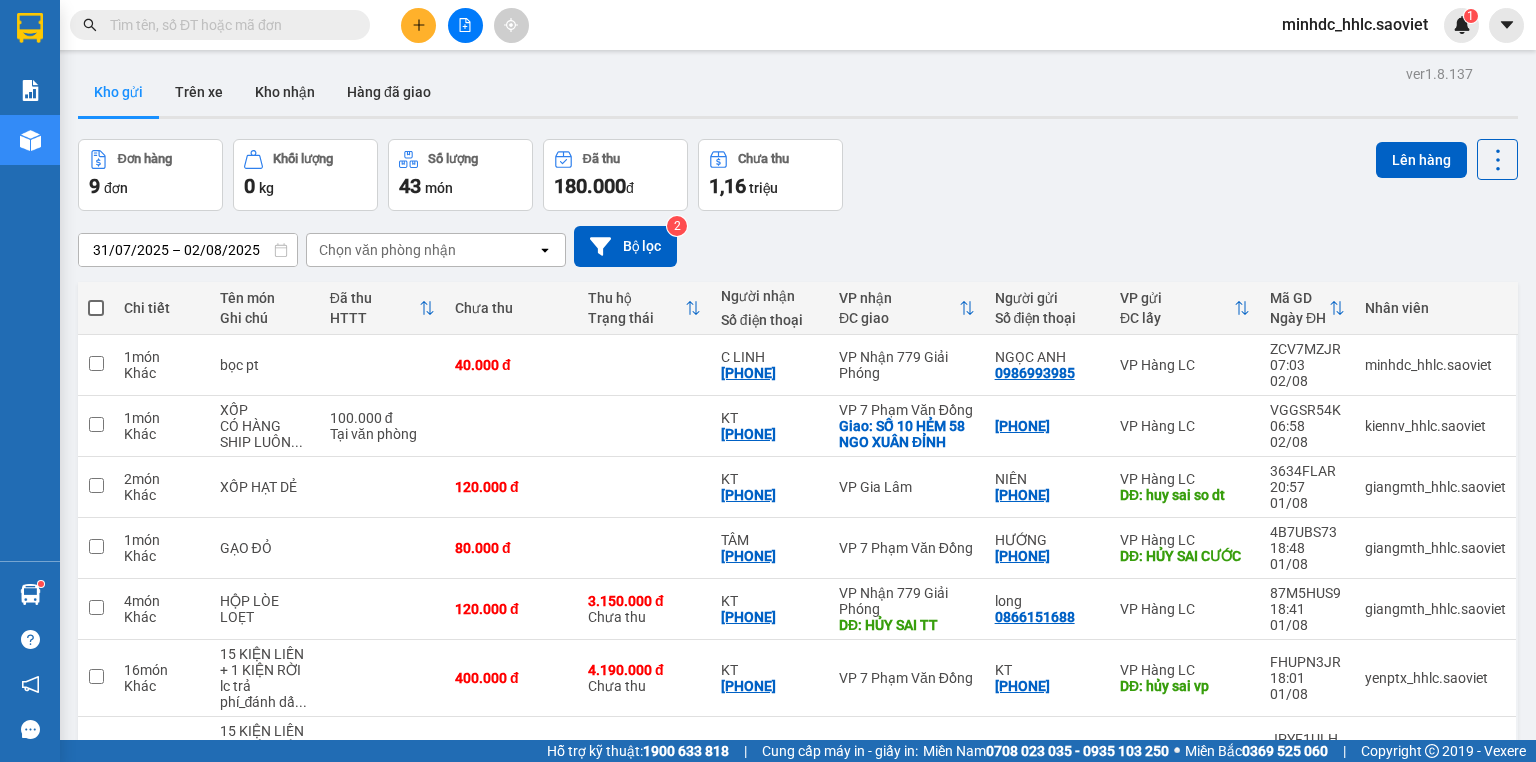 click at bounding box center [228, 25] 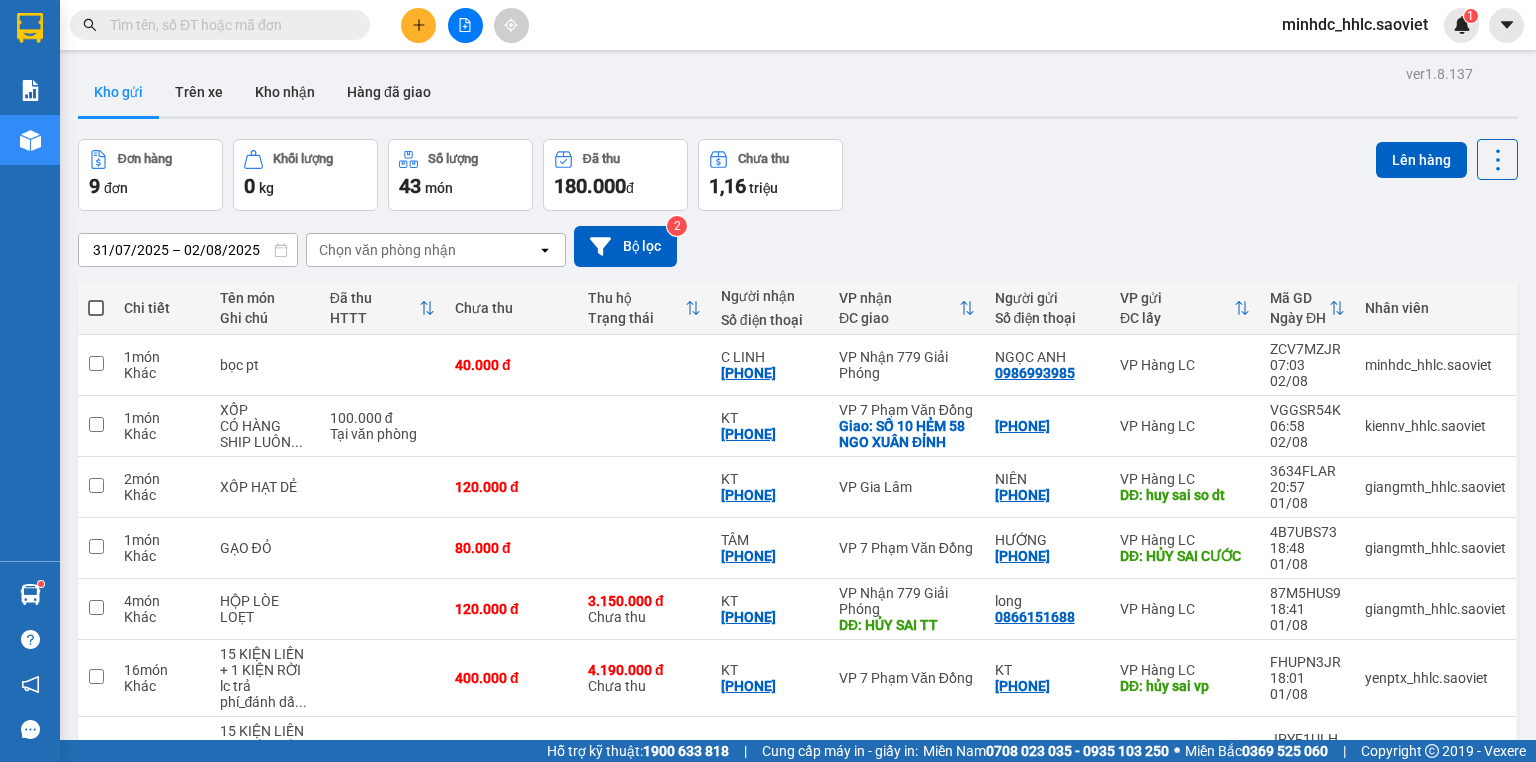 click at bounding box center (228, 25) 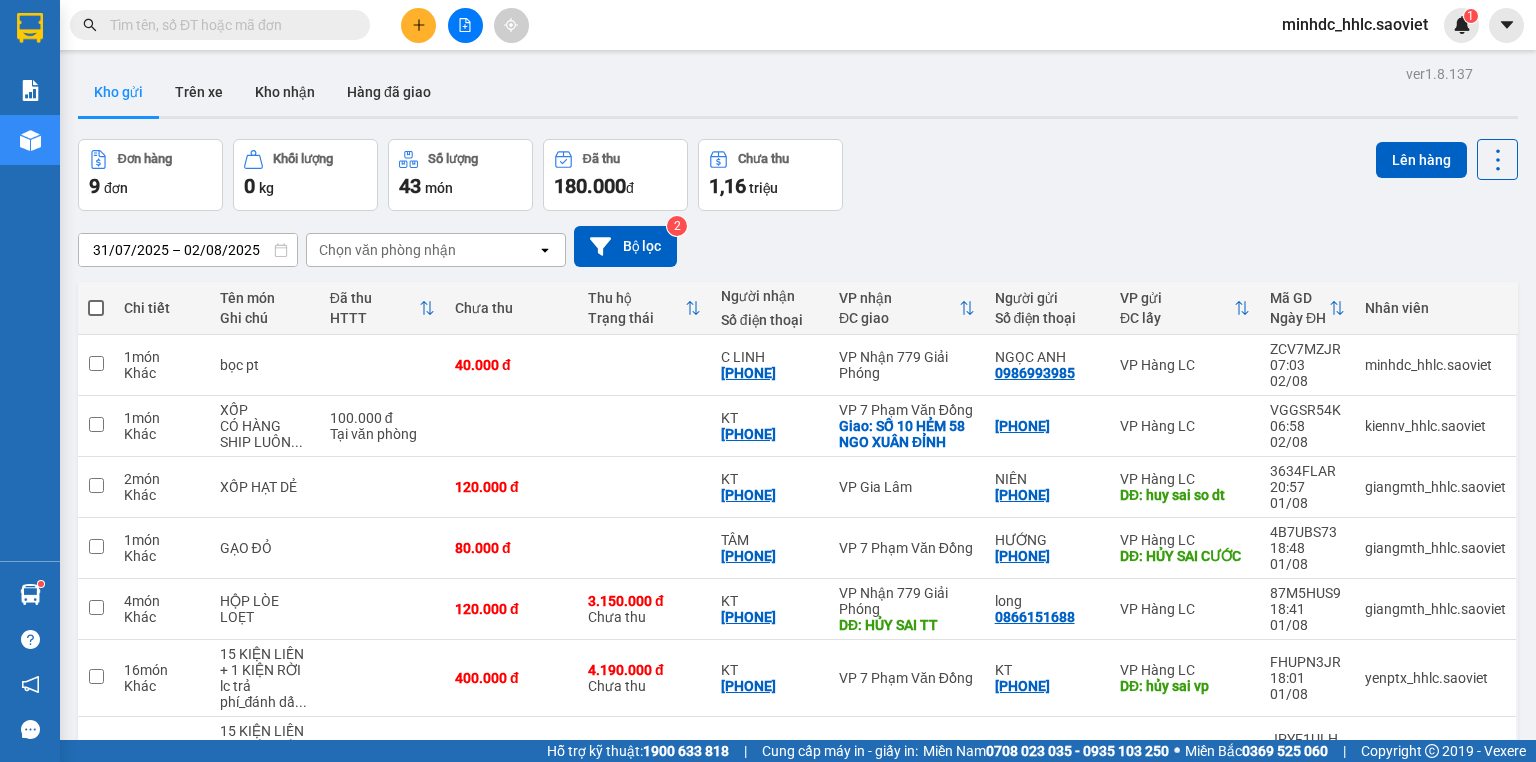 click at bounding box center (228, 25) 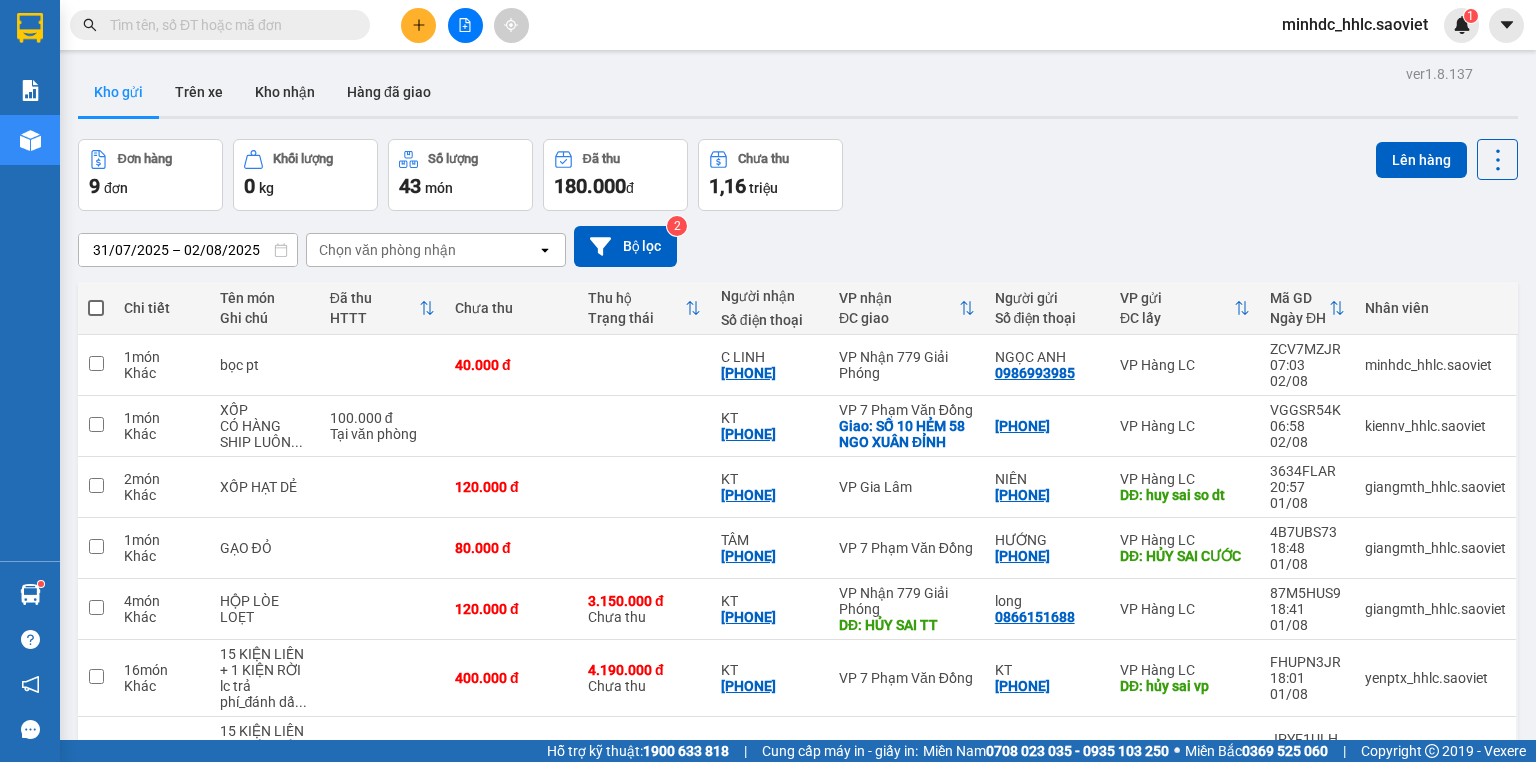 click at bounding box center [228, 25] 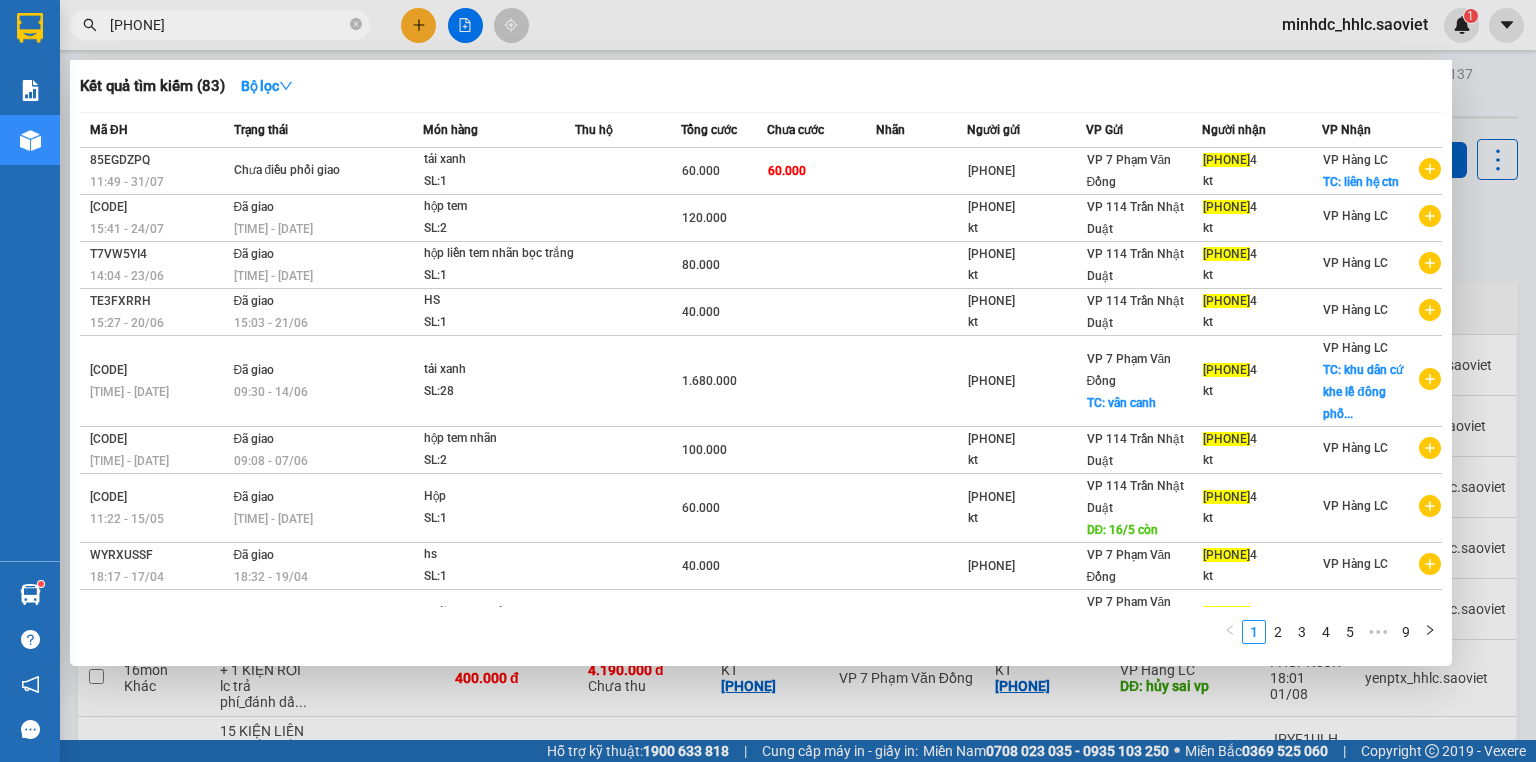 type on "[PHONE]" 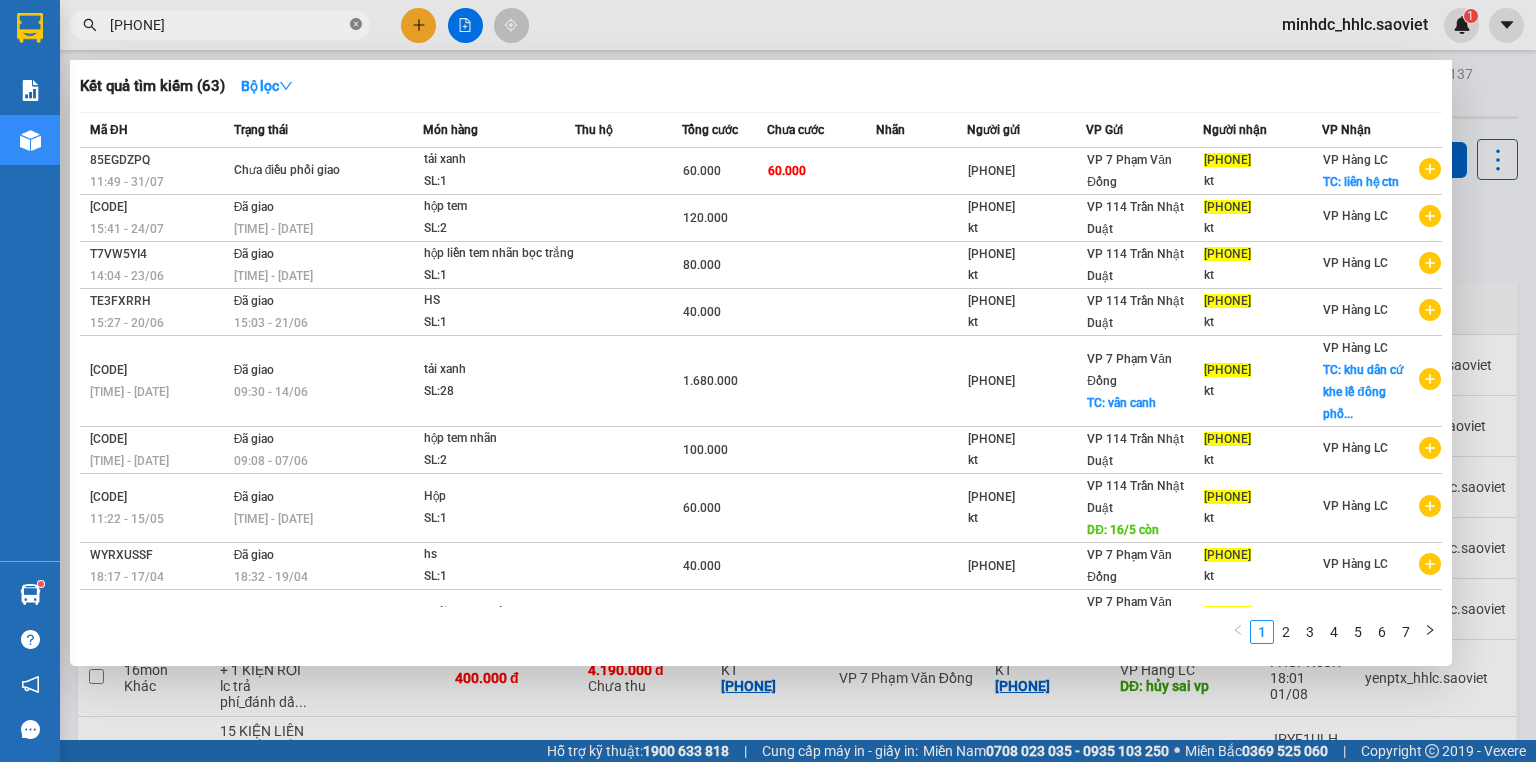 click 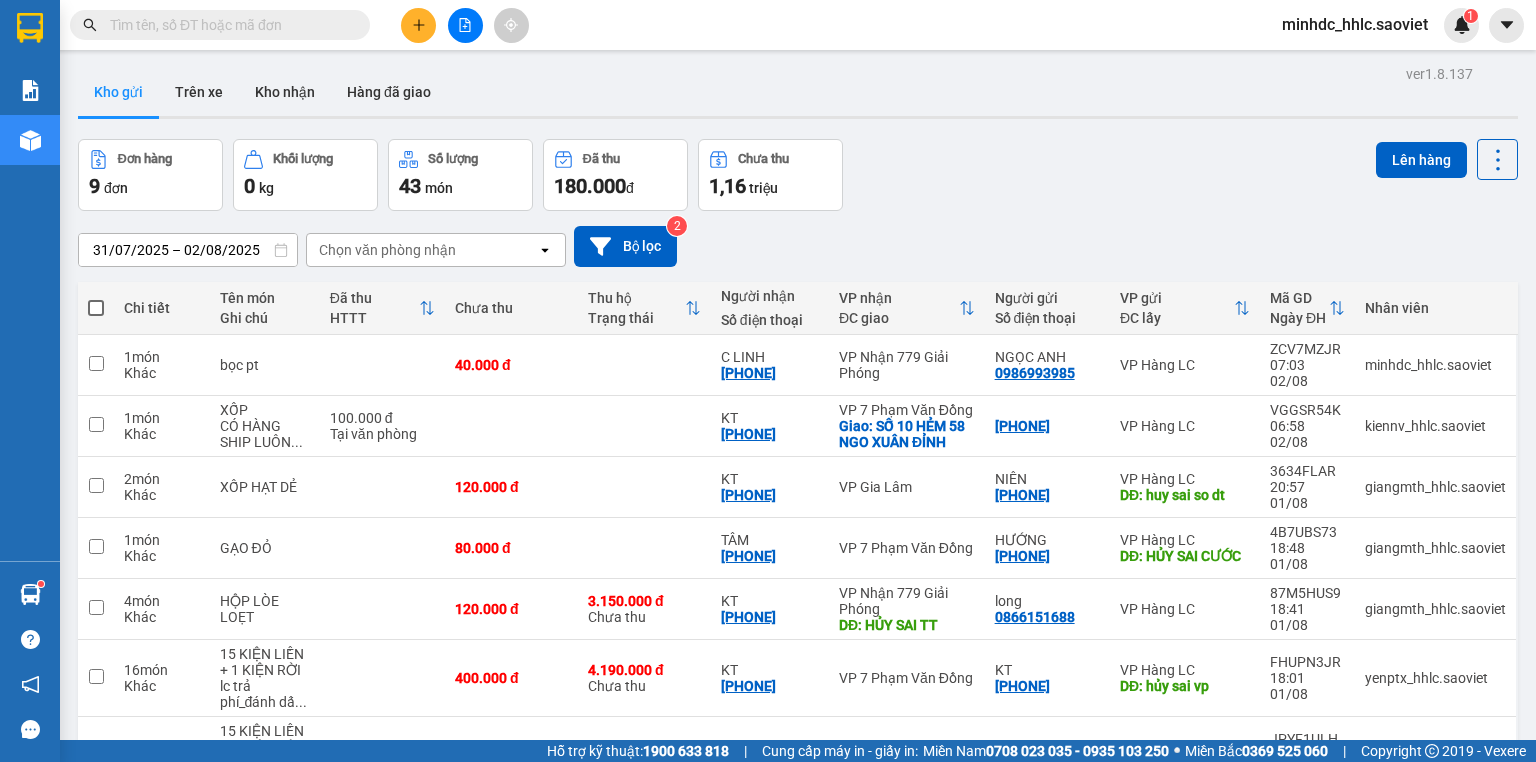 drag, startPoint x: 271, startPoint y: 33, endPoint x: 299, endPoint y: 25, distance: 29.12044 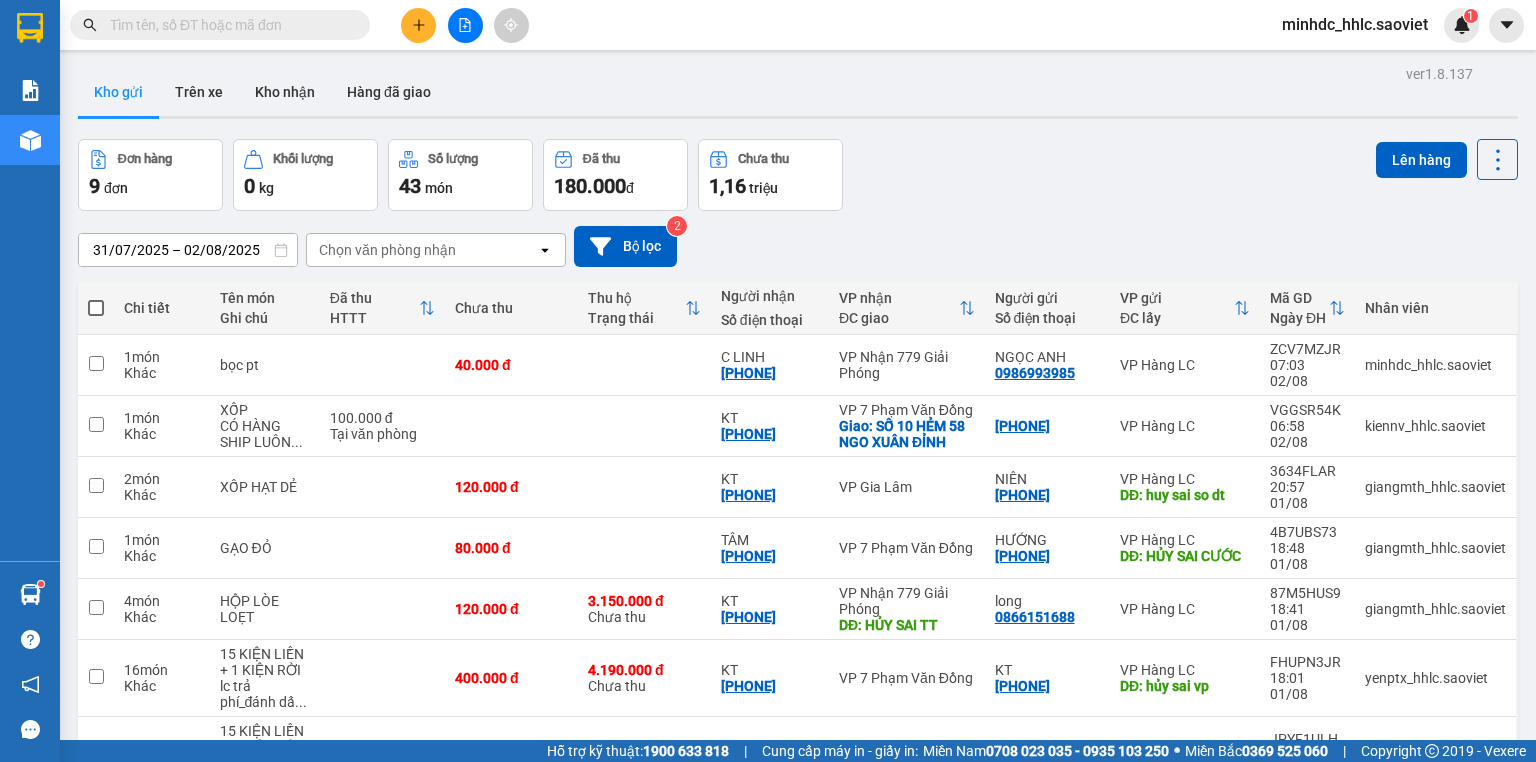 click at bounding box center (228, 25) 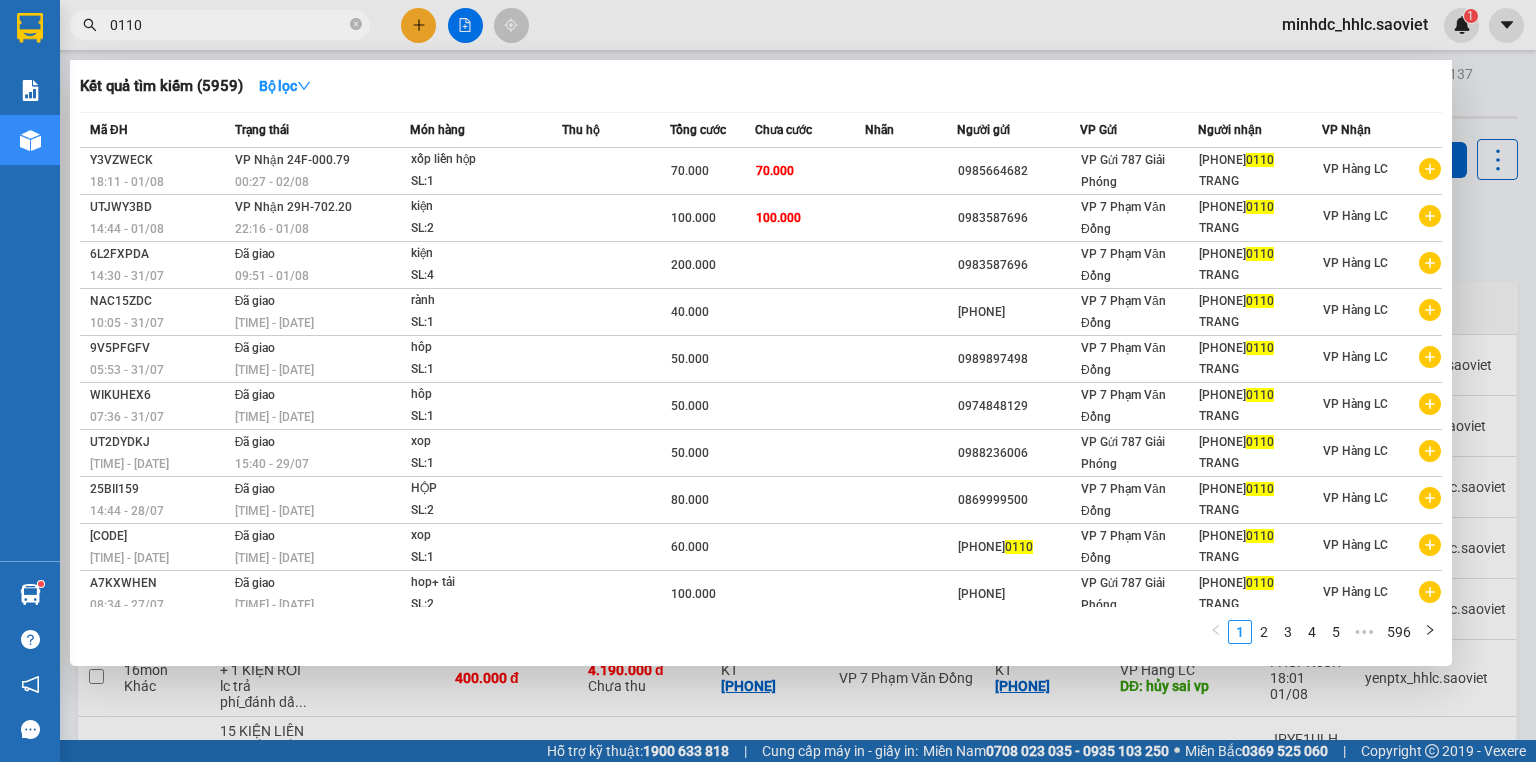 type on "0110" 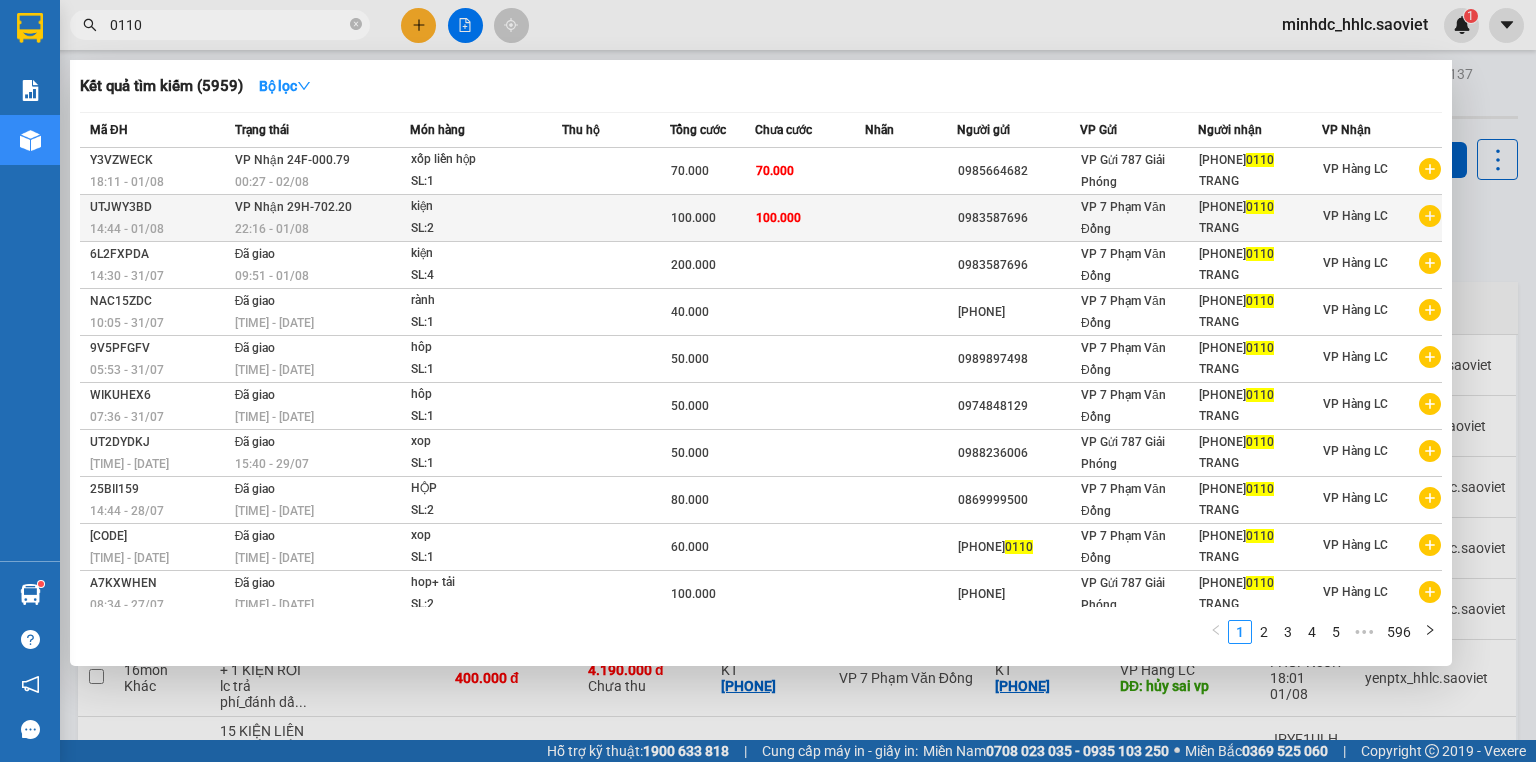 click at bounding box center [910, 218] 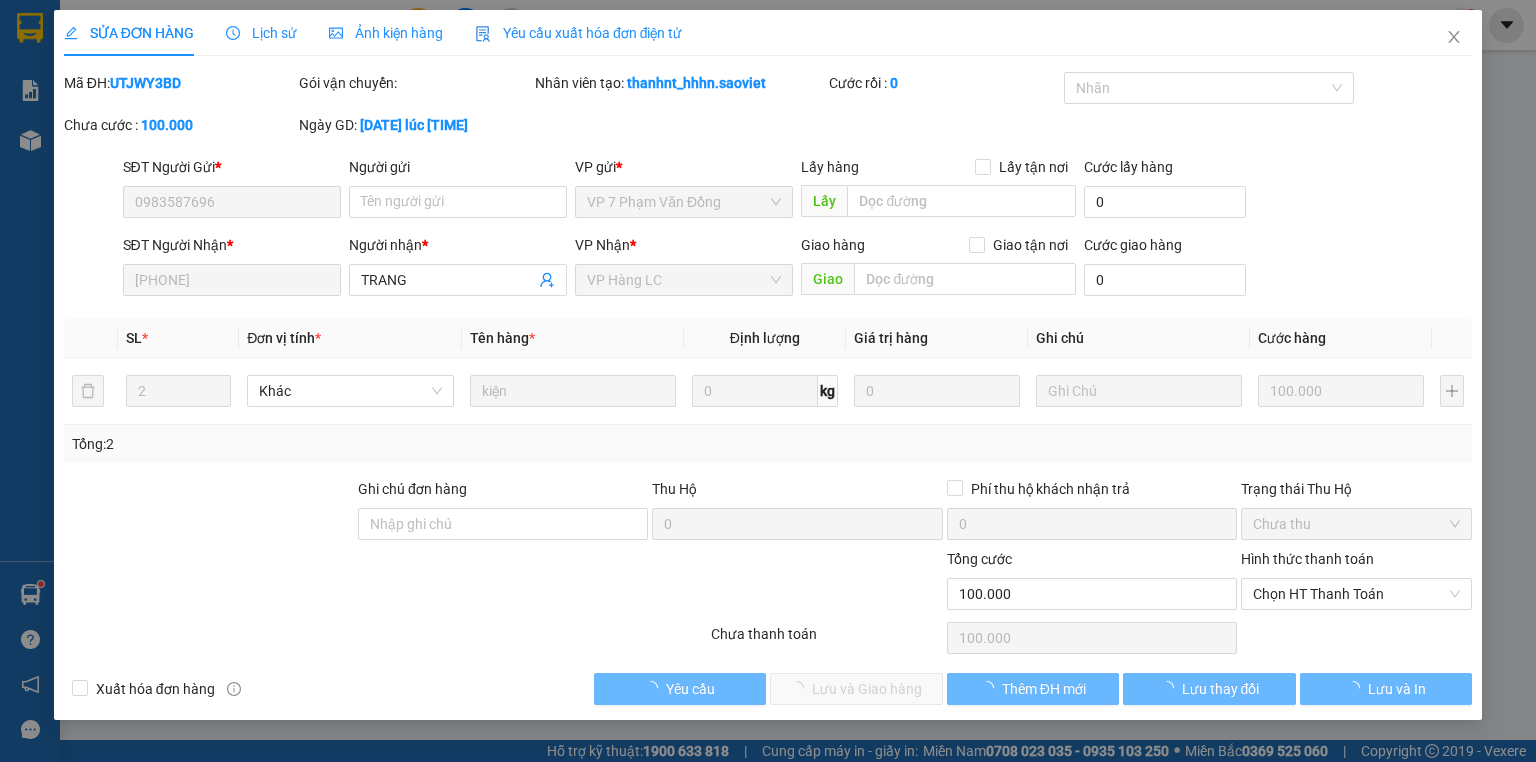 type on "0983587696" 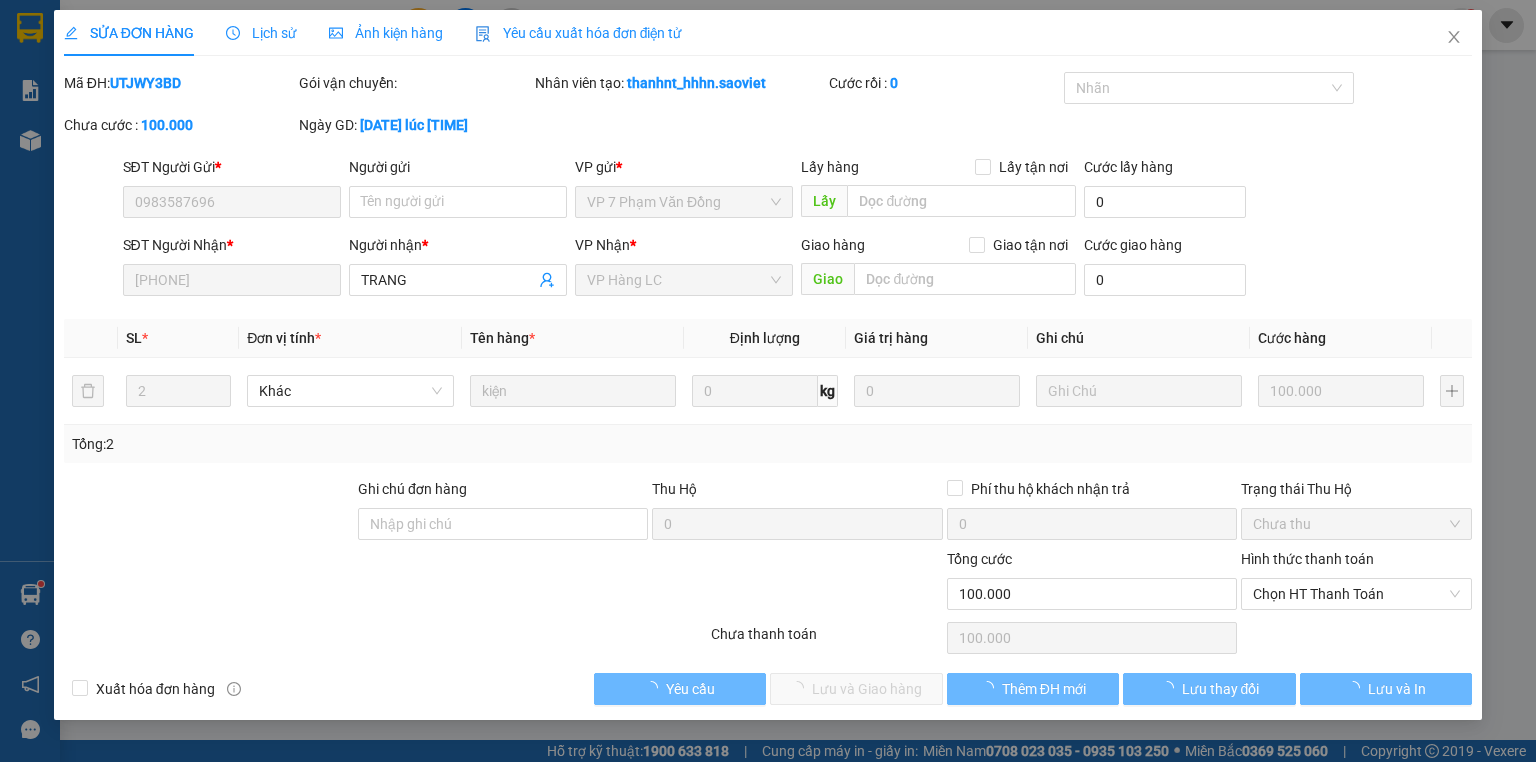 type on "[PHONE]" 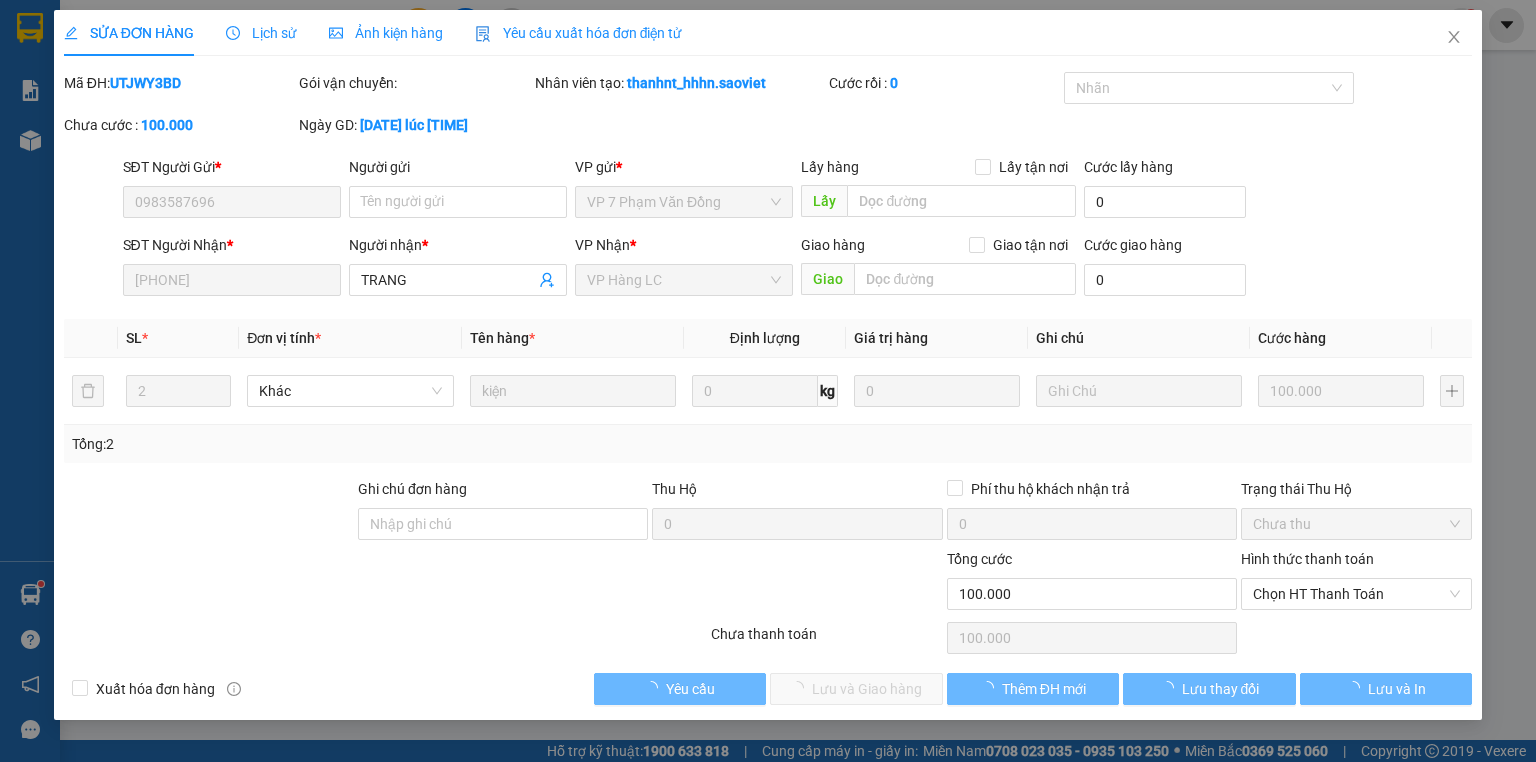 type on "100.000" 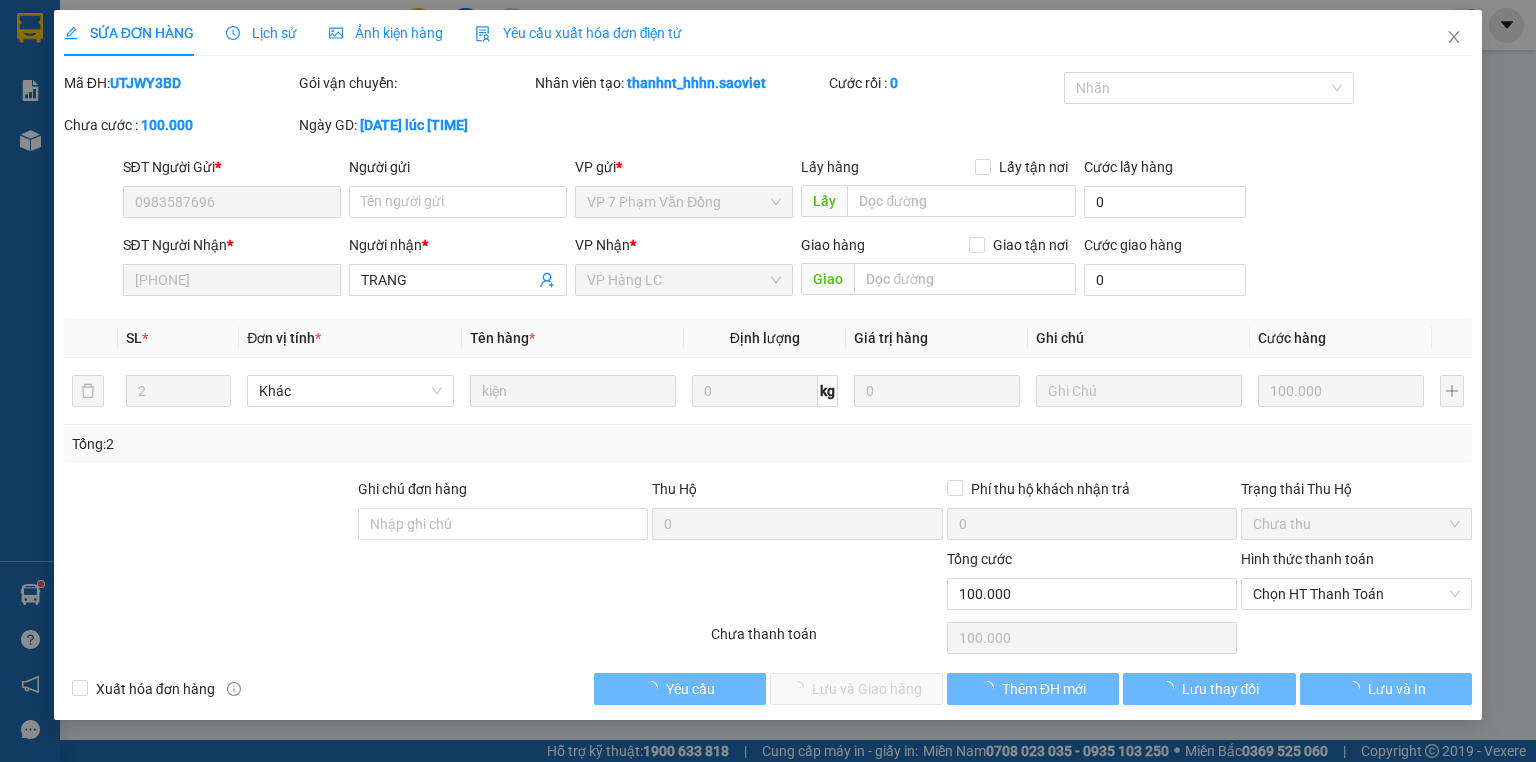 click on "Chọn HT Thanh Toán" at bounding box center (1356, 594) 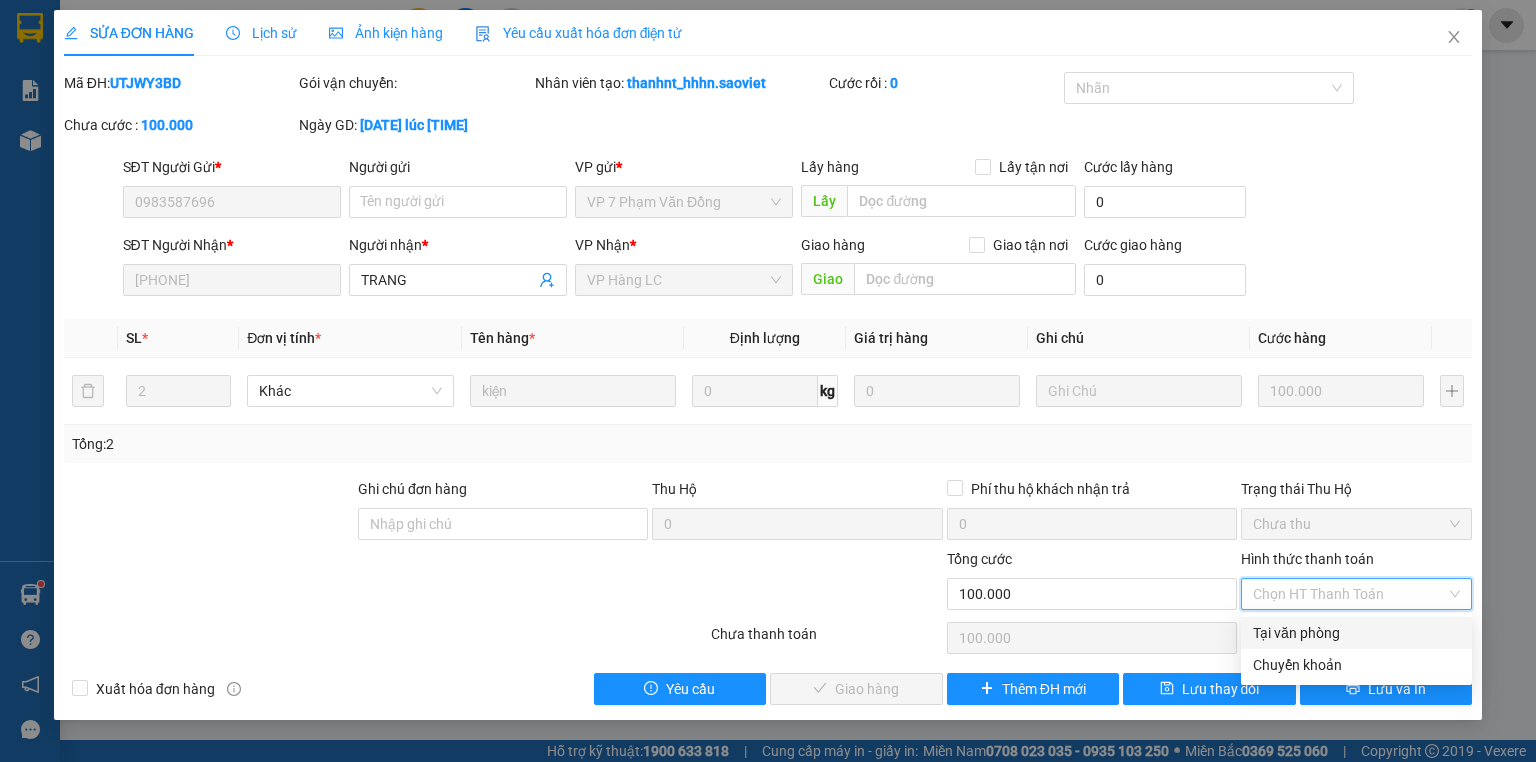 drag, startPoint x: 1311, startPoint y: 643, endPoint x: 1202, endPoint y: 642, distance: 109.004585 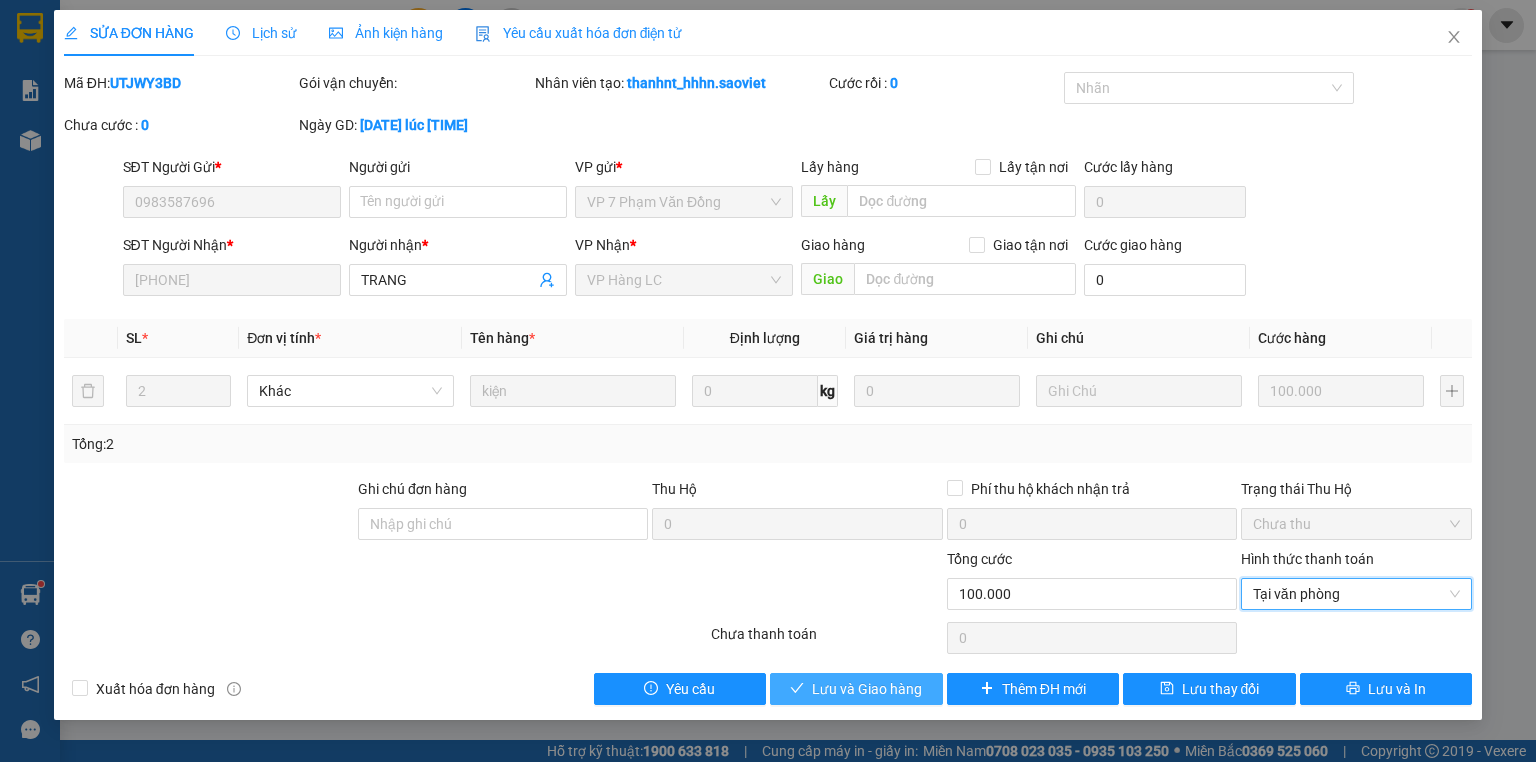 click on "Lưu và Giao hàng" at bounding box center (867, 689) 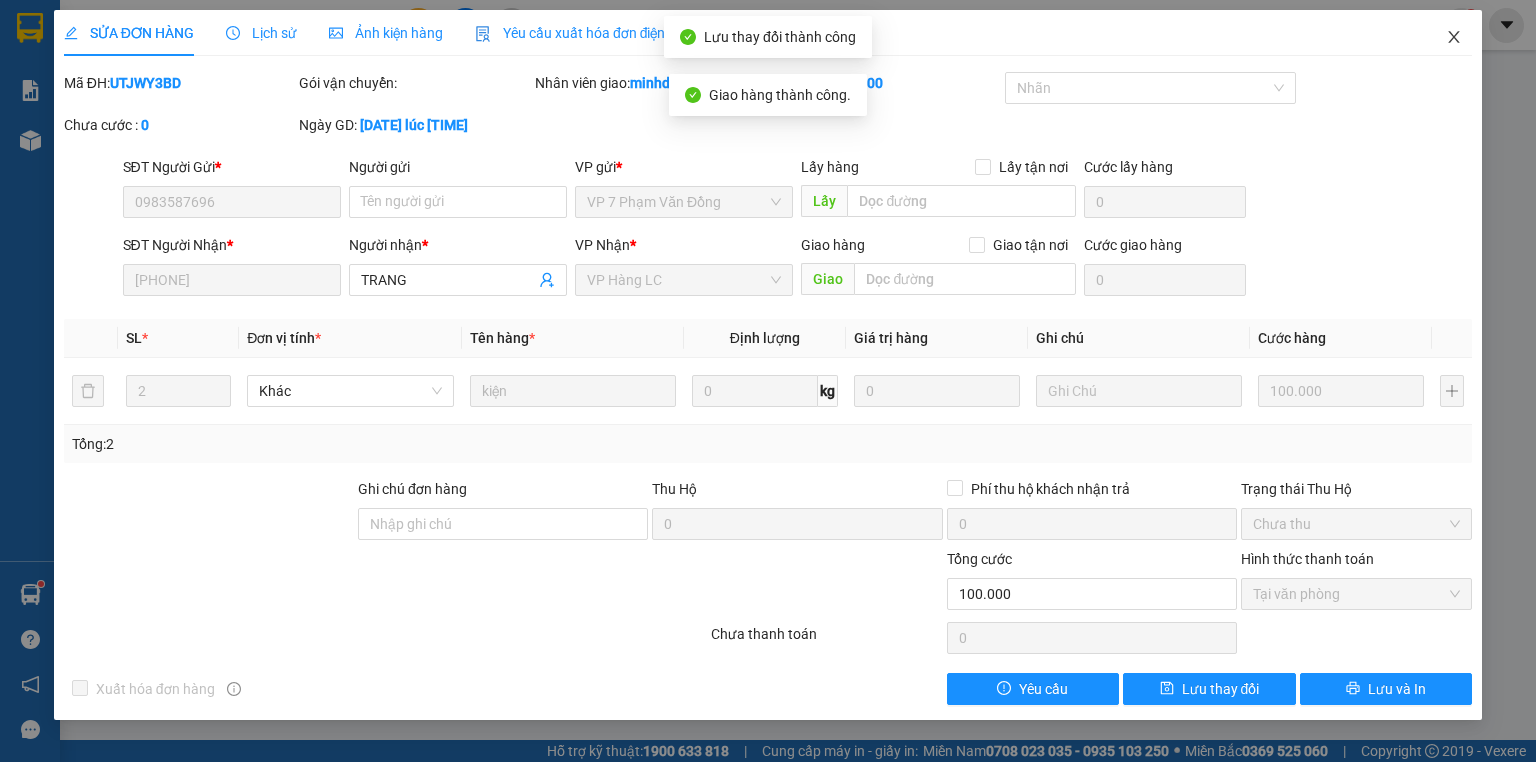 click at bounding box center [1454, 38] 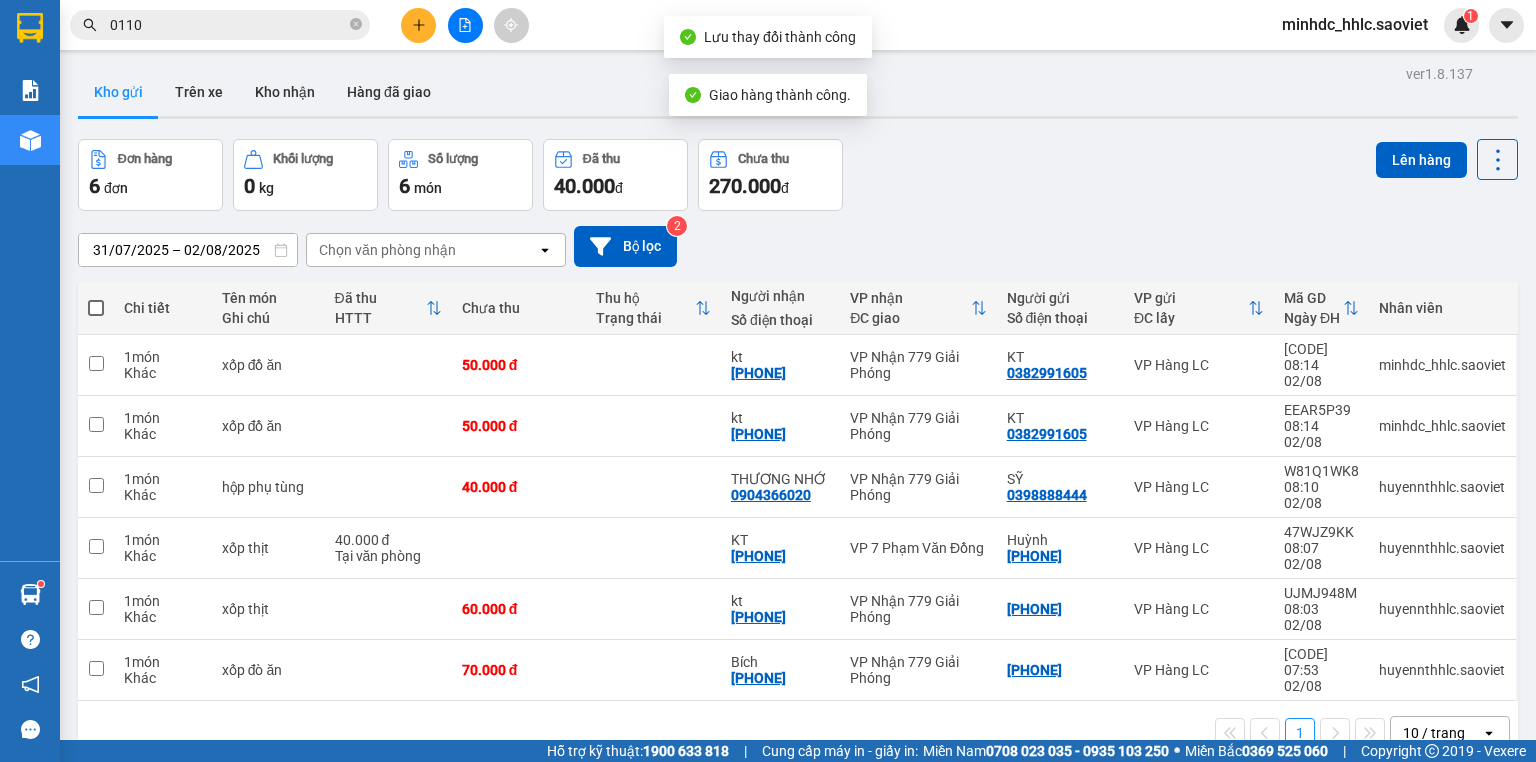 click on "0110" at bounding box center (228, 25) 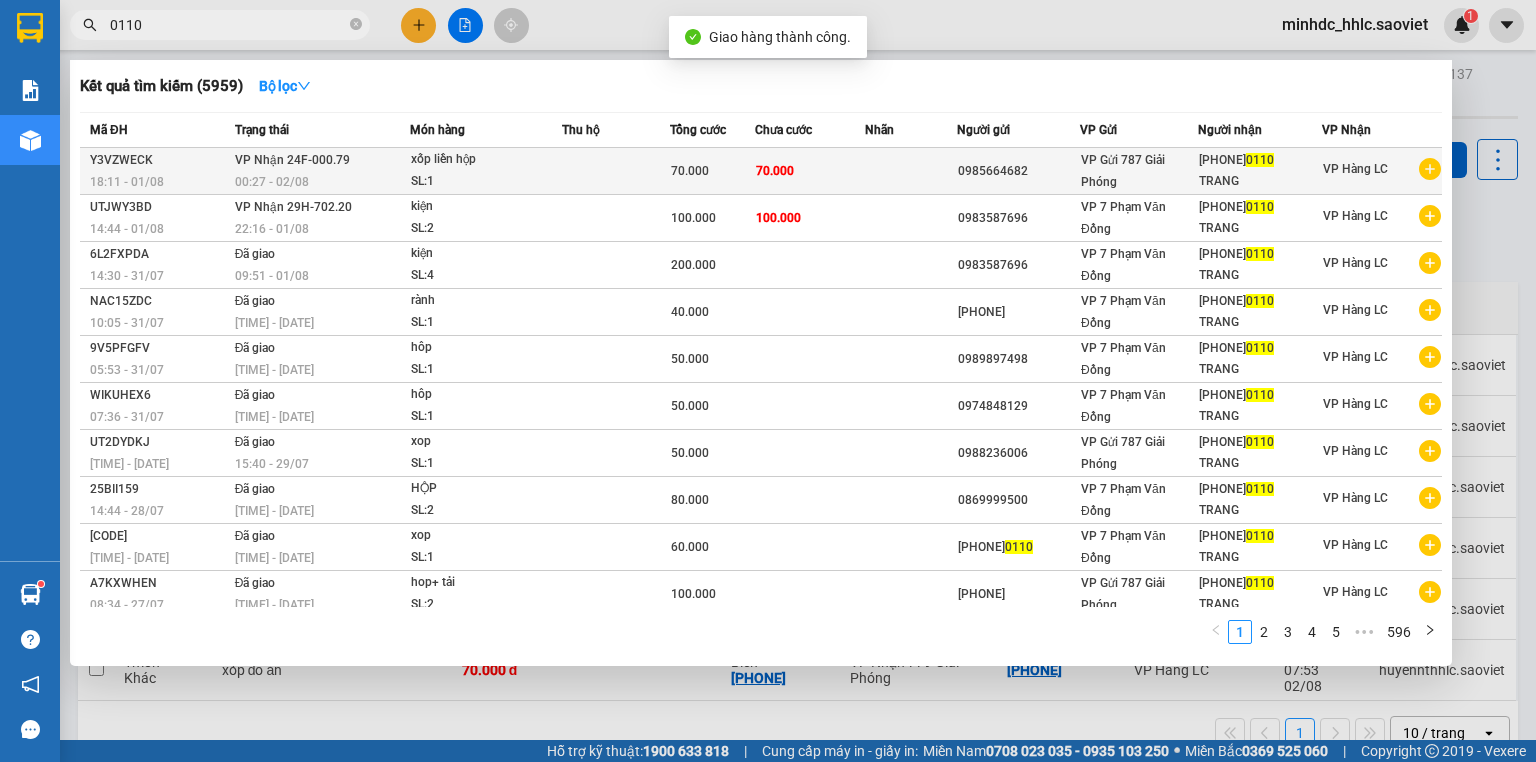 click on "70.000" at bounding box center (810, 171) 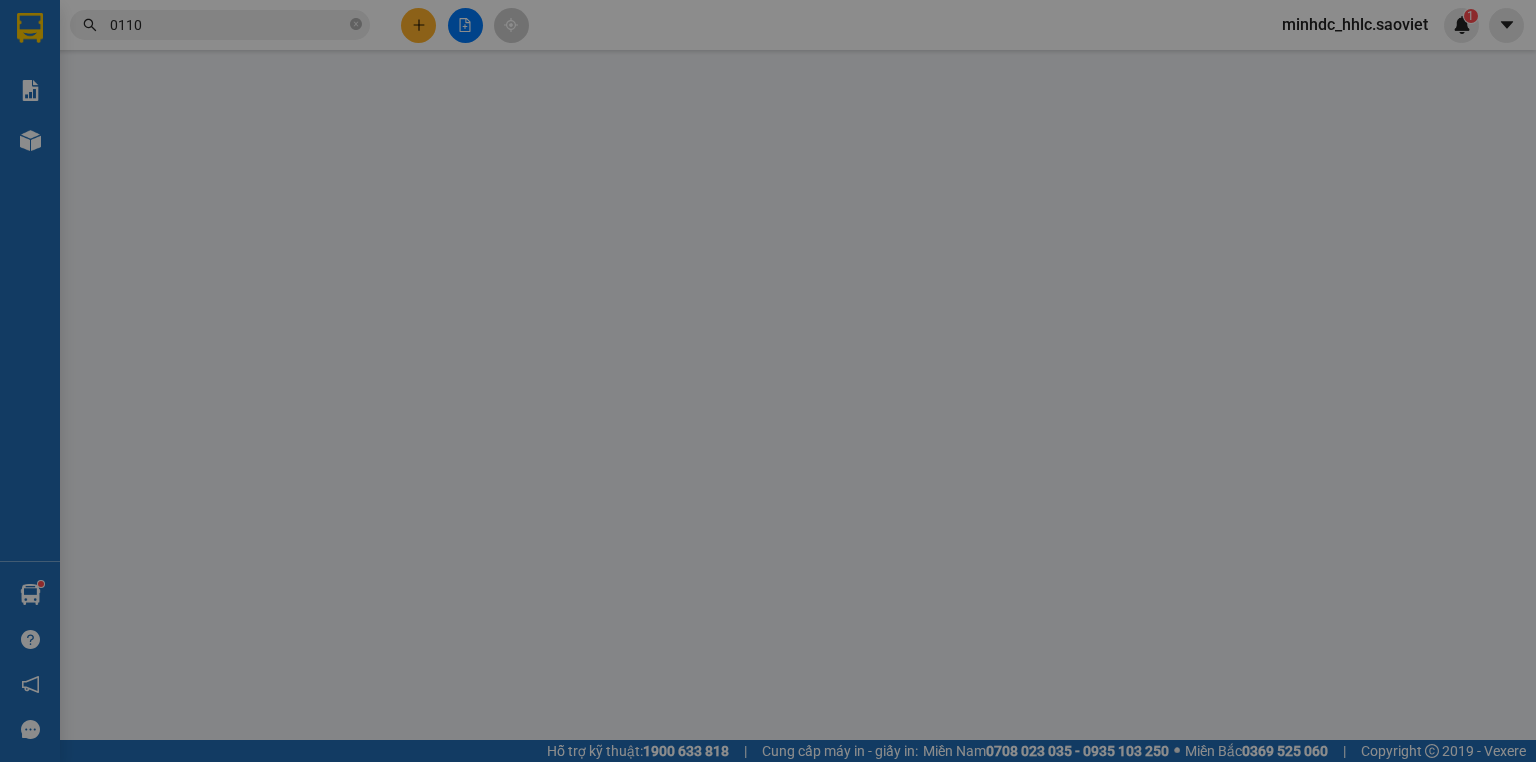type on "0985664682" 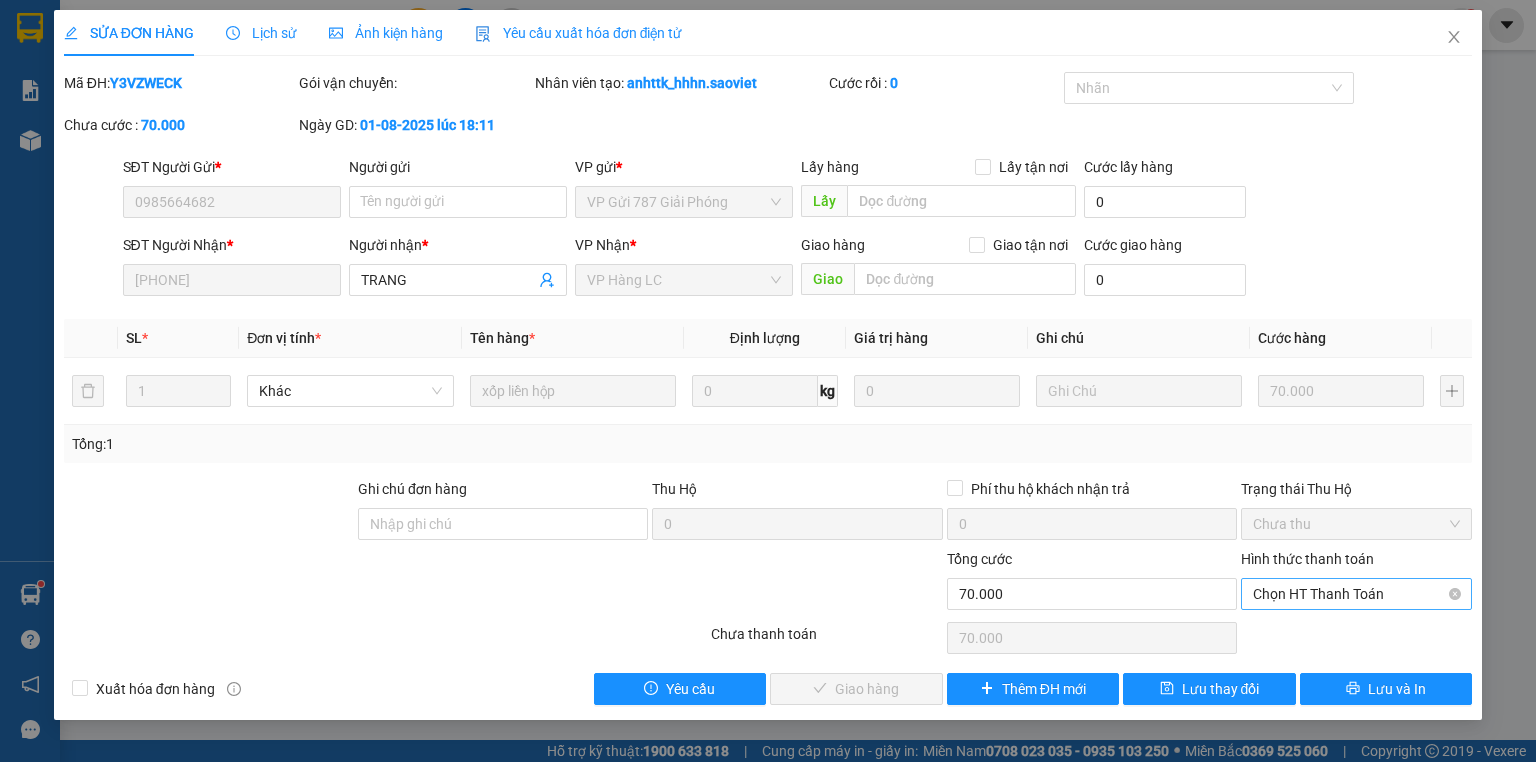 click on "Chọn HT Thanh Toán" at bounding box center (1356, 594) 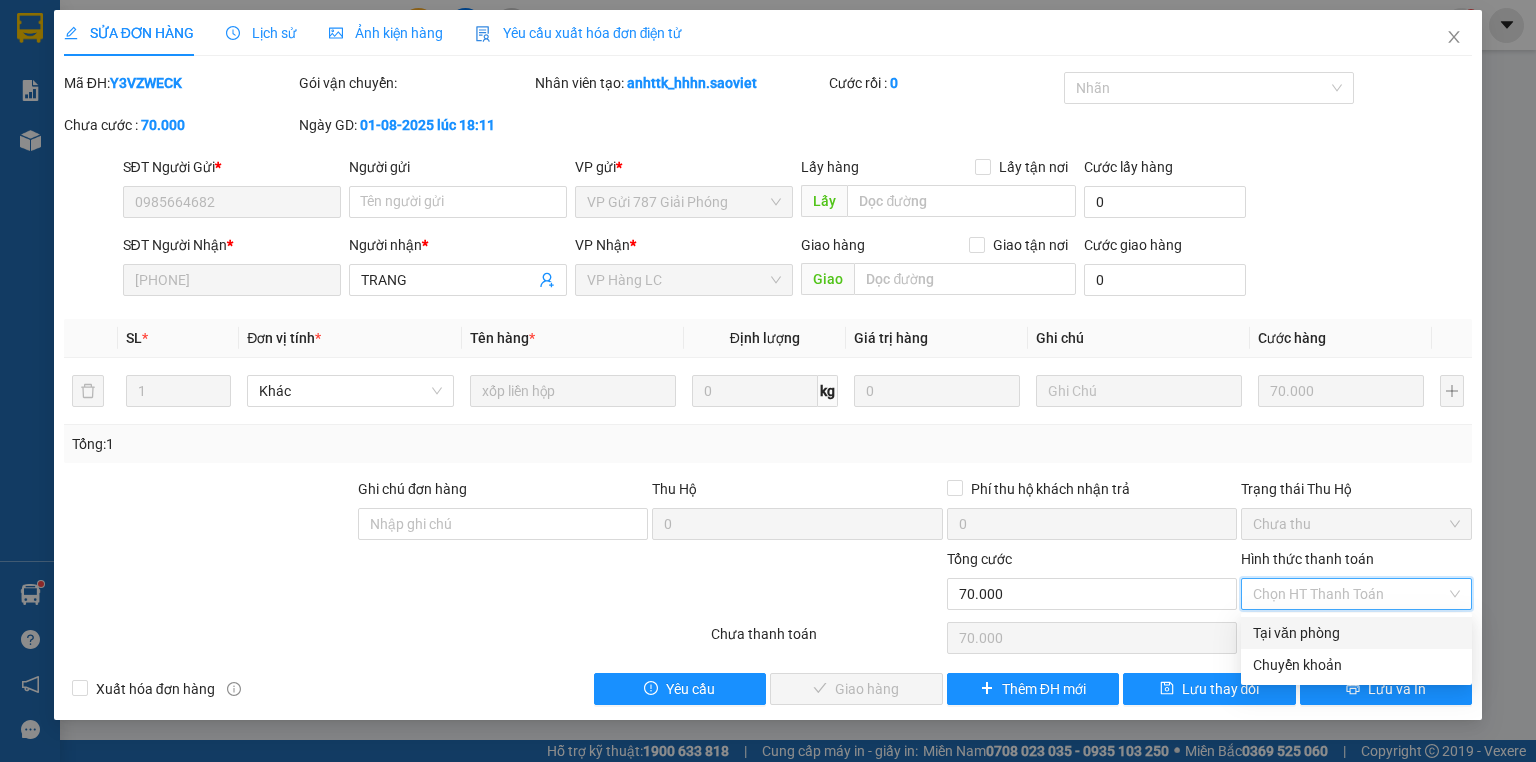 drag, startPoint x: 1303, startPoint y: 628, endPoint x: 1275, endPoint y: 637, distance: 29.410883 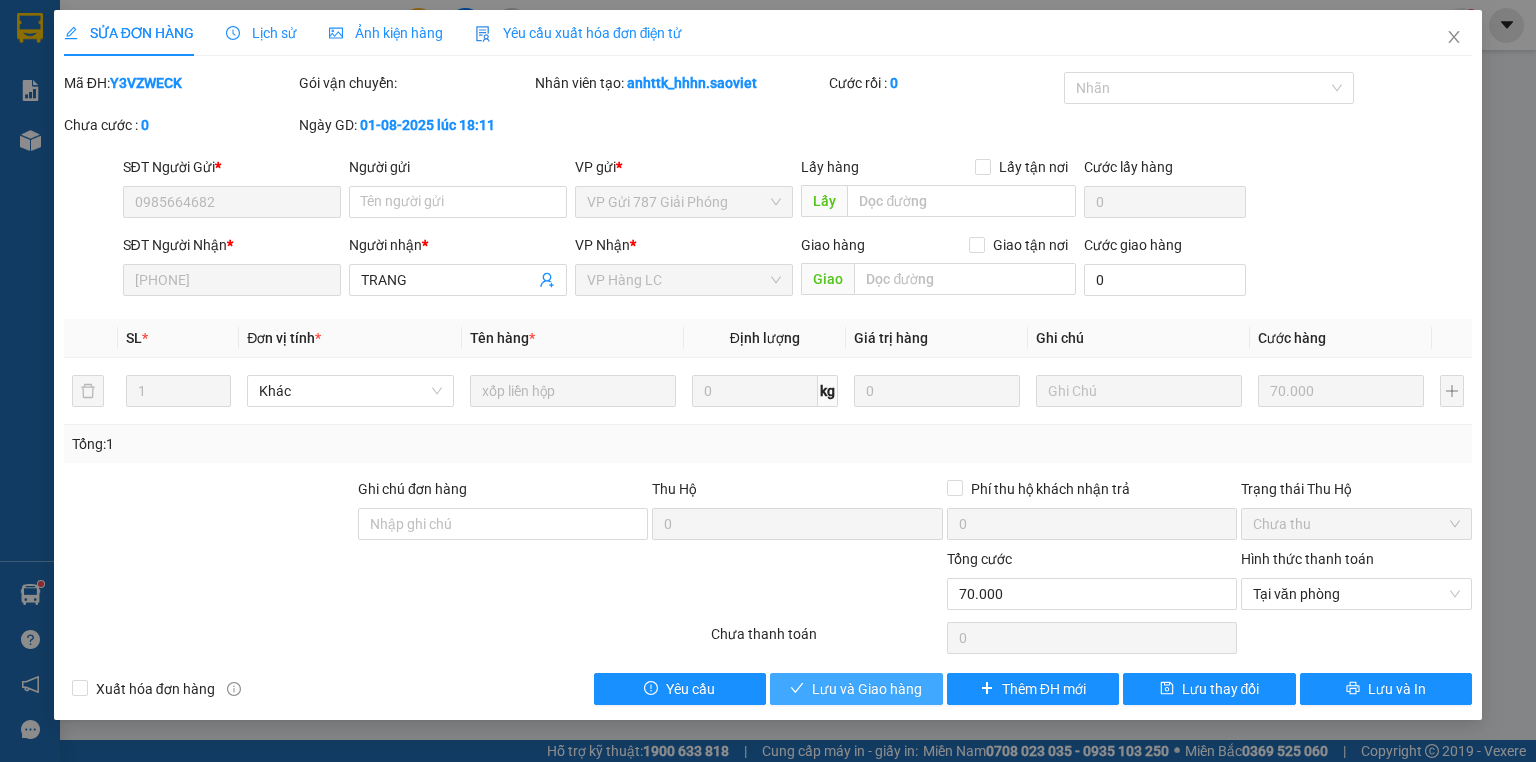 click on "Lưu và Giao hàng" at bounding box center [856, 689] 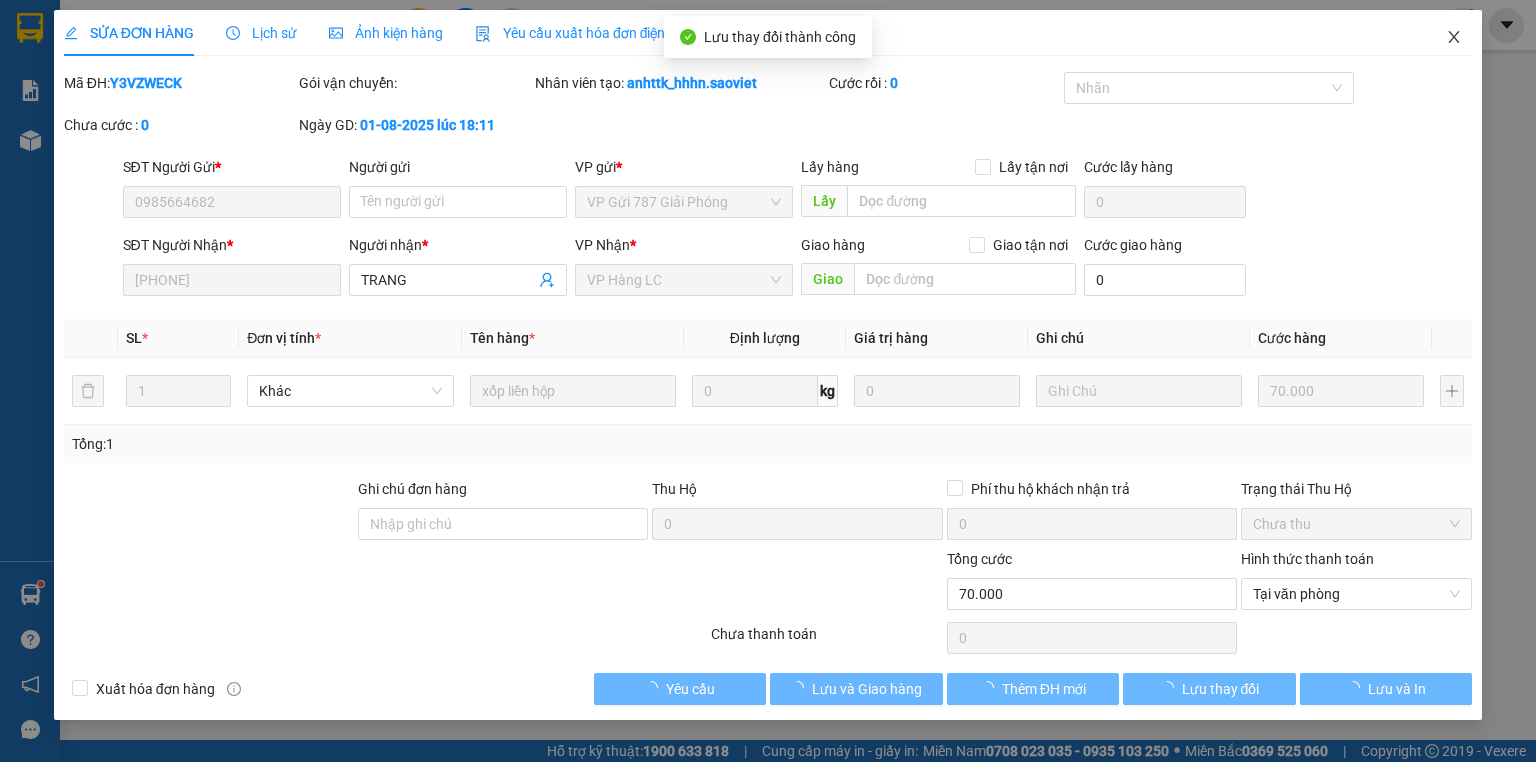 click 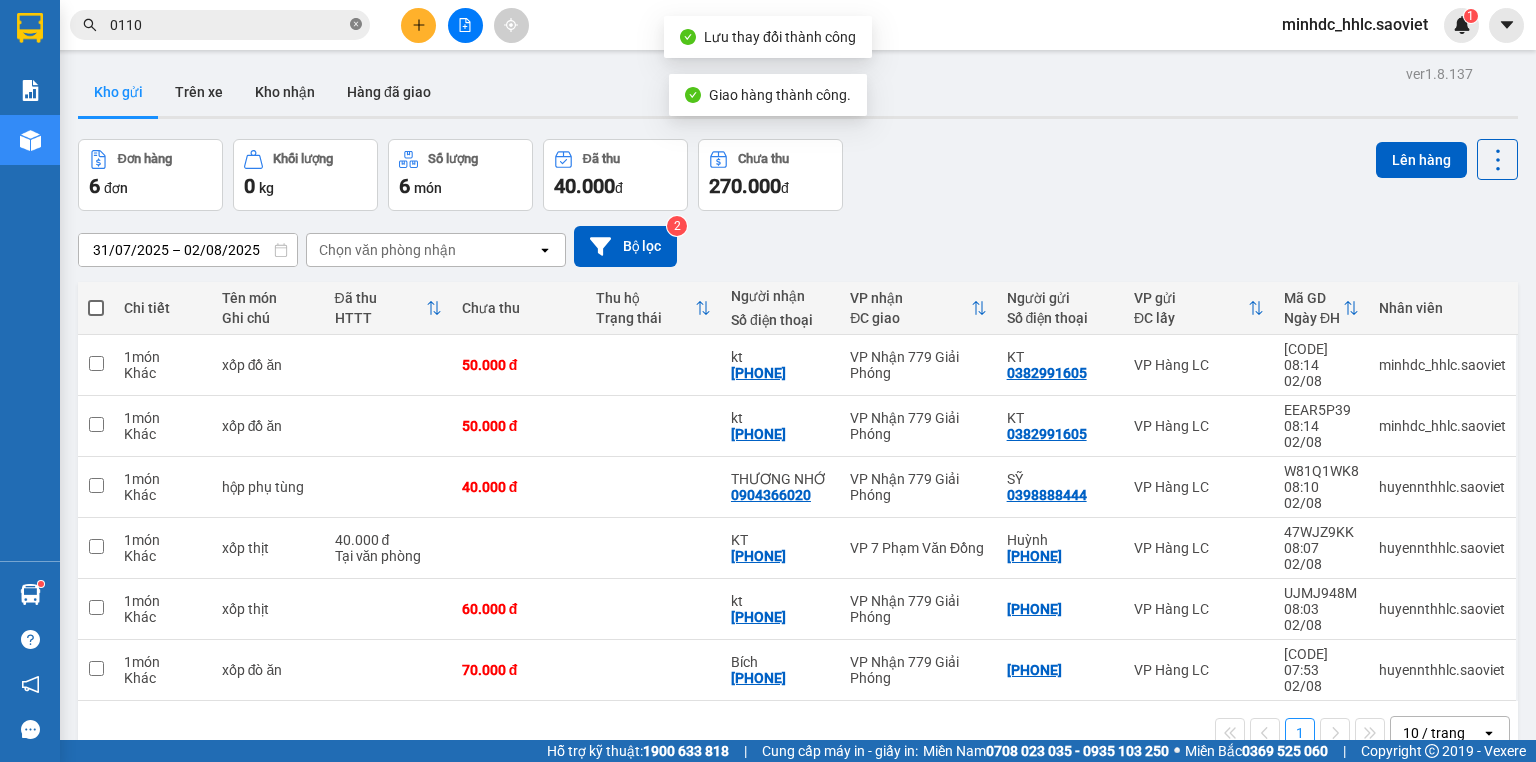 click 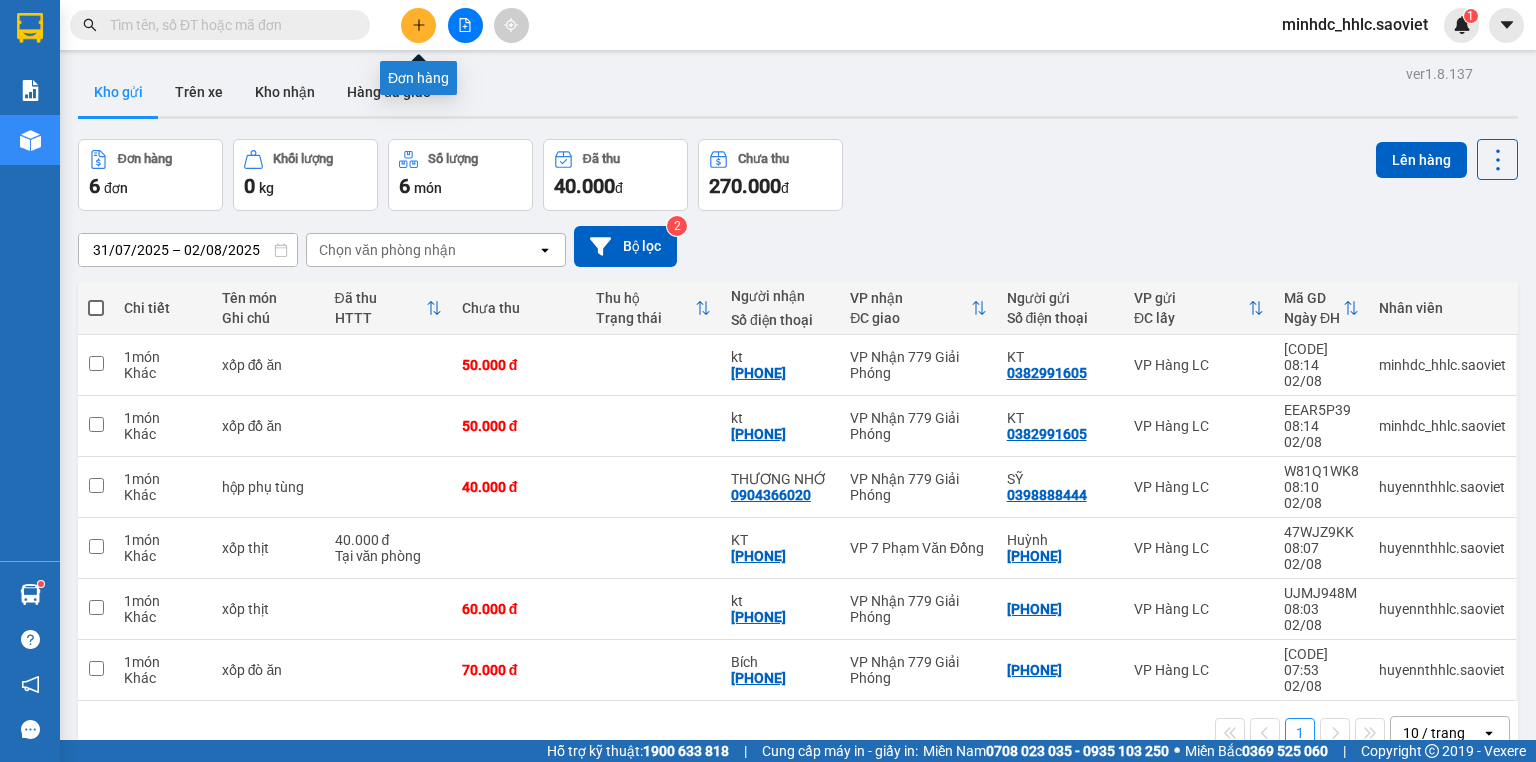 click 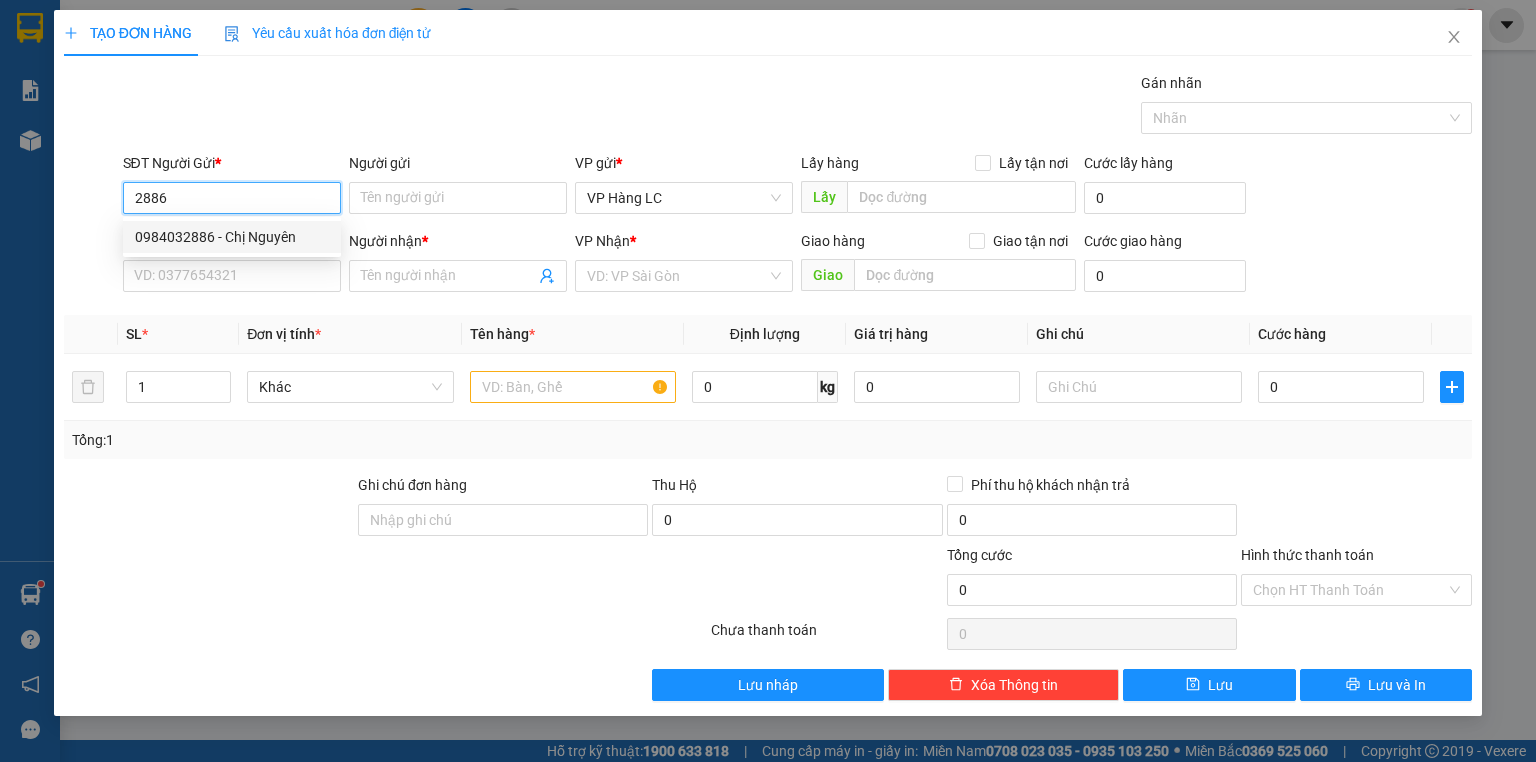 click on "0984032886 - Chị Nguyên" at bounding box center [232, 237] 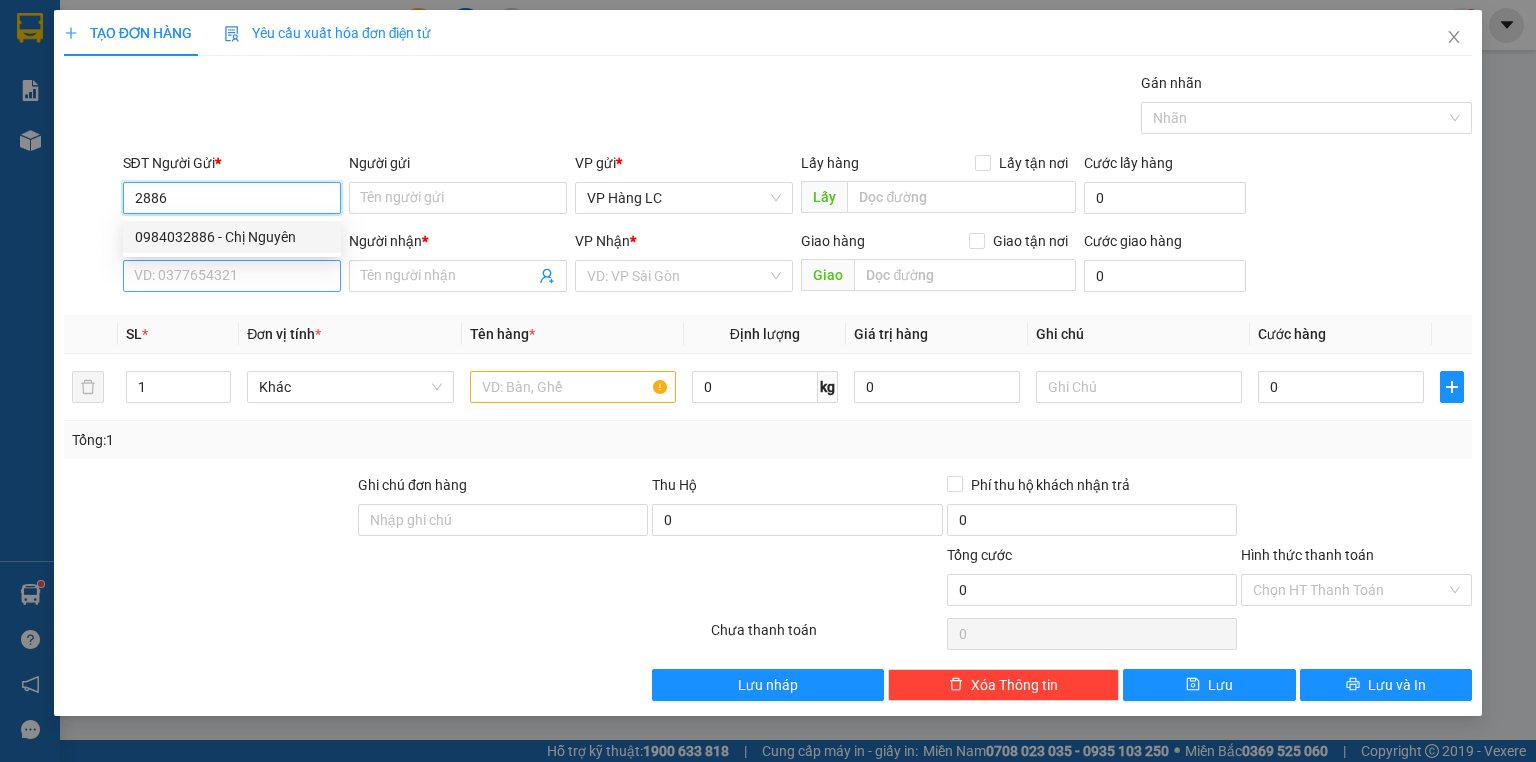 type on "0984032886" 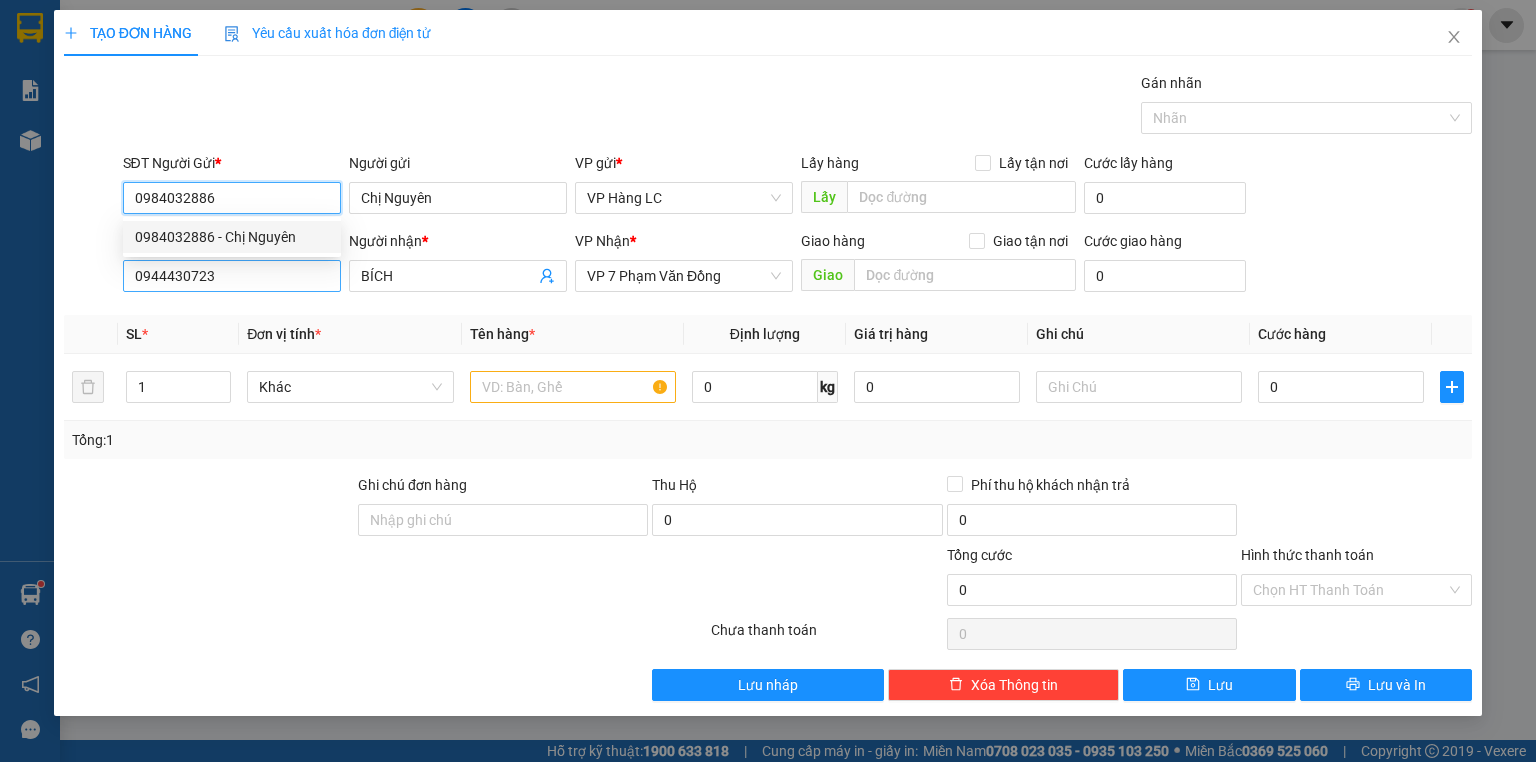 type on "0984032886" 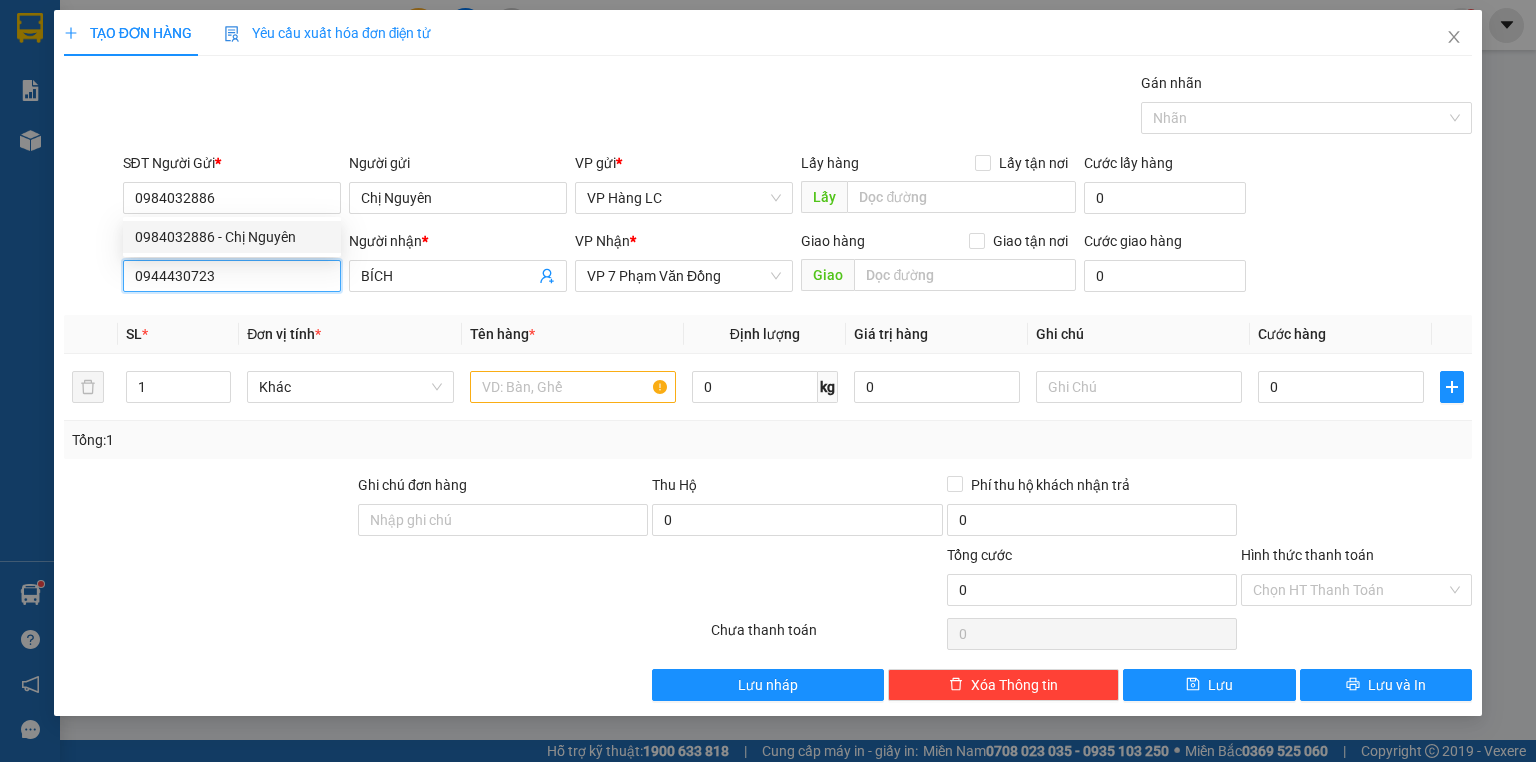 click on "0944430723" at bounding box center [232, 276] 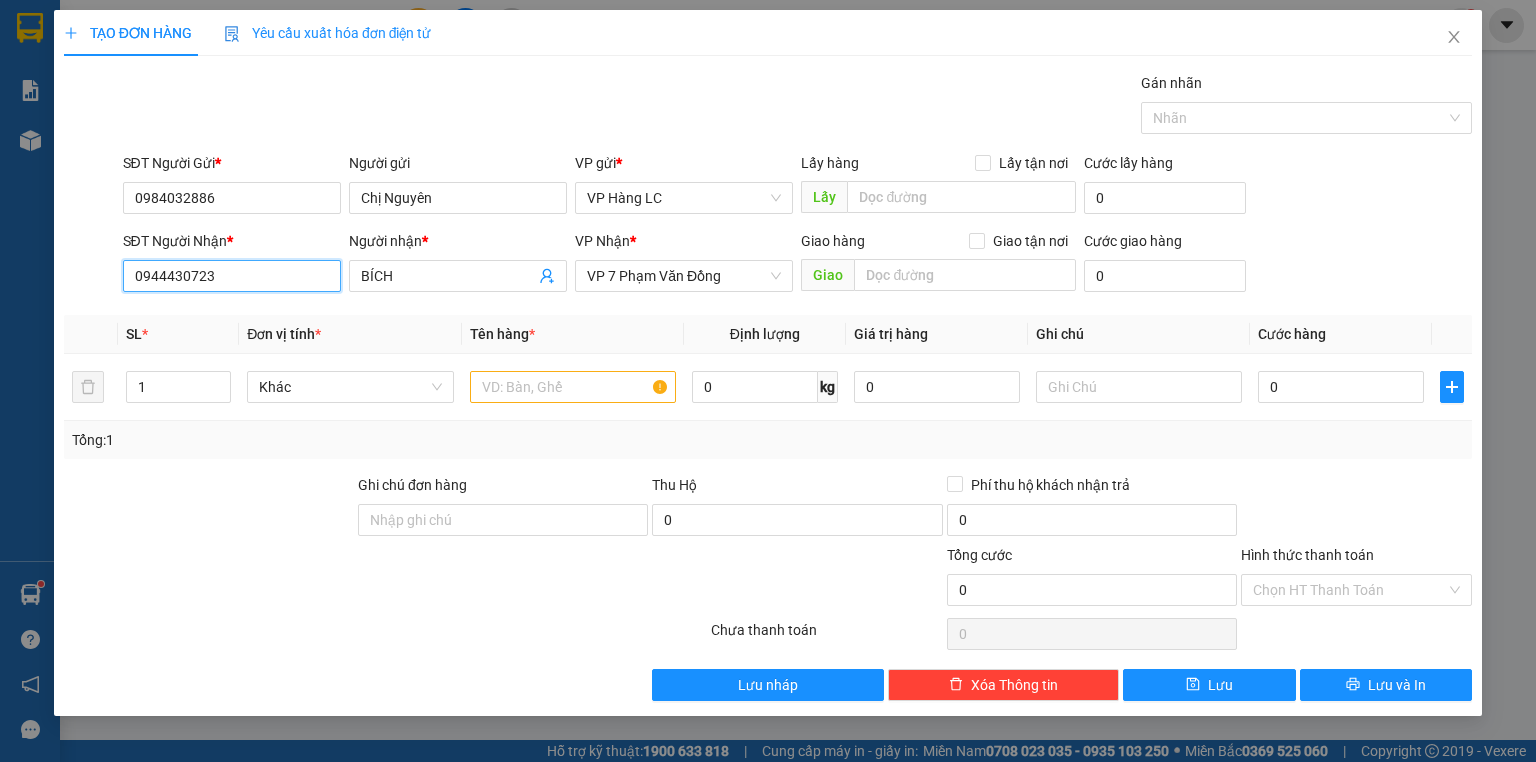 click on "0944430723" at bounding box center (232, 276) 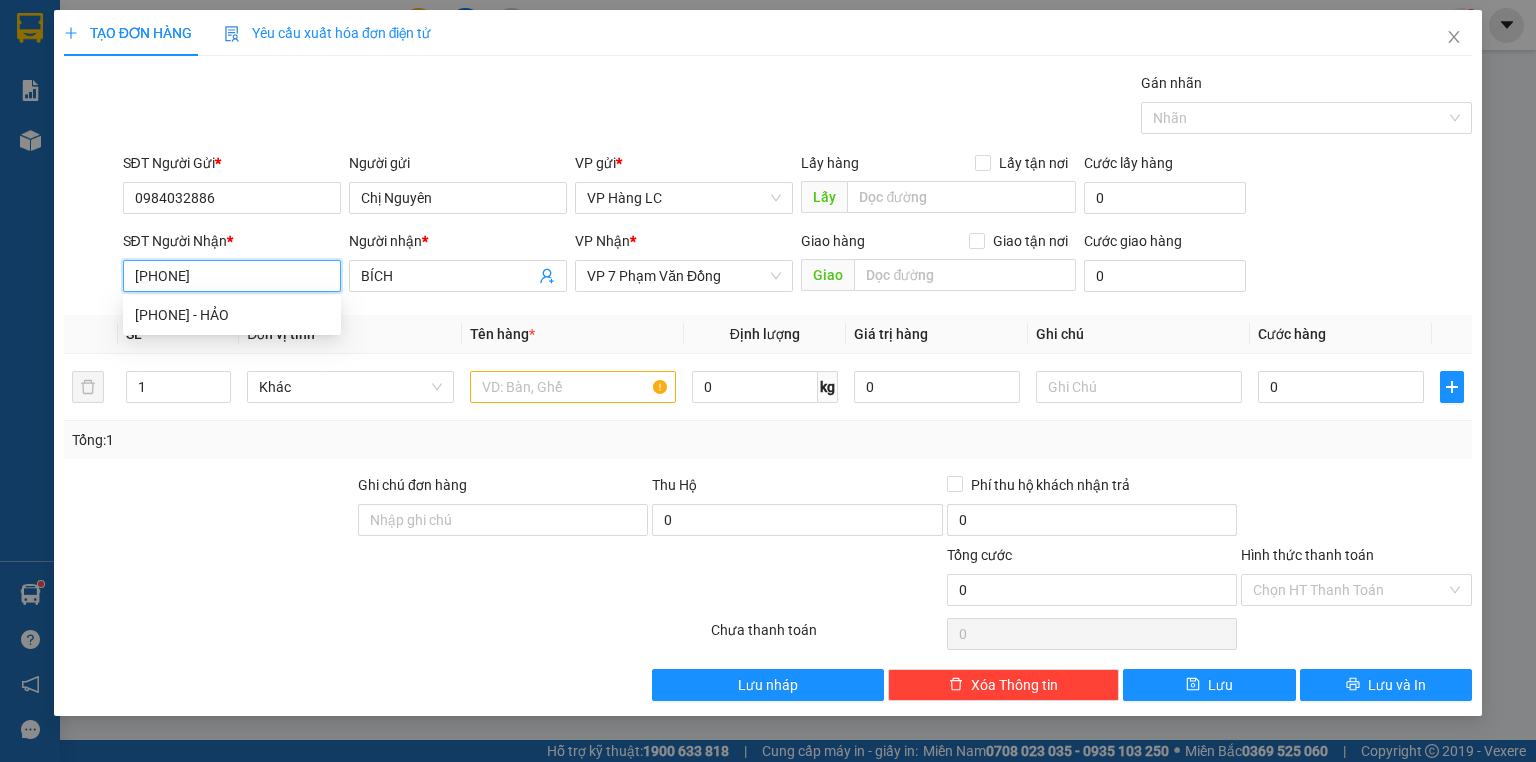 type on "0989310614" 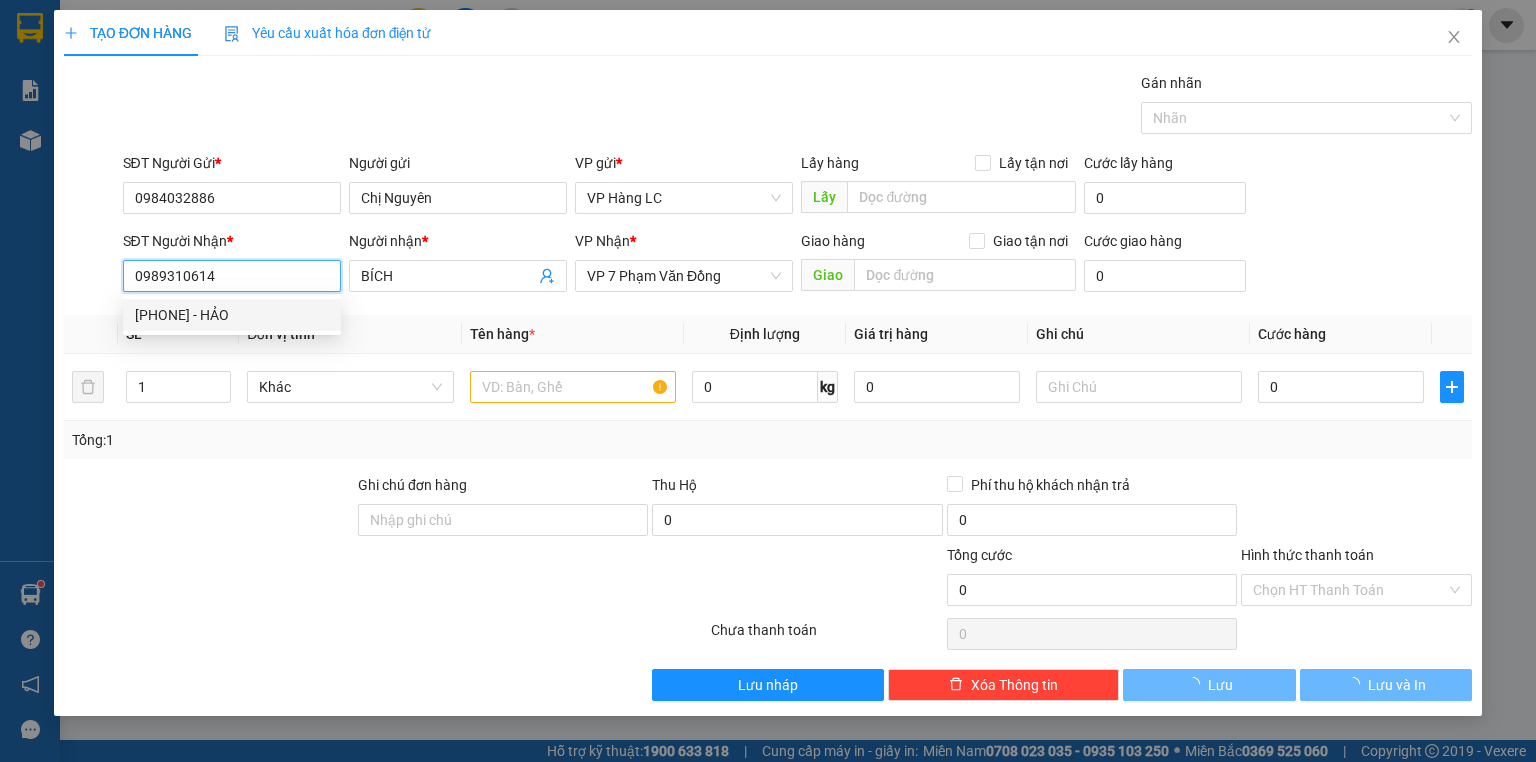 click on "[PHONE] - HẢO" at bounding box center [232, 315] 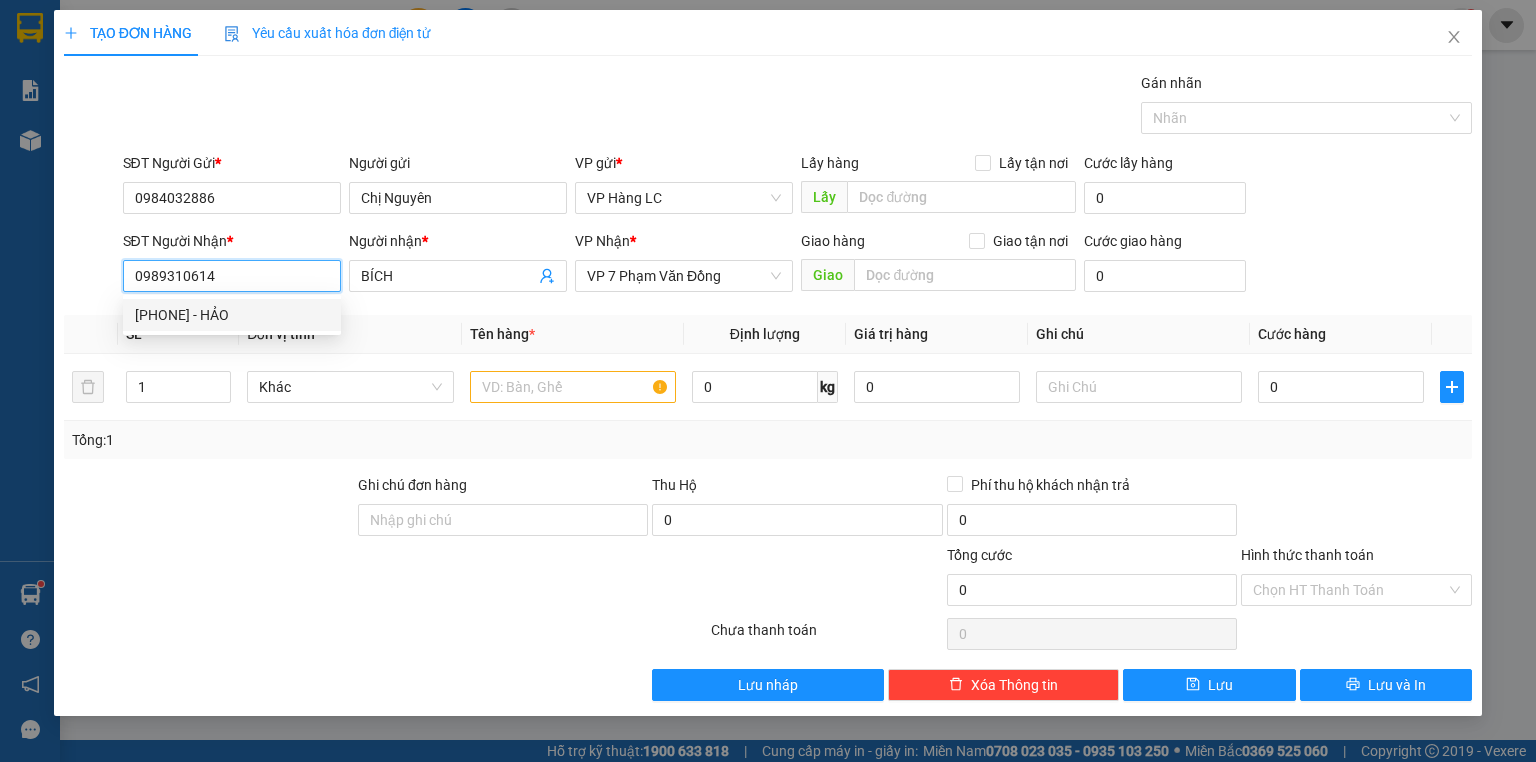 type on "HẢO" 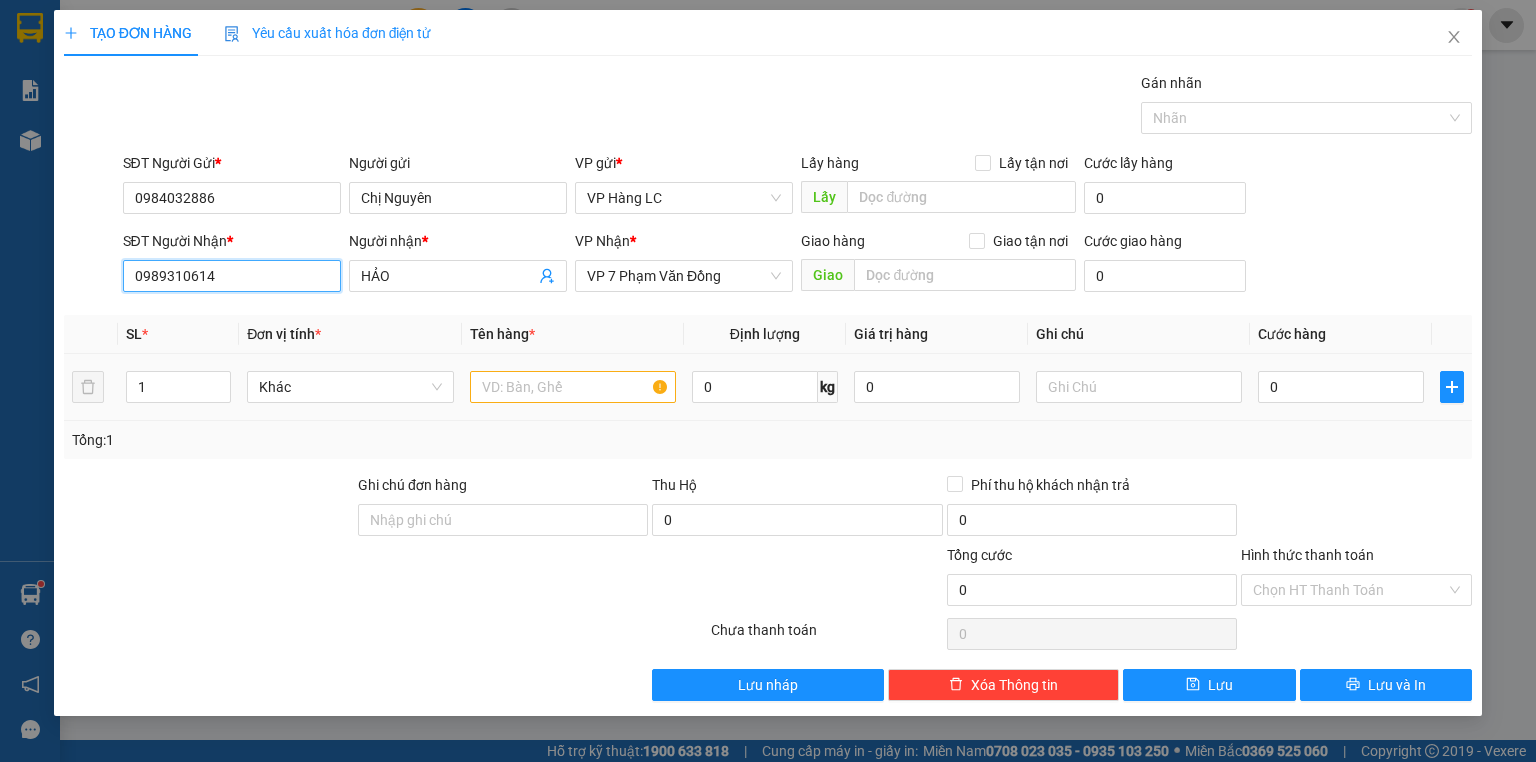 type on "0989310614" 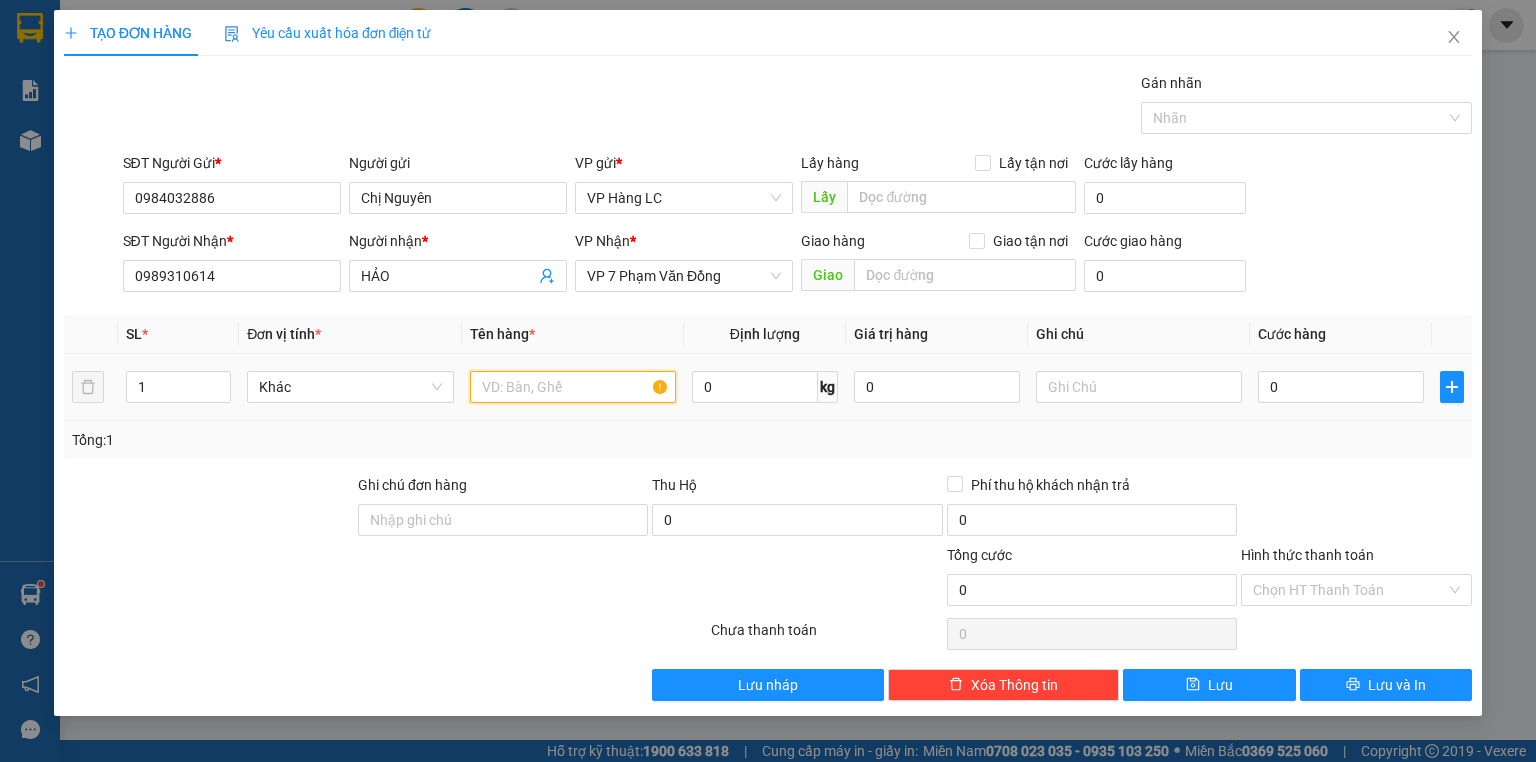 click at bounding box center (573, 387) 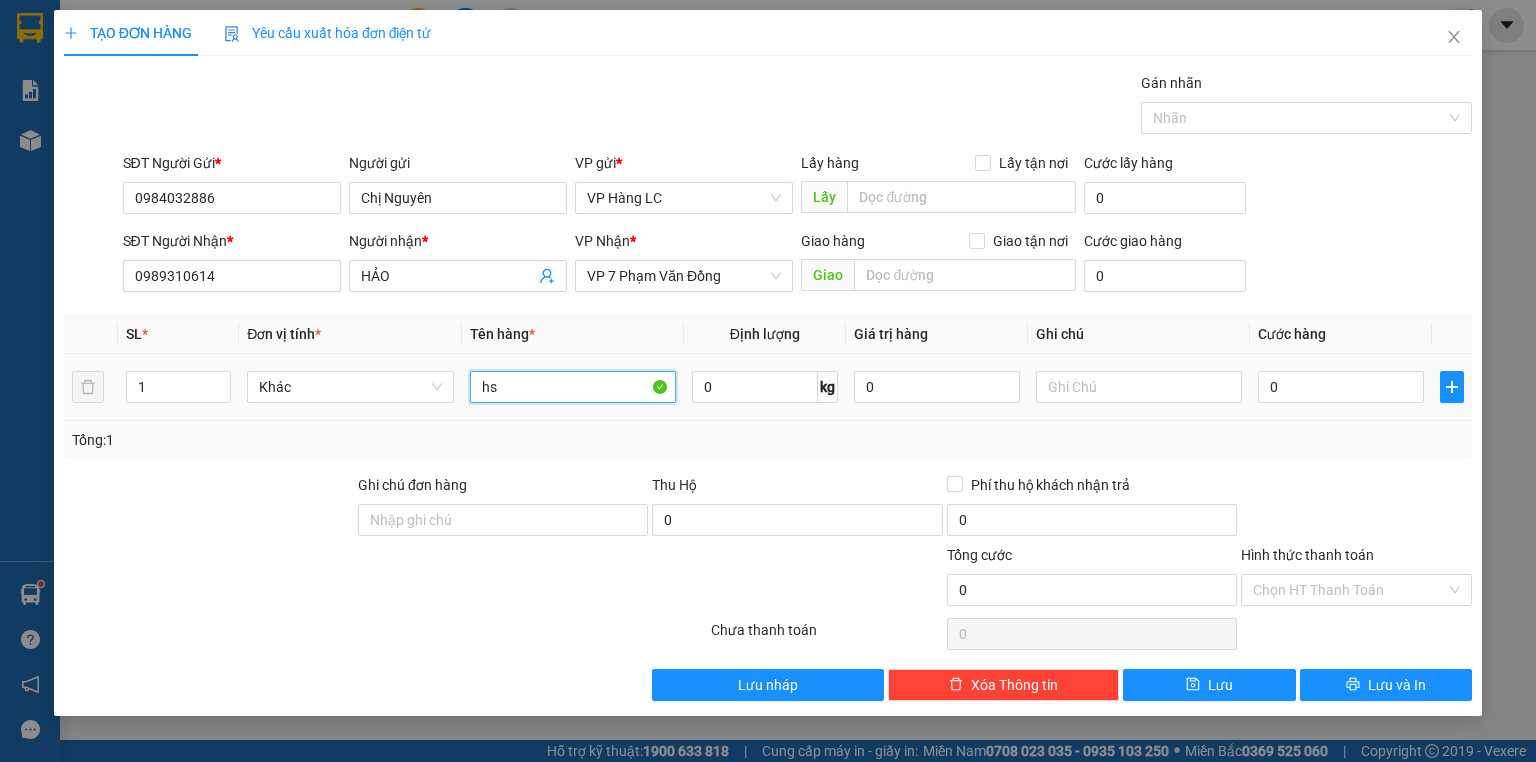 type on "hs" 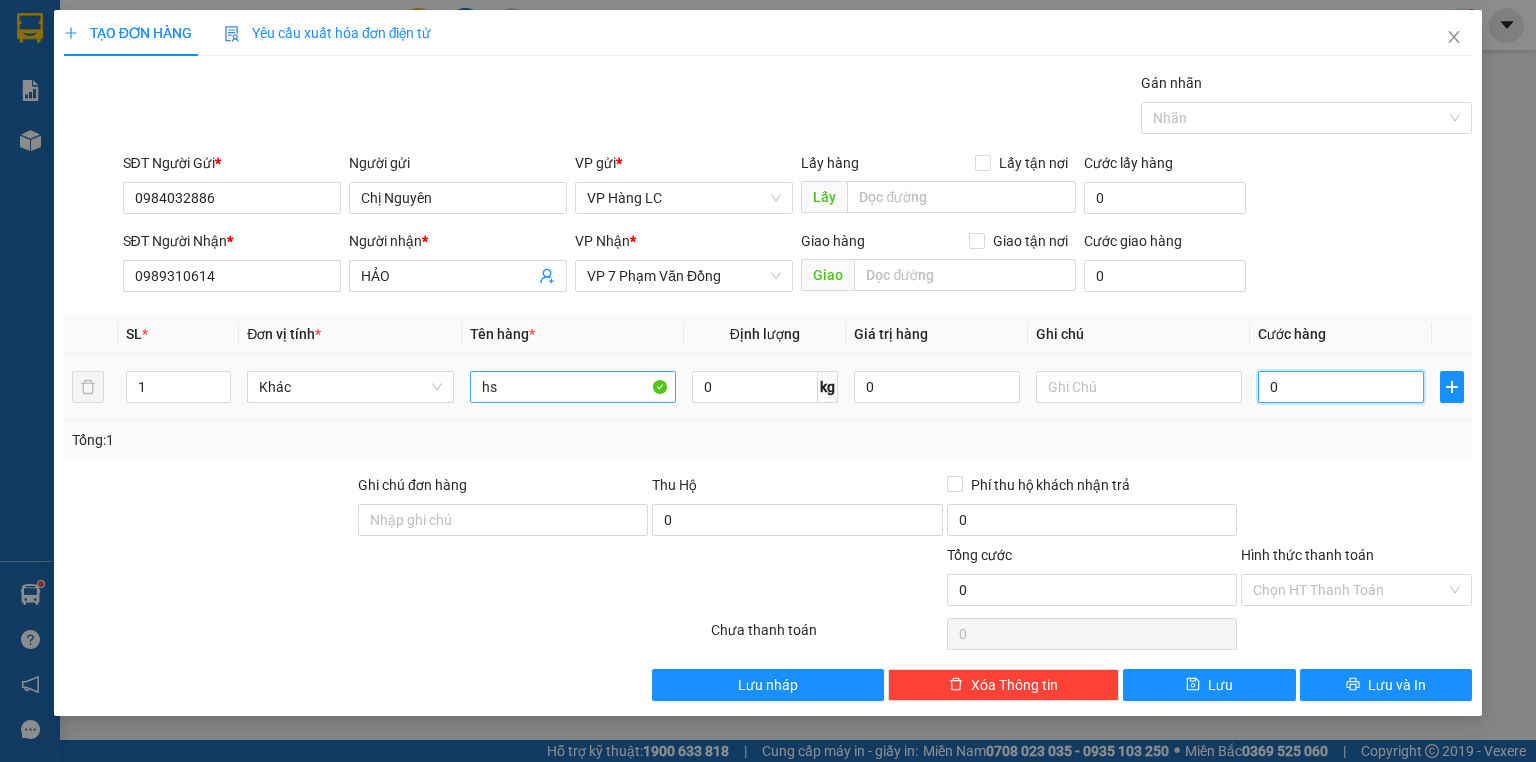 type on "4" 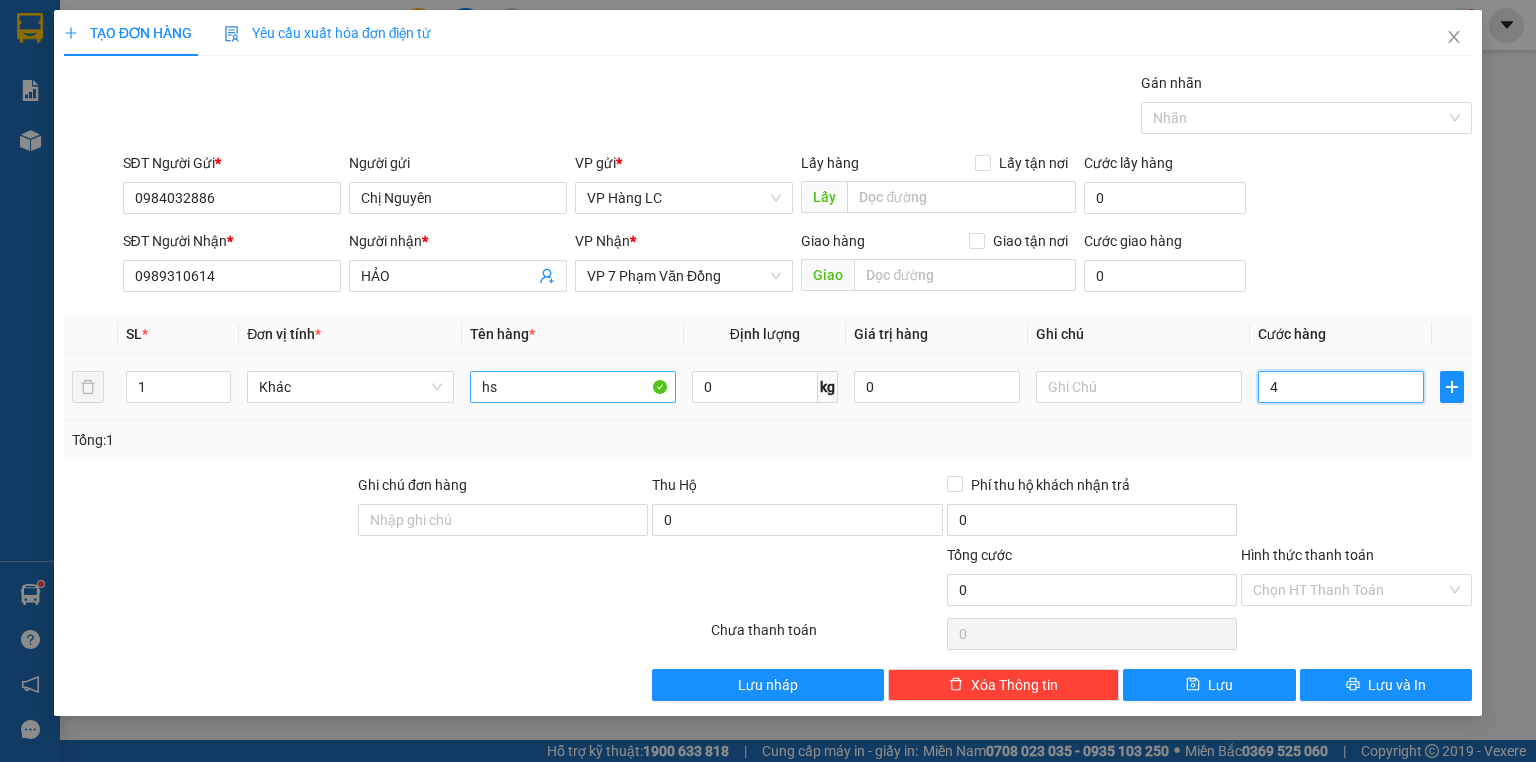 type on "4" 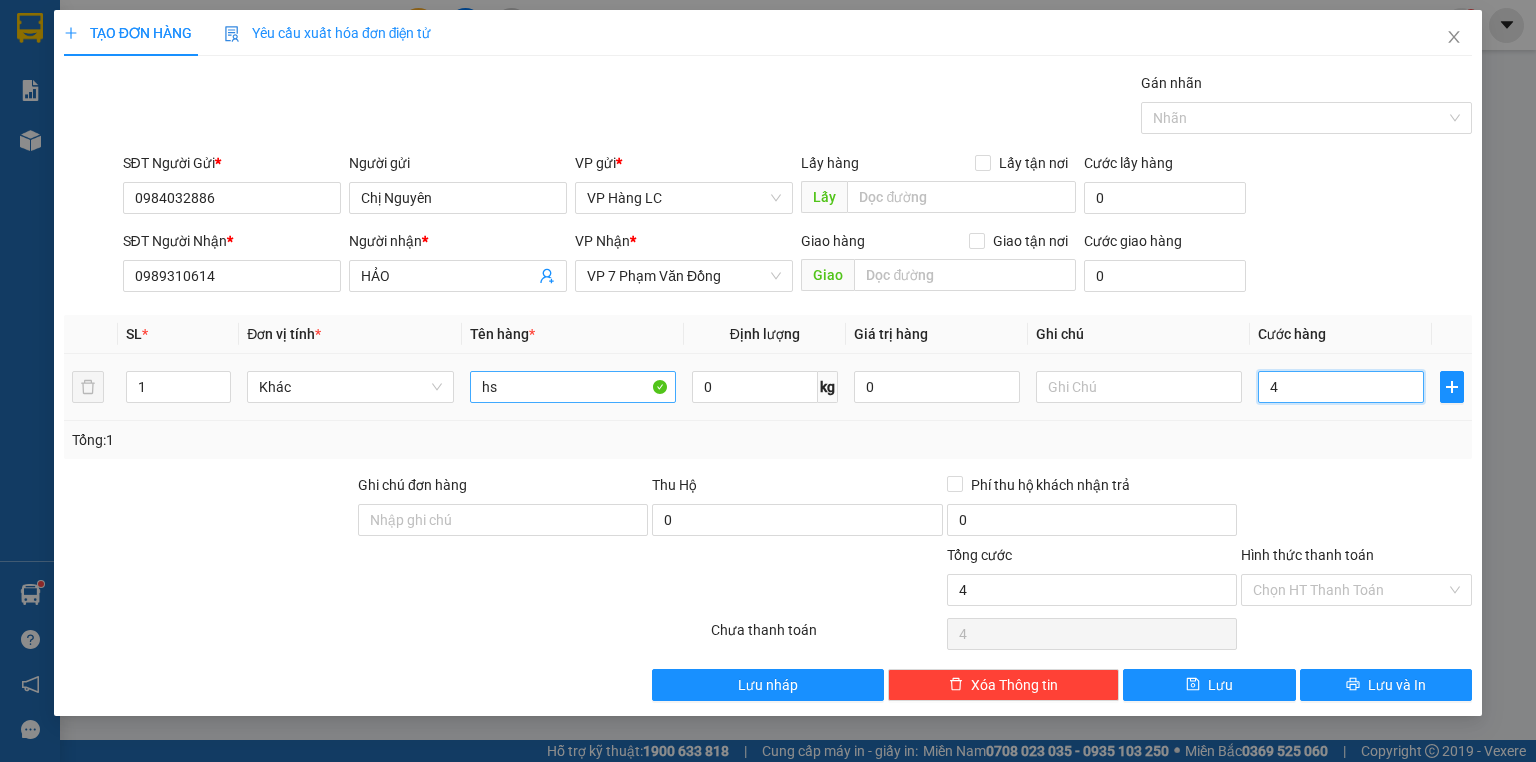 type on "40" 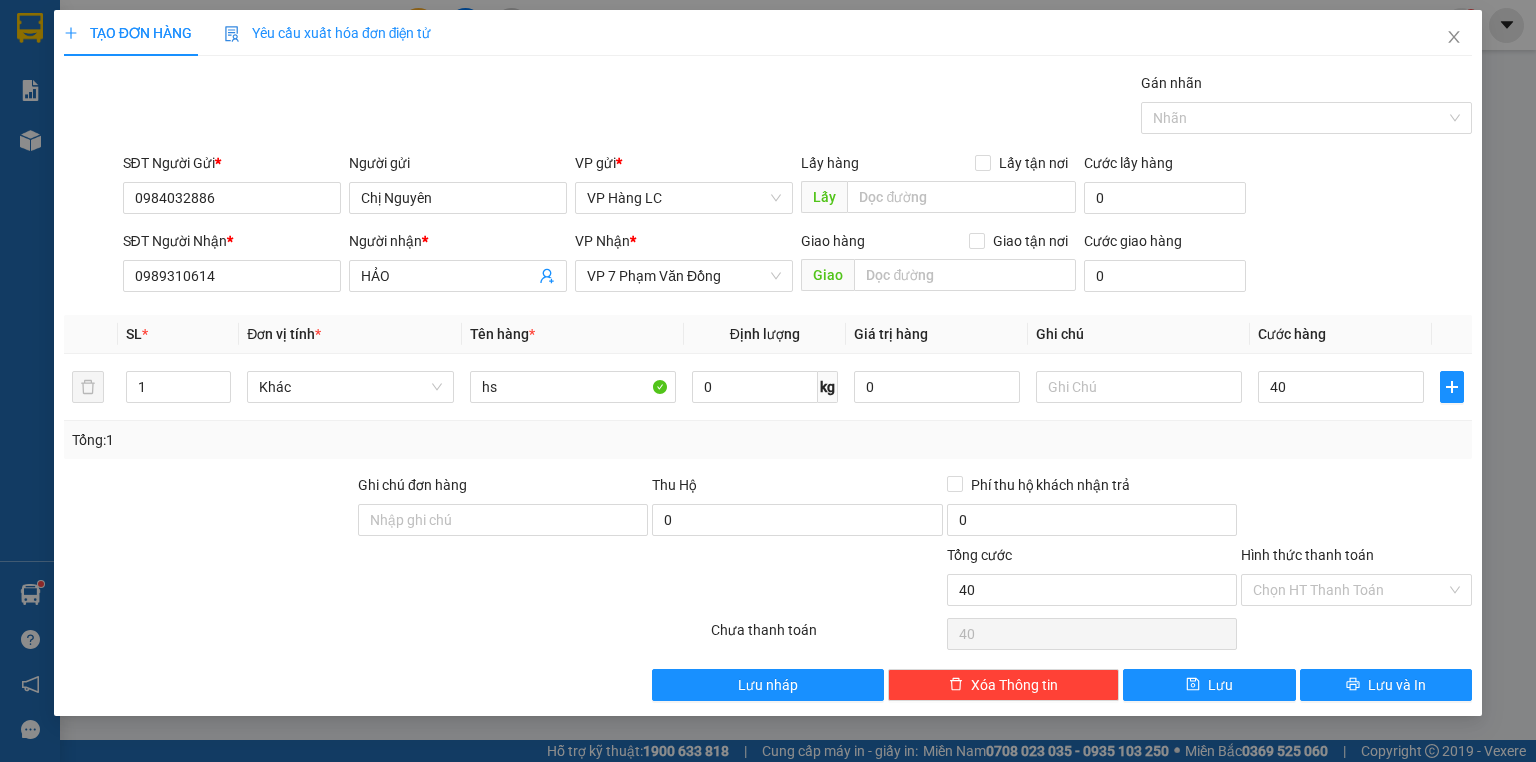 type on "40.000" 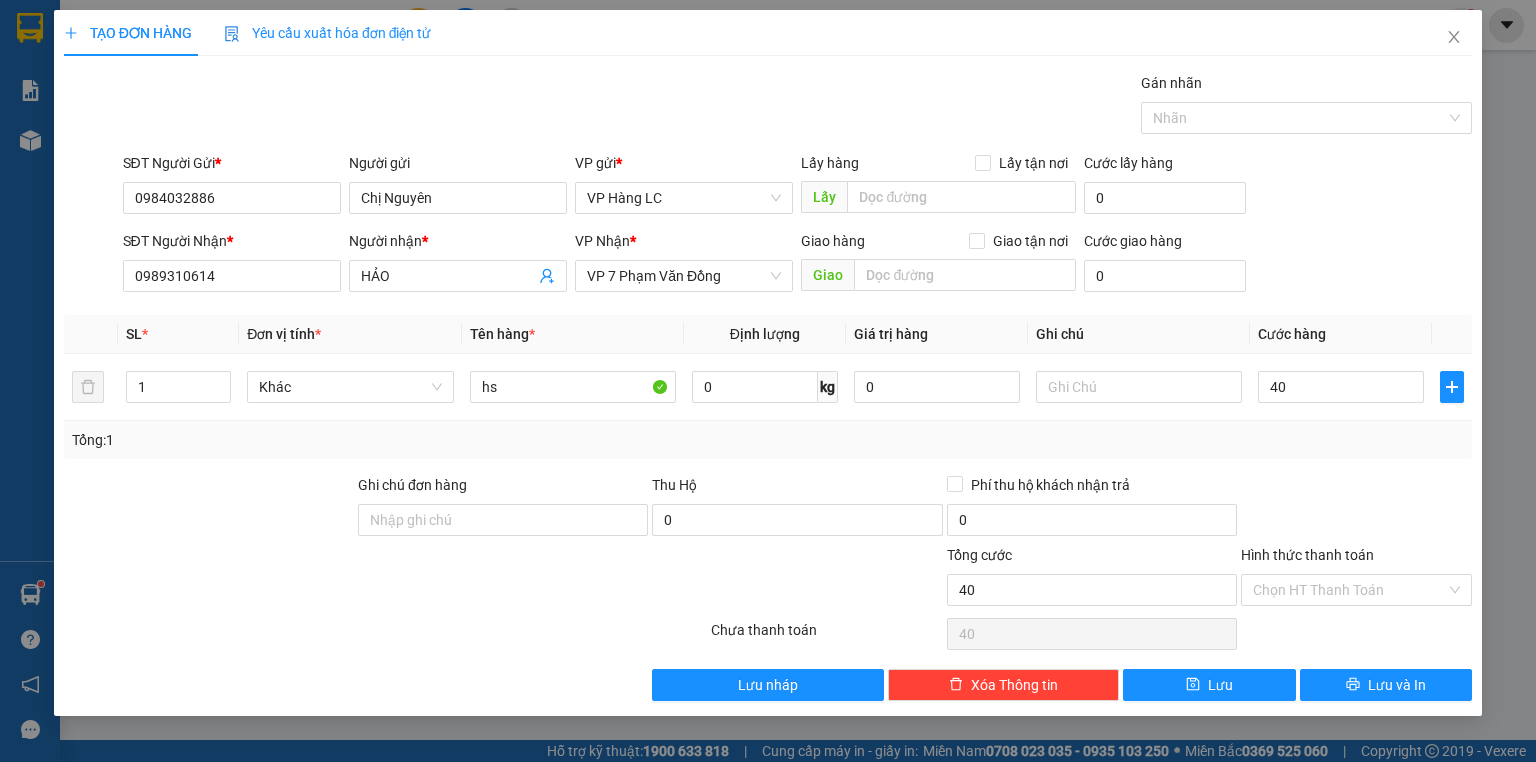 type on "40.000" 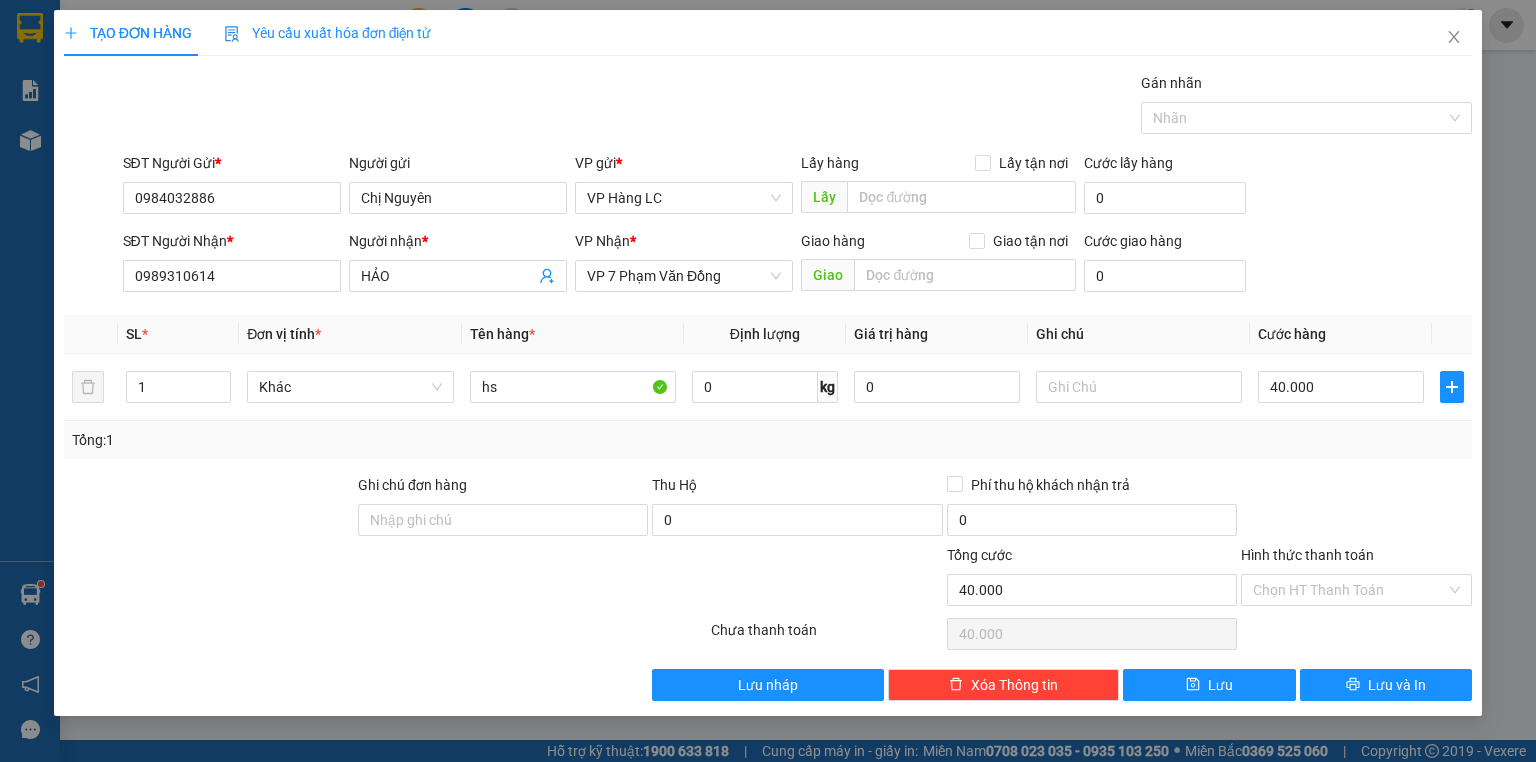 click on "SĐT Người Gửi  * [PHONE] Người gửi Chị Nguyên VP gửi  * VP Hàng LC Lấy hàng Lấy tận nơi Lấy Cước lấy hàng 0 SĐT Người Nhận  * [PHONE] Người nhận  * HẢO VP Nhận  * VP 7 Phạm Văn Đồng Giao hàng Giao tận nơi Giao Cước giao hàng 0" at bounding box center [768, 226] 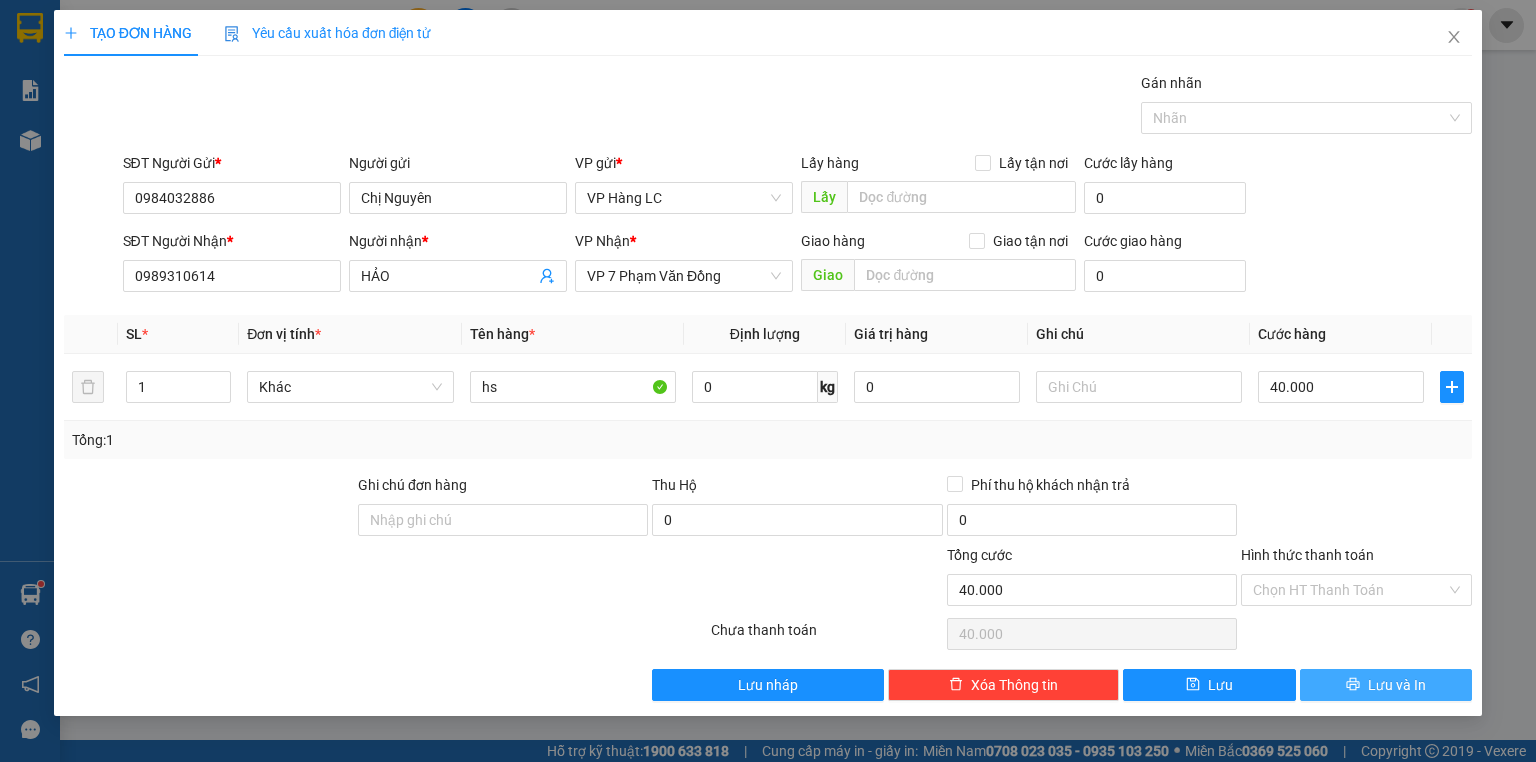 click on "Lưu và In" at bounding box center (1397, 685) 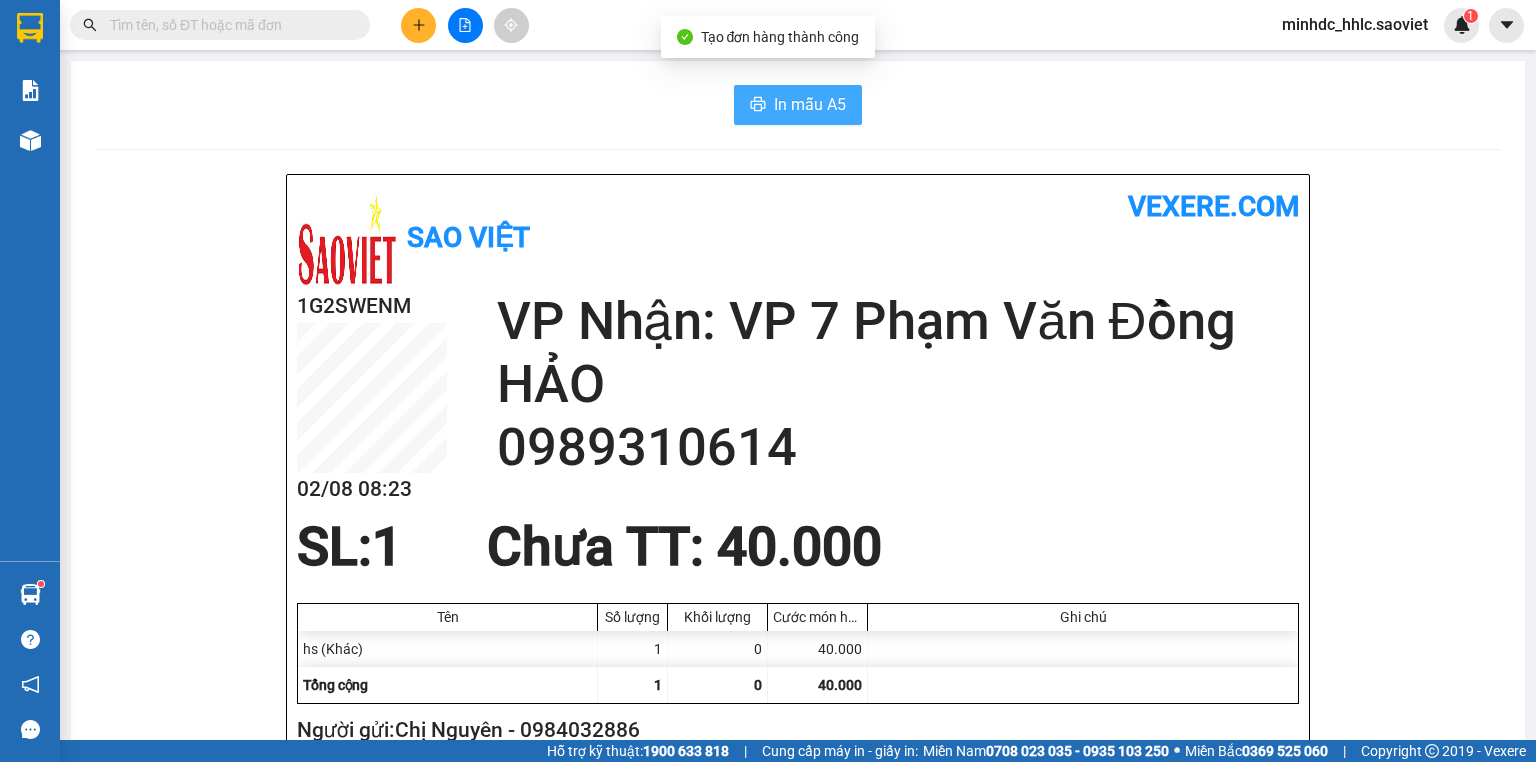 click on "In mẫu A5
Sao Việt vexere.com 1G2SWENM 02/08 08:23 VP Nhận:   VP 7 [STREET_NAME] HẢO  [PHONE] SL:  1 Chưa TT : 40.000 Tên Số lượng Khối lượng Cước món hàng Ghi chú hs (Khác) 1 0 40.000 Tổng cộng 1 0 40.000 Loading... Người gửi:  Chị Nguyên   -   [PHONE]     VP gửi :   VP Hàng LC Sao Việt   Số 779 [STREET_NAME]   19000257 Gửi khách hàng Vexere.com (c) 2017 GỬI :   VP Hàng LC   006 Đường Hợp Thành, Phố Mới   02143 689 689 Người gửi :   Chị Nguyên [PHONE] 1G2SWENM NHẬN :   VP 7 [STREET_NAME]   Số 7 [STREET_NAME]    02437687687  Người nhận :   HẢO  [PHONE] Tên (giá trị hàng) SL KG/Món Loại hàng gửi Cước món hàng Ghi chú hs (Khác) 1 0 40.000 Tổng cộng 1 0 40.000 Loading... Chưa TT : 40.000 Tổng phải thu: 40.000 Người gửi hàng xác nhận (Tôi đã đọc và đồng ý nộp dung phiếu gửi hàng) NV kiểm tra hàng (Kí và ghi rõ họ tên) NV nhận hàng" at bounding box center (798, 835) 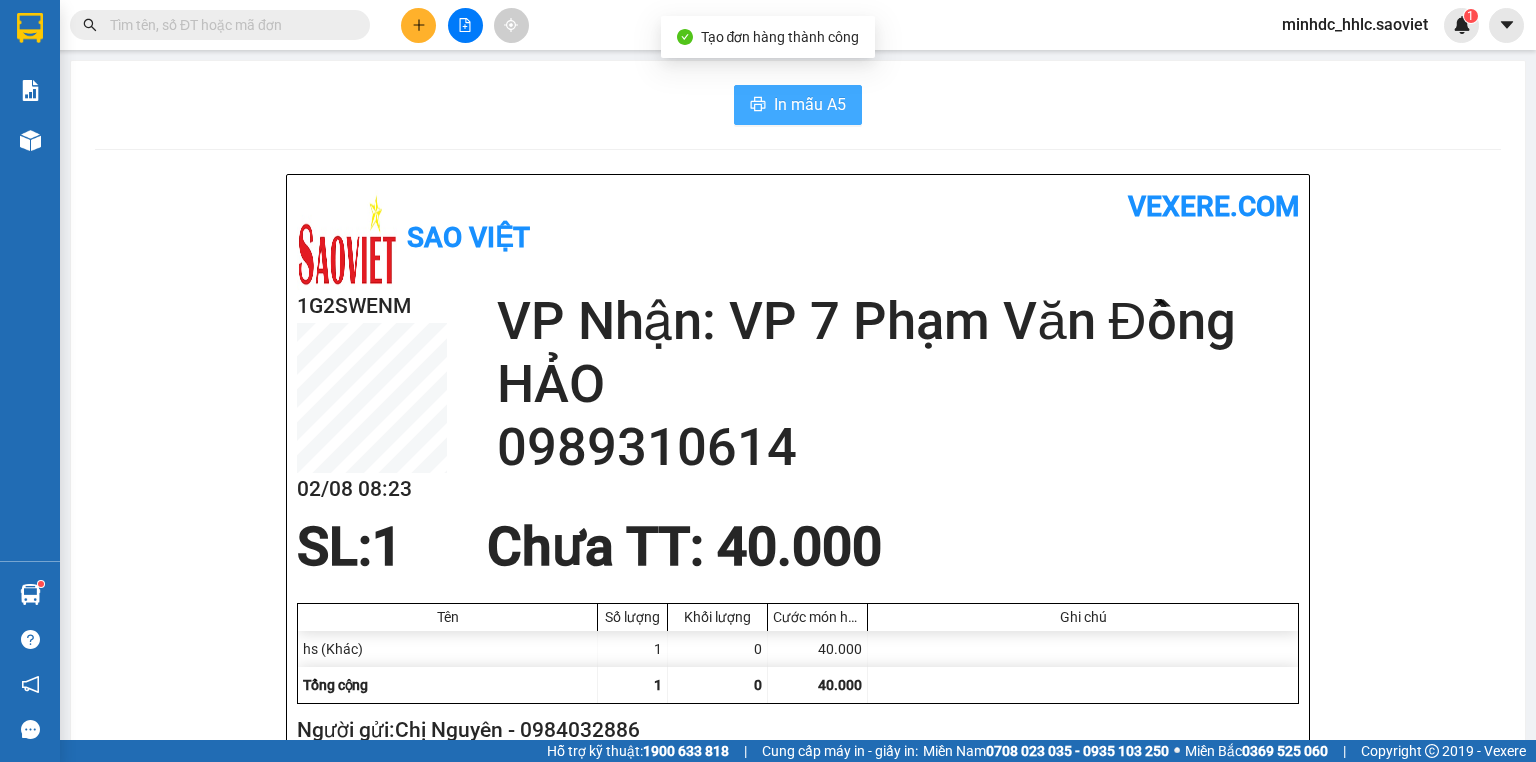 drag, startPoint x: 783, startPoint y: 84, endPoint x: 790, endPoint y: 116, distance: 32.75668 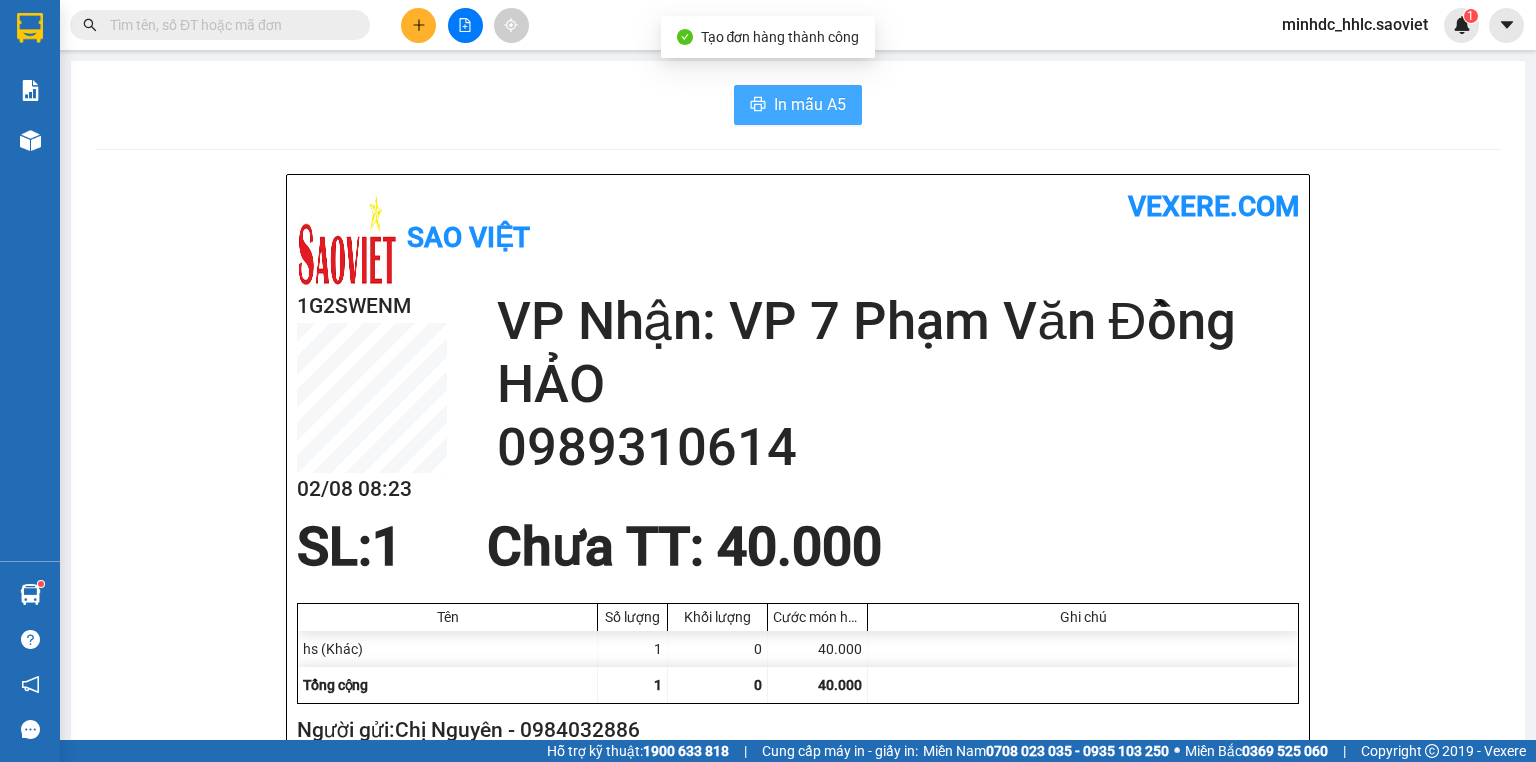 click on "In mẫu A5" at bounding box center (810, 104) 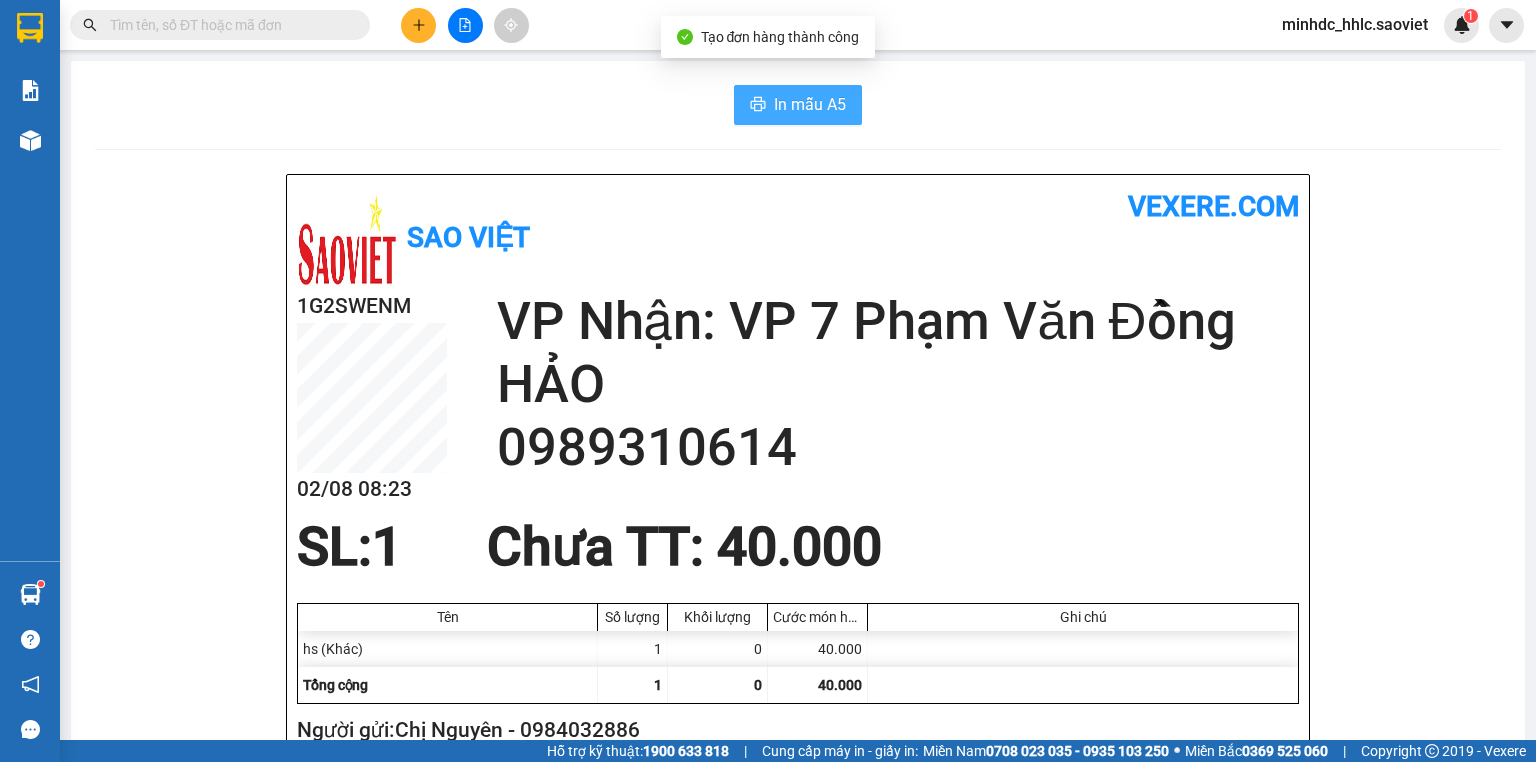 scroll, scrollTop: 0, scrollLeft: 0, axis: both 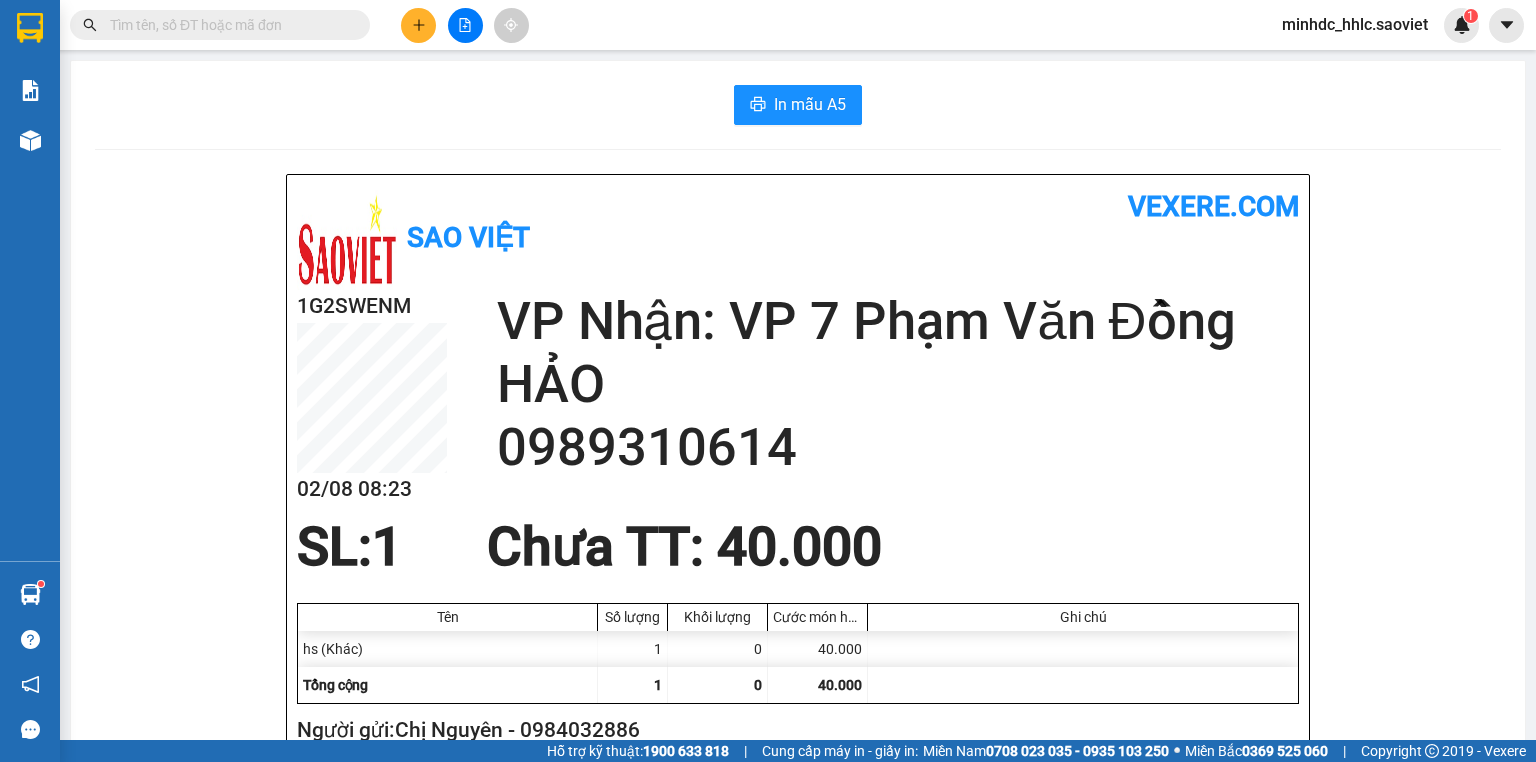 click at bounding box center (228, 25) 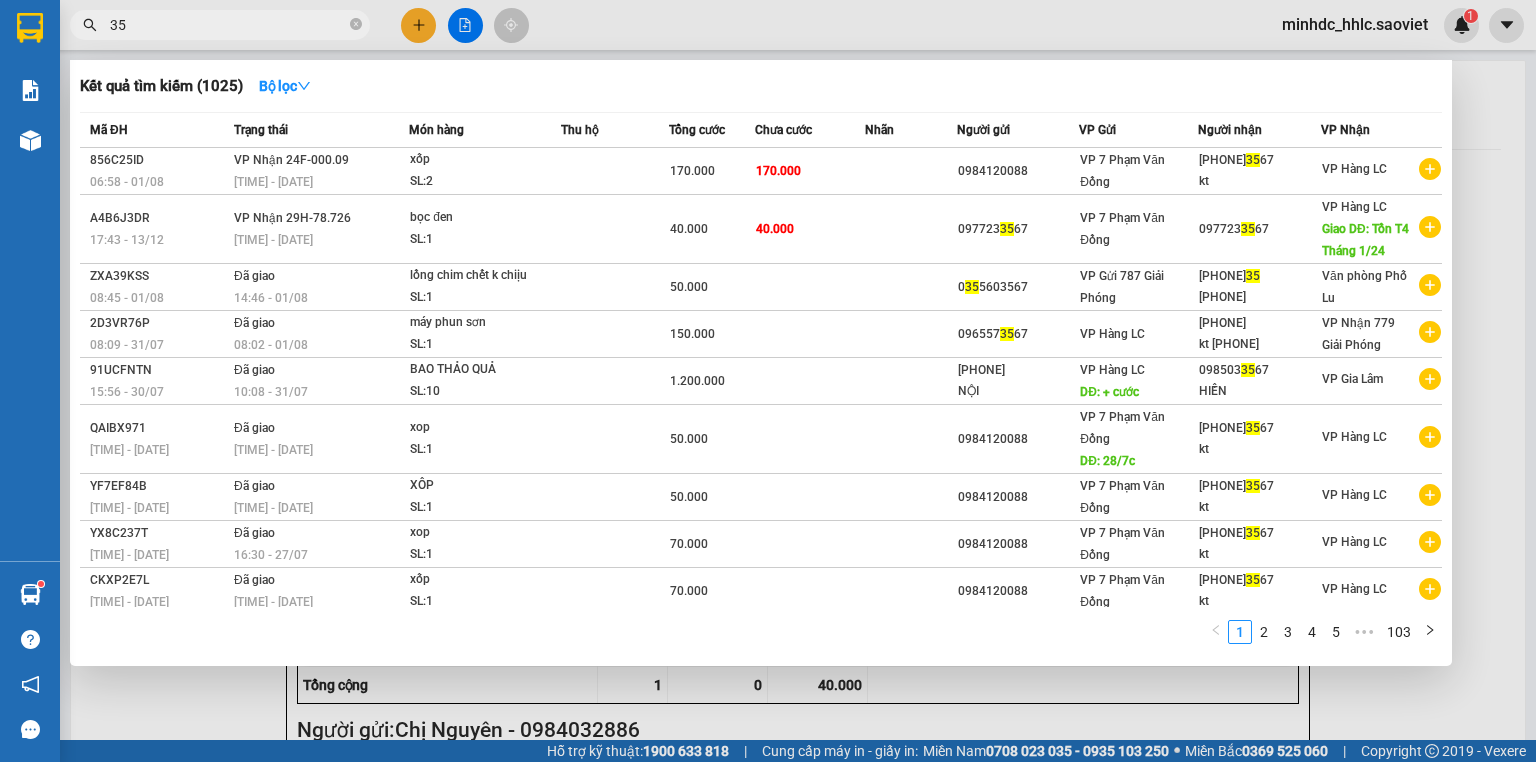type on "3" 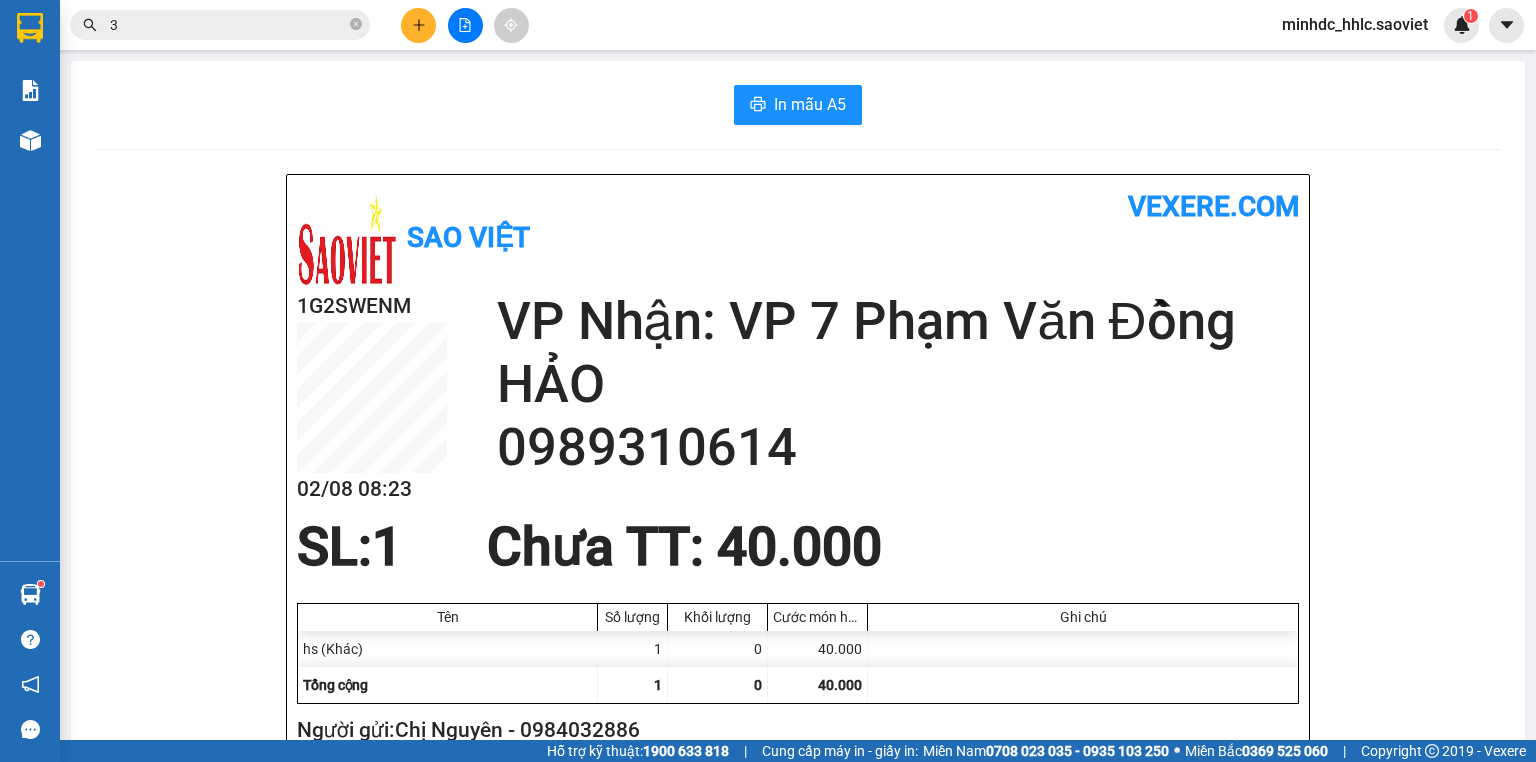 type 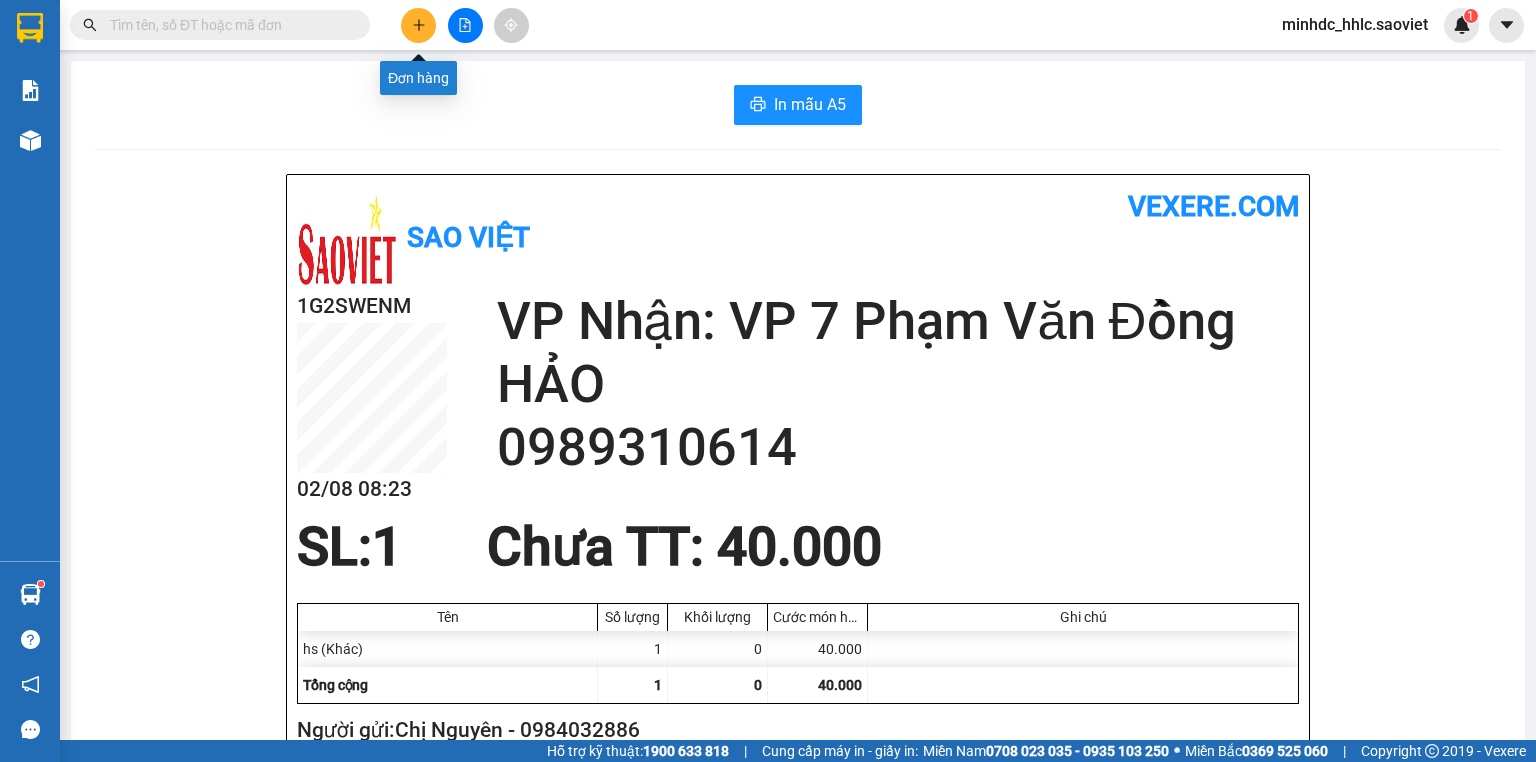 click 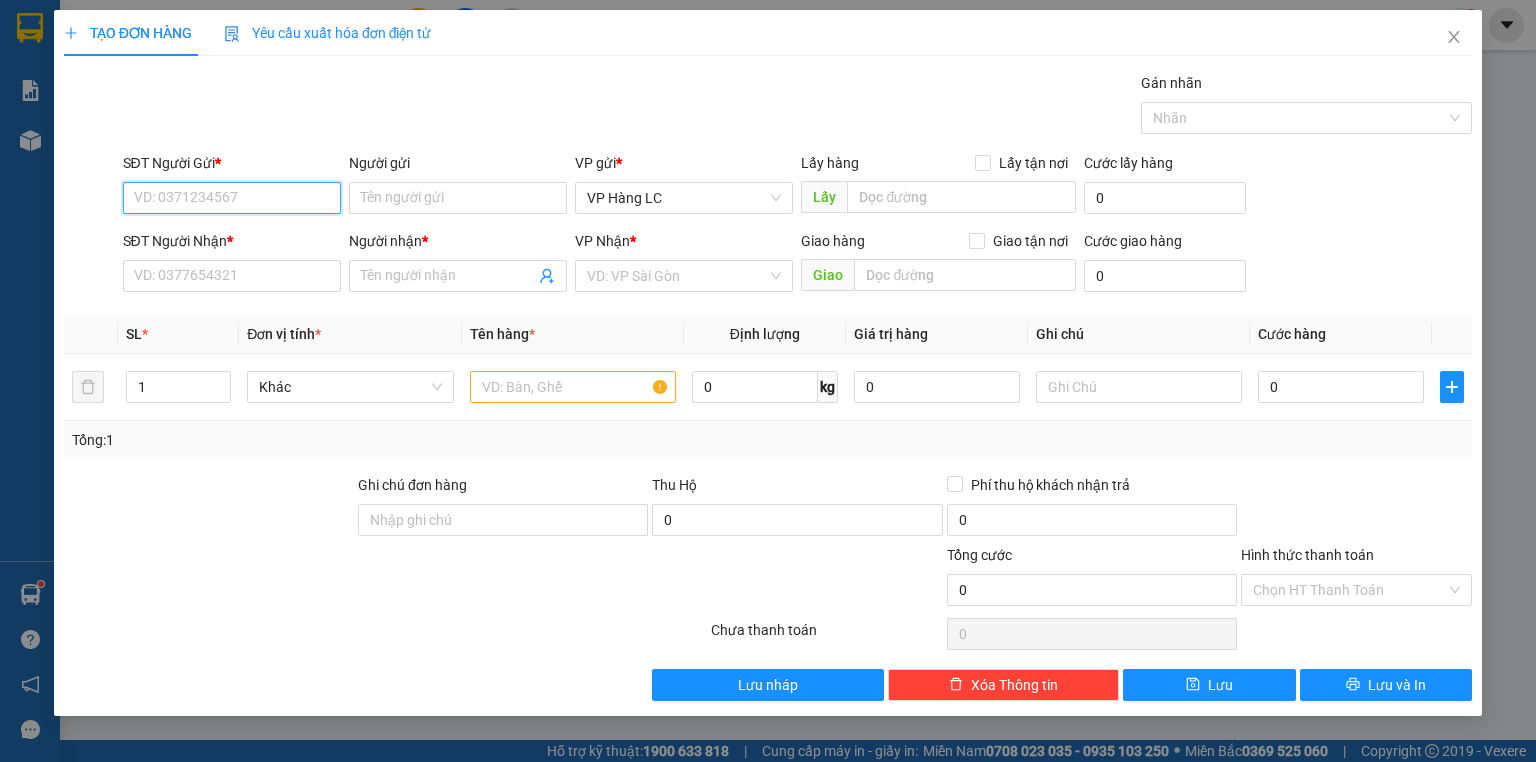click on "SĐT Người Gửi  *" at bounding box center (232, 198) 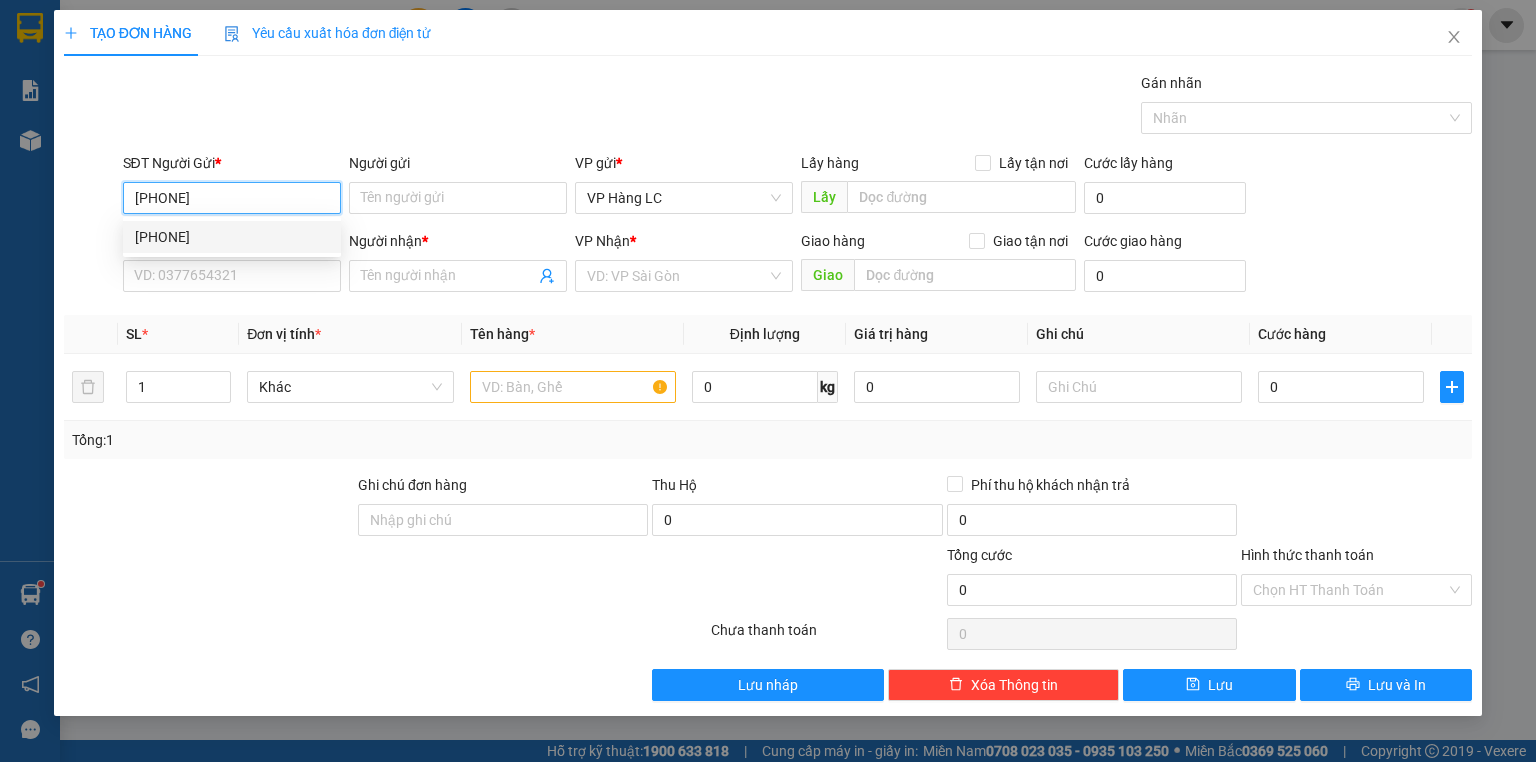 click on "[PHONE]" at bounding box center [232, 237] 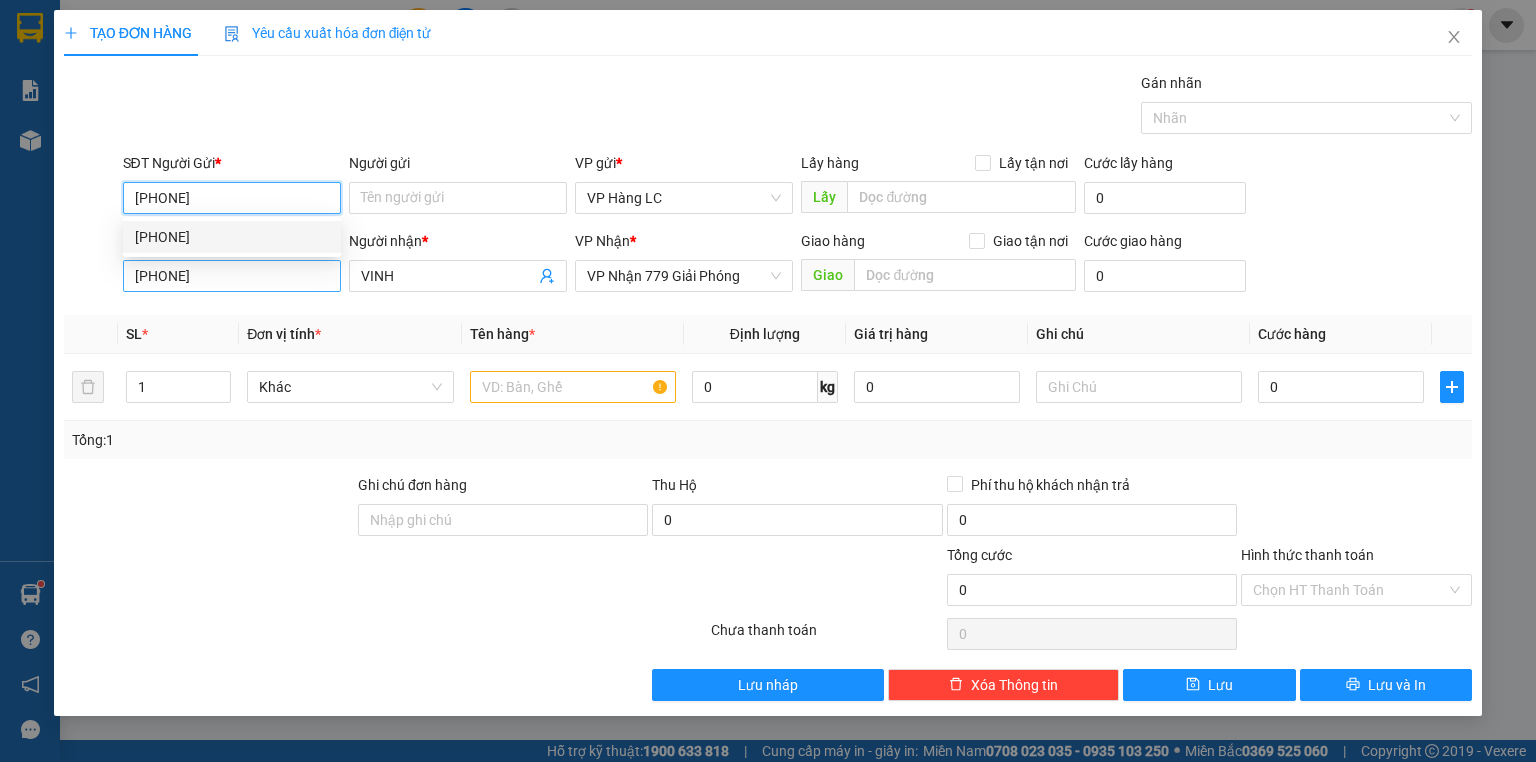 type on "[PHONE]" 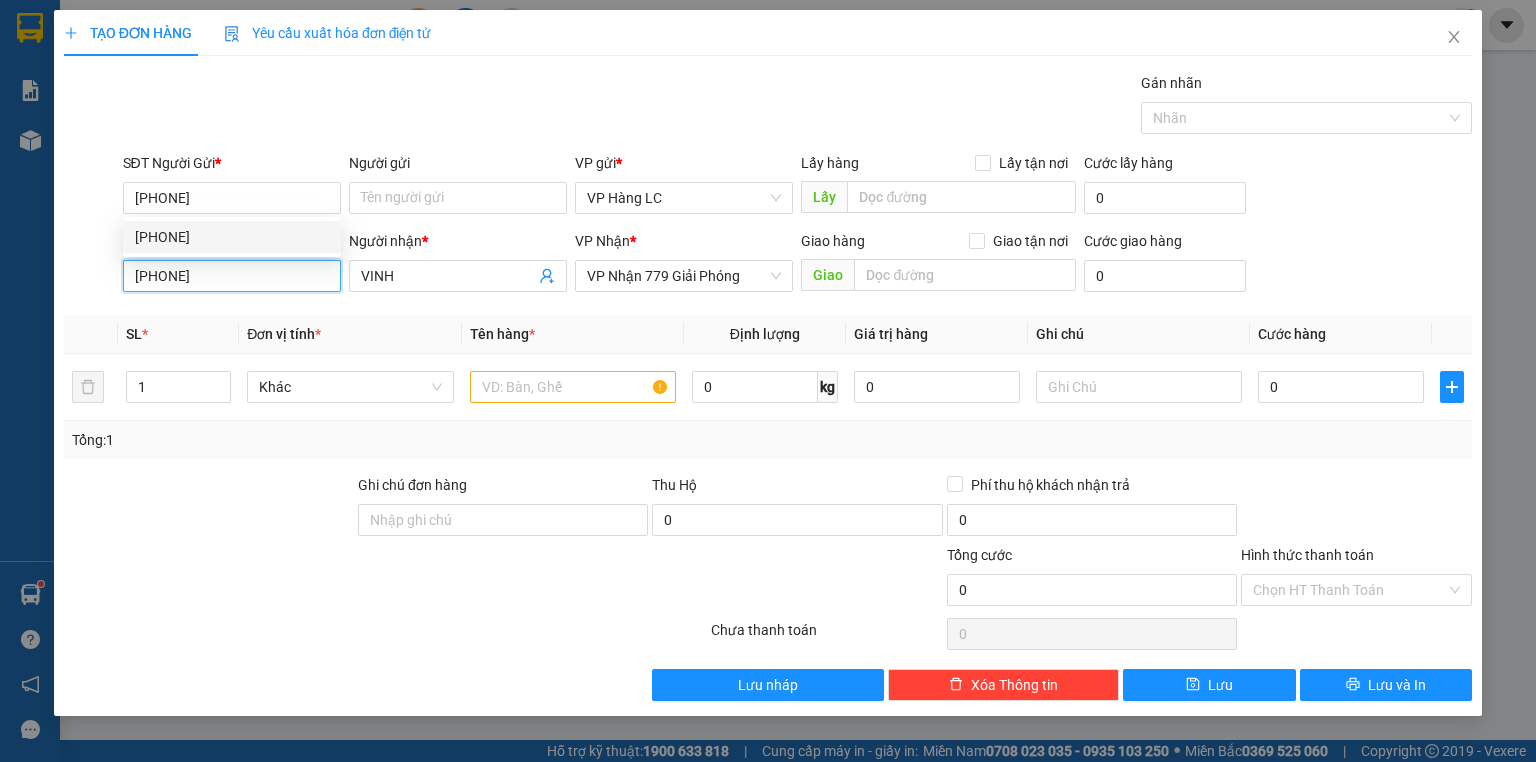 click on "[PHONE]" at bounding box center [232, 276] 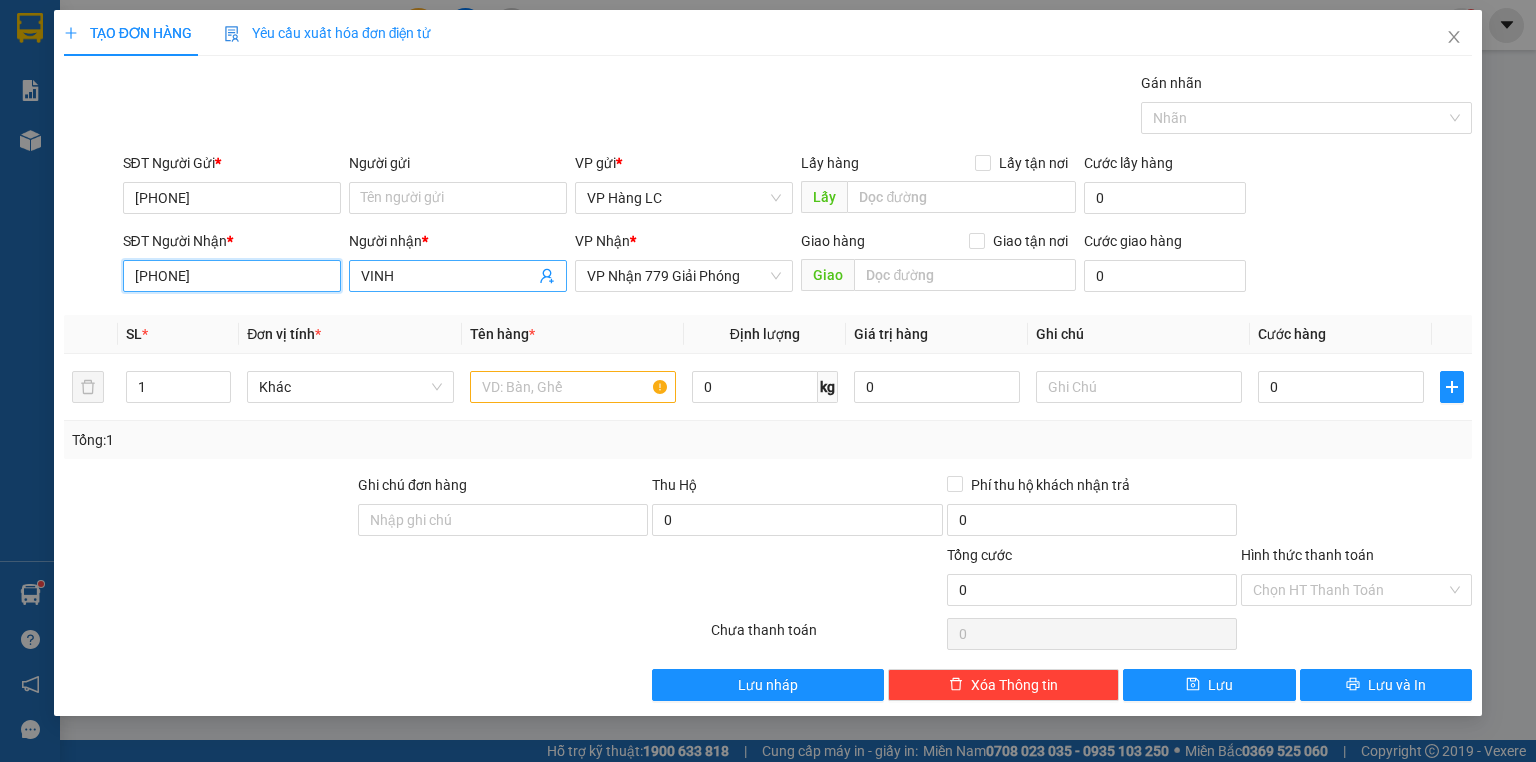 type on "[PHONE]" 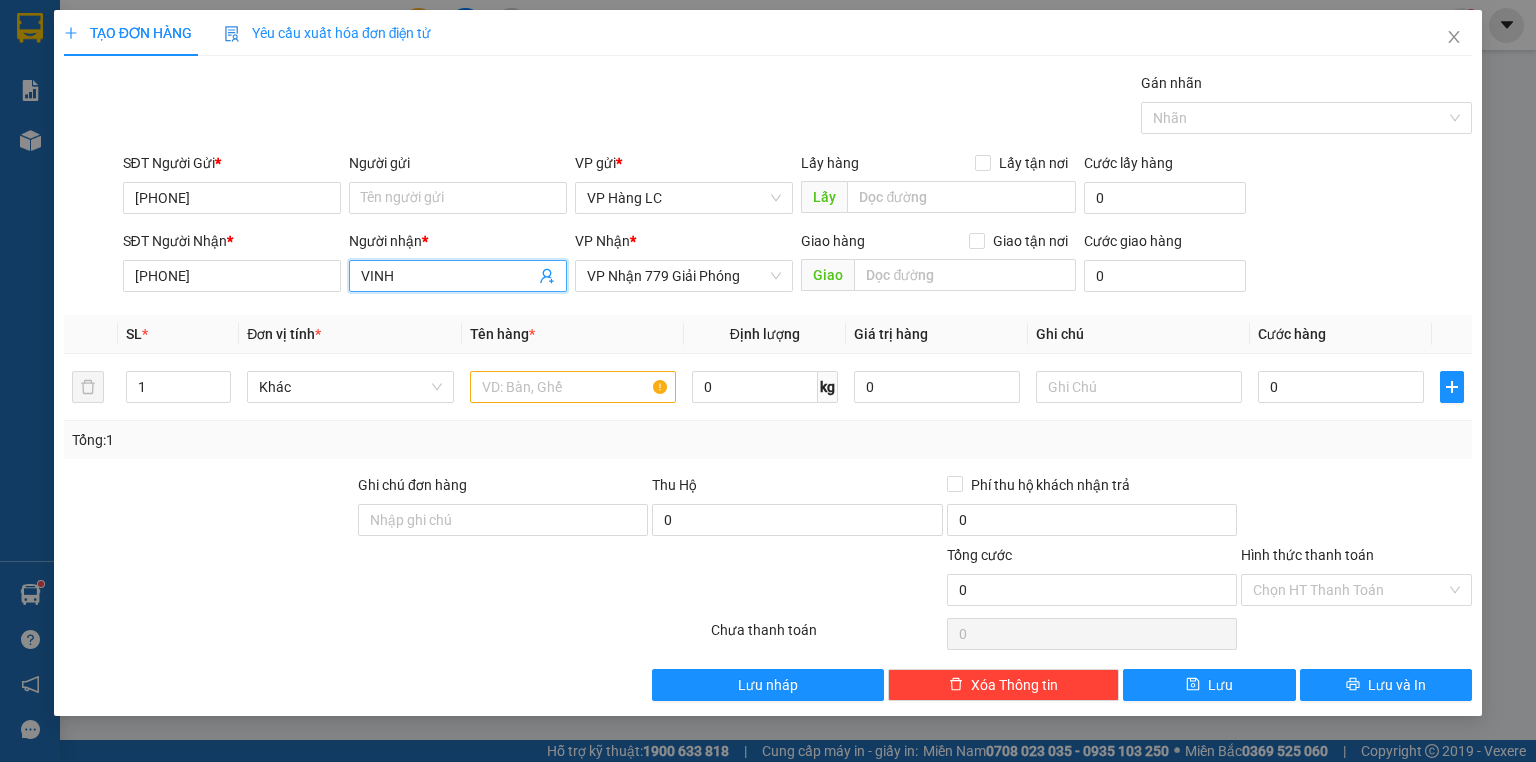 click on "VINH" at bounding box center (448, 276) 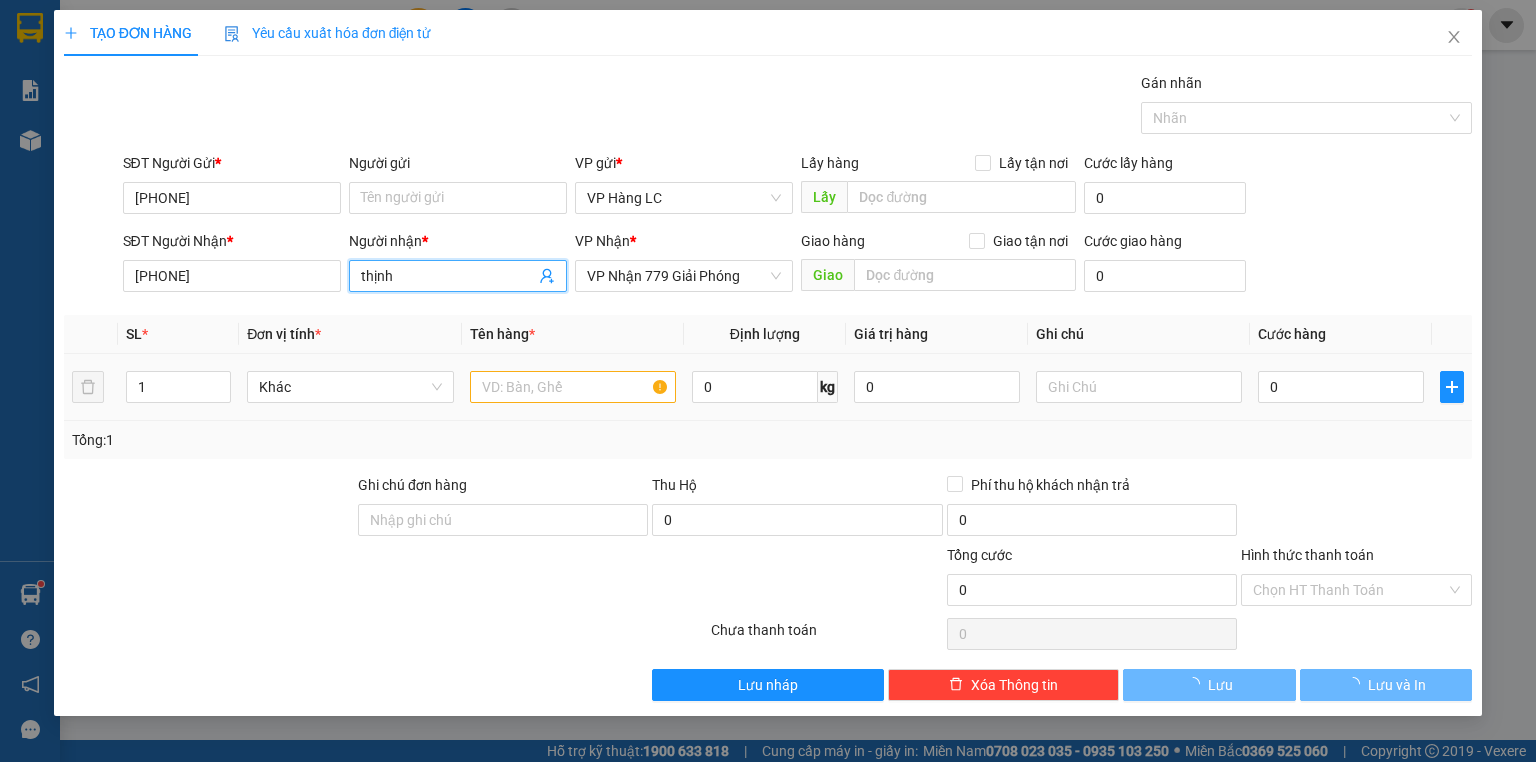 type on "thịnh" 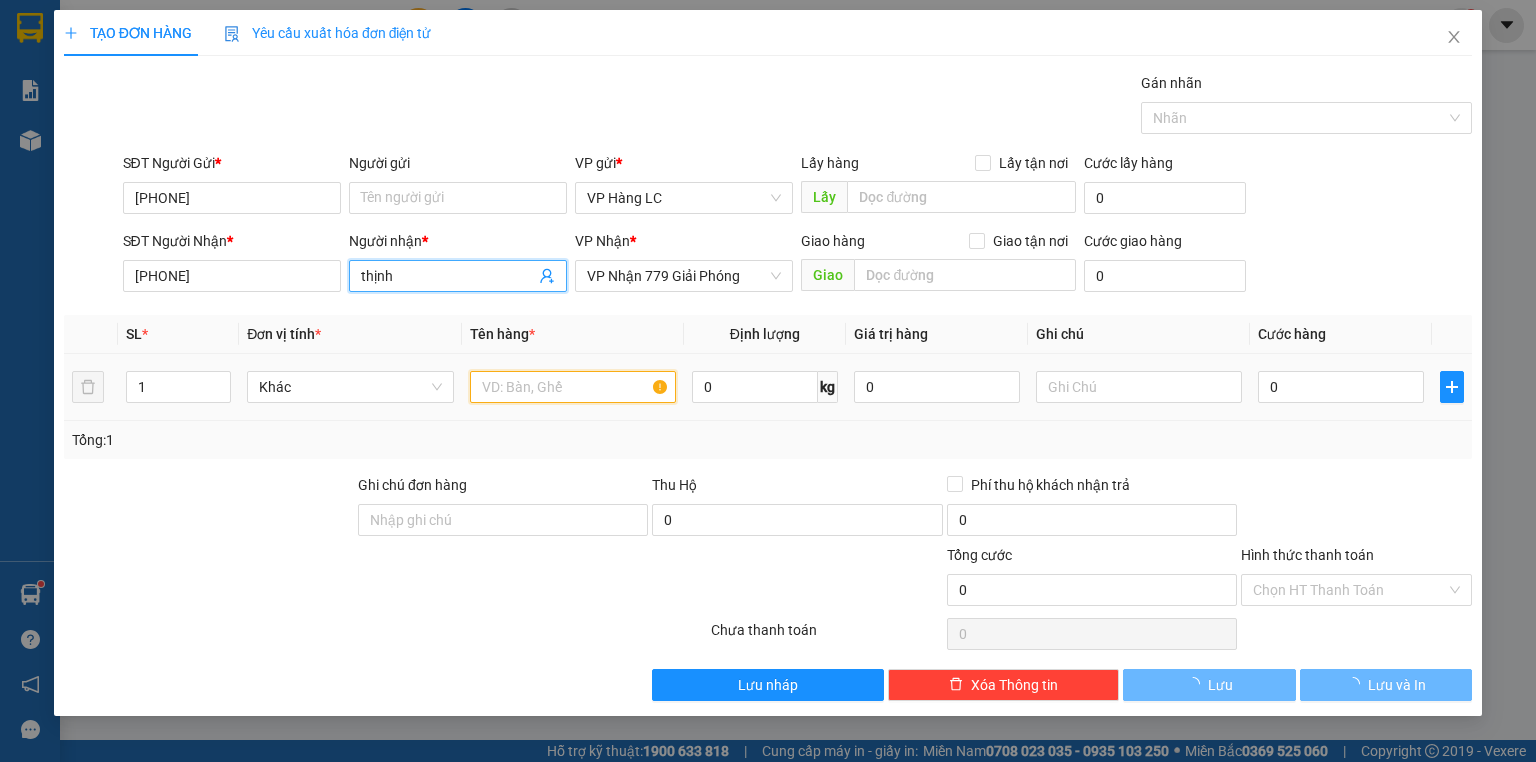click on "Kết quả tìm kiếm ( 1025 )  Bộ lọc  Mã ĐH Trạng thái Món hàng Thu hộ Tổng cước Chưa cước Nhãn Người gửi VP Gửi Người nhận VP Nhận 856C25ID 06:58 - 01/08 VP Nhận   24F-000.09 12:08 - 01/08 xốp SL:  2 170.000 170.000 [PHONE] VP 7 [STREET_NAME] [PHONE]  kt VP Hàng LC A4B6J3DR 17:43 - 13/12 VP Nhận   29H-78.726 01:44 - 14/12 bọc đen SL:  1 40.000 40.000 [PHONE] VP 7 [STREET_NAME] [PHONE]   VP Hàng LC Giao DĐ: Tồn T4 Tháng 1/24 ZXA39KSS 08:45 - 01/08 Đã giao   14:46 - 01/08 lồng chim chết k chiịu SL:  1 50.000 [PHONE] VP Gửi 787 [STREET_NAME] [PHONE] [PHONE] Văn phòng Phố Lu 2D3VR76P 08:09 - 31/07 Đã giao   08:02 - 01/08 máy phun sơn SL:  1 150.000 [PHONE] VP Hàng LC [PHONE] kt [PHONE] VP Nhận 779 [STREET_NAME] 91UCFNTN 15:56 - 30/07 Đã giao   10:08 - 31/07 BAO THẢO QUẢ SL:  10 1.200.000 [PHONE] NỘI VP Hàng LC DĐ: + cước [PHONE] HIỀN VP Gia Lâm QAIBX971 06:51 - 28/07   xop" at bounding box center [768, 381] 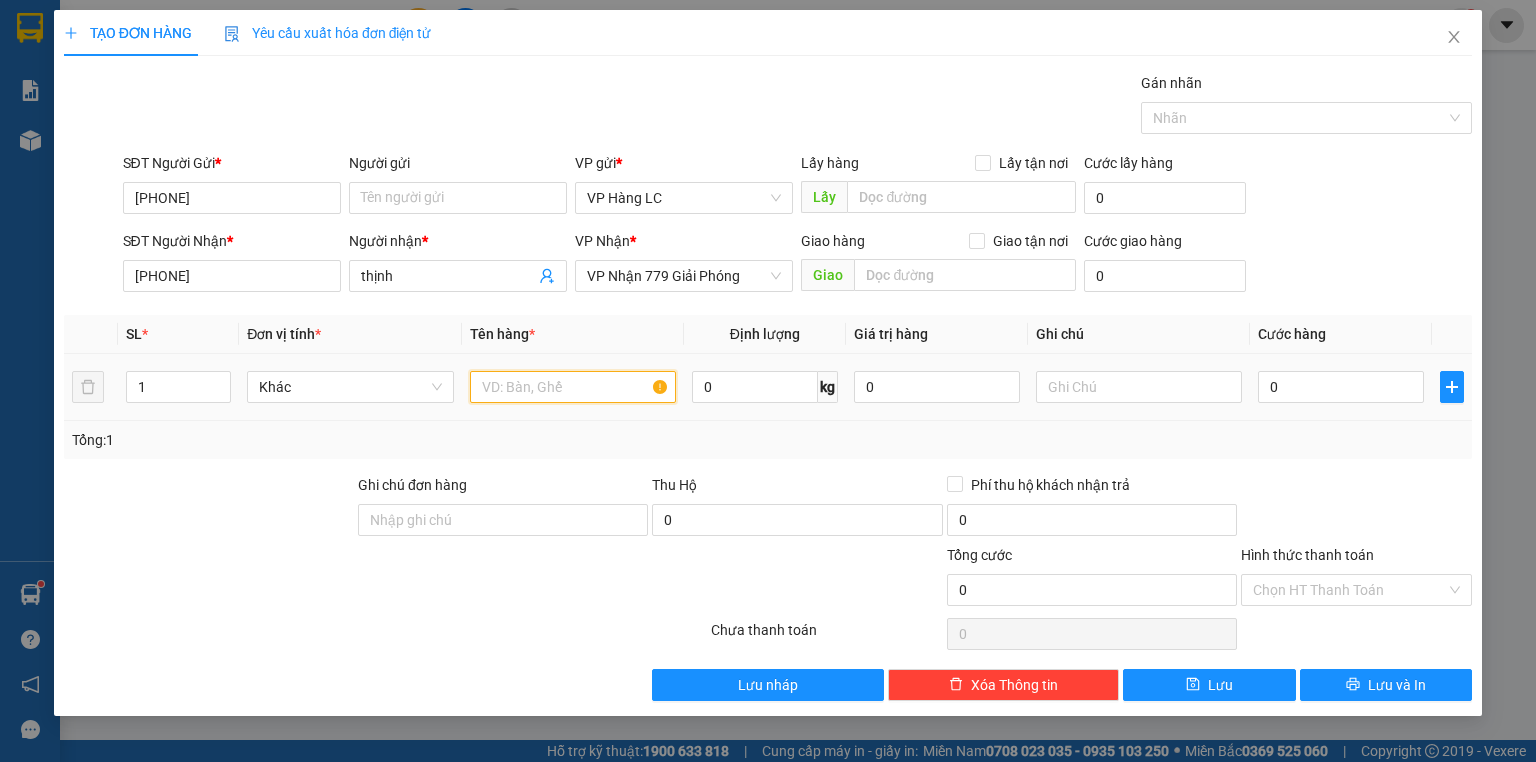 type on "g" 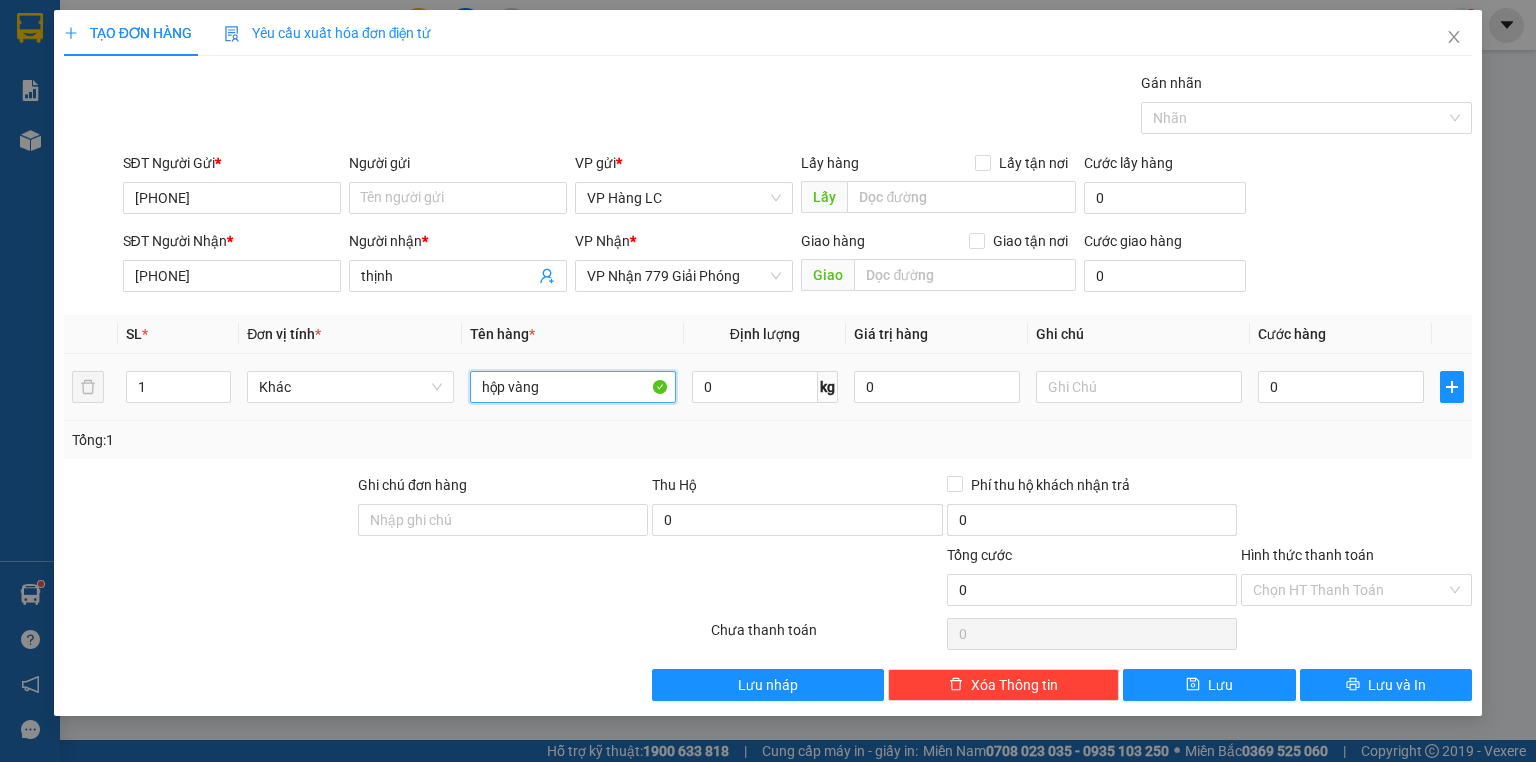 type on "hộp vàng" 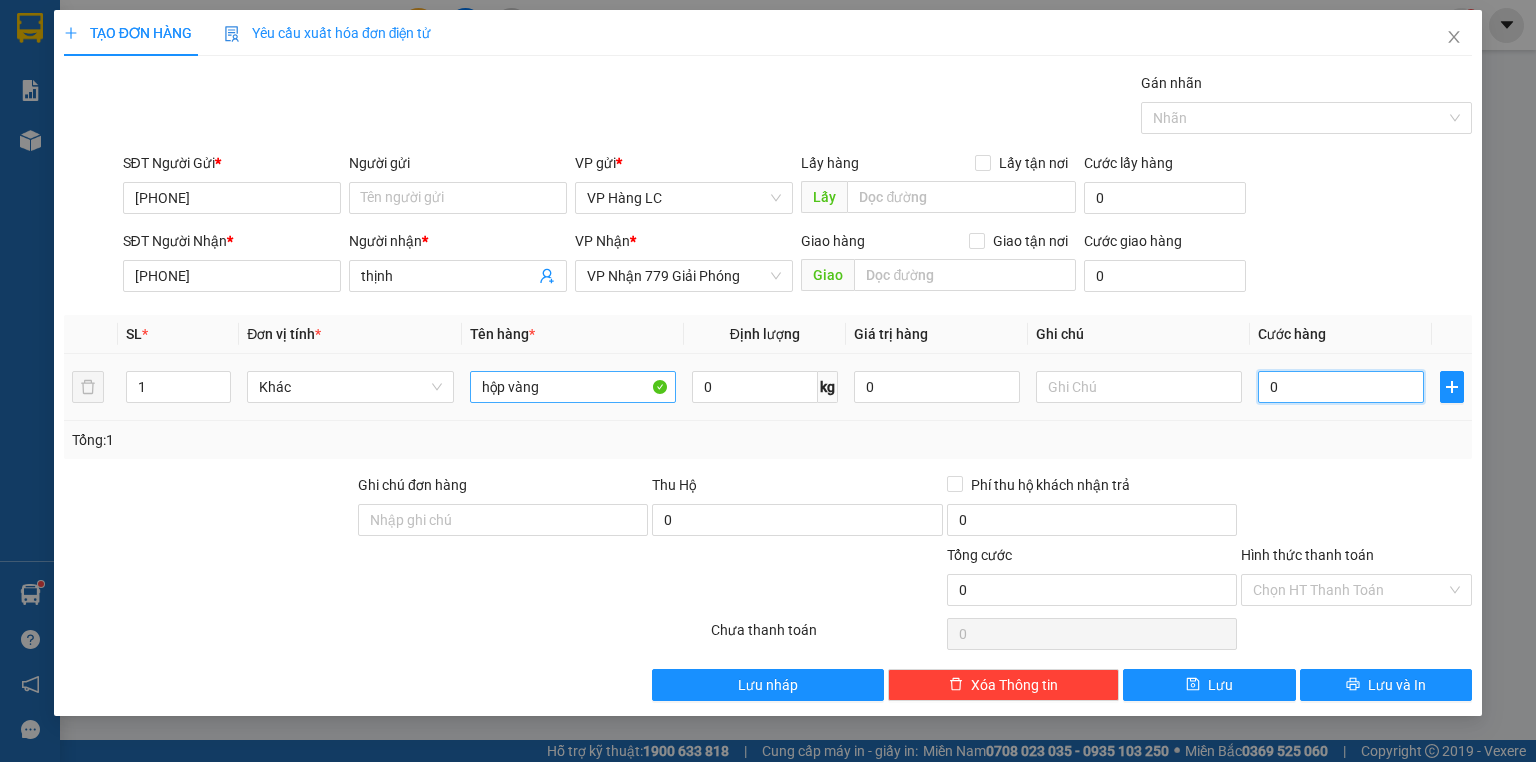type on "5" 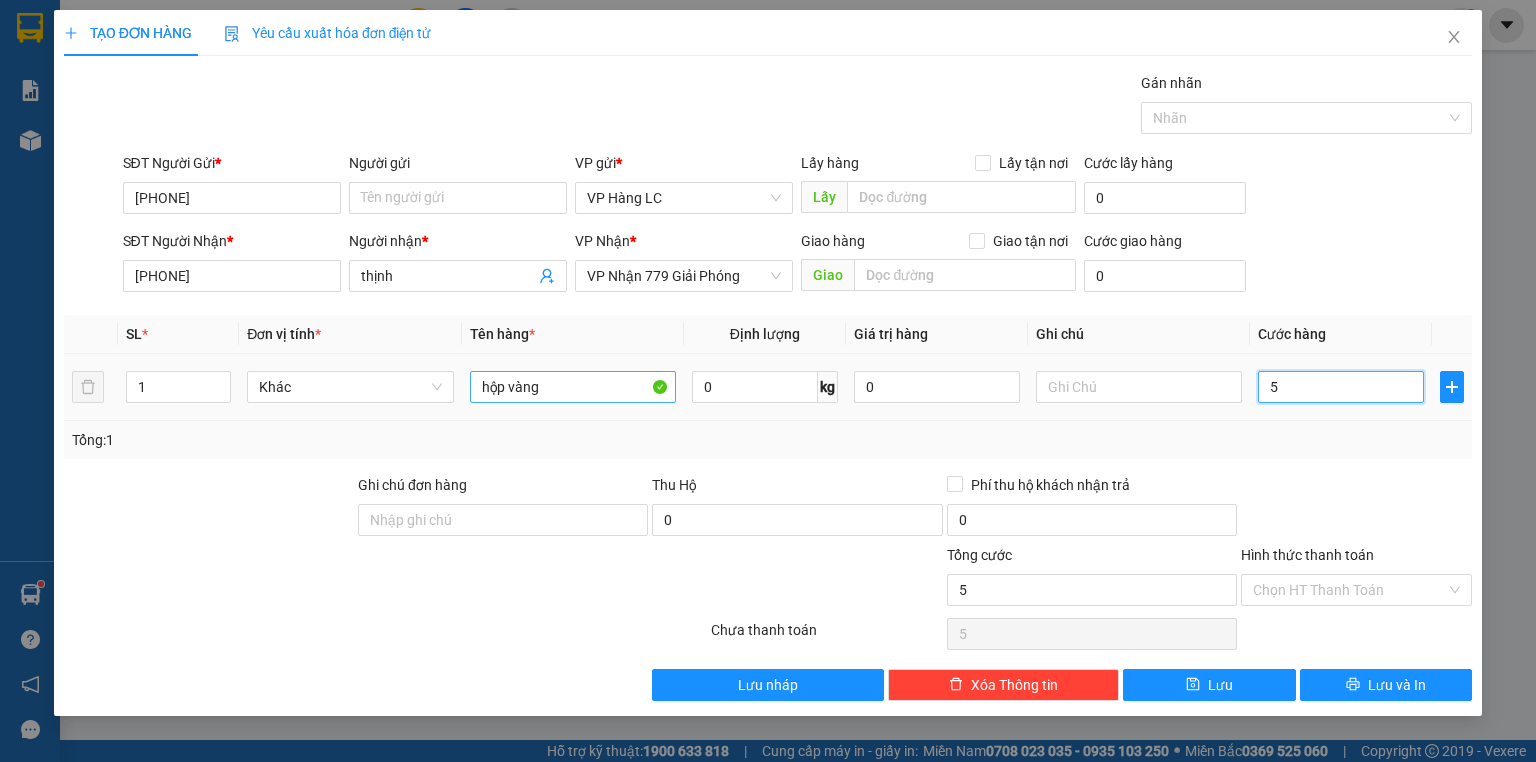 type on "50" 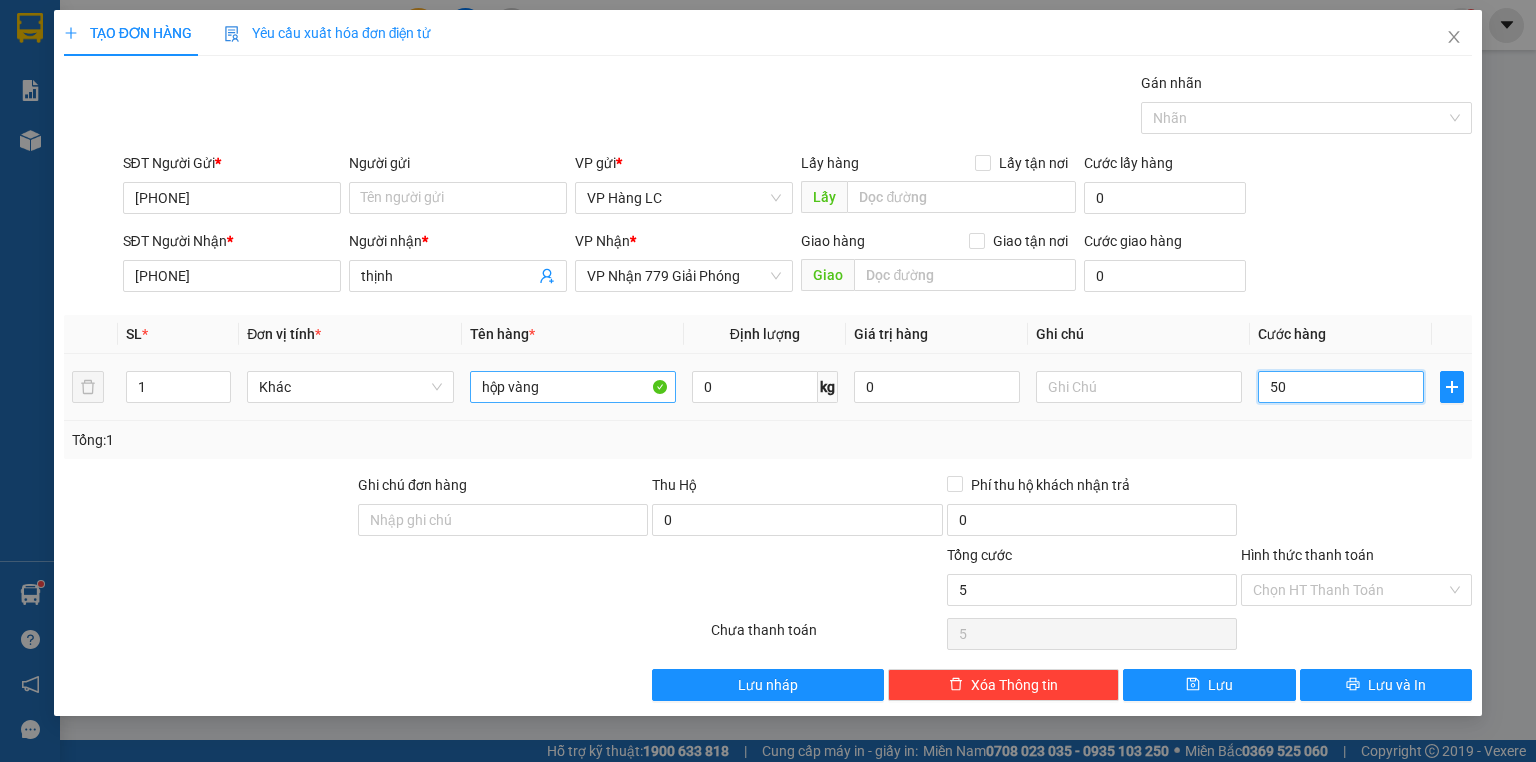 type on "50" 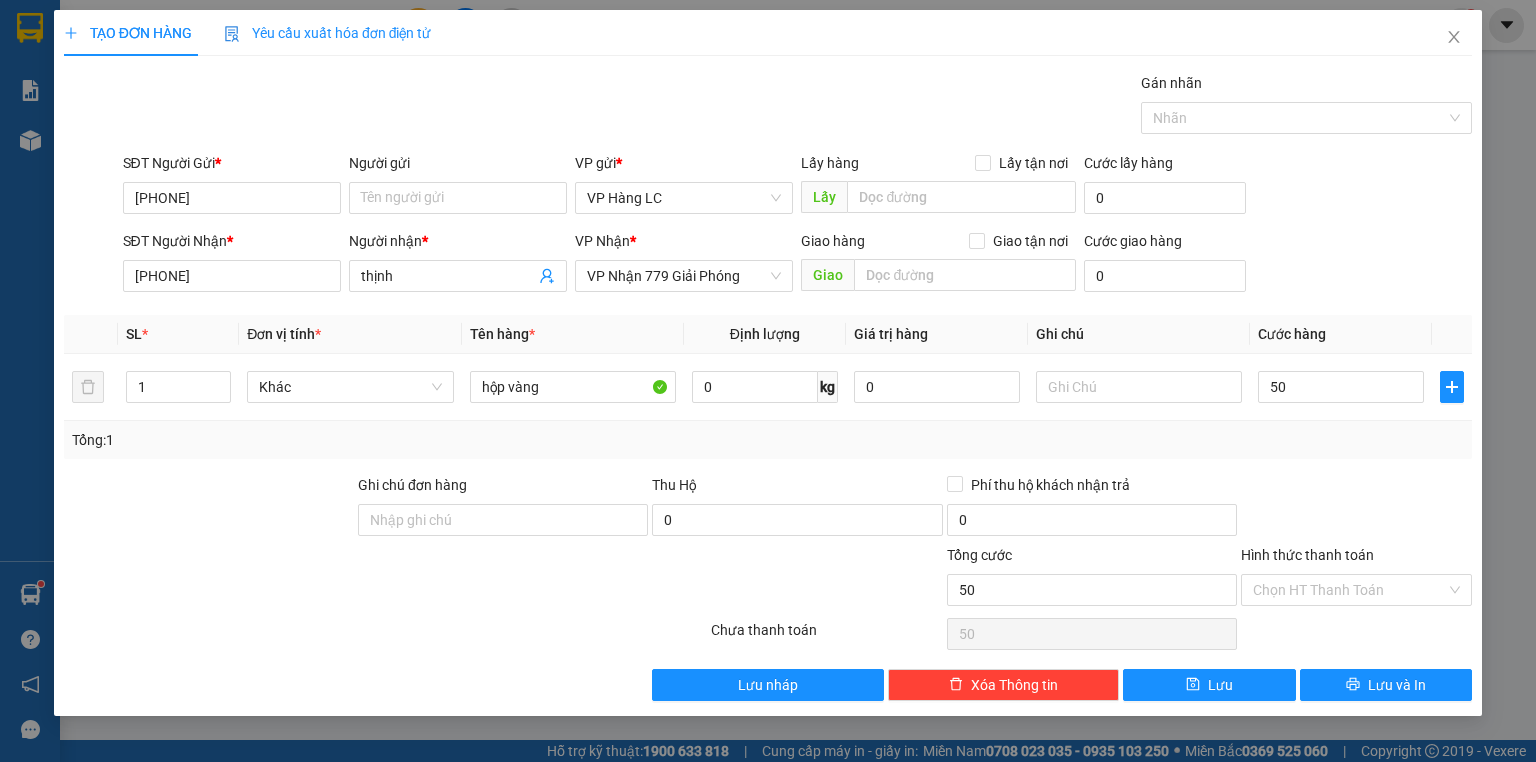 type on "50.000" 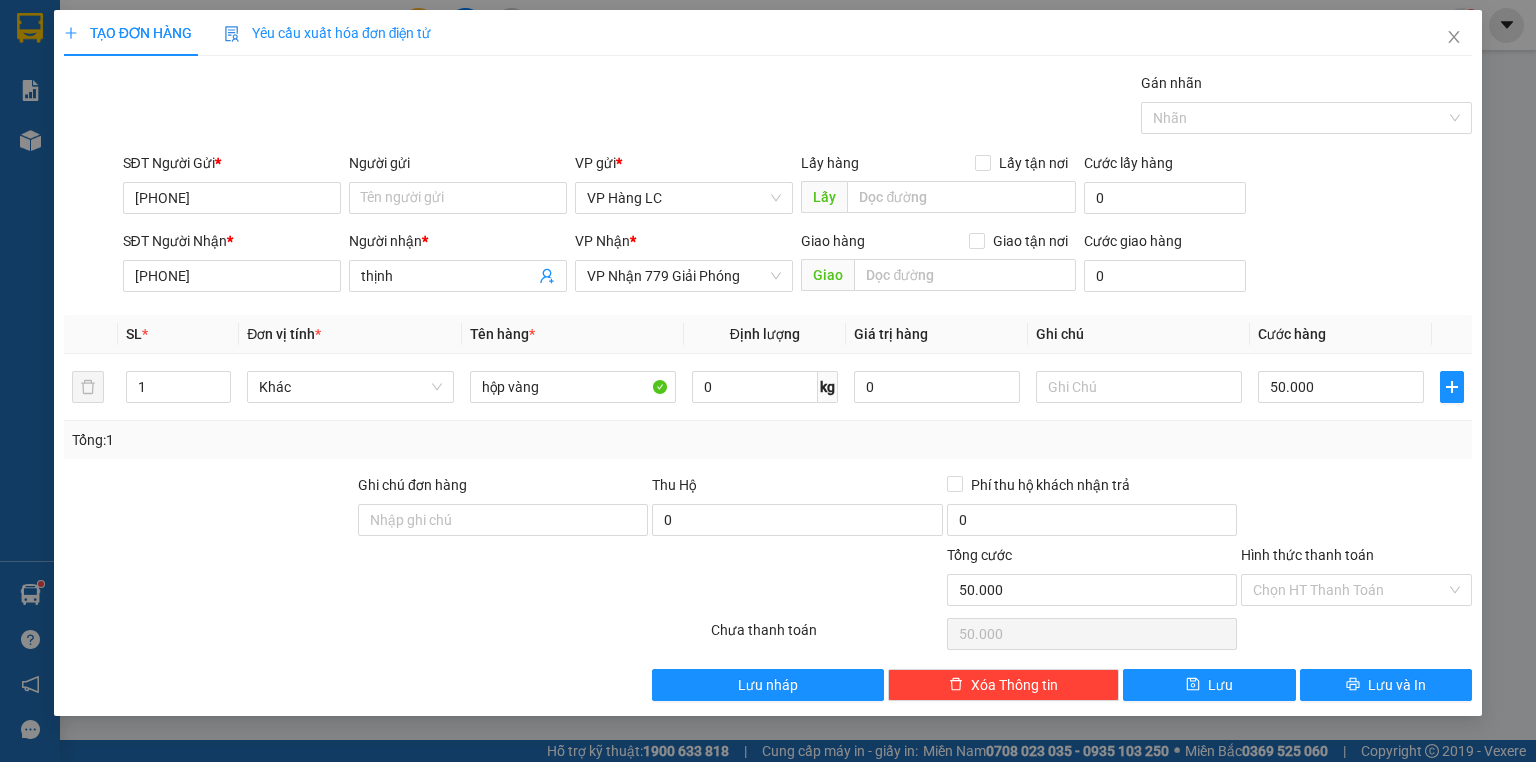 click on "SĐT Người Nhận  * [PHONE] Người nhận  * thịnh VP Nhận  * VP Nhận 779 Giải Phóng Giao hàng Giao tận nơi Giao Cước giao hàng 0" at bounding box center [798, 265] 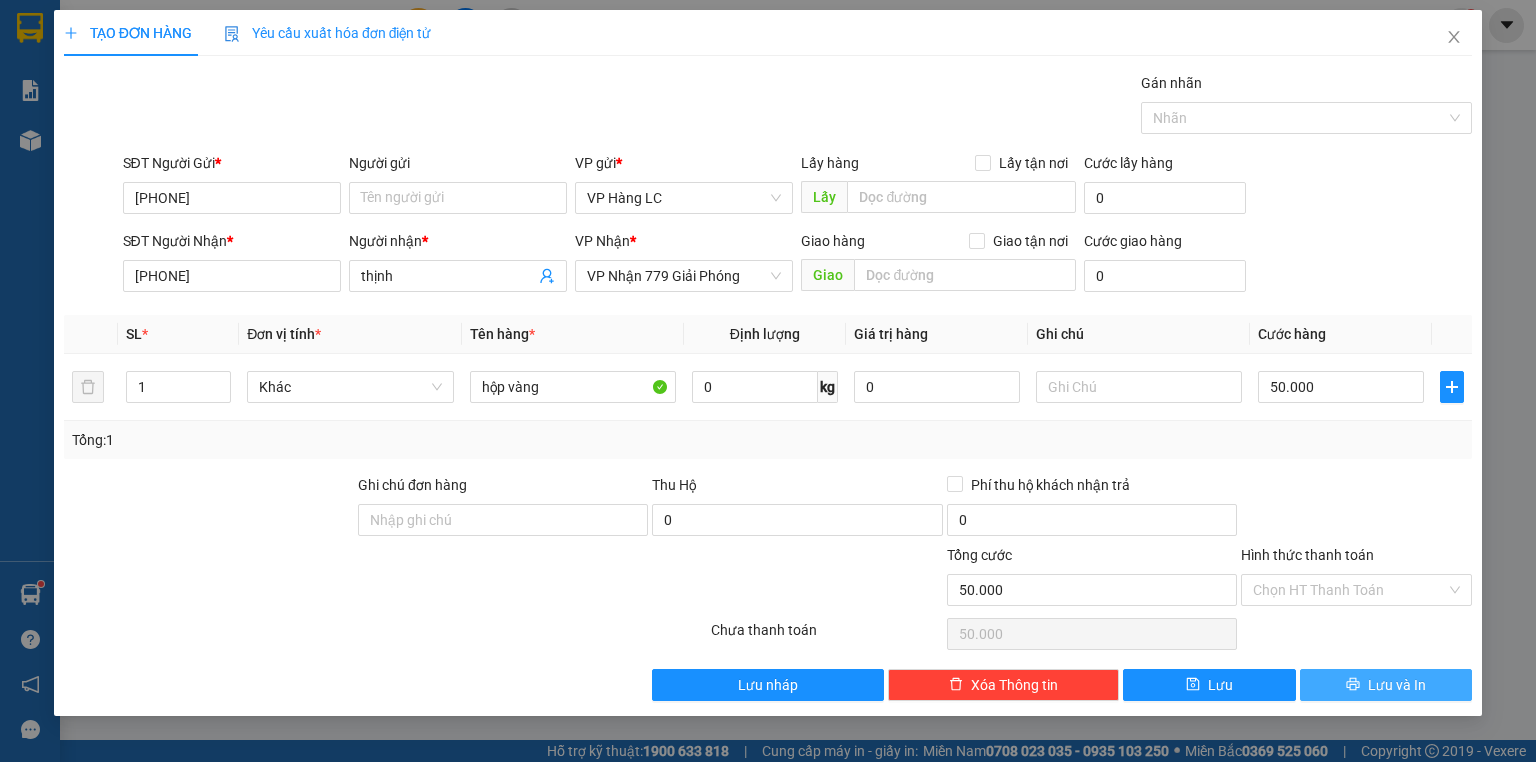click on "Lưu và In" at bounding box center [1397, 685] 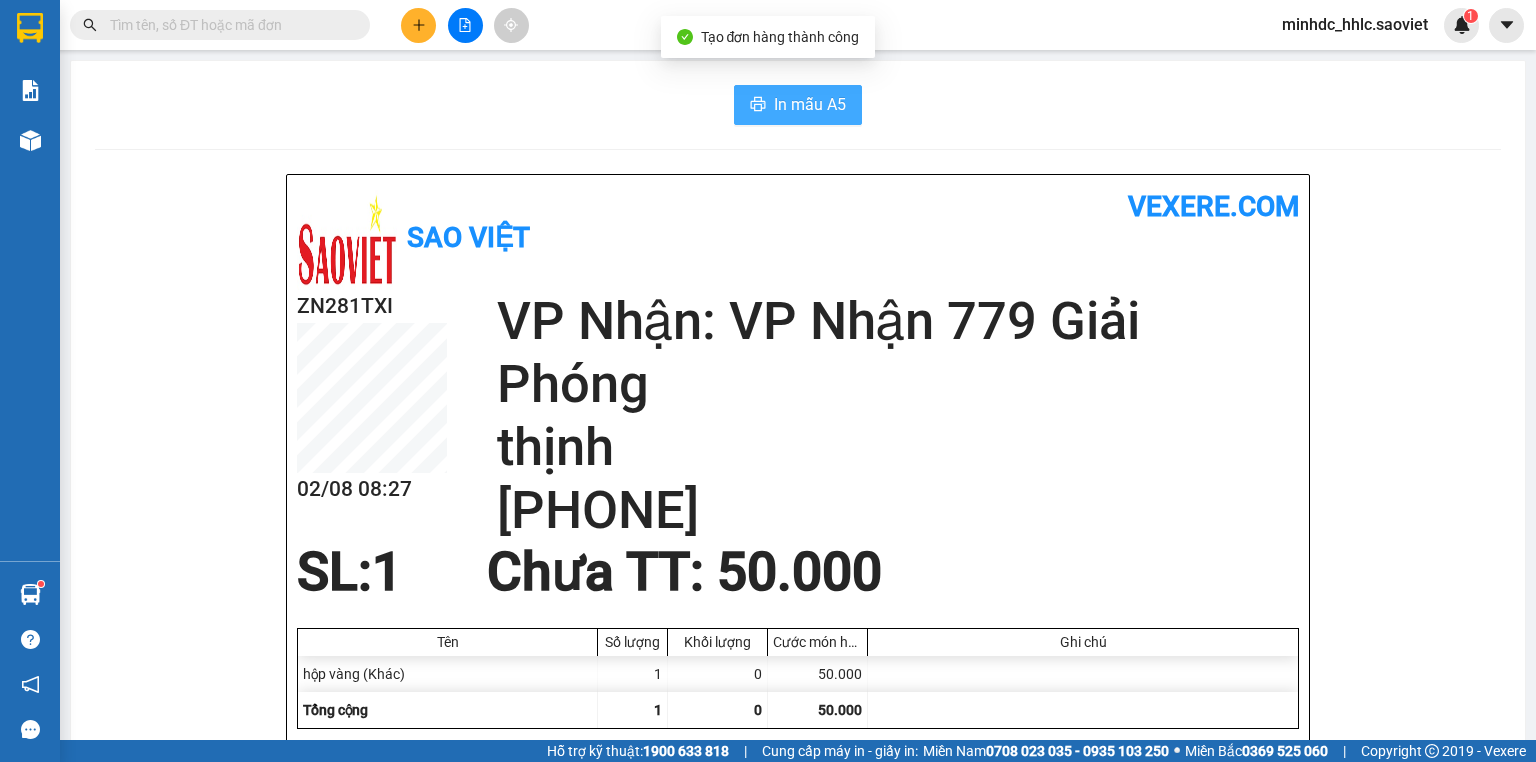 click on "In mẫu A5" at bounding box center (810, 104) 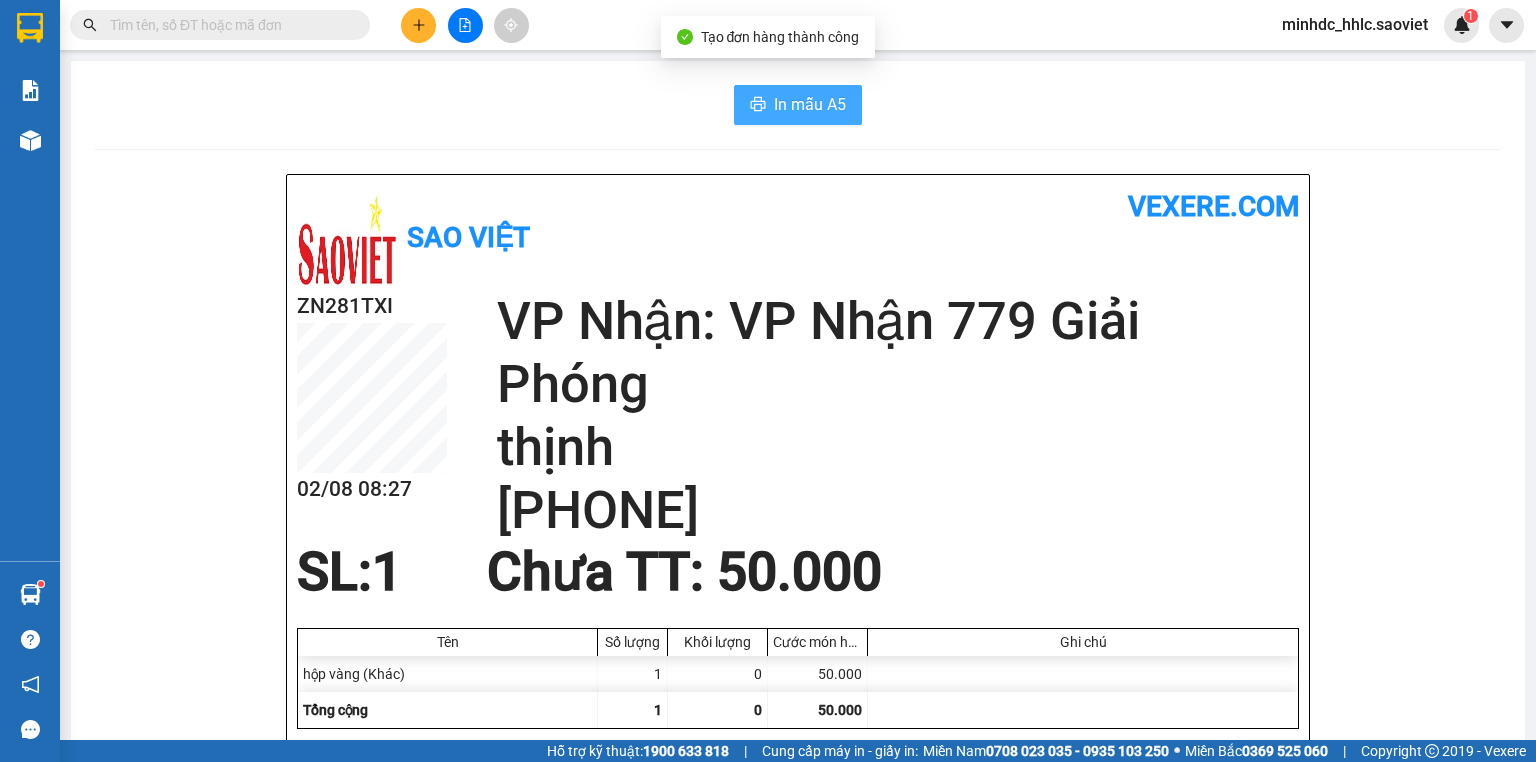 scroll, scrollTop: 0, scrollLeft: 0, axis: both 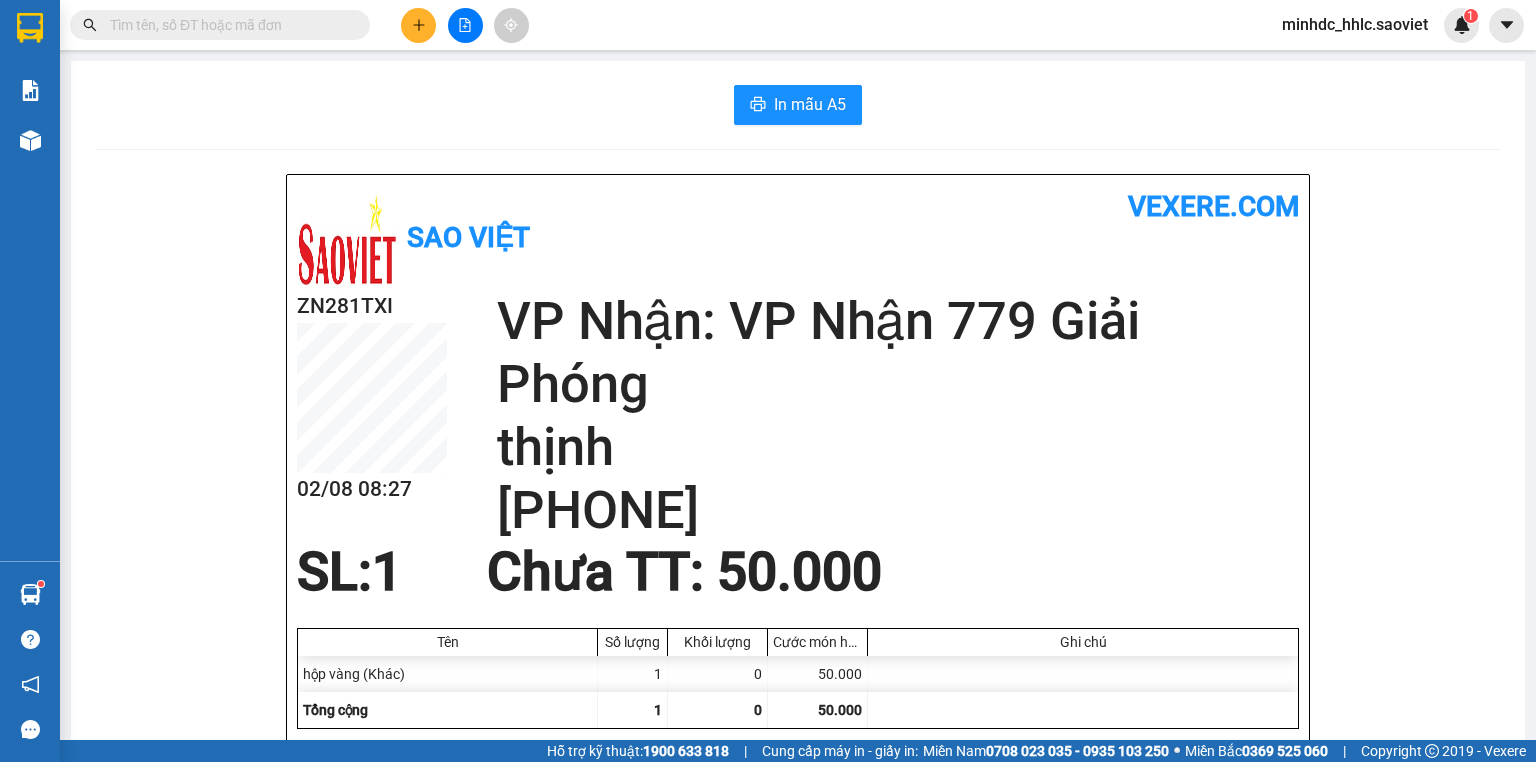 click at bounding box center (465, 25) 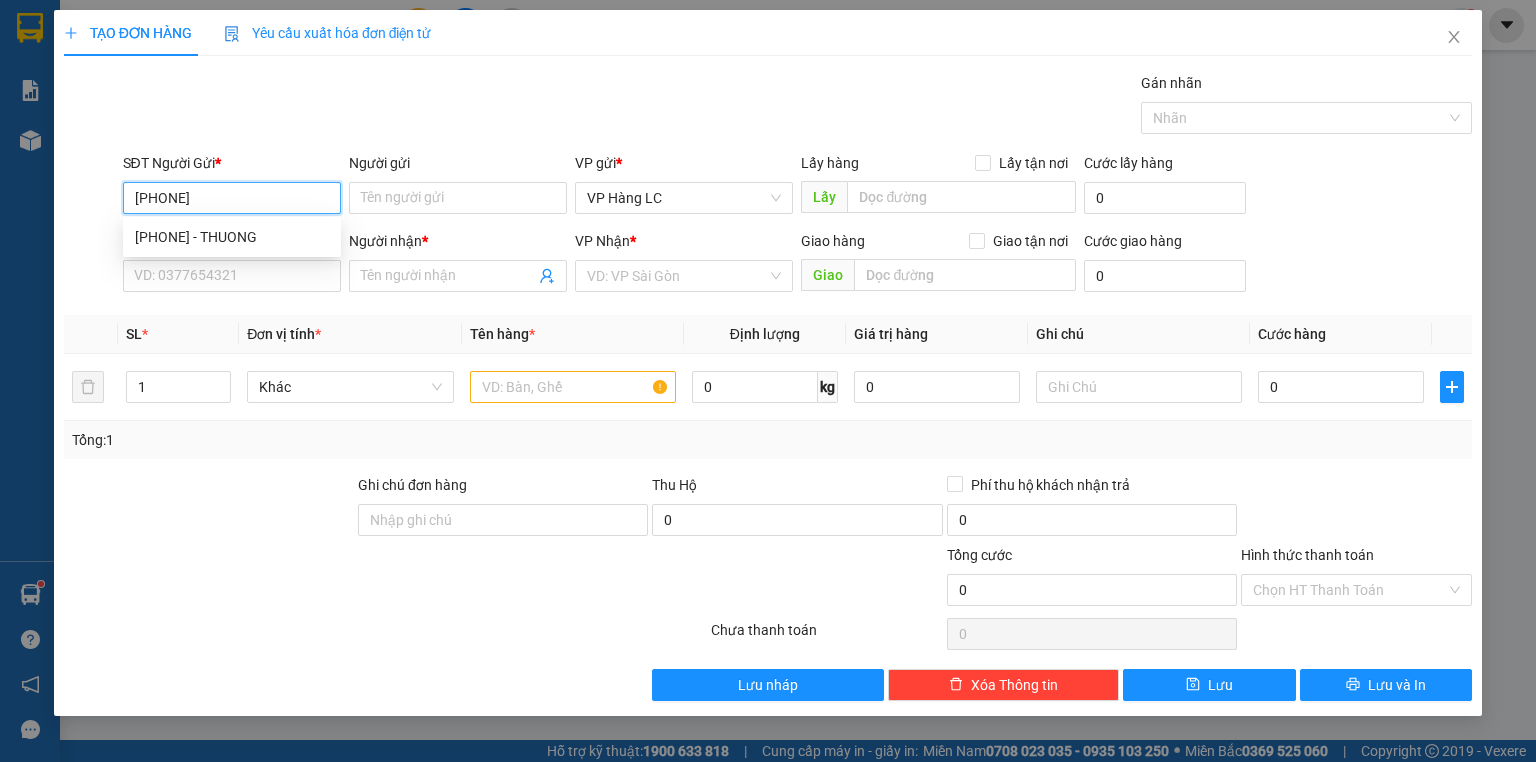 type on "0987758868" 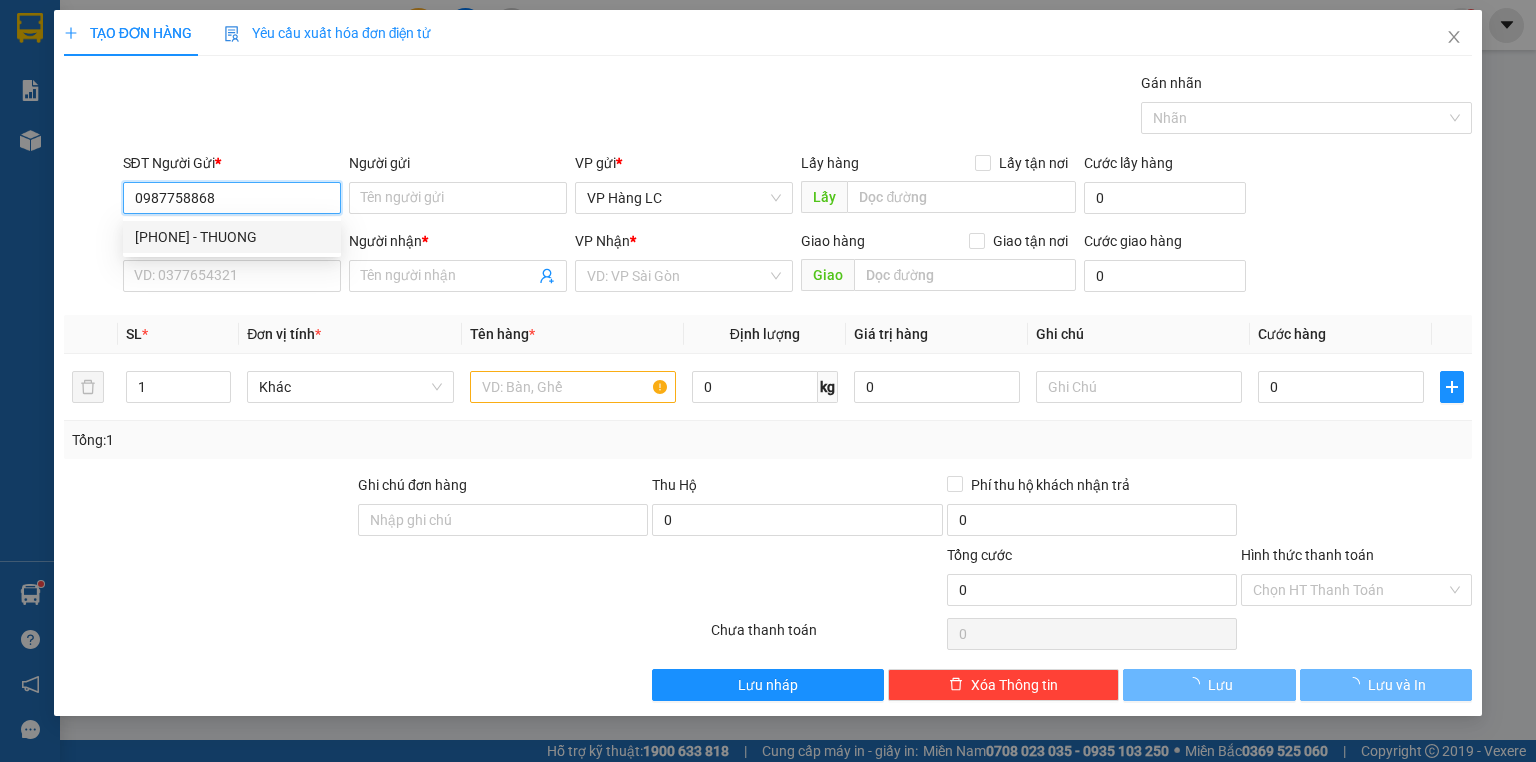 click on "[PHONE] - THUONG" at bounding box center (232, 237) 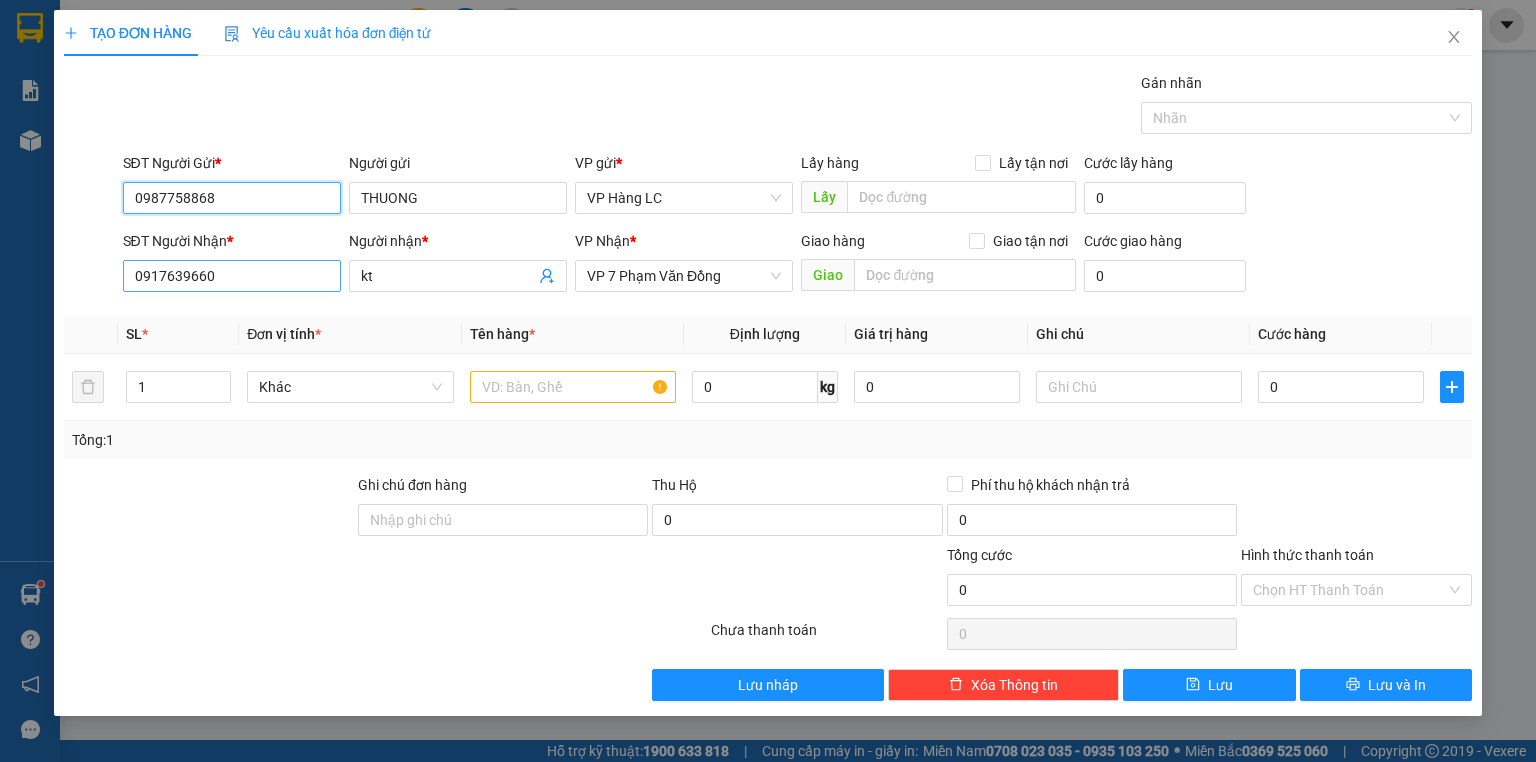 type on "0987758868" 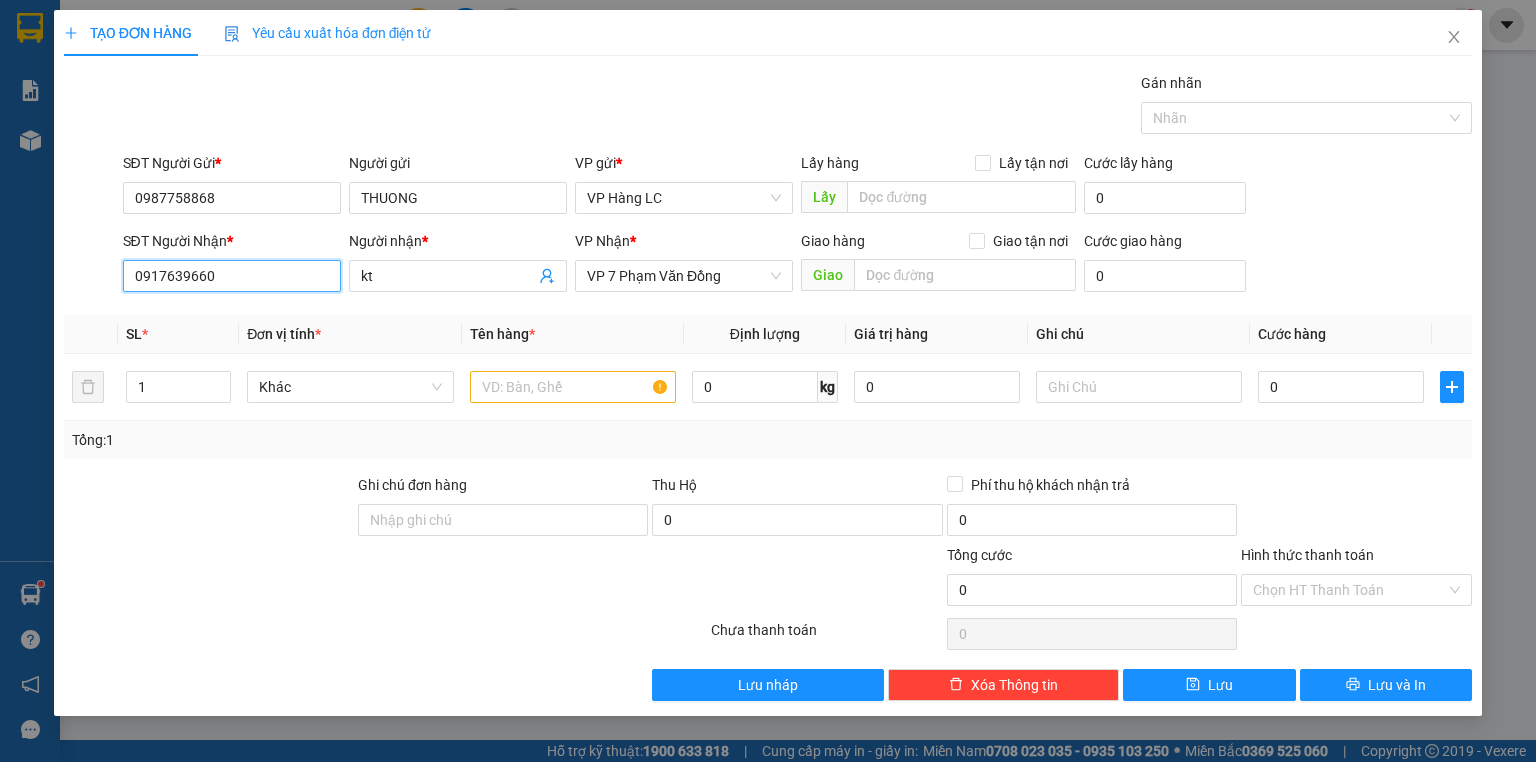 click on "0917639660" at bounding box center (232, 276) 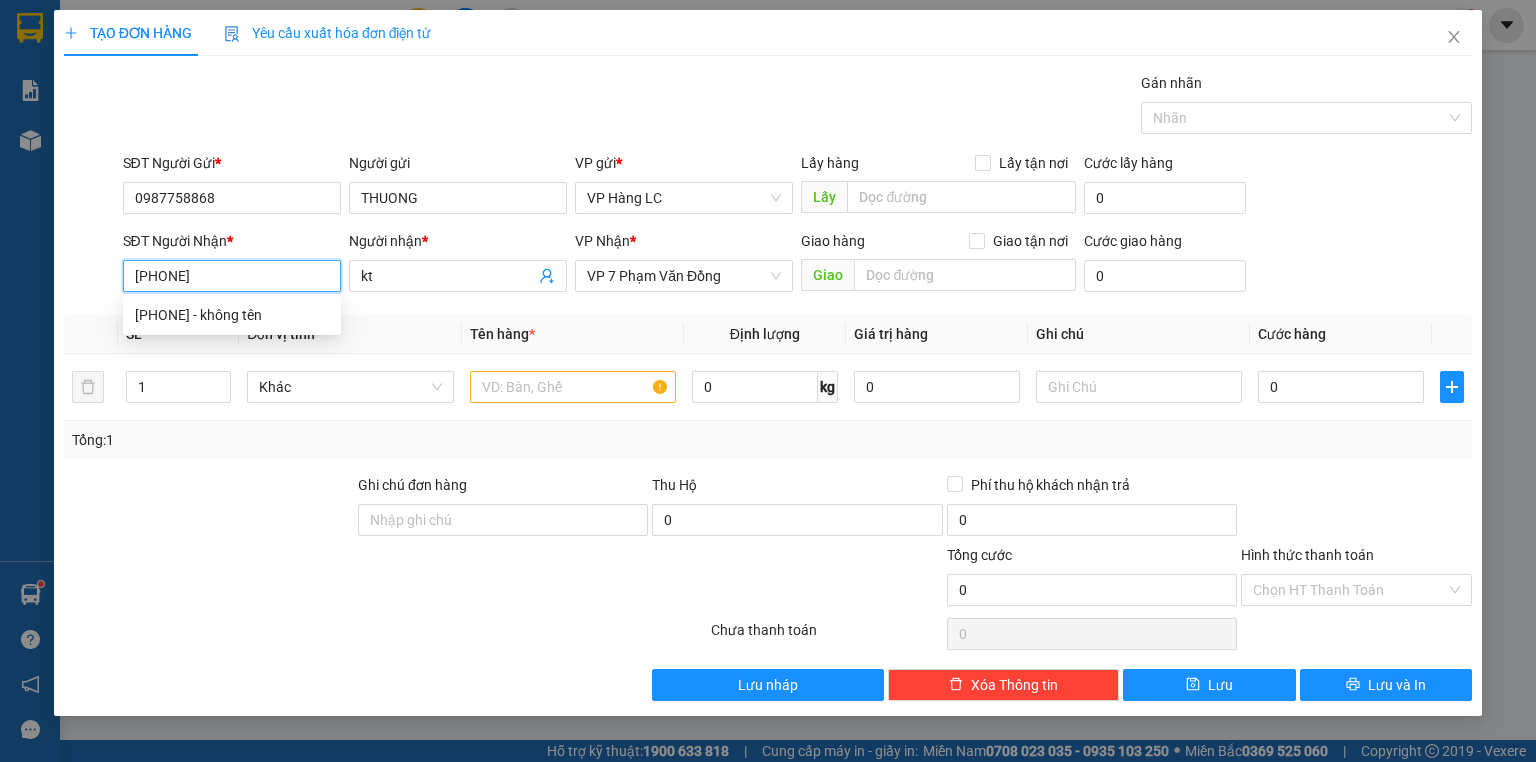 type on "[PHONE]" 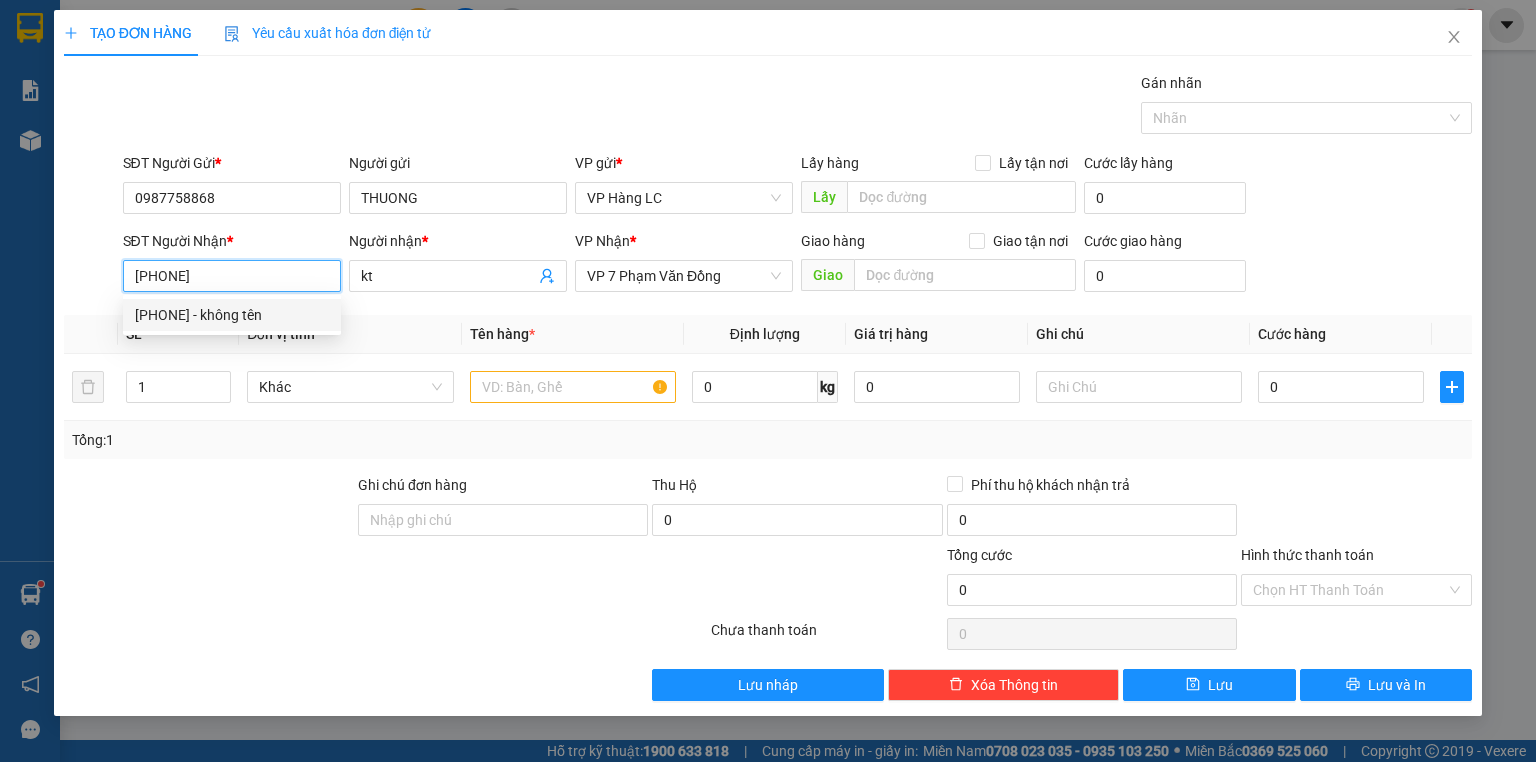 click on "[PHONE] - không tên" at bounding box center [232, 315] 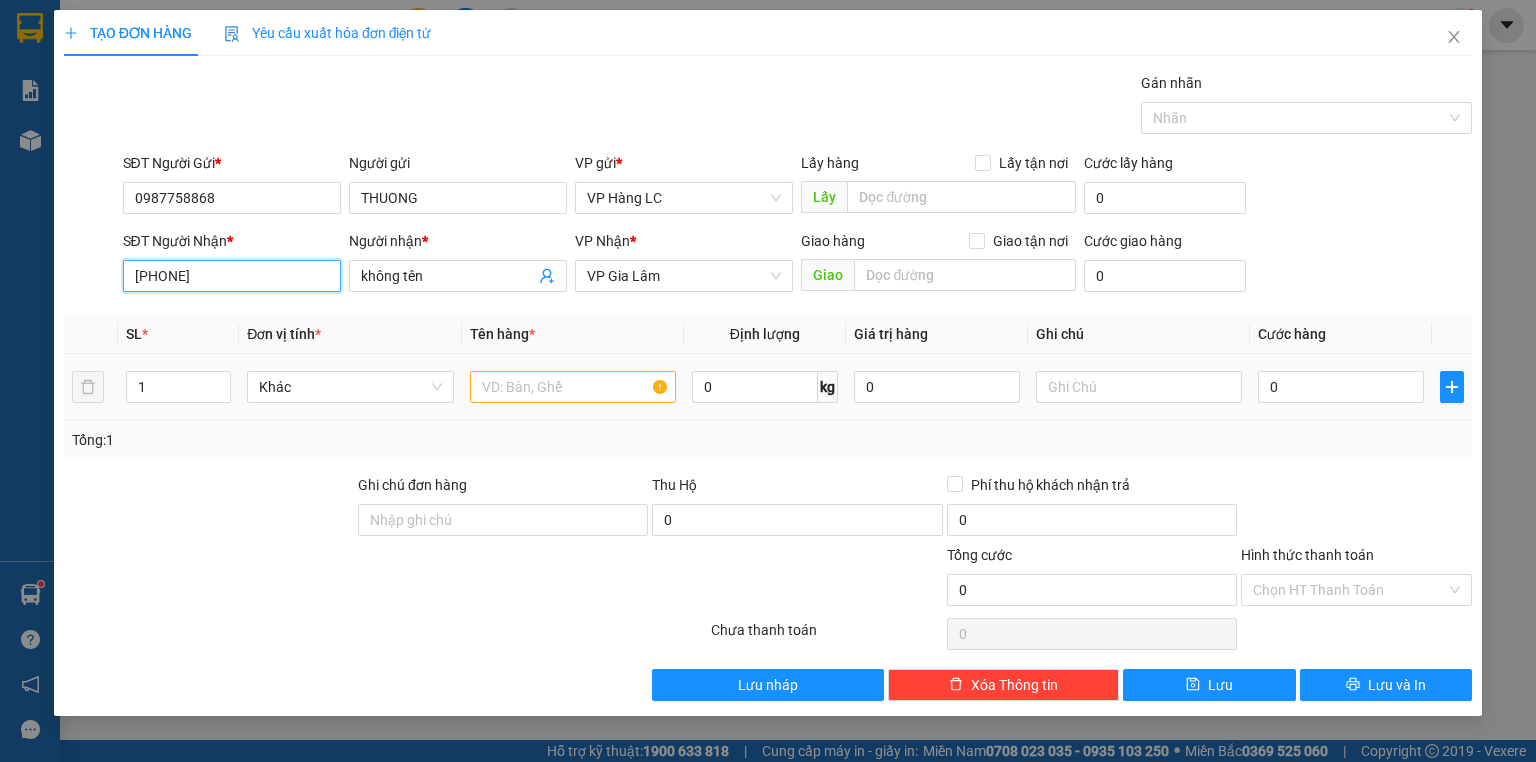 type on "[PHONE]" 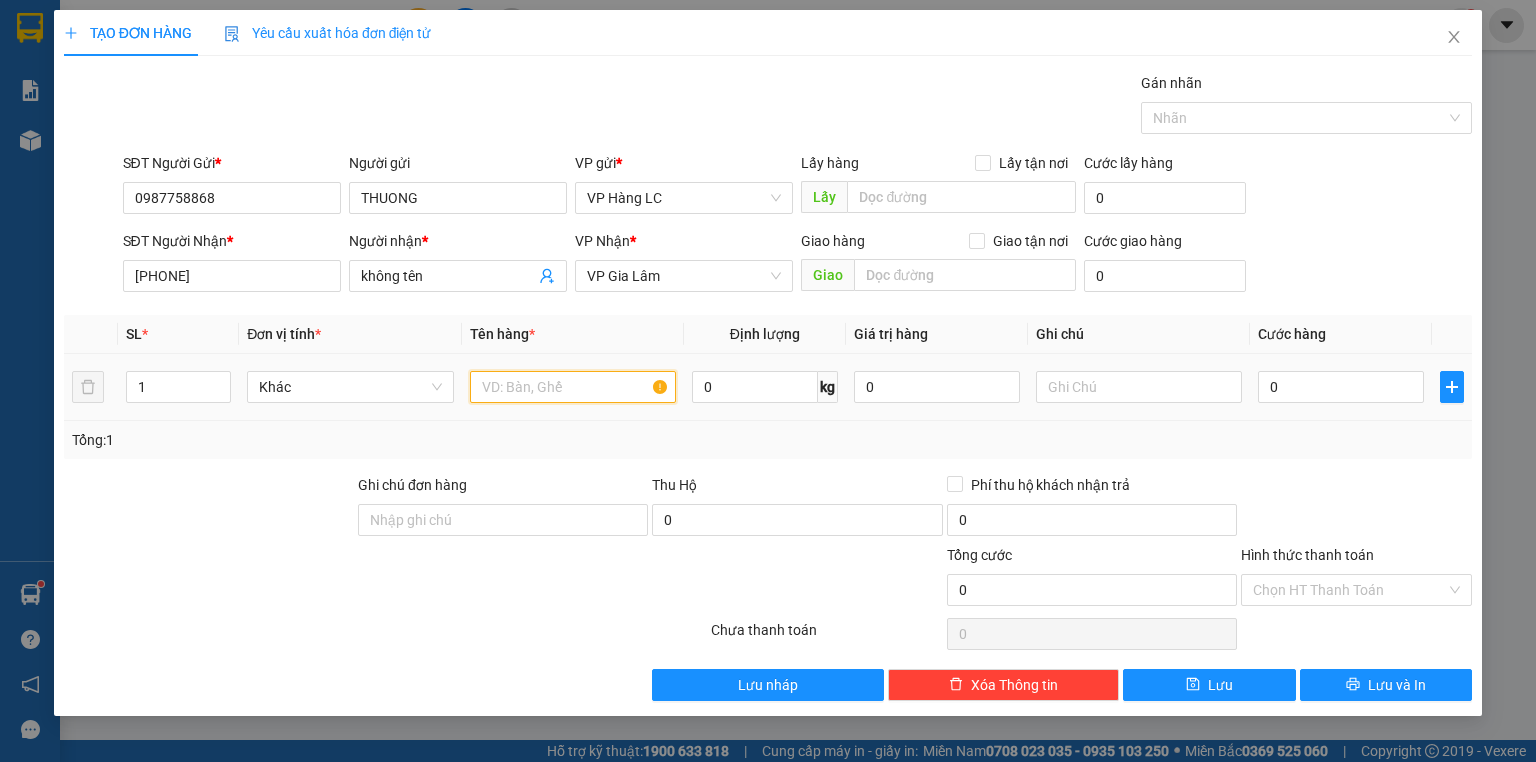 click at bounding box center [573, 387] 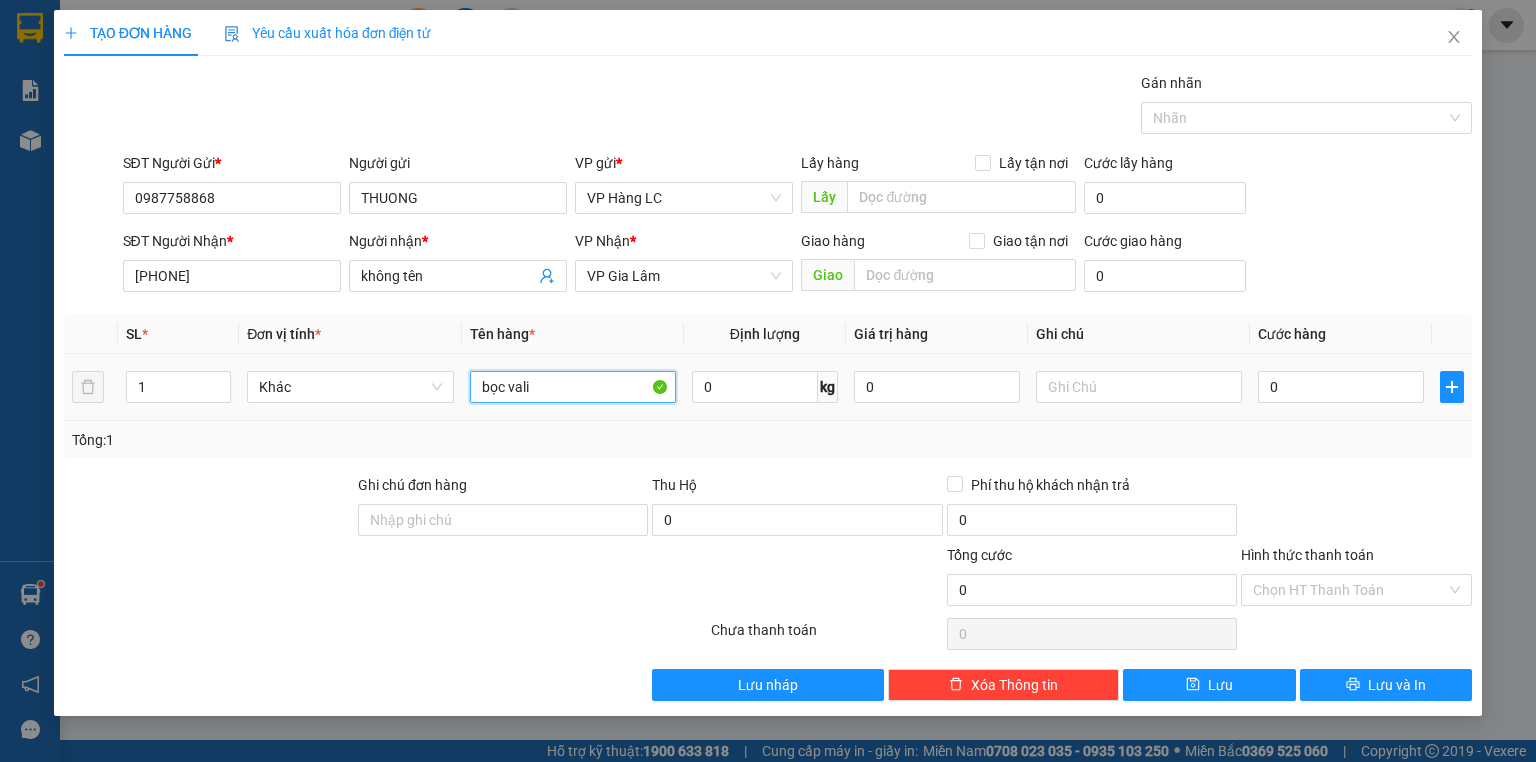 type on "bọc vali" 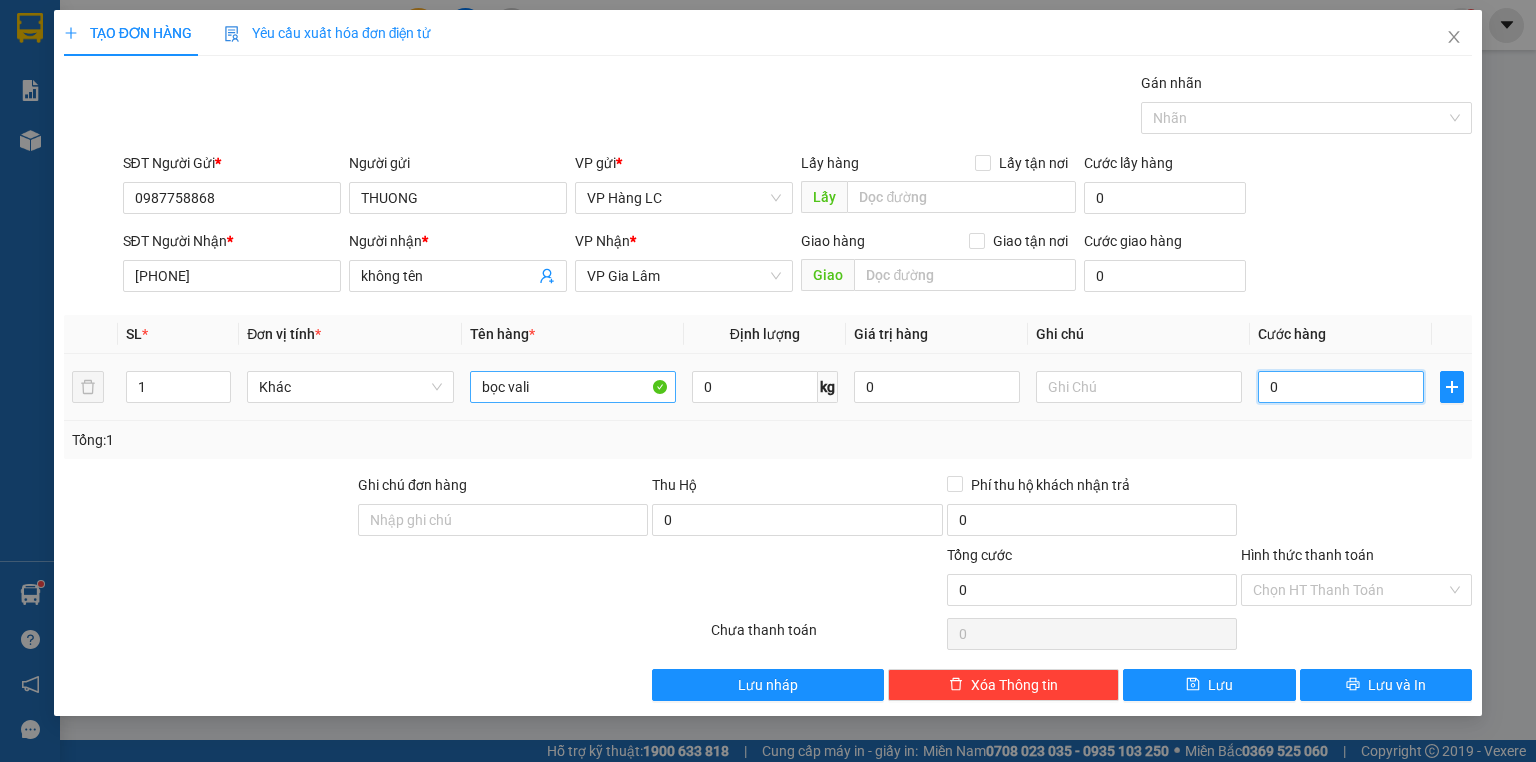 type on "5" 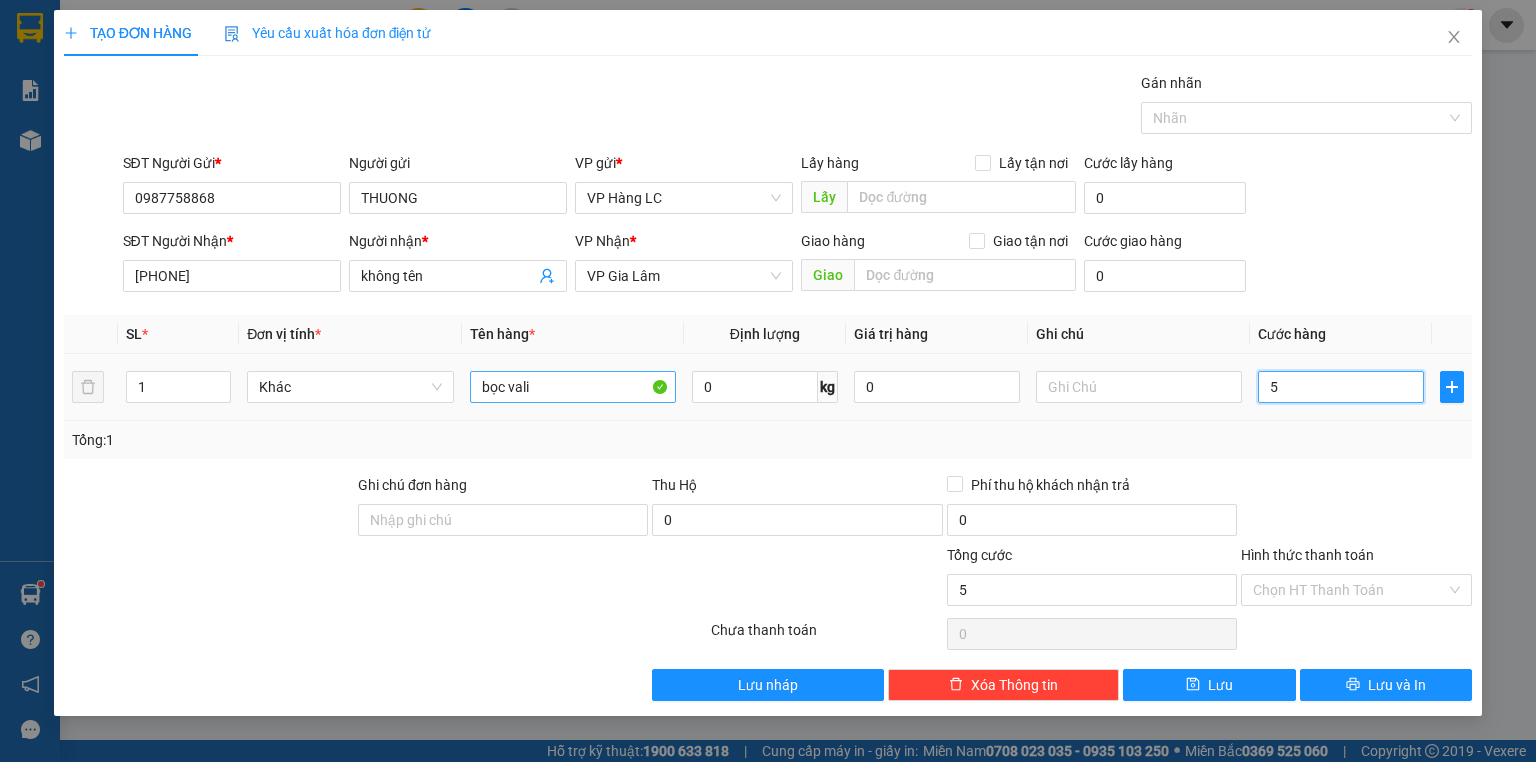 type on "5" 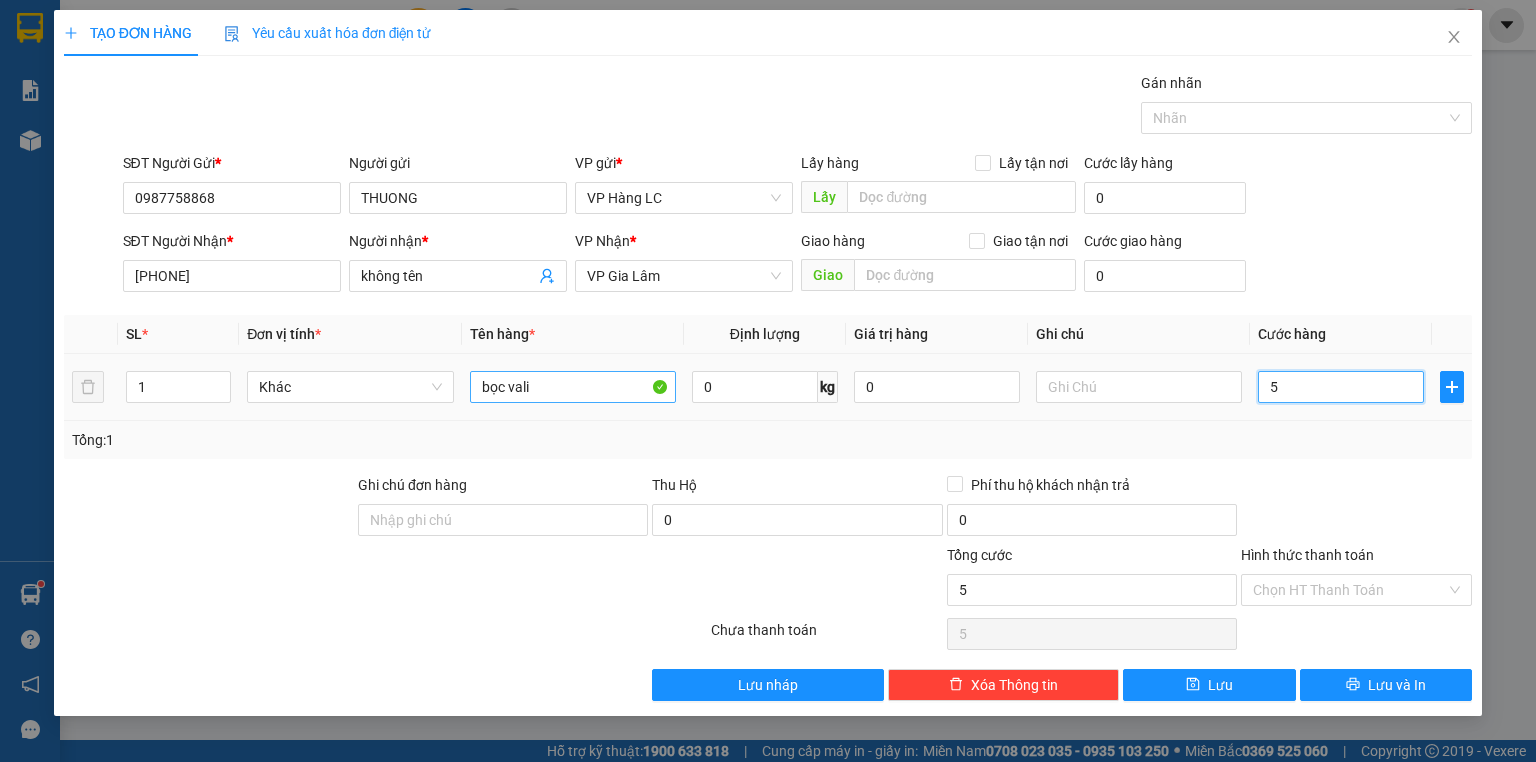 type on "50" 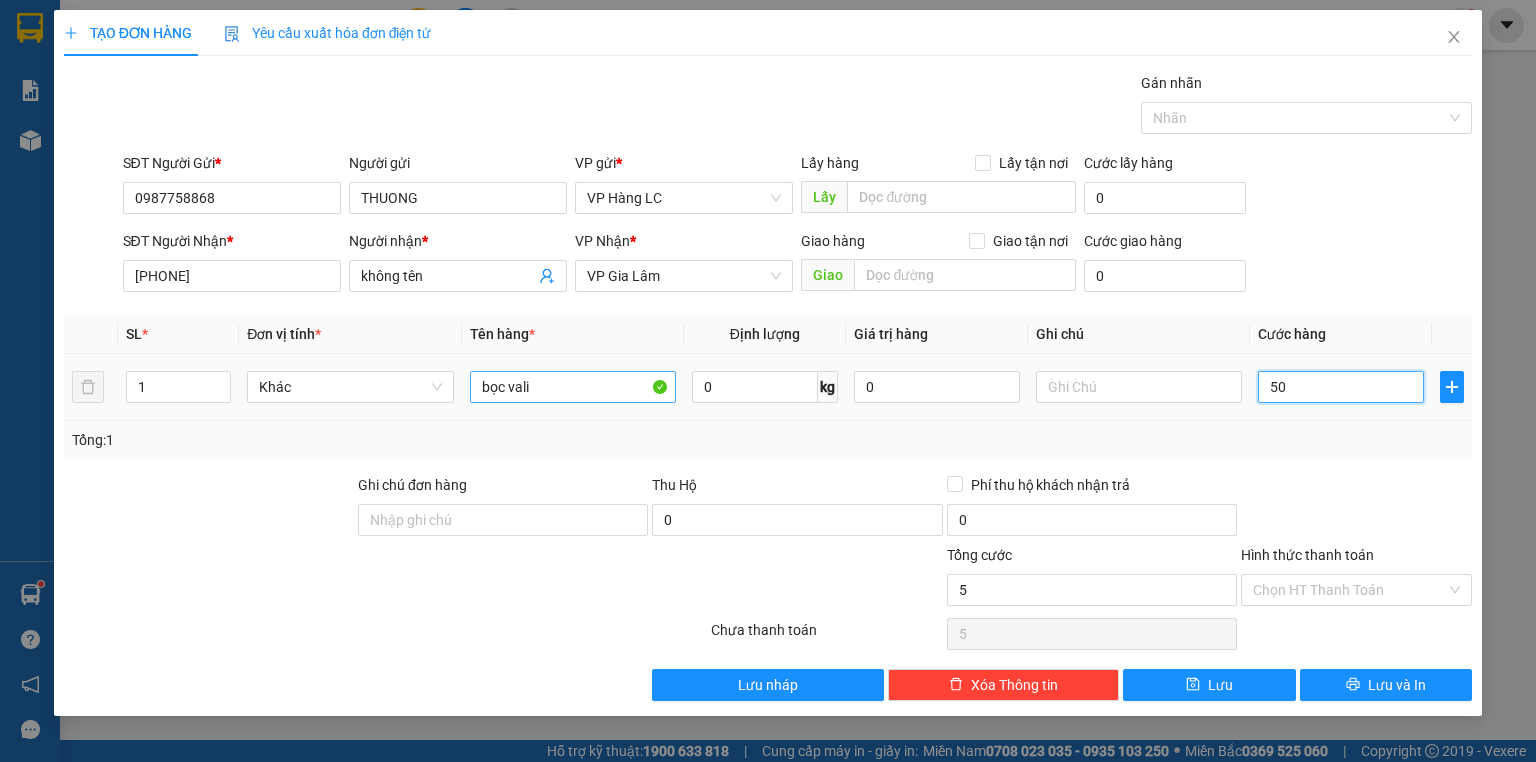 type on "50" 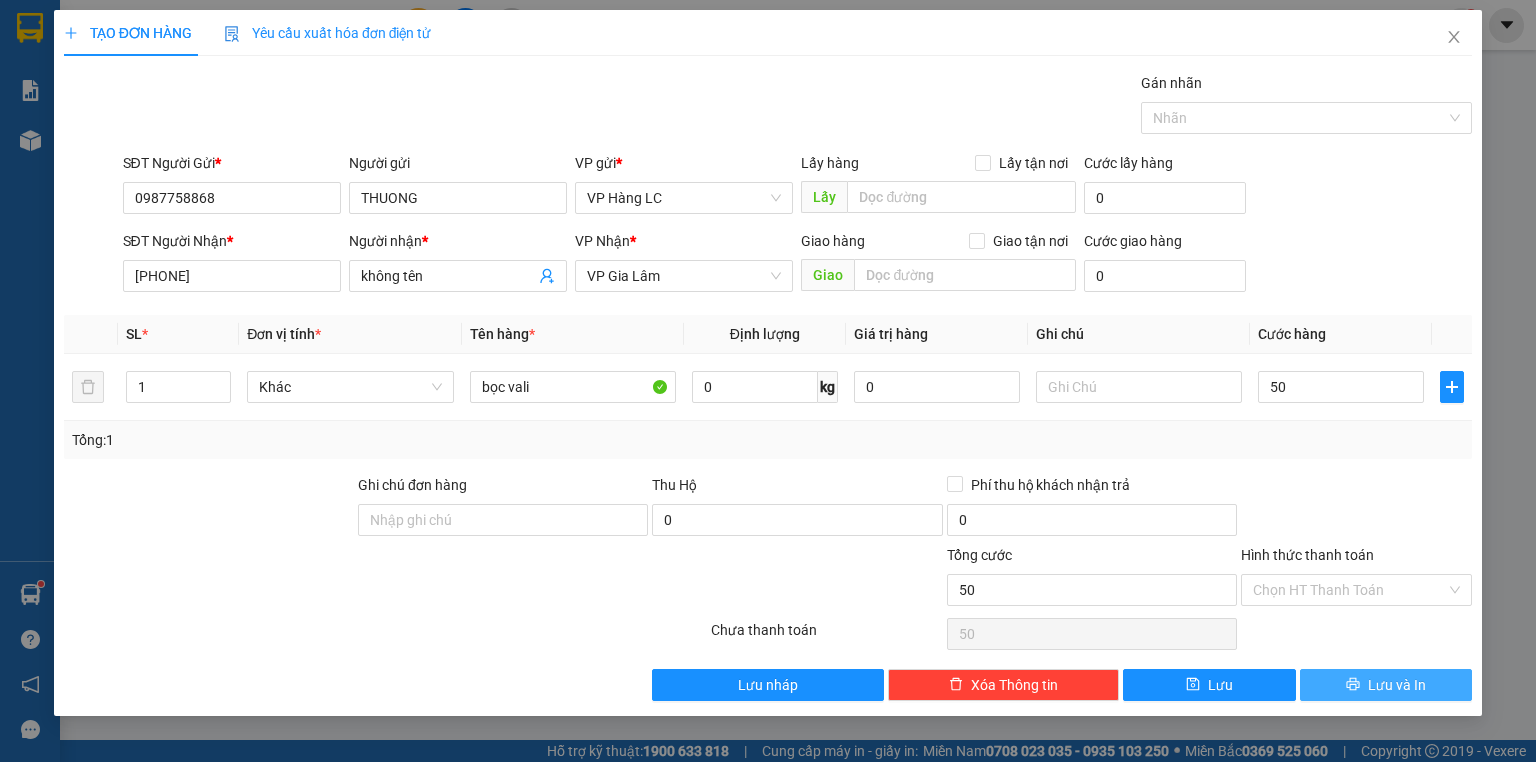 type on "50.000" 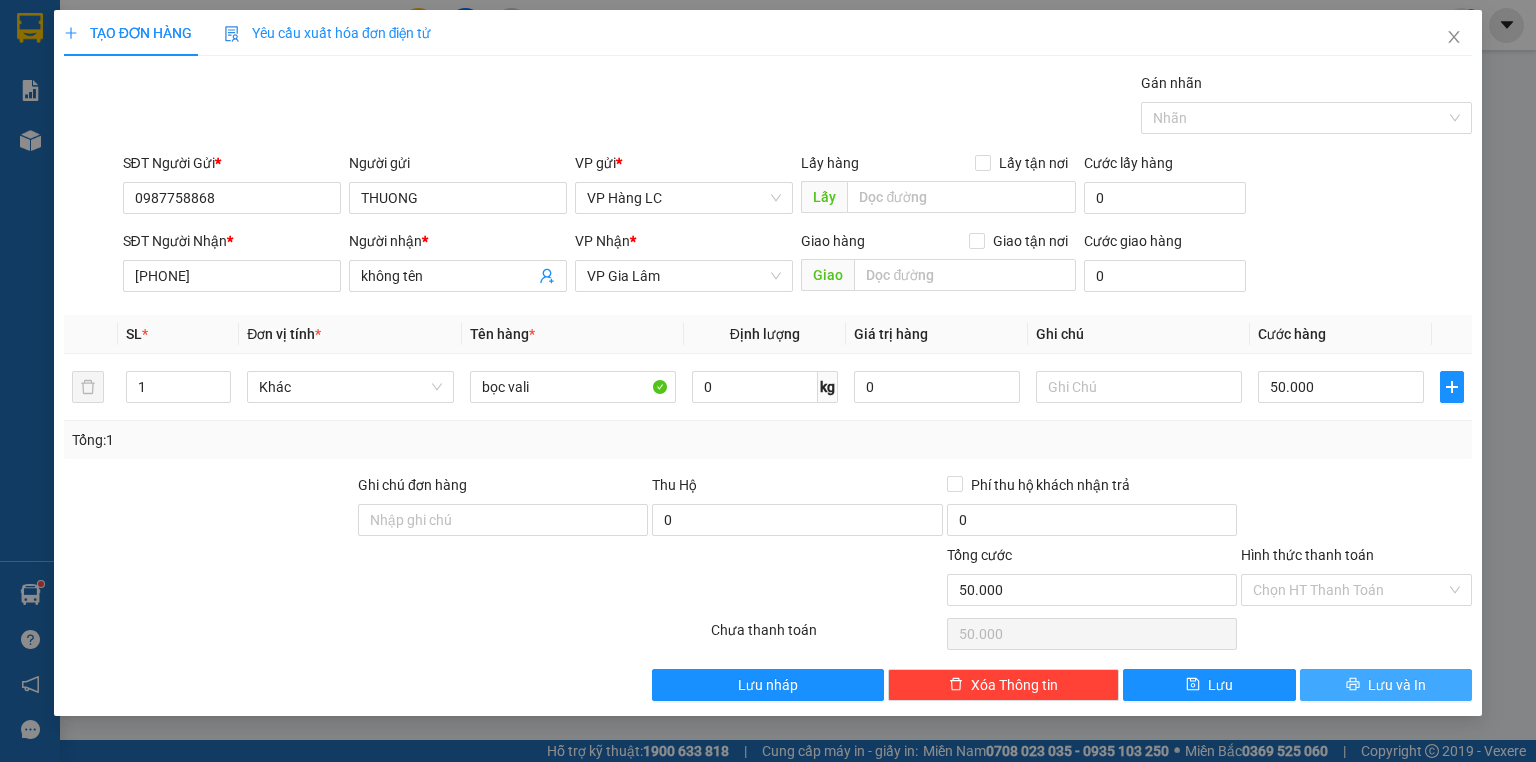 click on "Lưu và In" at bounding box center (1386, 685) 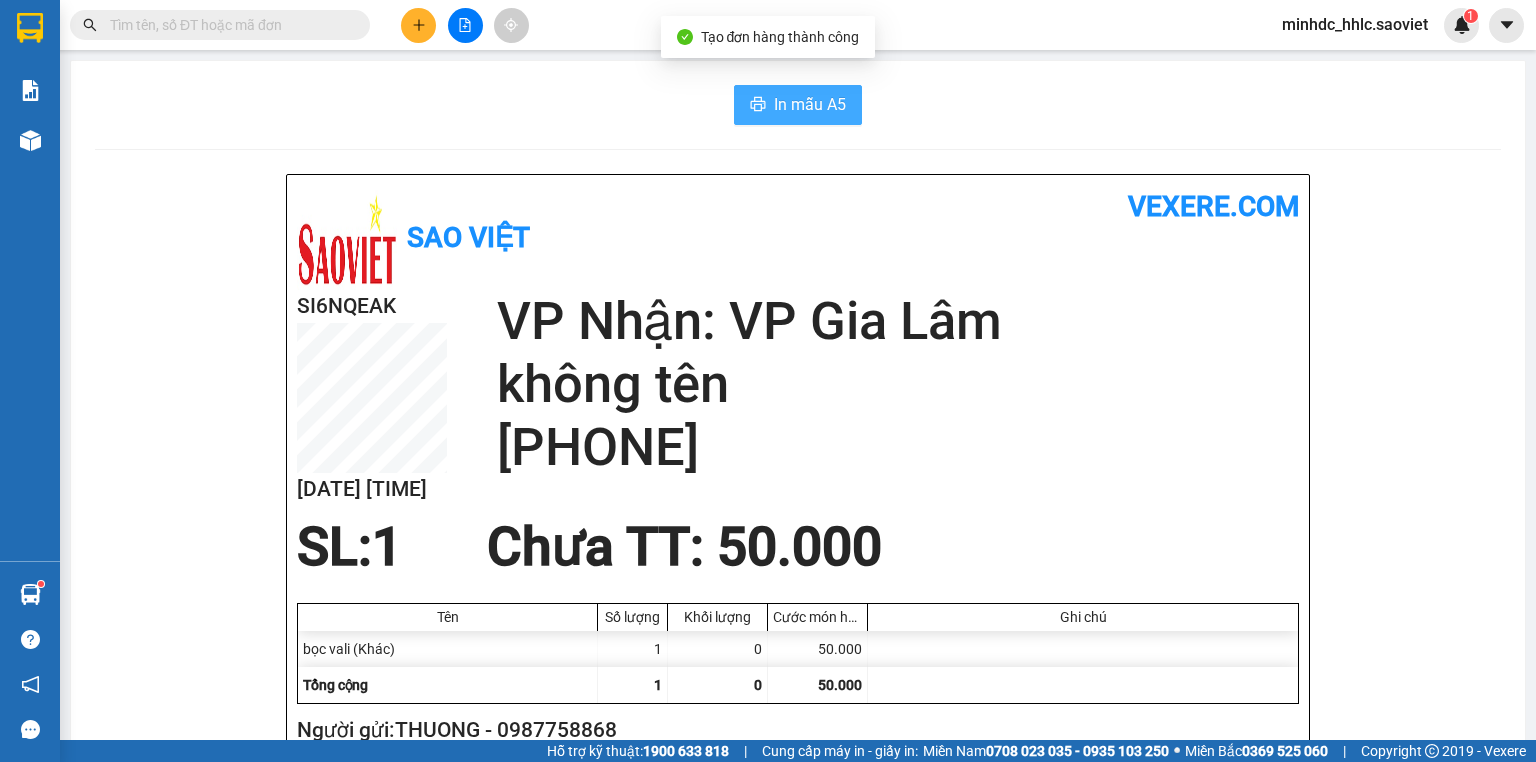 drag, startPoint x: 777, startPoint y: 74, endPoint x: 784, endPoint y: 100, distance: 26.925823 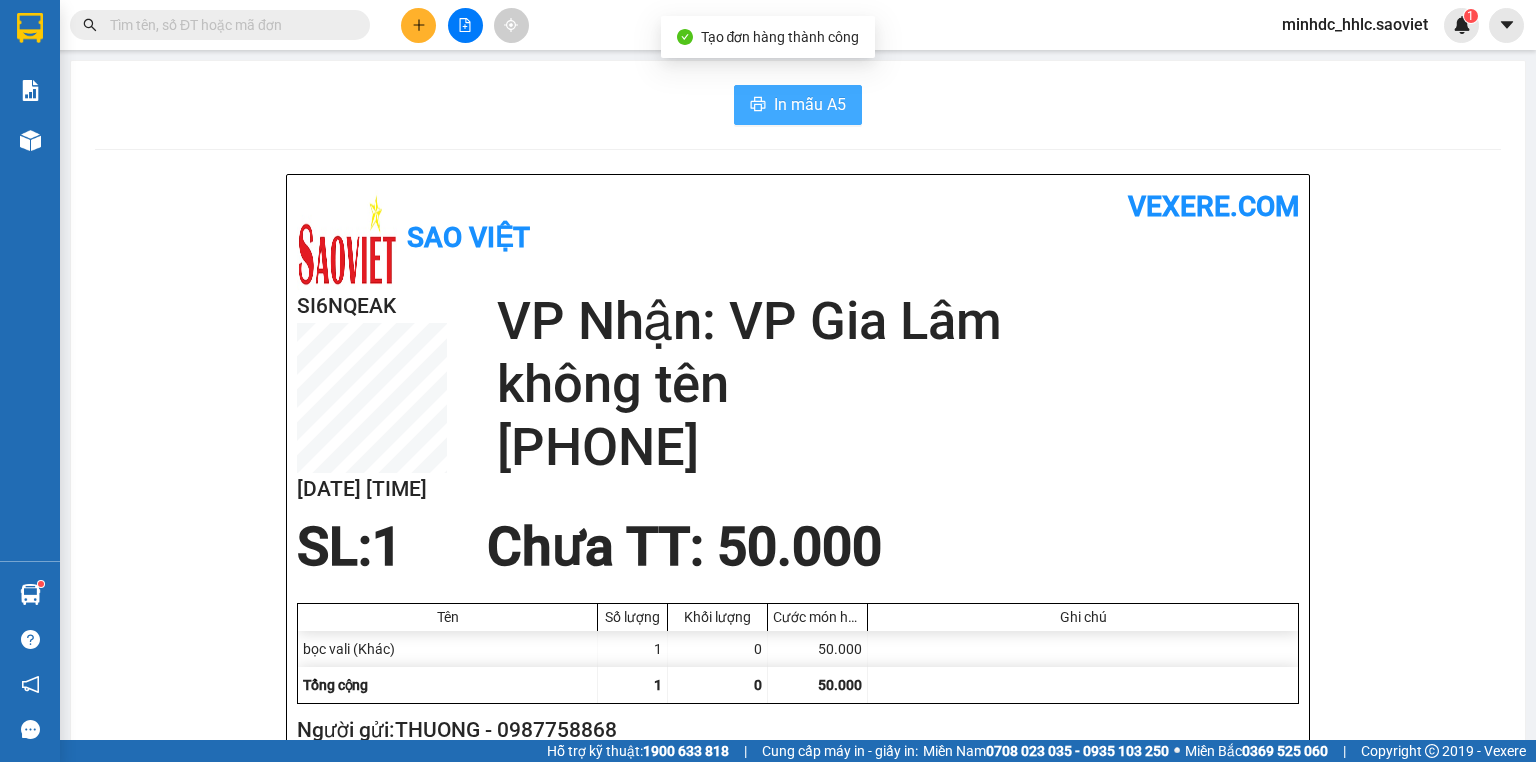 click on "In mẫu A5" at bounding box center (810, 104) 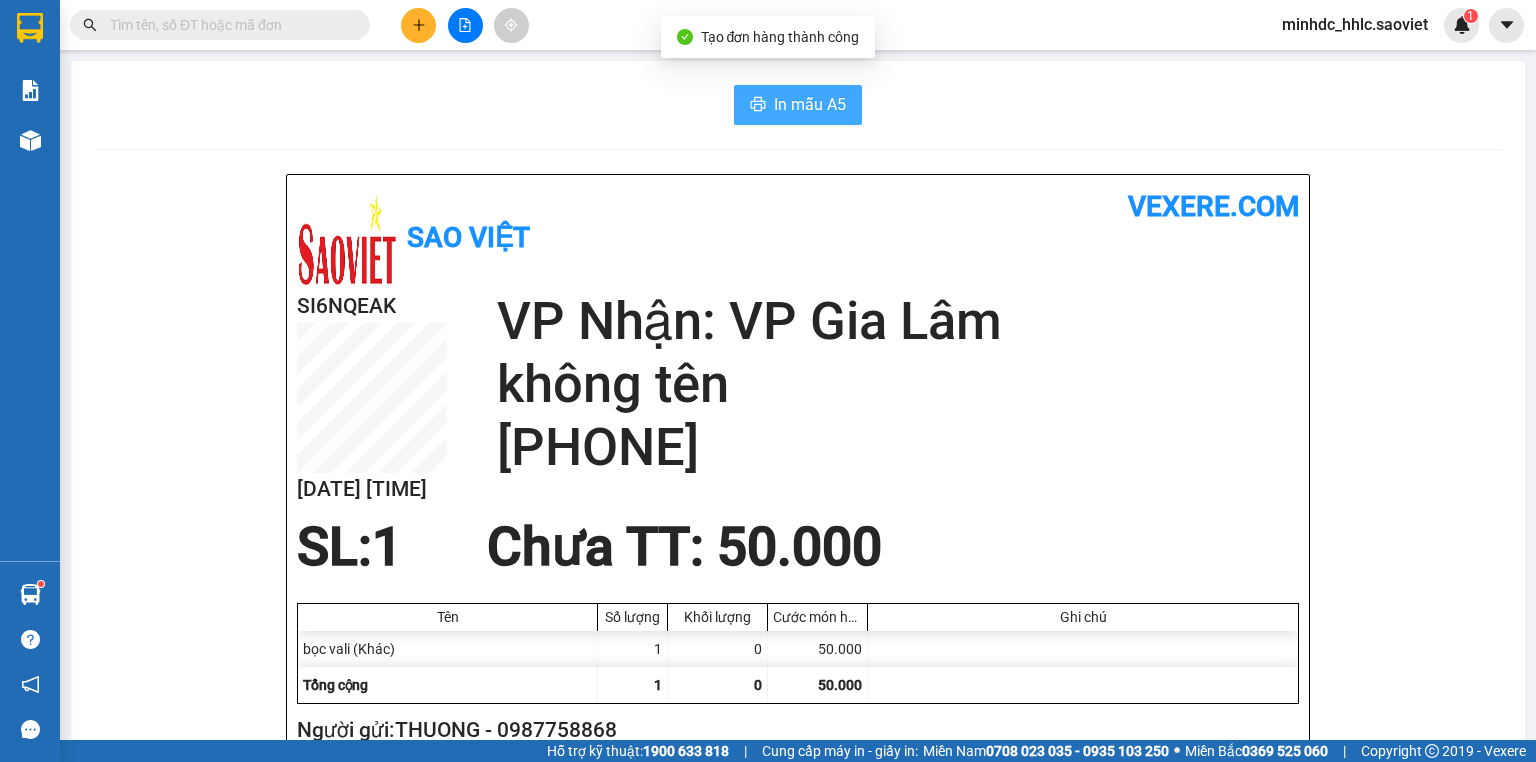 scroll, scrollTop: 0, scrollLeft: 0, axis: both 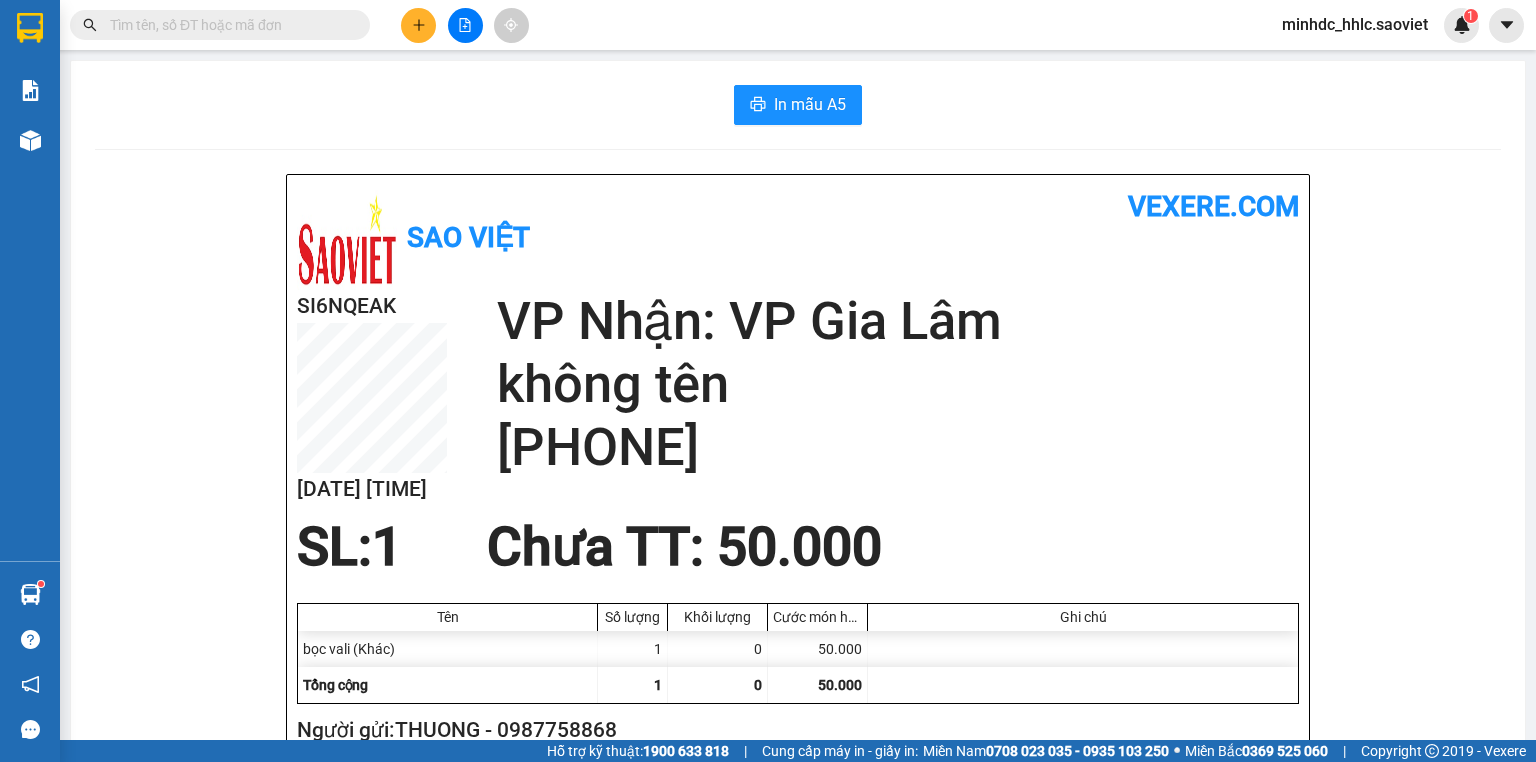 click at bounding box center (418, 25) 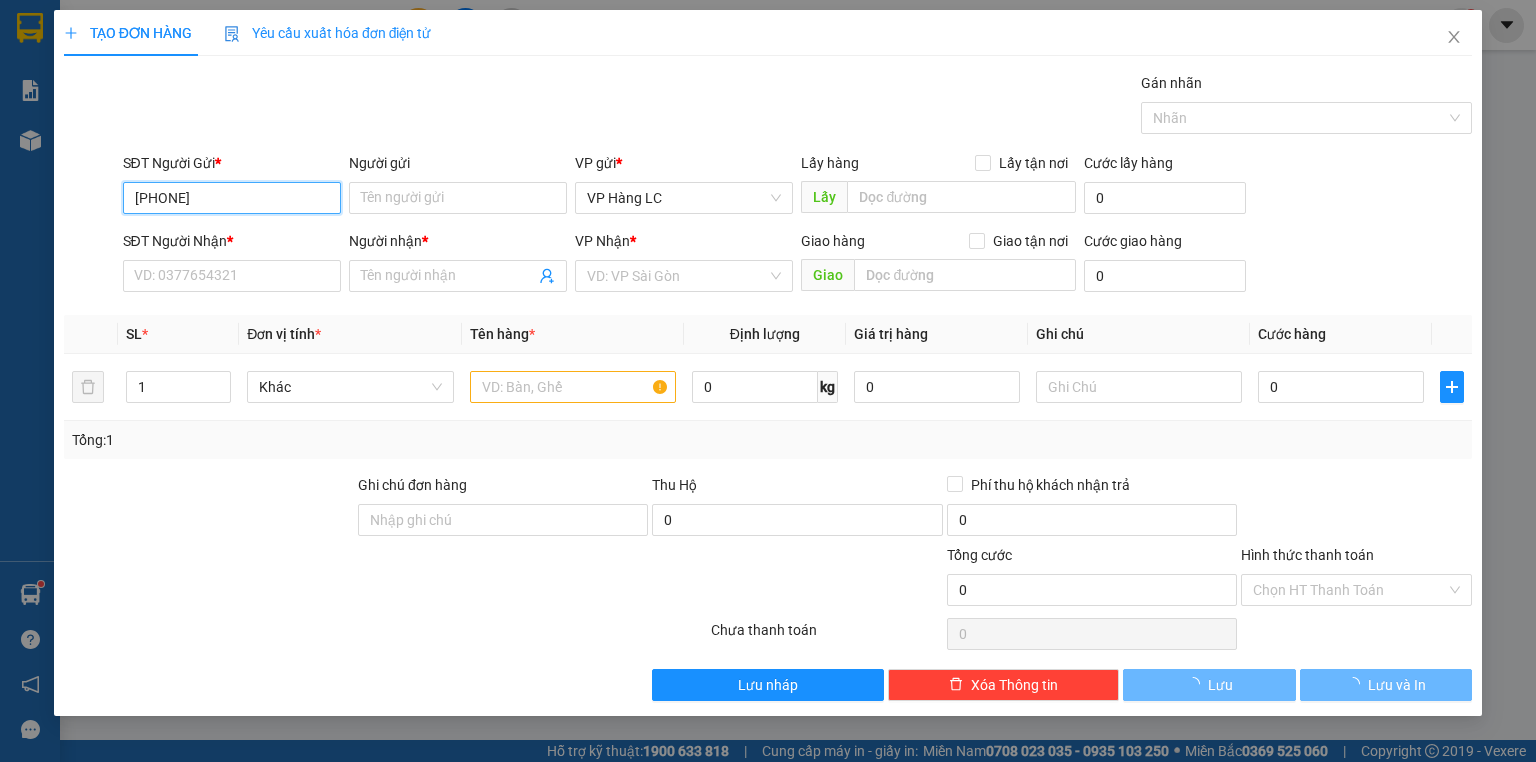 type on "0347666699" 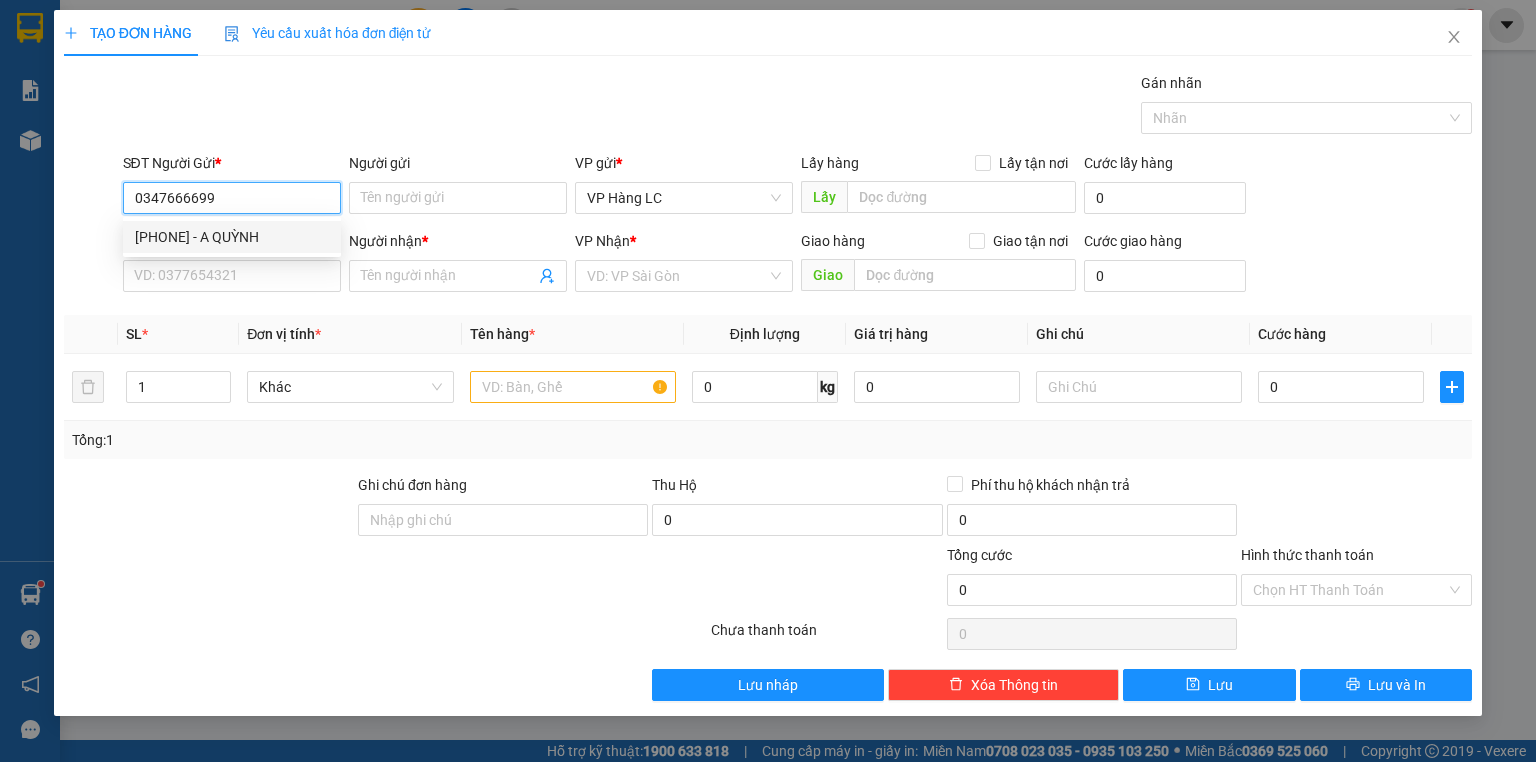 click on "[PHONE] - A QUỲNH" at bounding box center [232, 237] 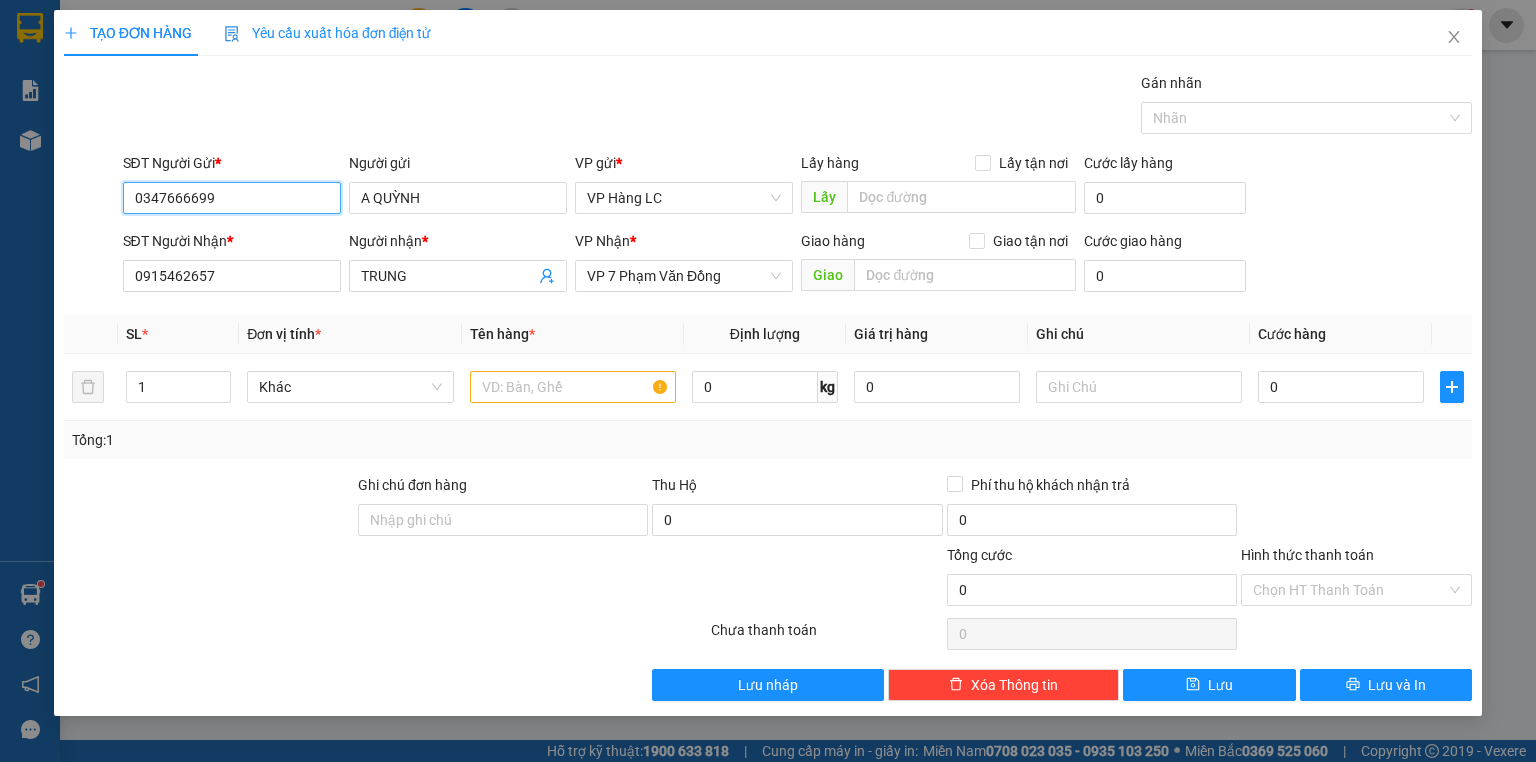 type on "0347666699" 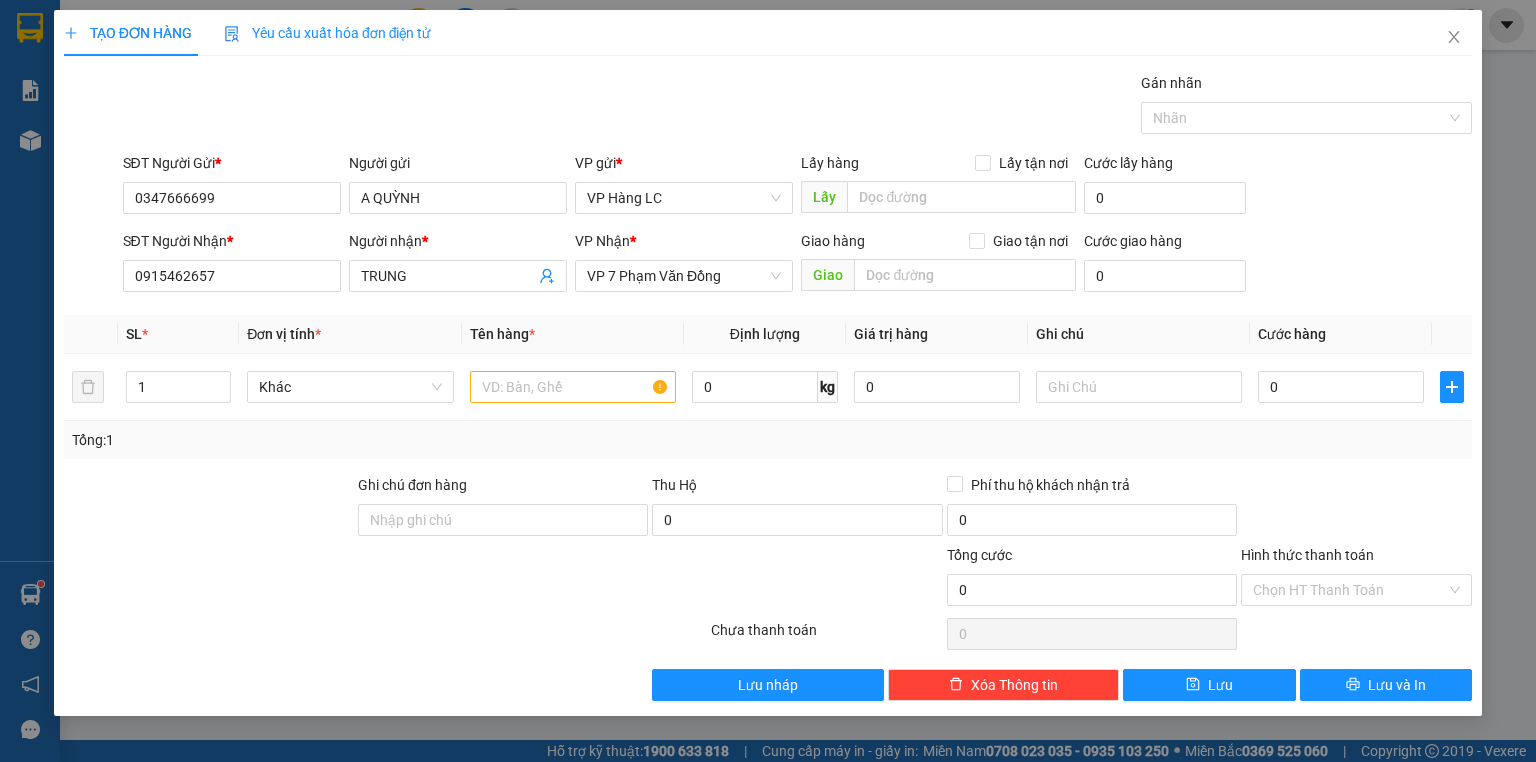 click on "SĐT Người Nhận  *" at bounding box center [232, 245] 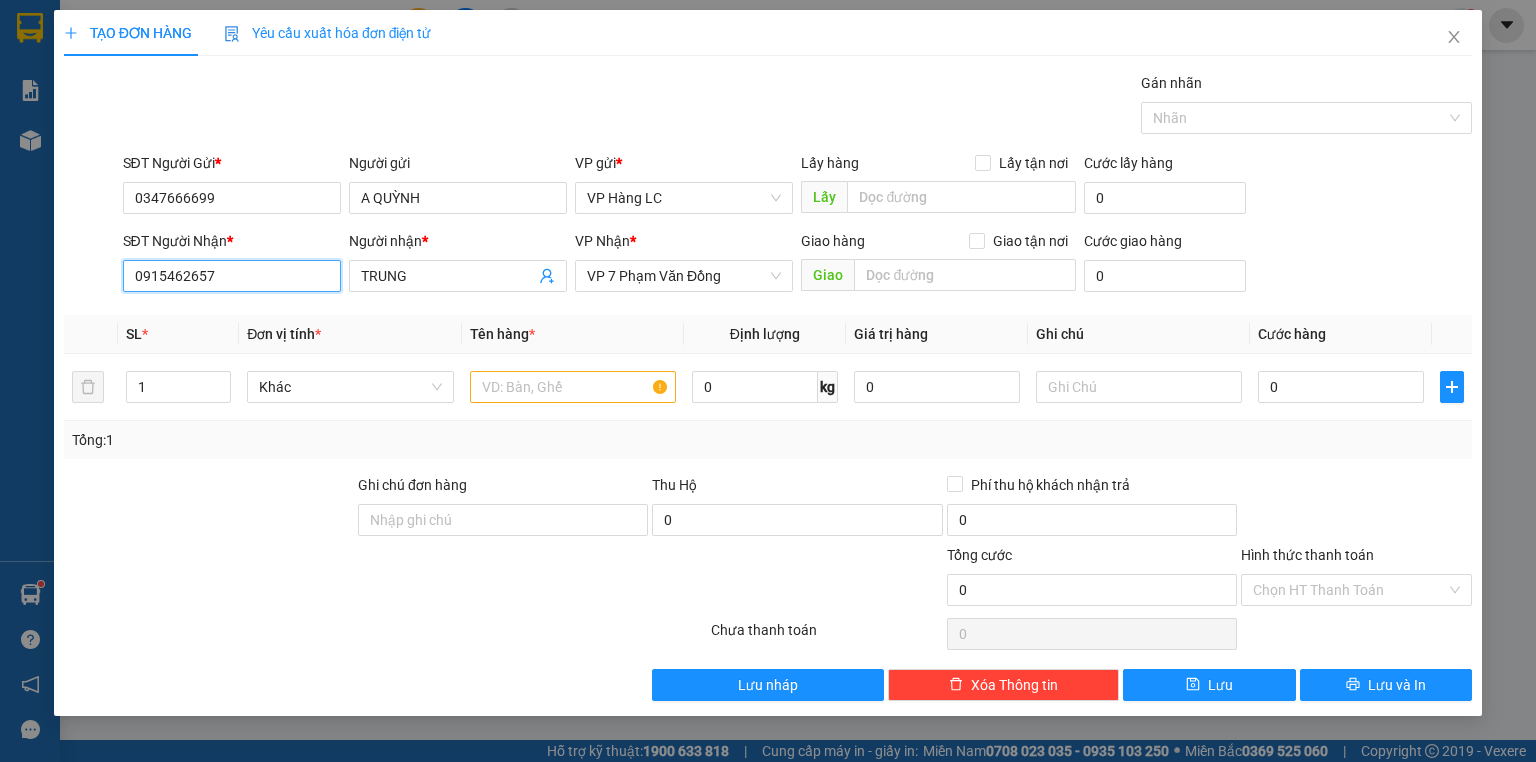 click on "0915462657" at bounding box center (232, 276) 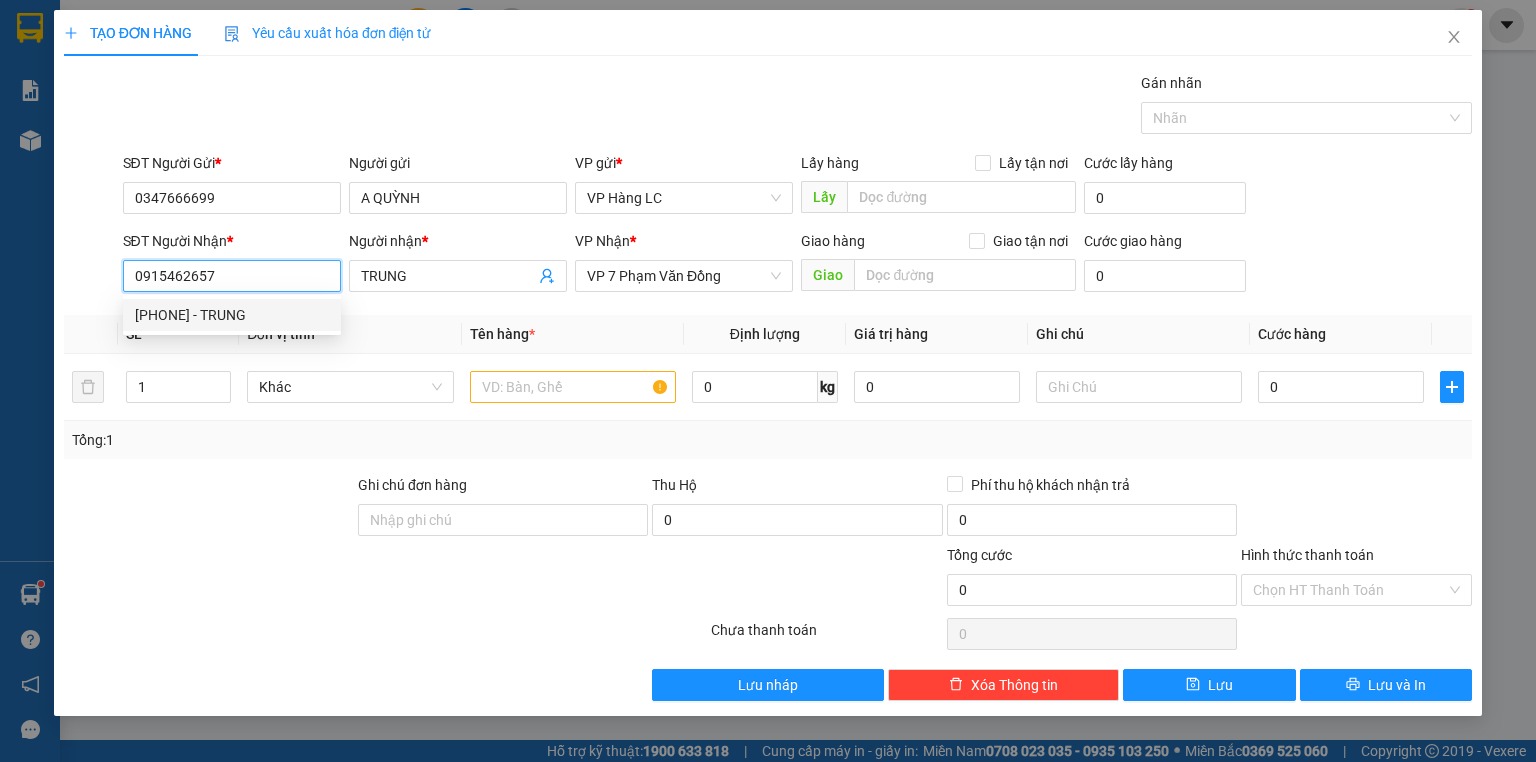 click on "[PHONE] - TRUNG" at bounding box center (232, 315) 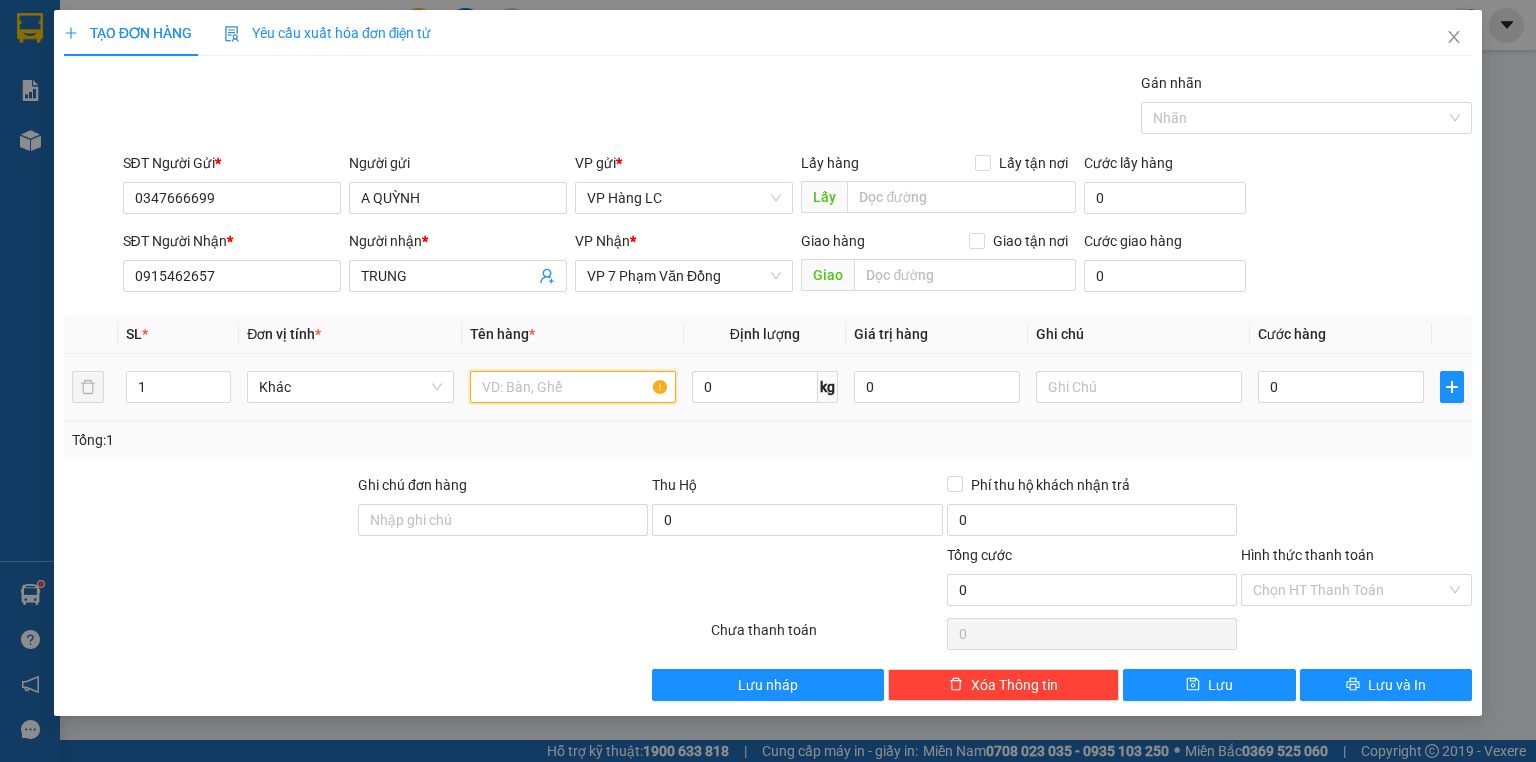 click at bounding box center (573, 387) 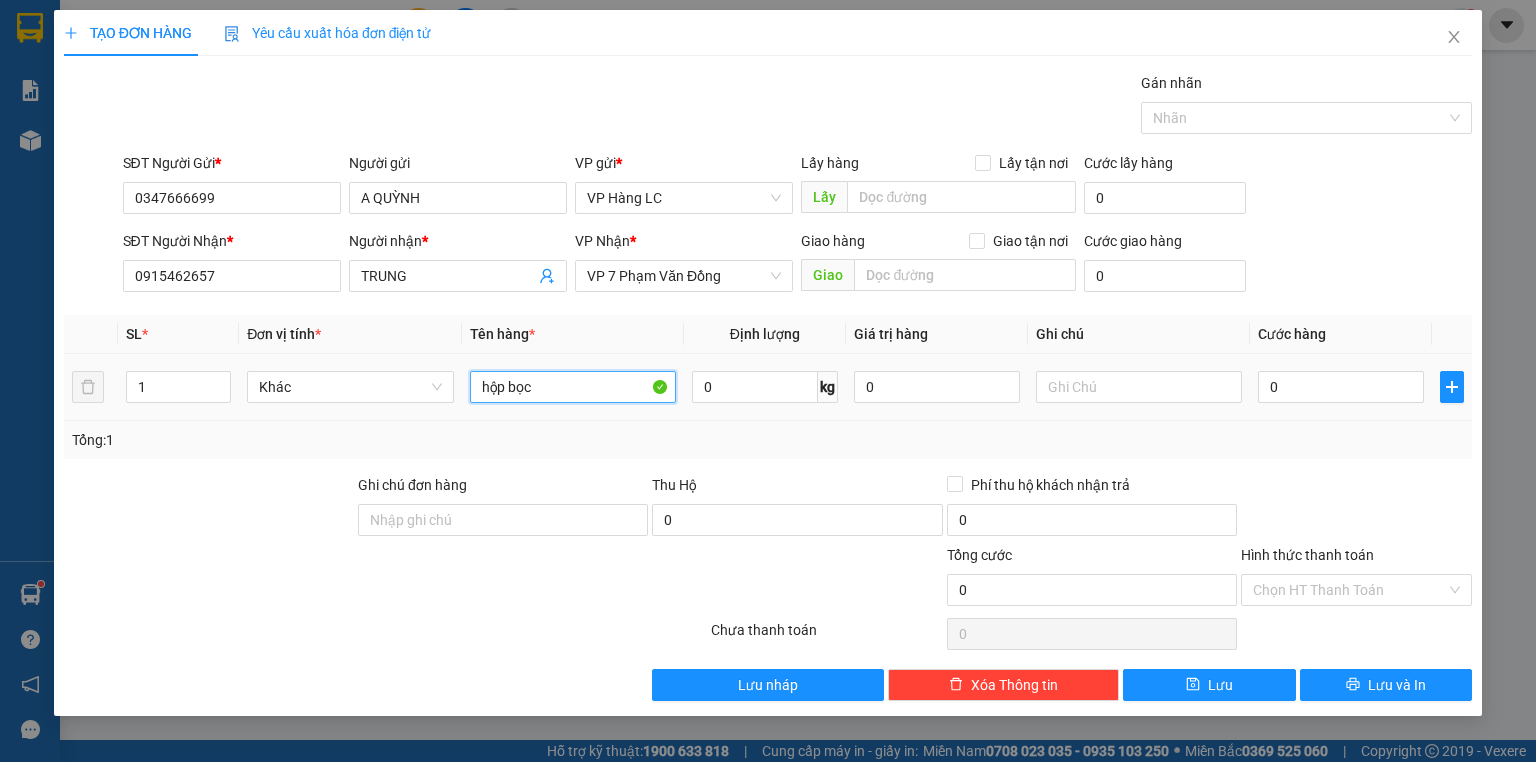 type on "hộp bọc" 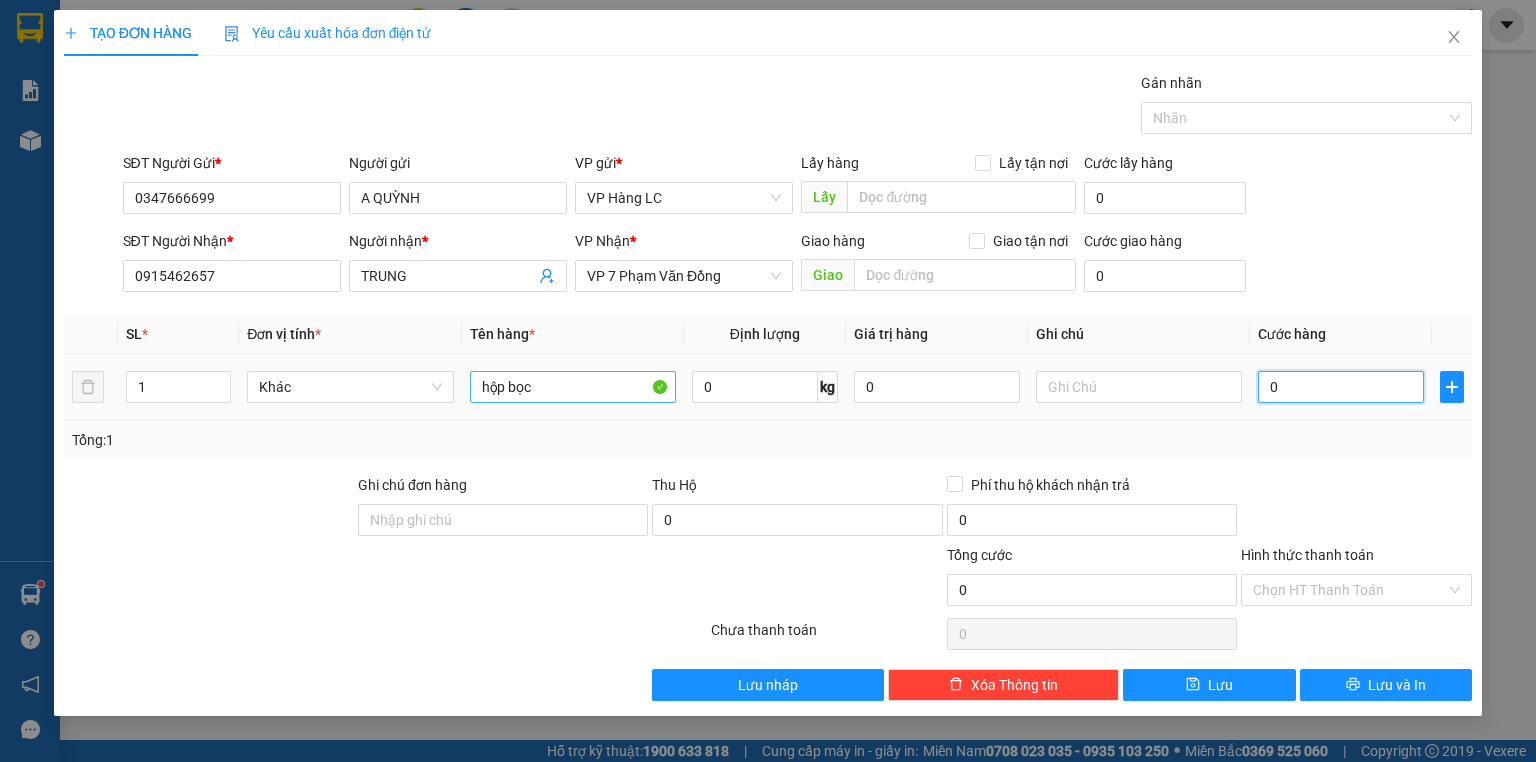 type on "4" 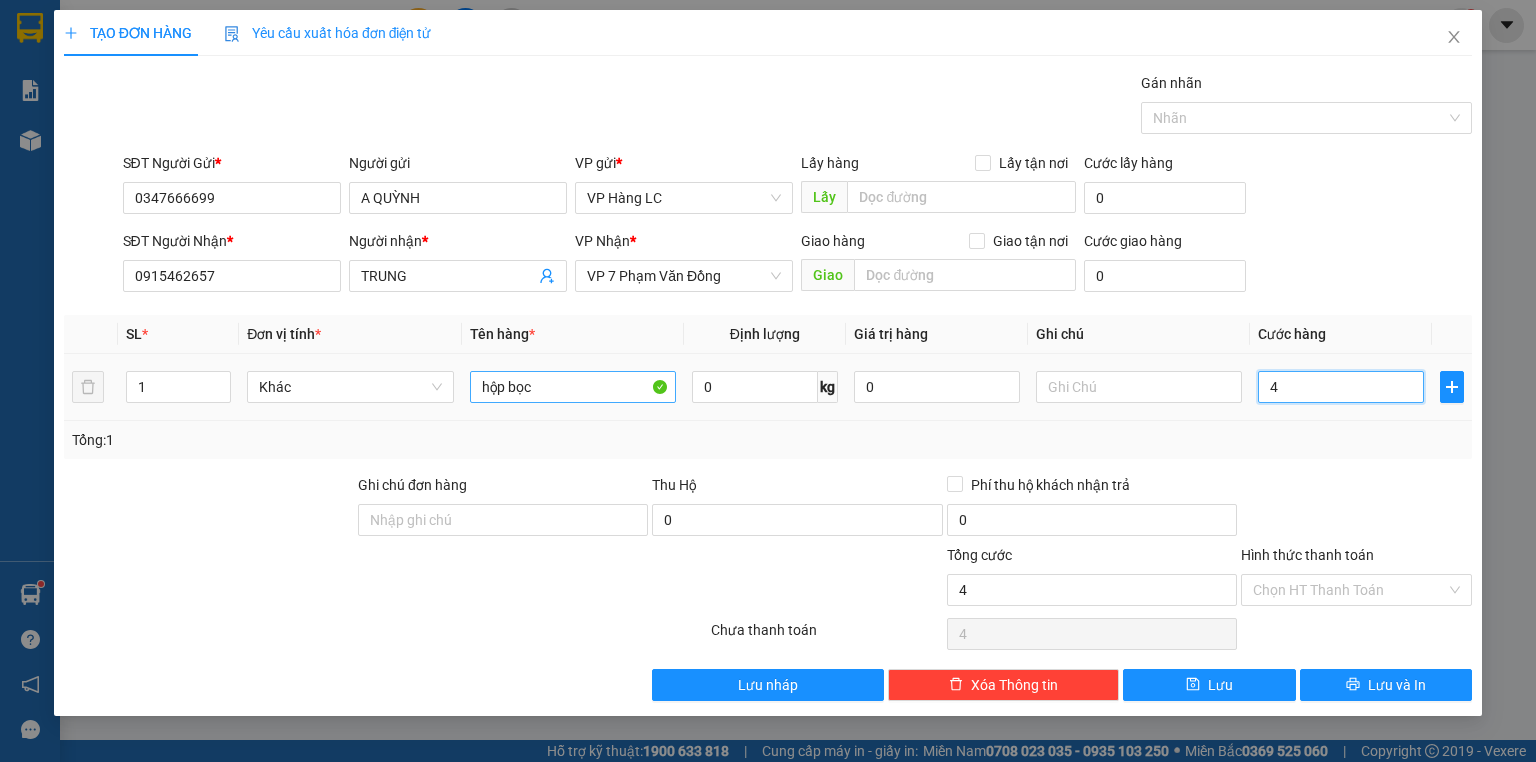 type on "40" 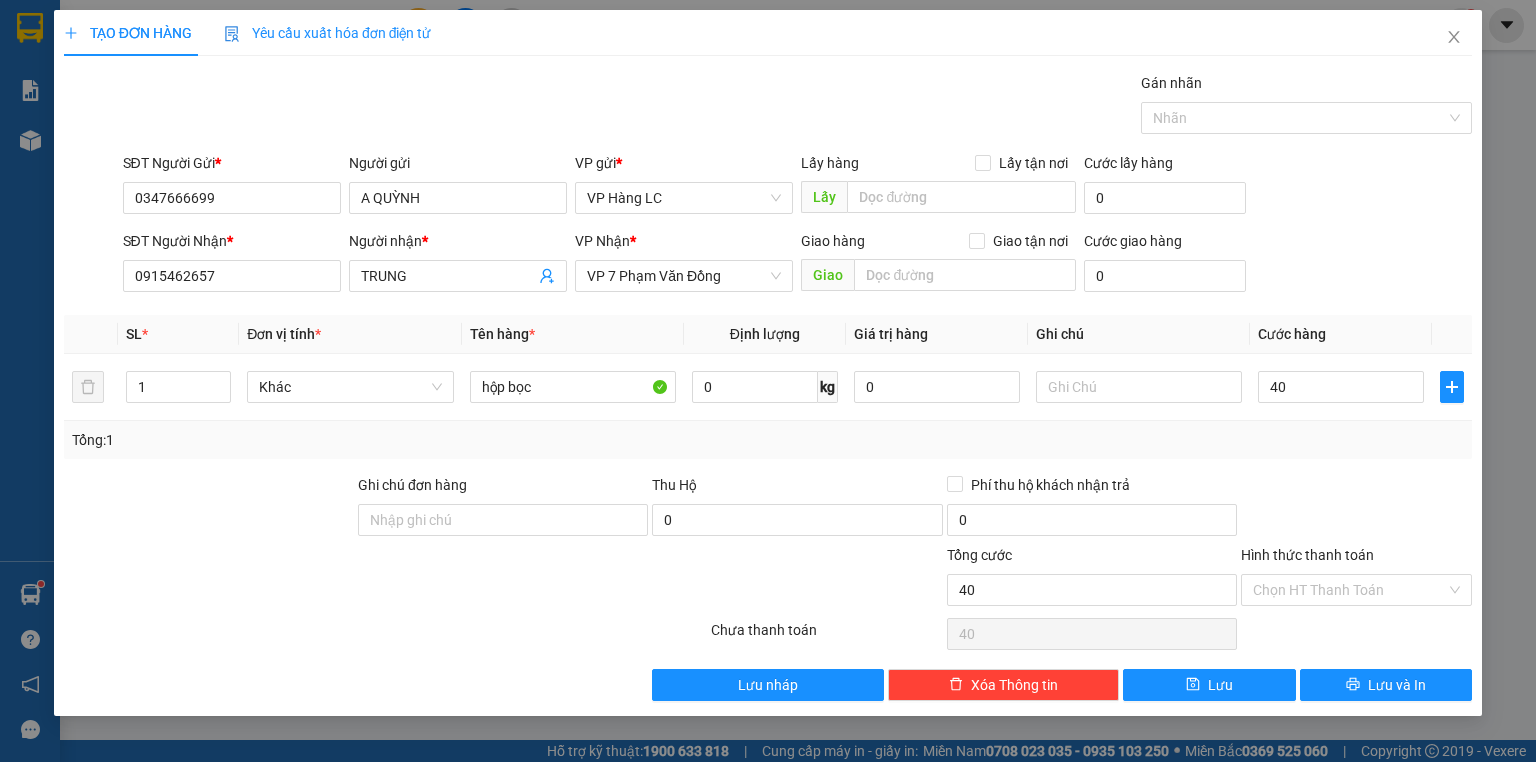 type on "40.000" 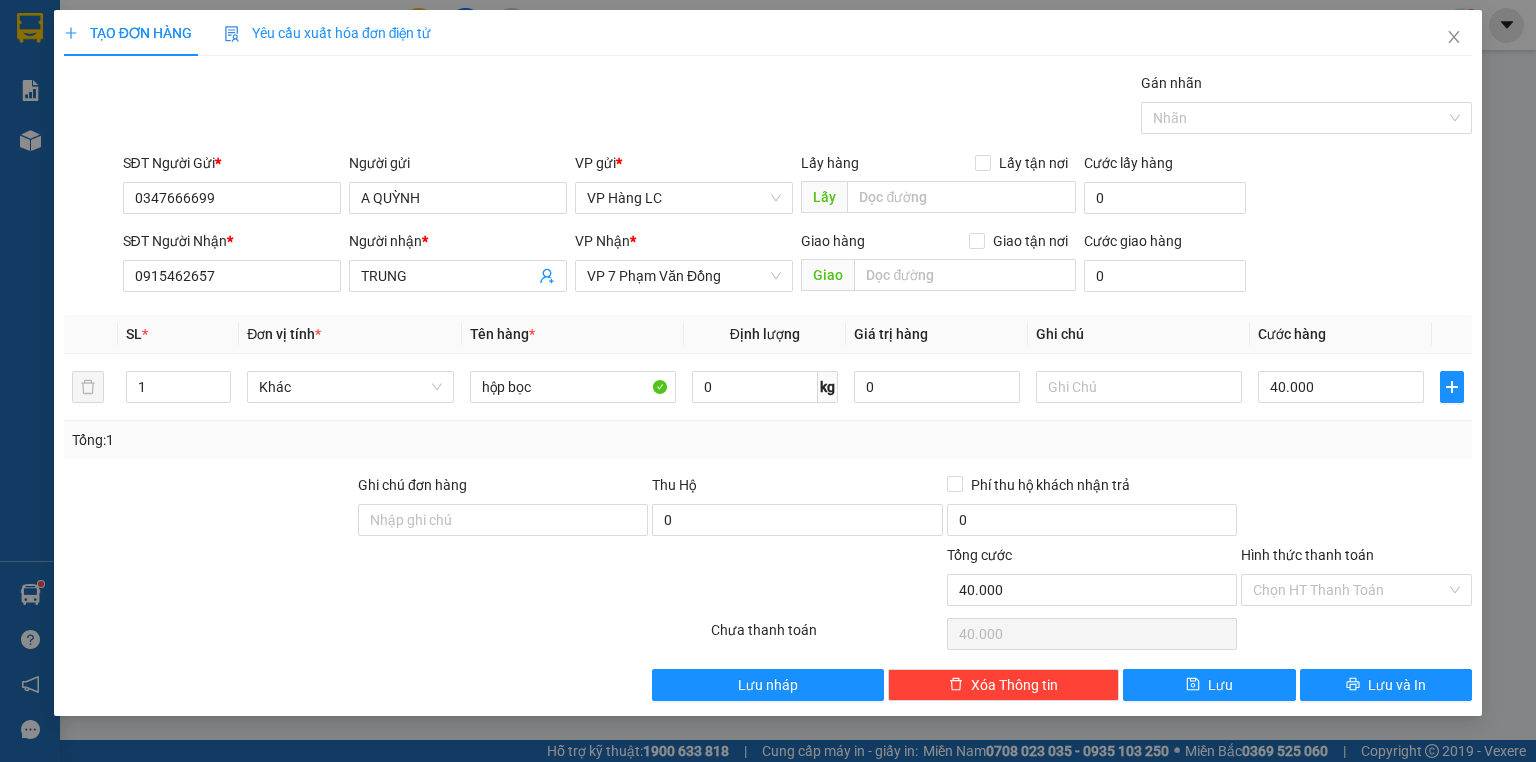 click at bounding box center [1356, 509] 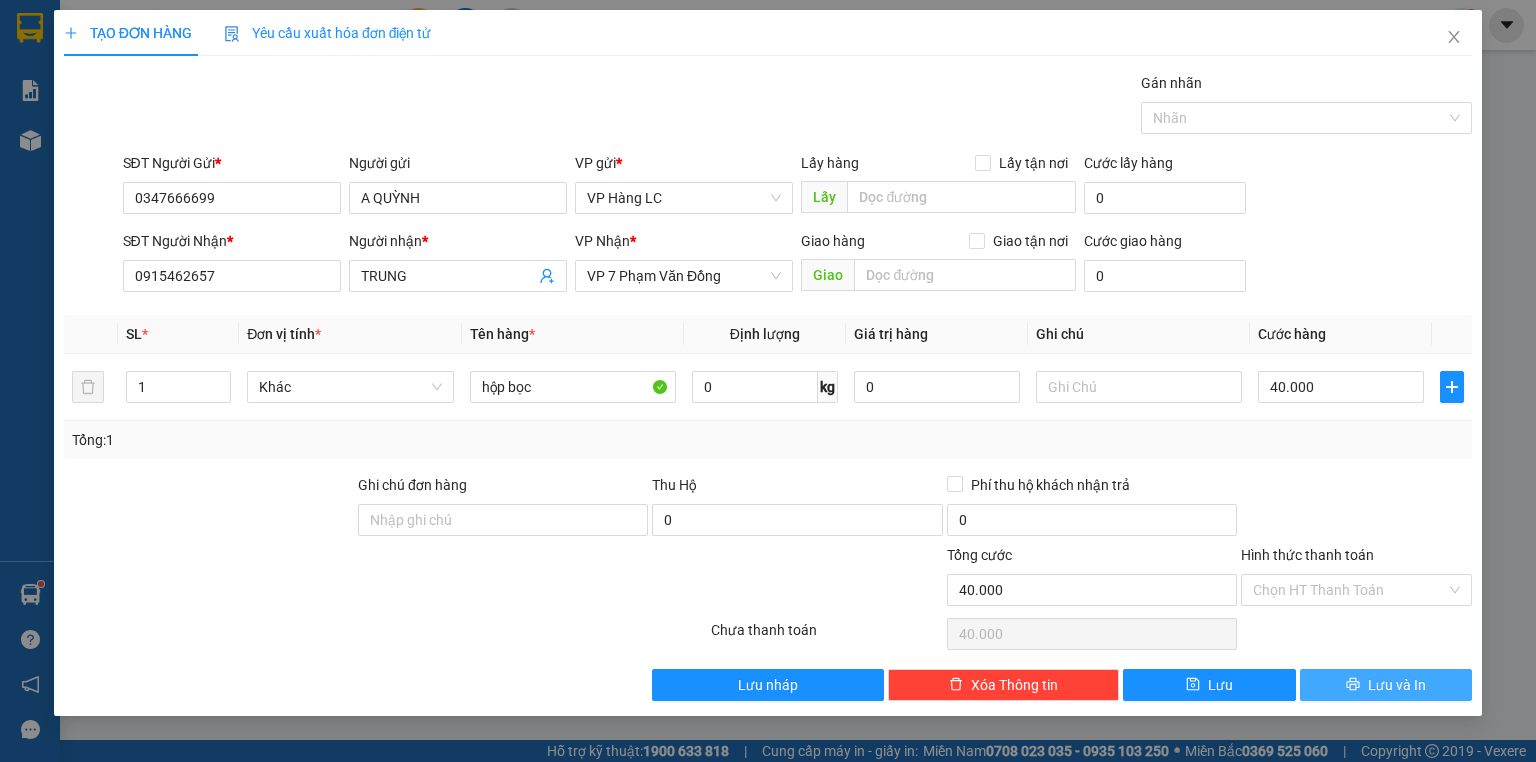 click on "Lưu và In" at bounding box center [1397, 685] 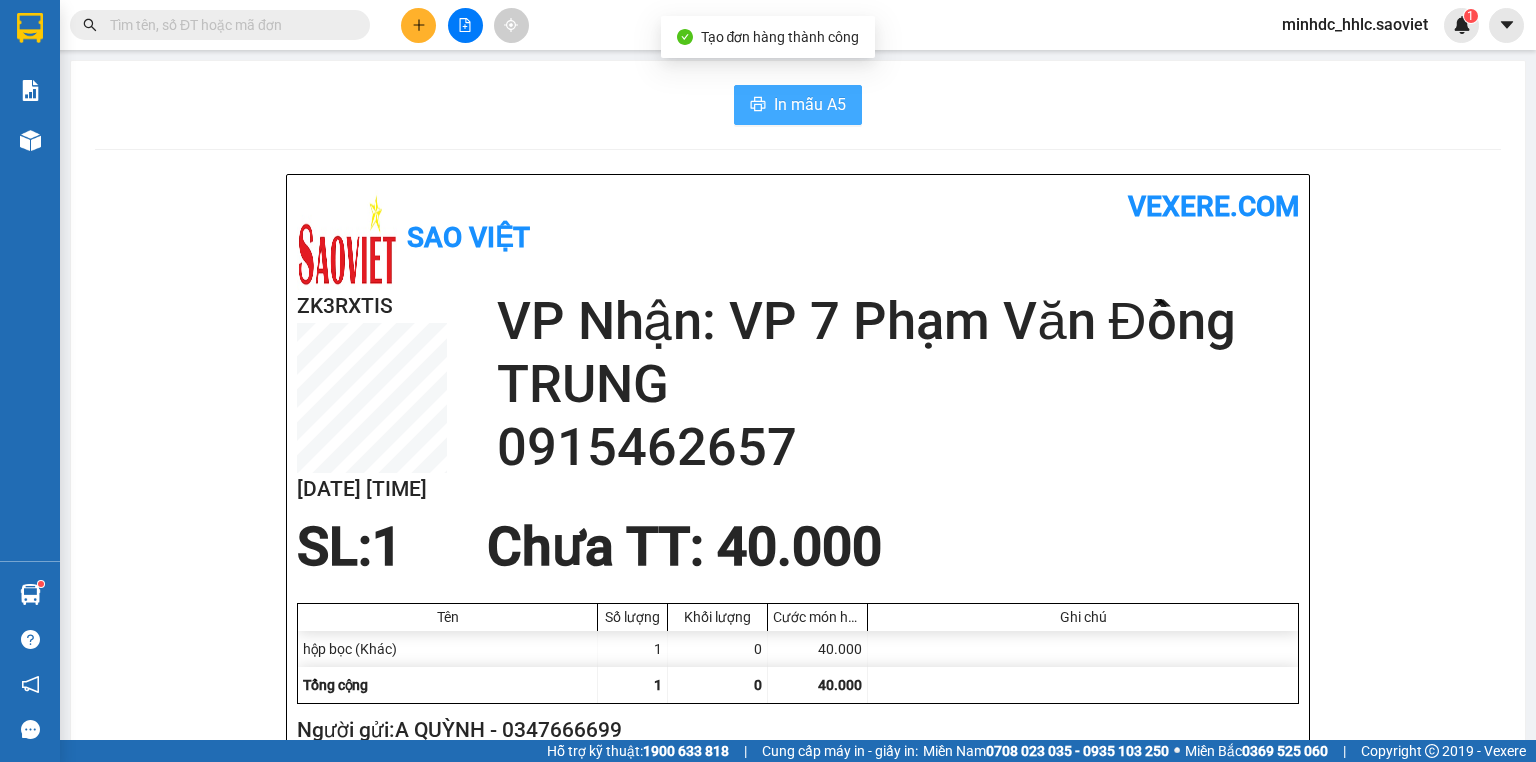 click on "In mẫu A5" at bounding box center (810, 104) 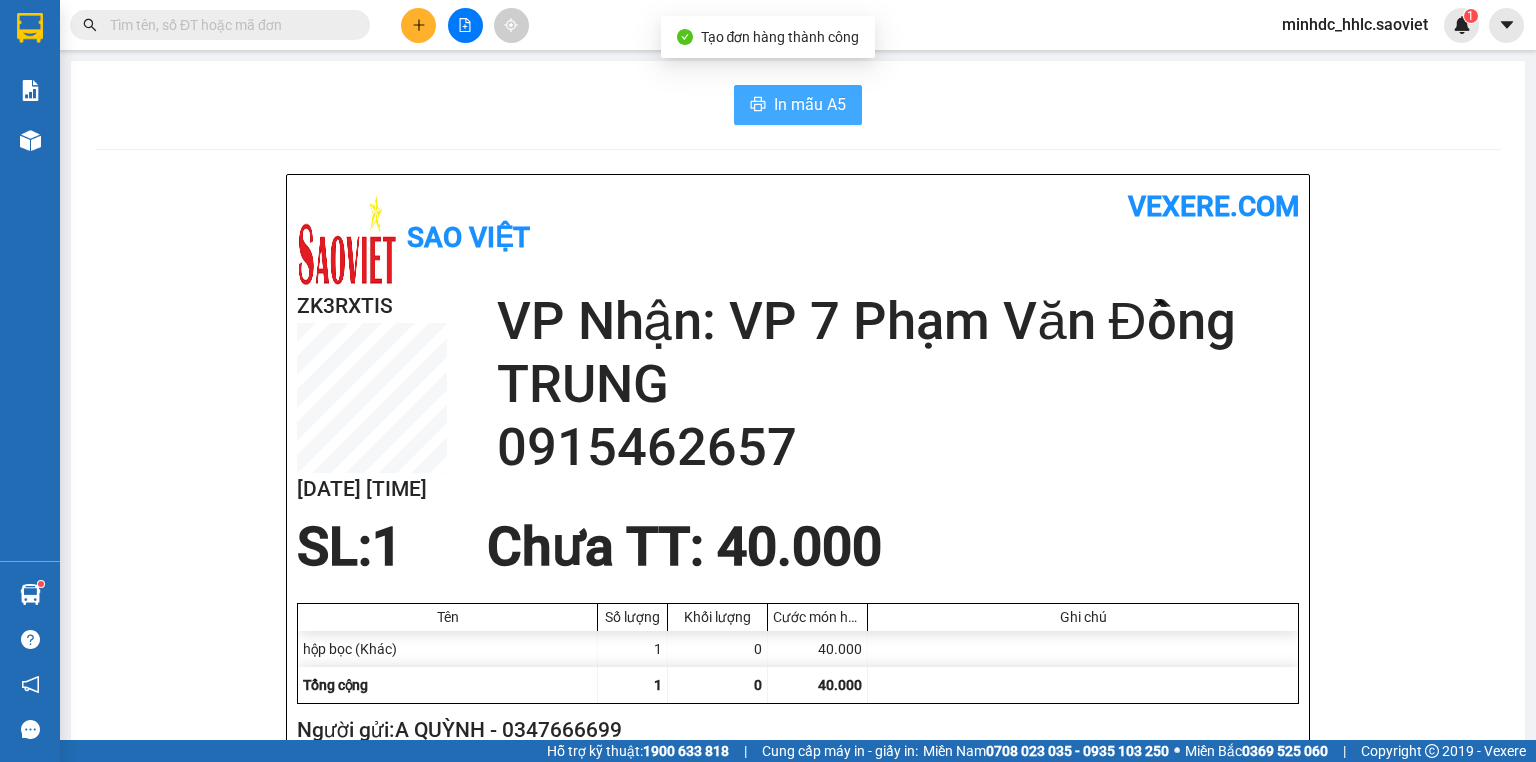 scroll, scrollTop: 0, scrollLeft: 0, axis: both 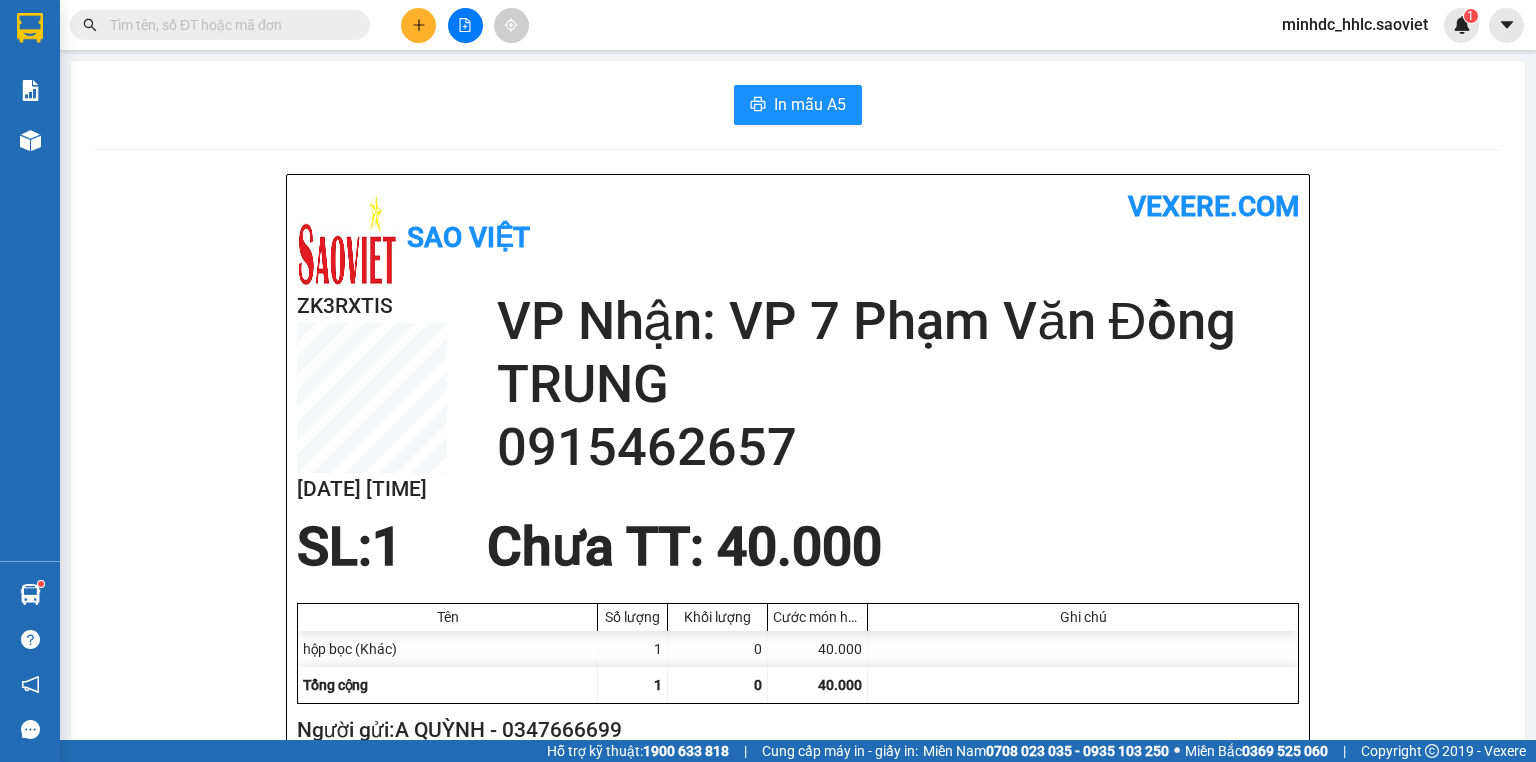 click at bounding box center (418, 25) 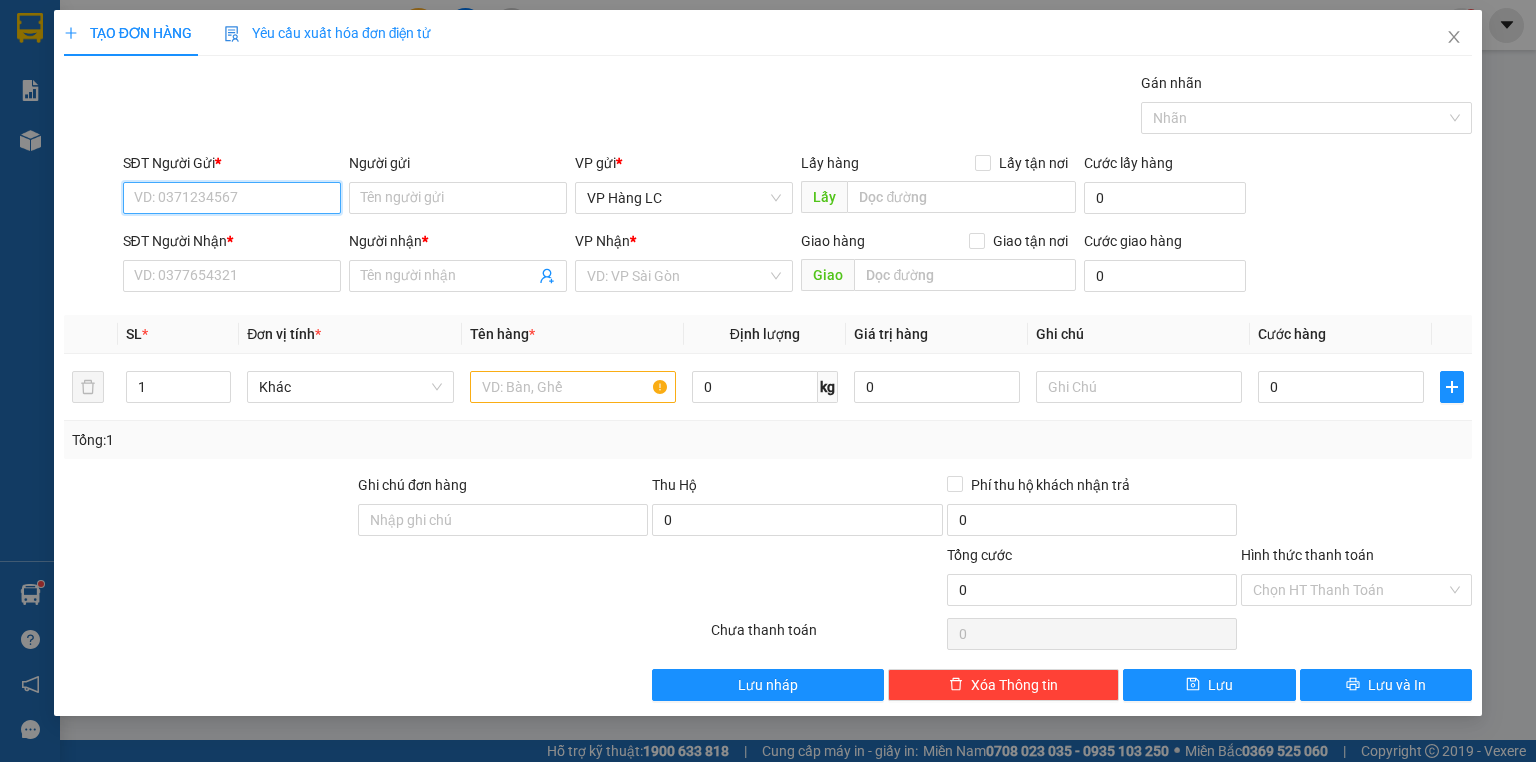 click on "SĐT Người Gửi  *" at bounding box center (232, 198) 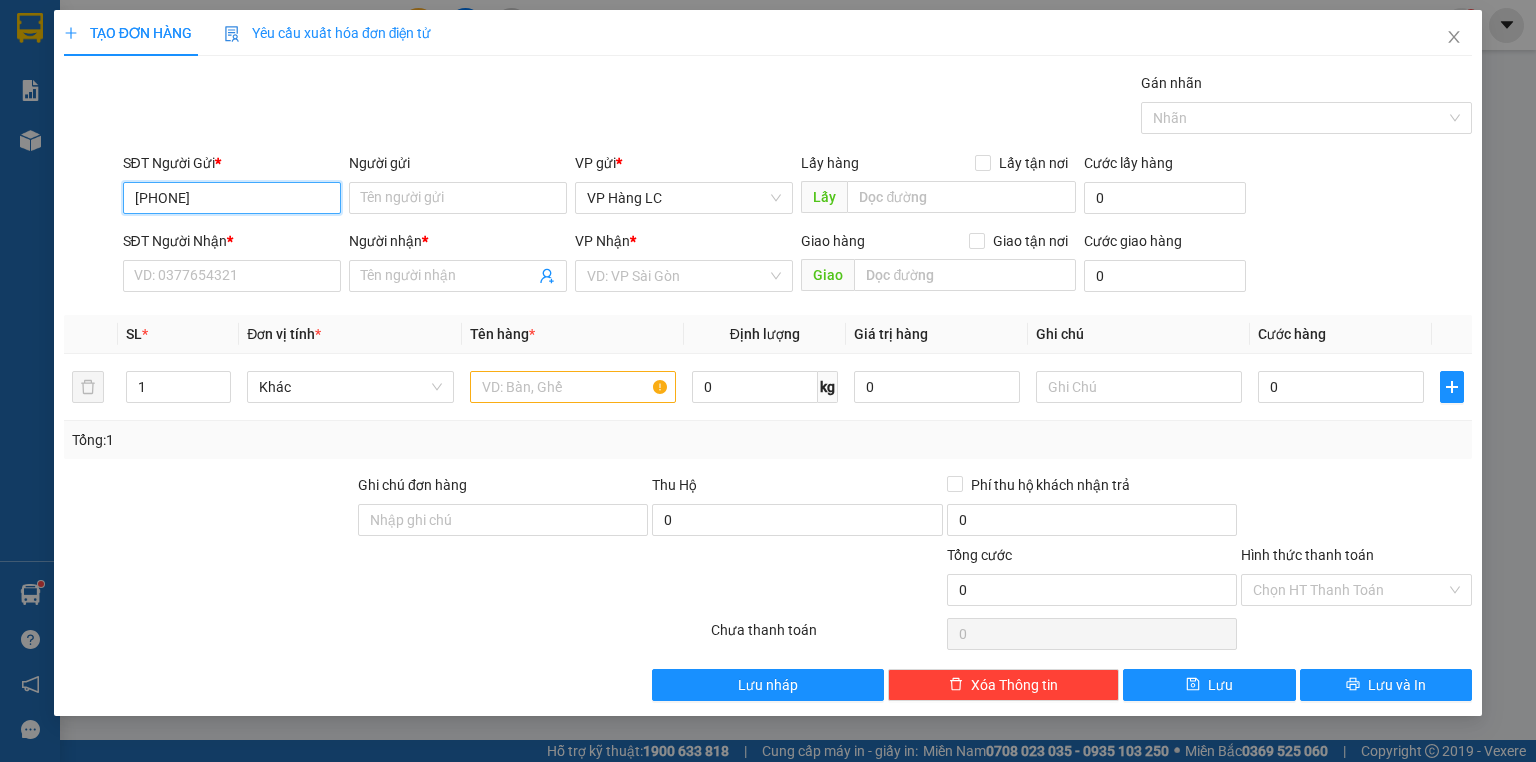 type on "0974597282" 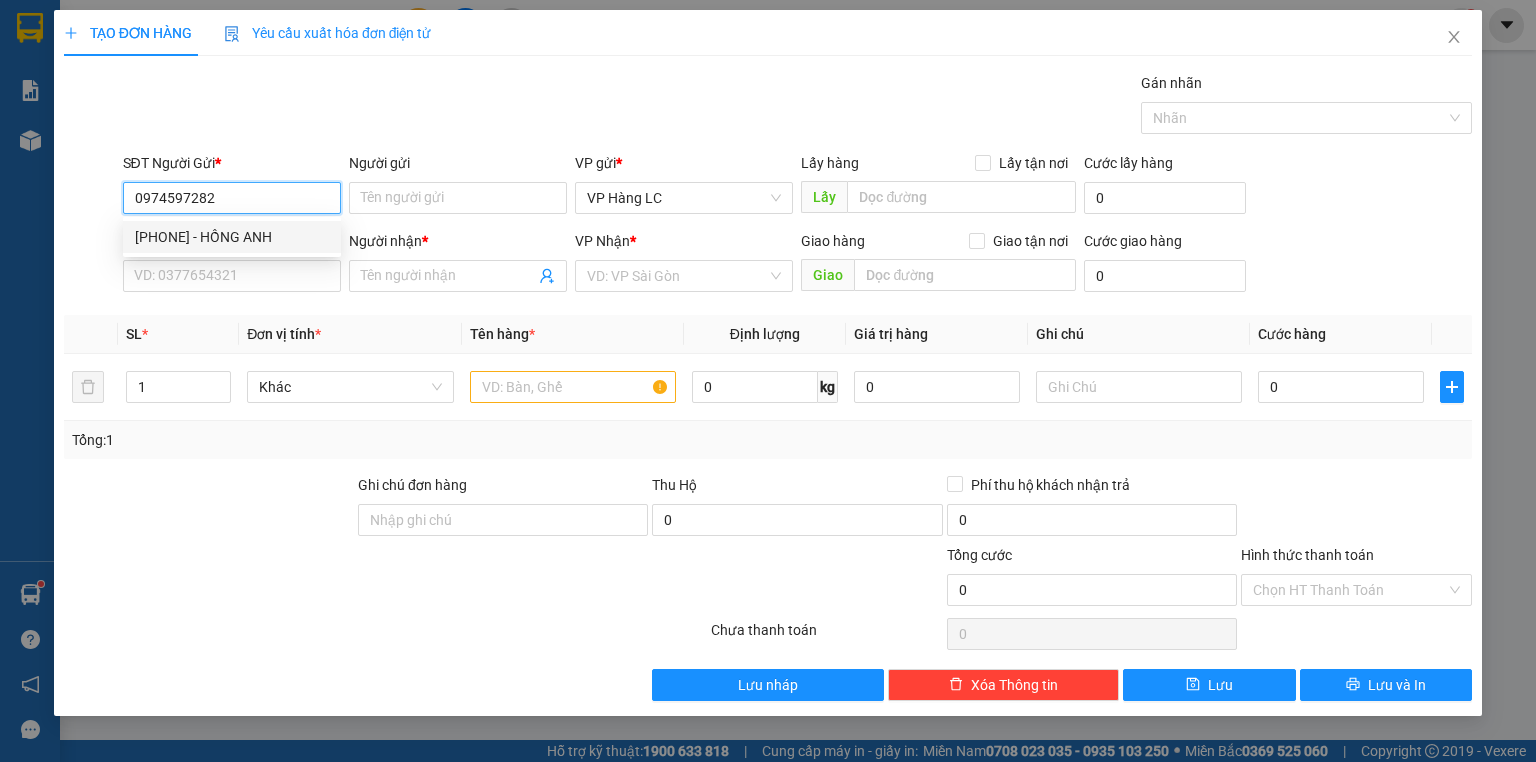 click on "[PHONE] - HỒNG ANH" at bounding box center [232, 237] 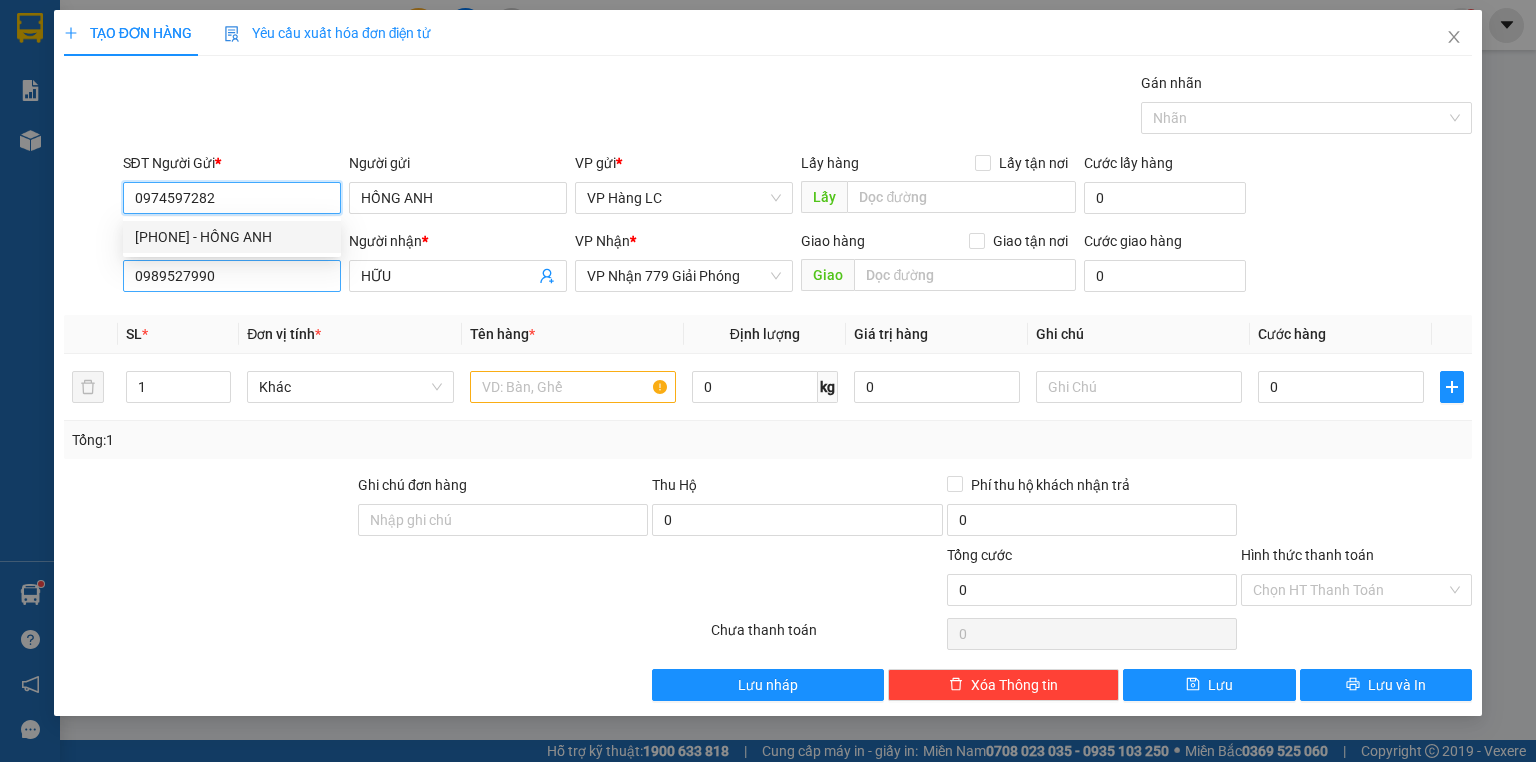 type on "0974597282" 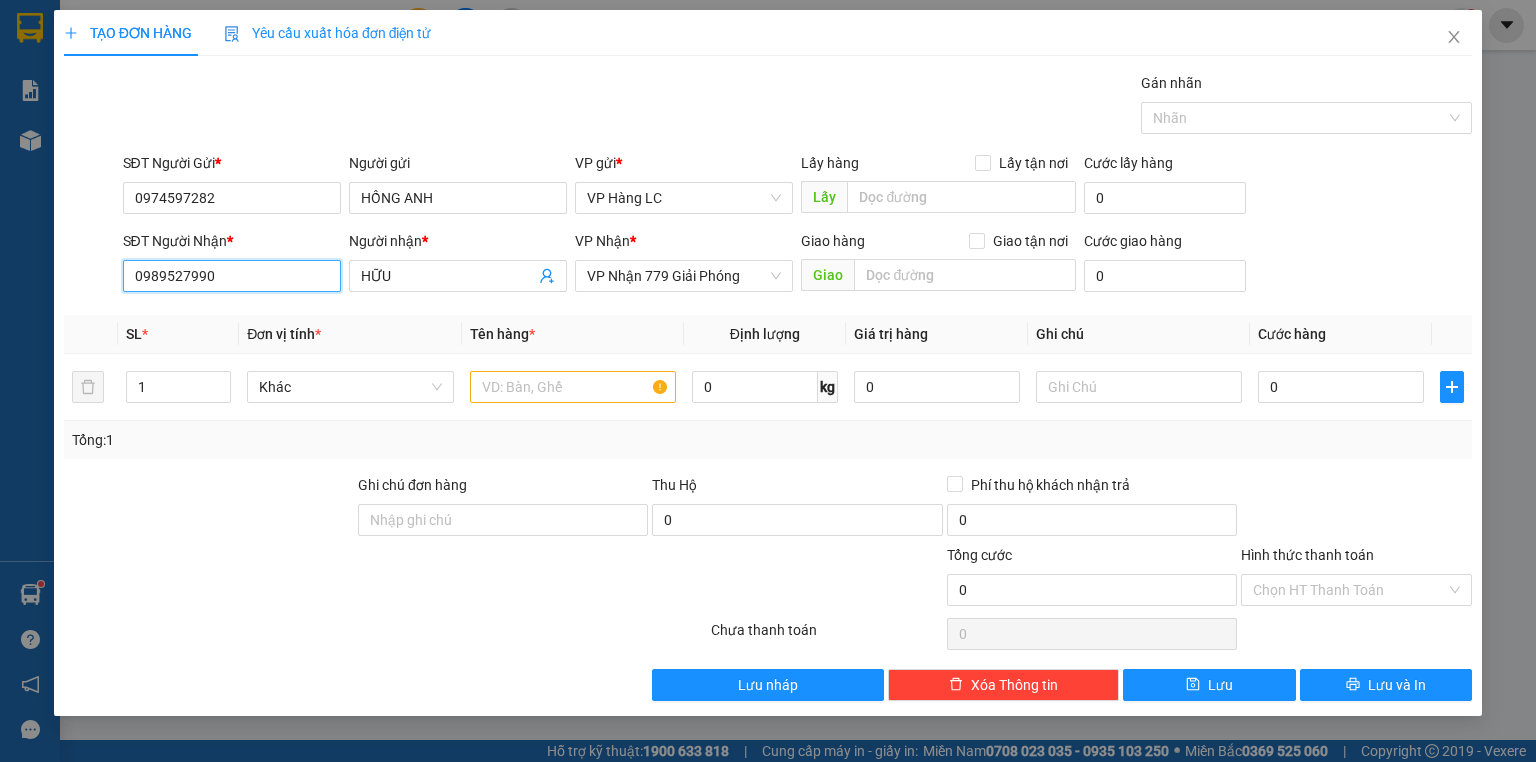 click on "0989527990" at bounding box center (232, 276) 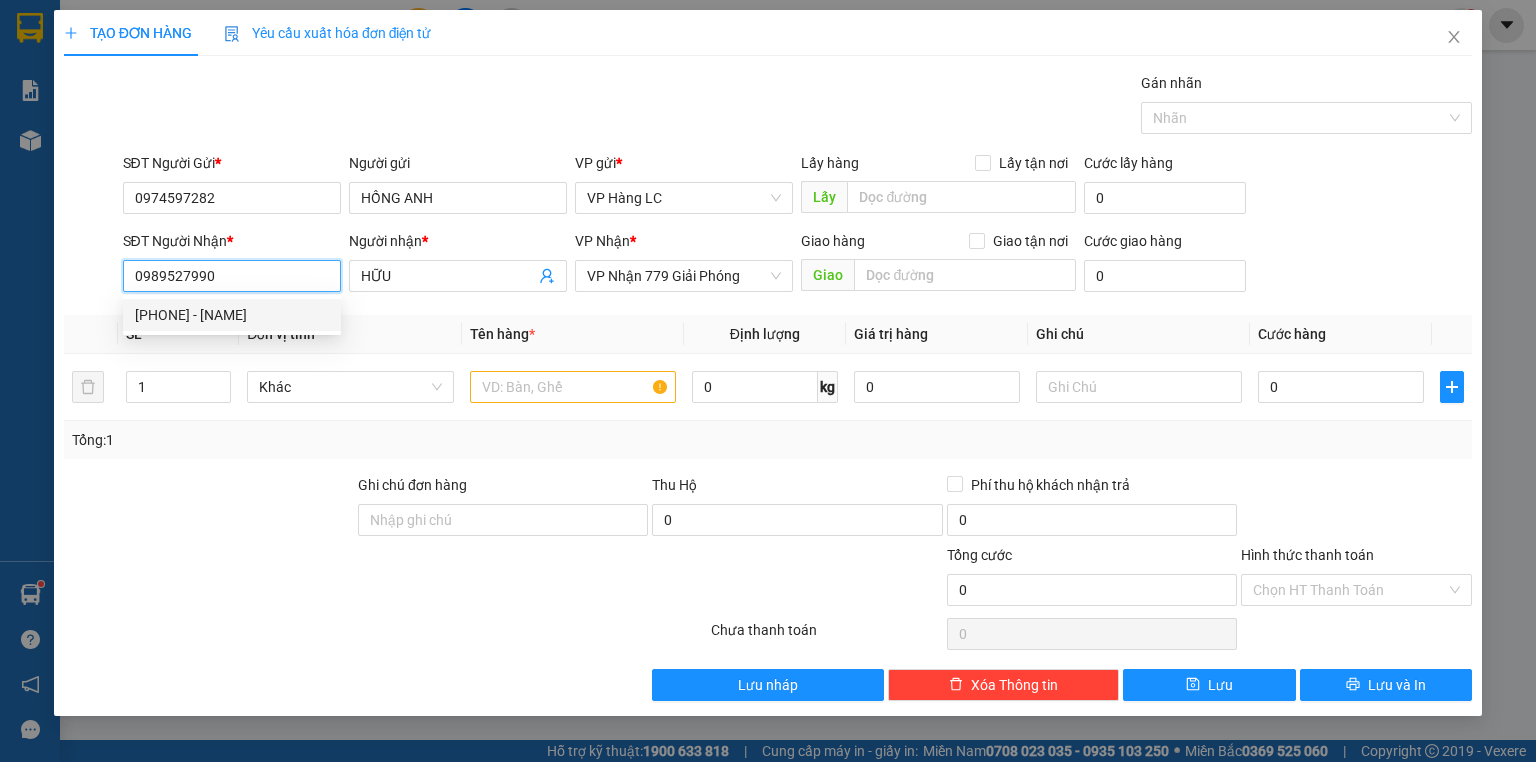 click on "[PHONE] - [NAME]" at bounding box center (232, 315) 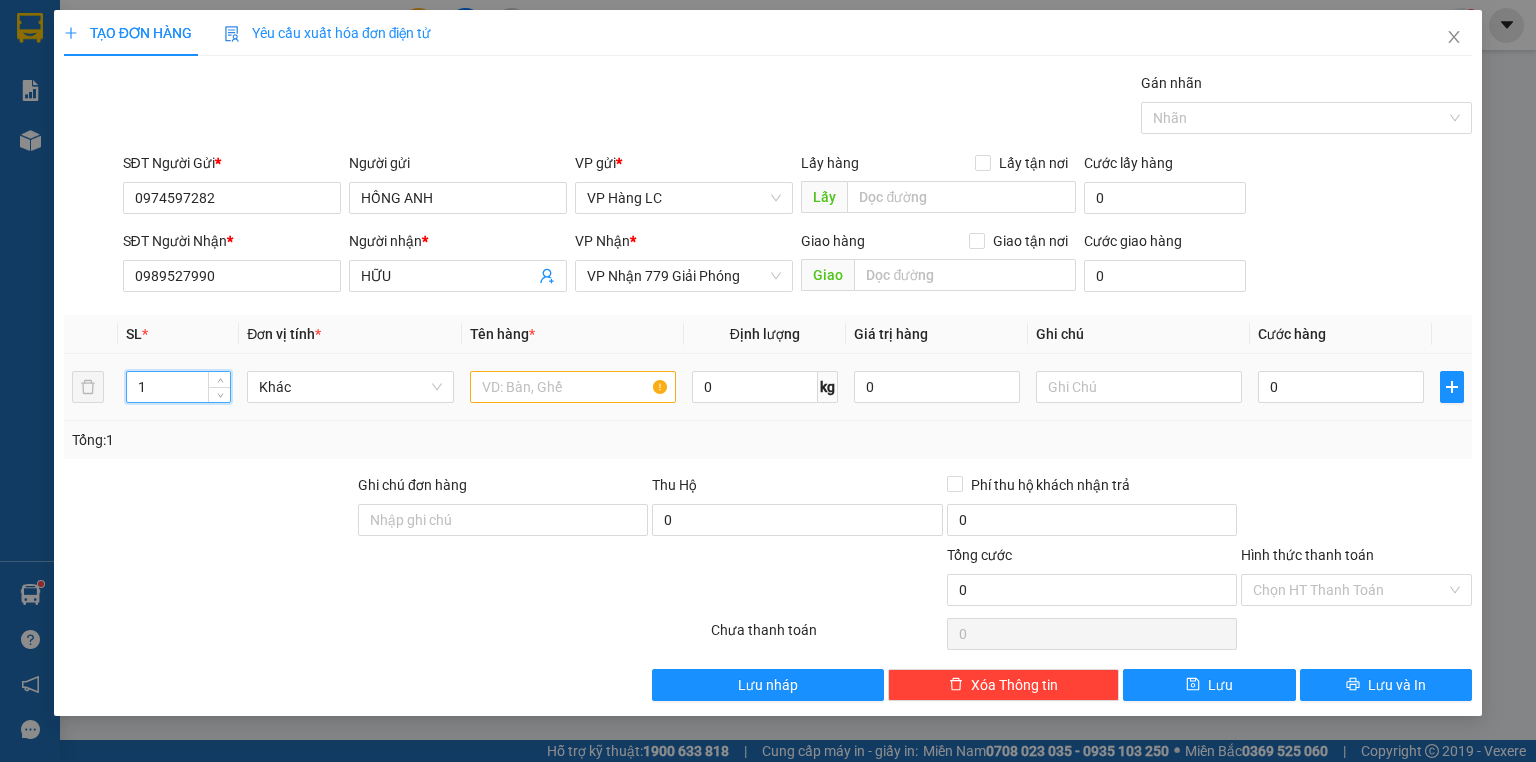 drag, startPoint x: 166, startPoint y: 394, endPoint x: 107, endPoint y: 402, distance: 59.5399 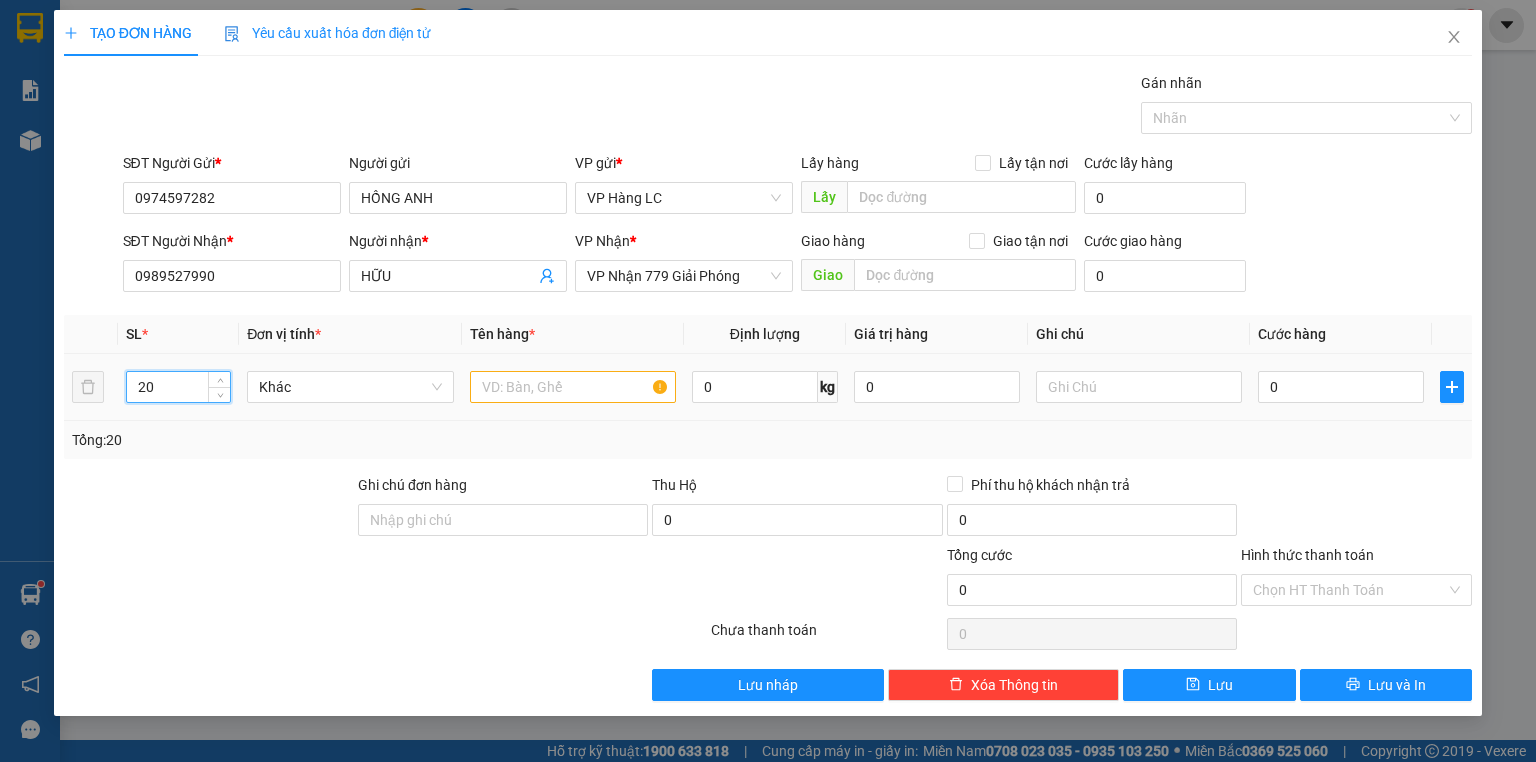 type on "20" 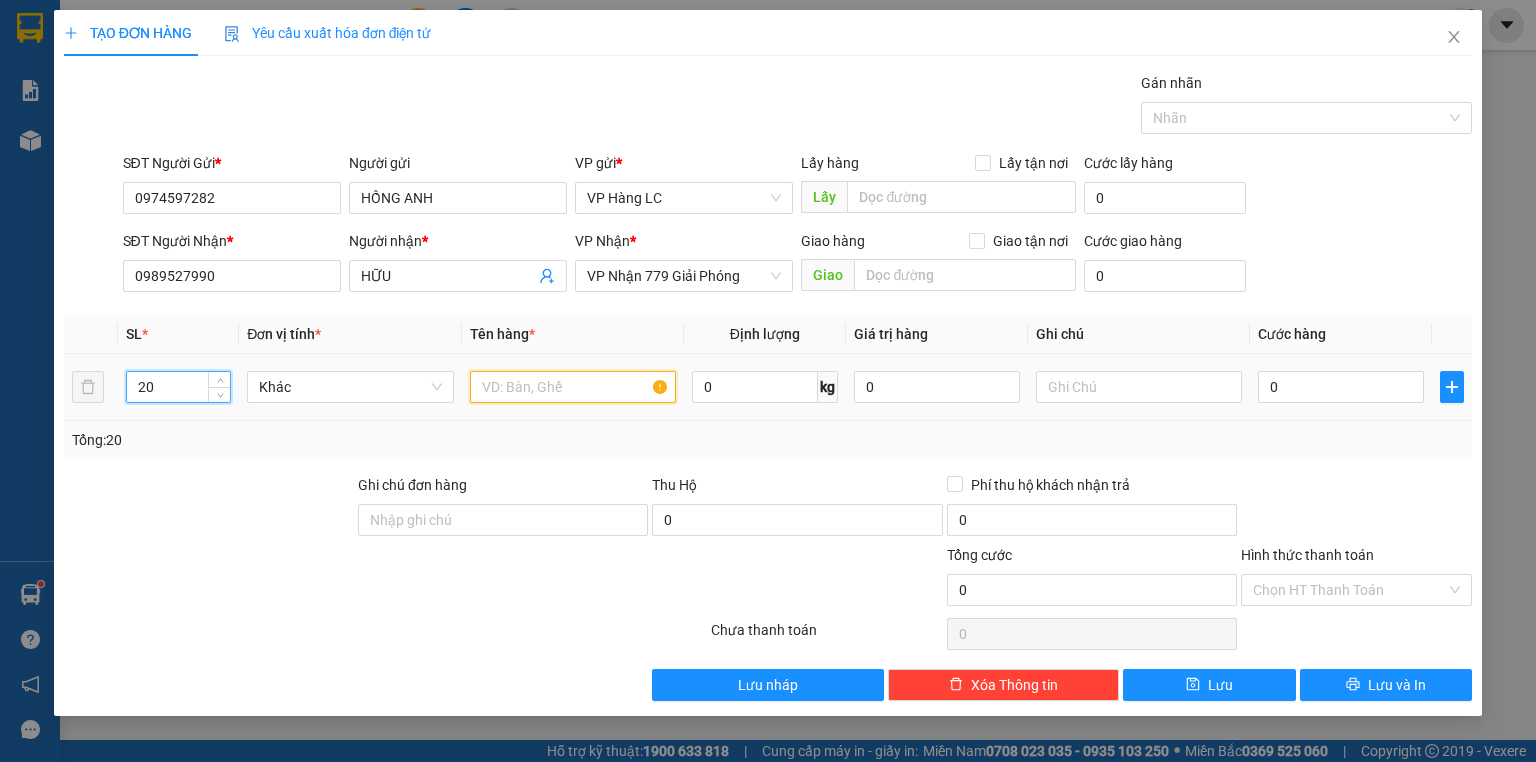 click at bounding box center (573, 387) 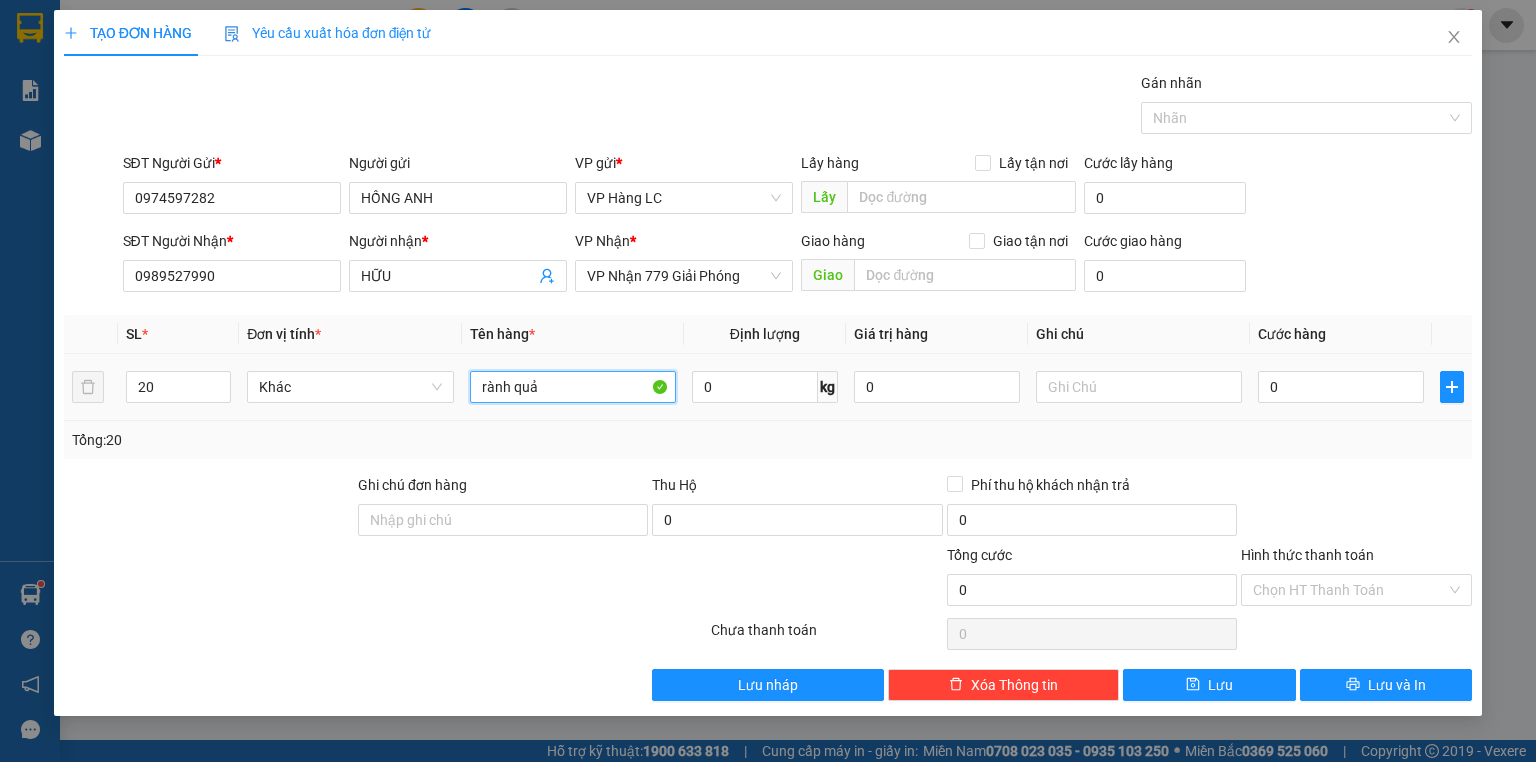 type on "rành quả" 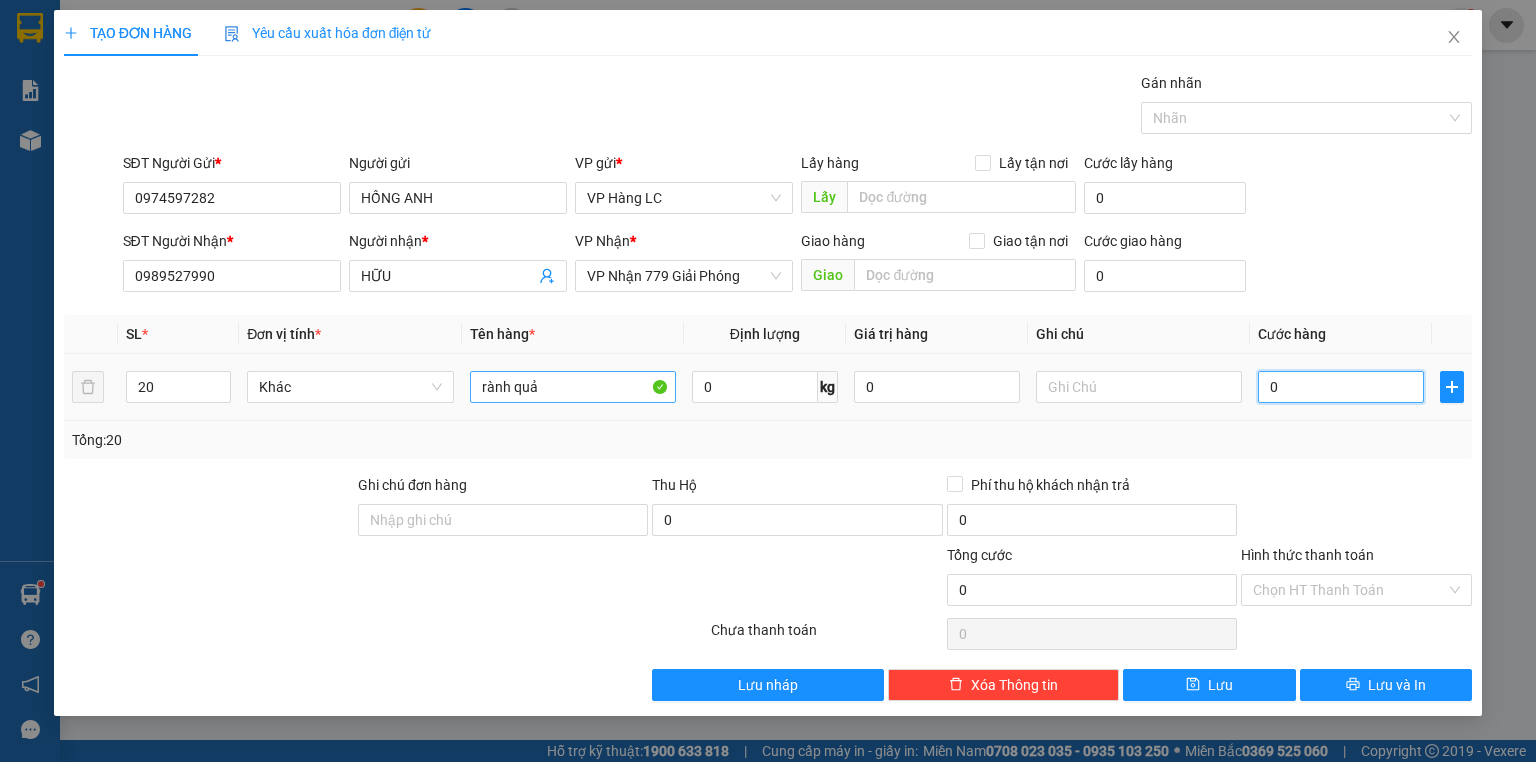 type on "3" 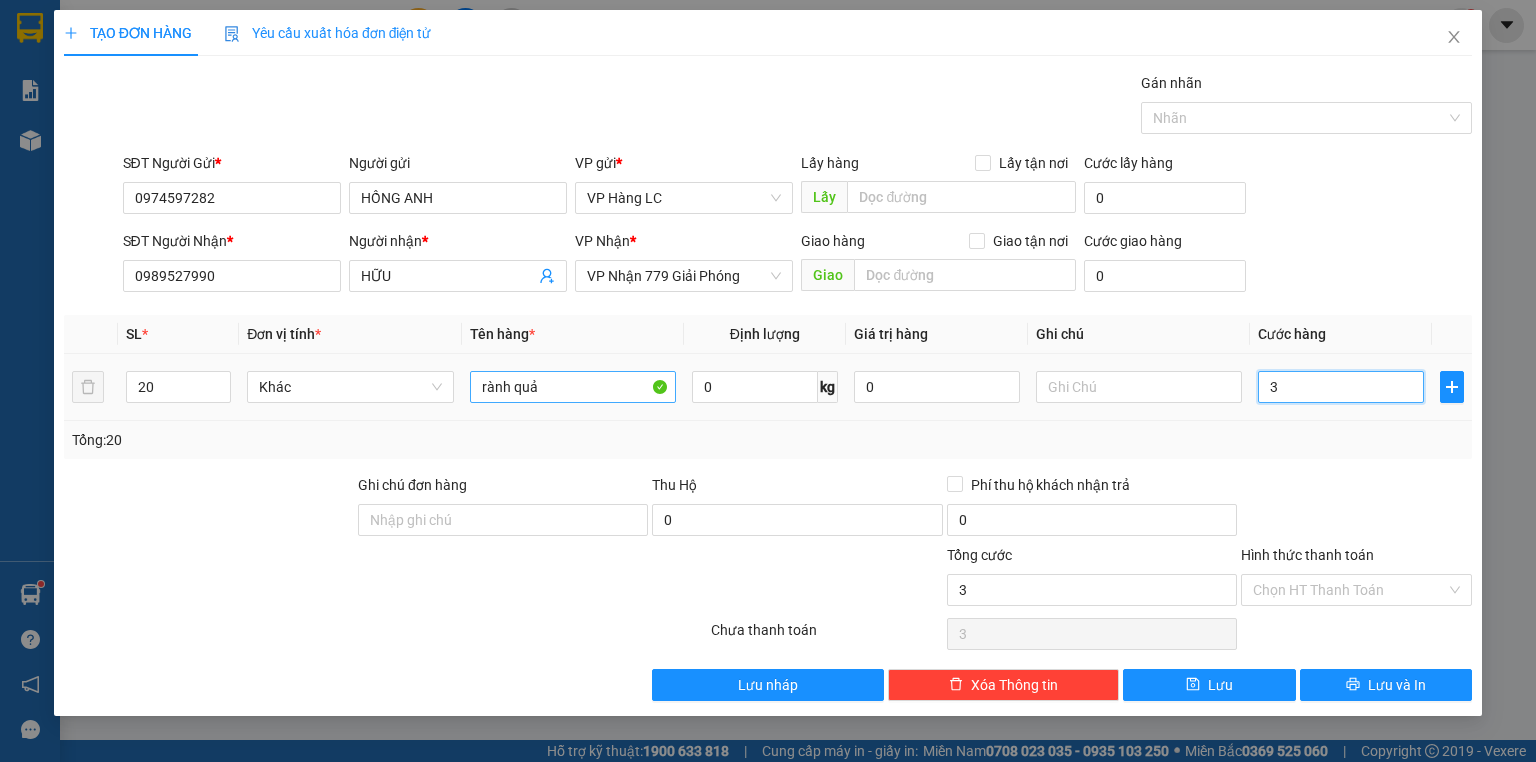 type on "30" 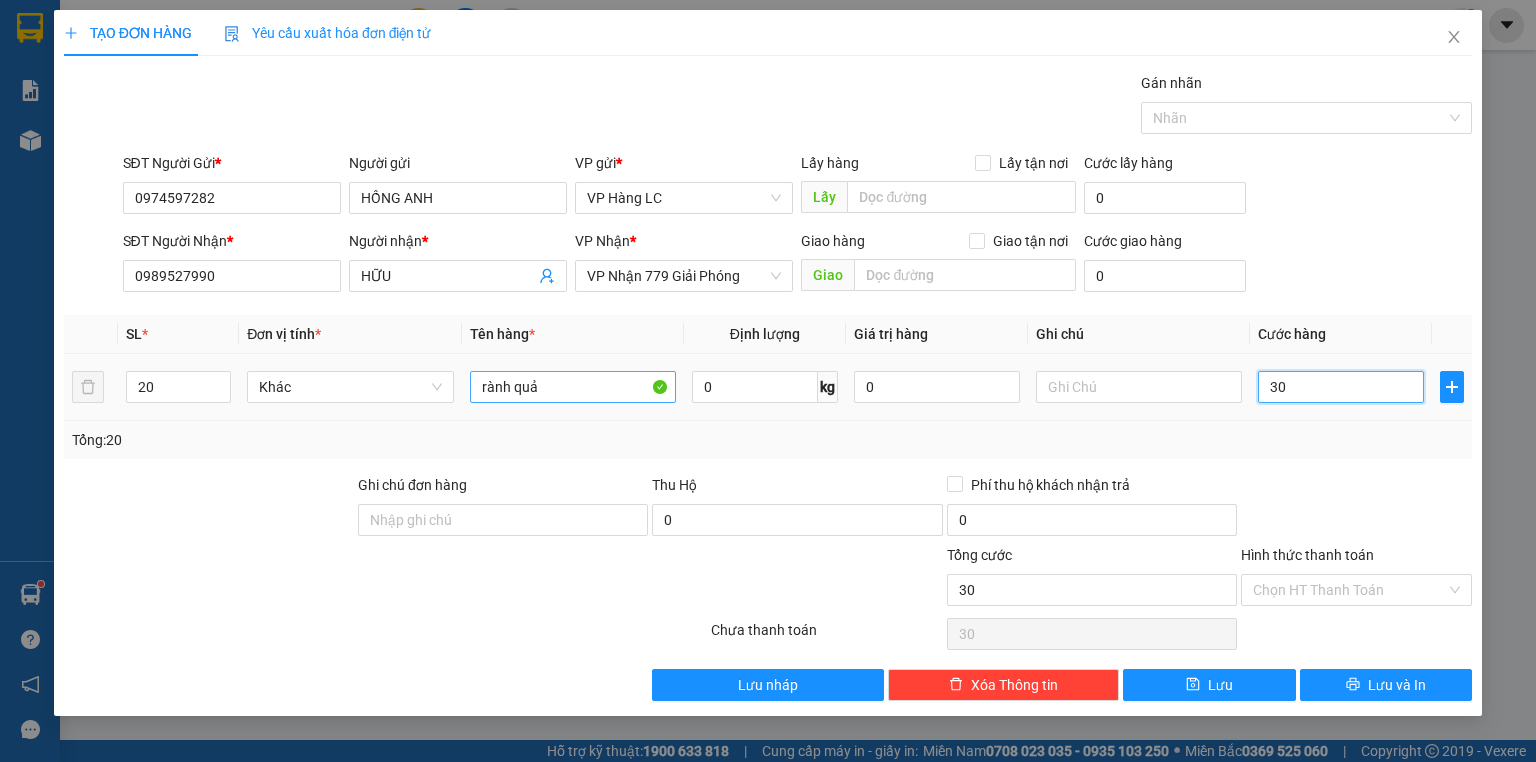 type on "300" 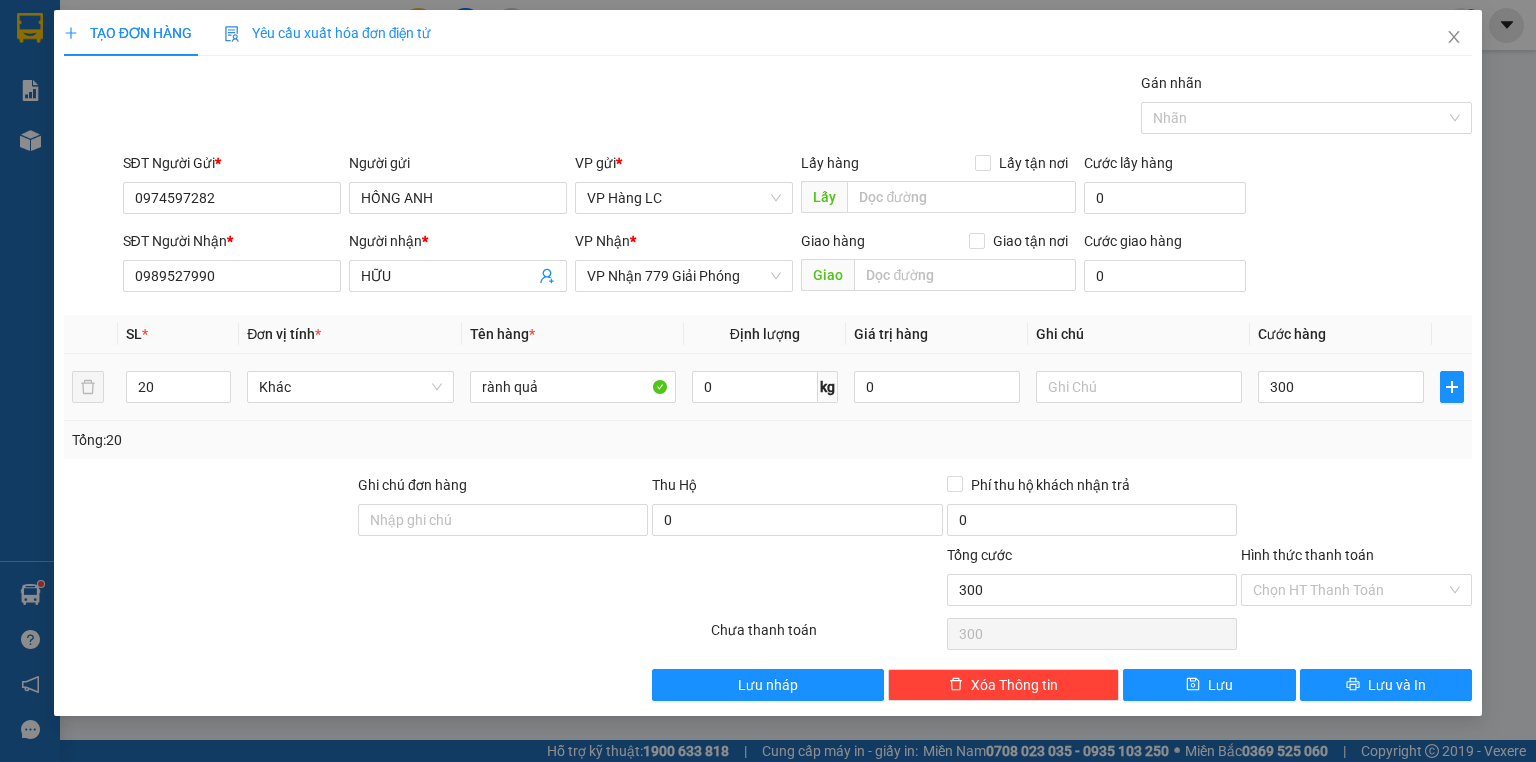 type on "300.000" 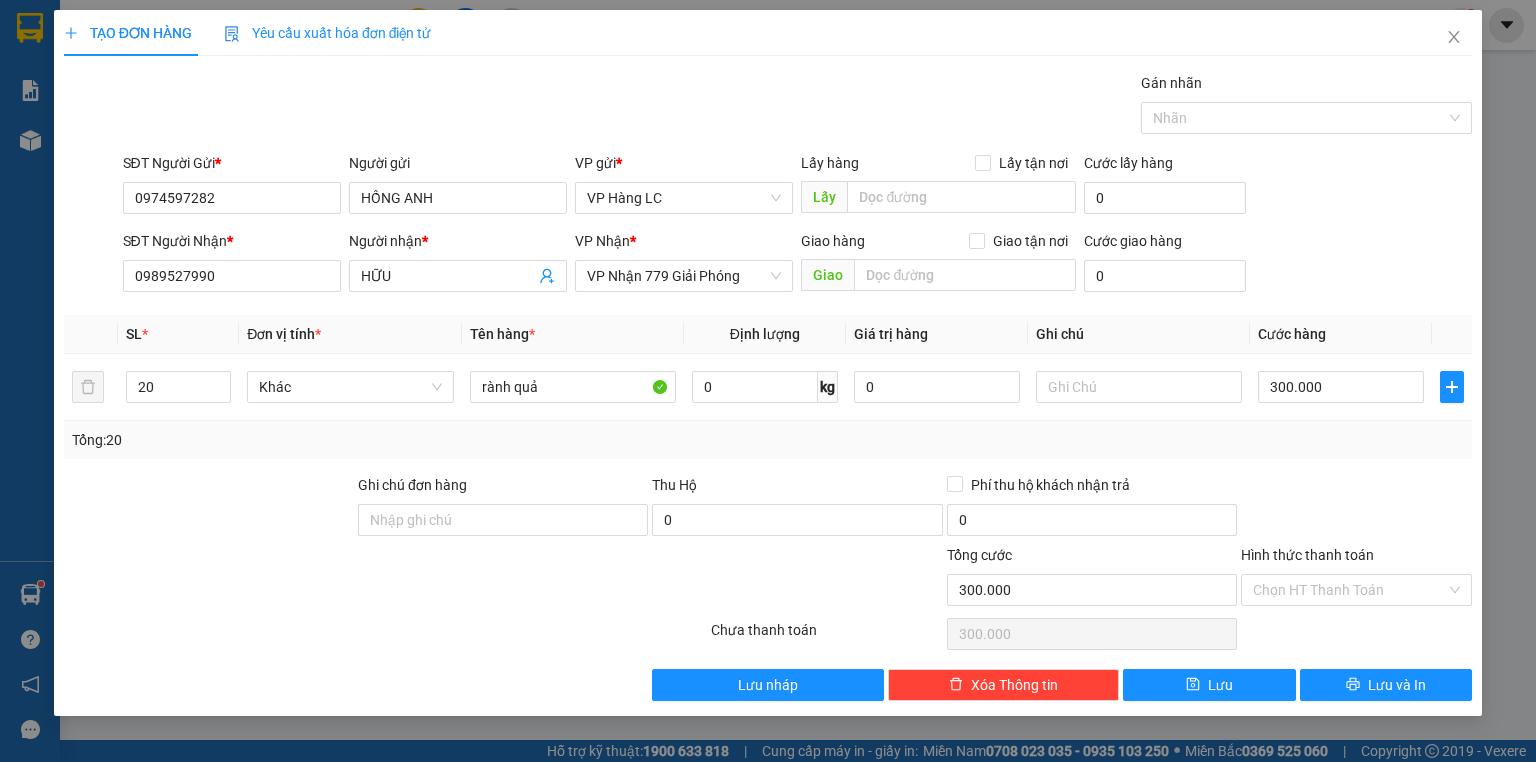 drag, startPoint x: 1338, startPoint y: 271, endPoint x: 1399, endPoint y: 264, distance: 61.400326 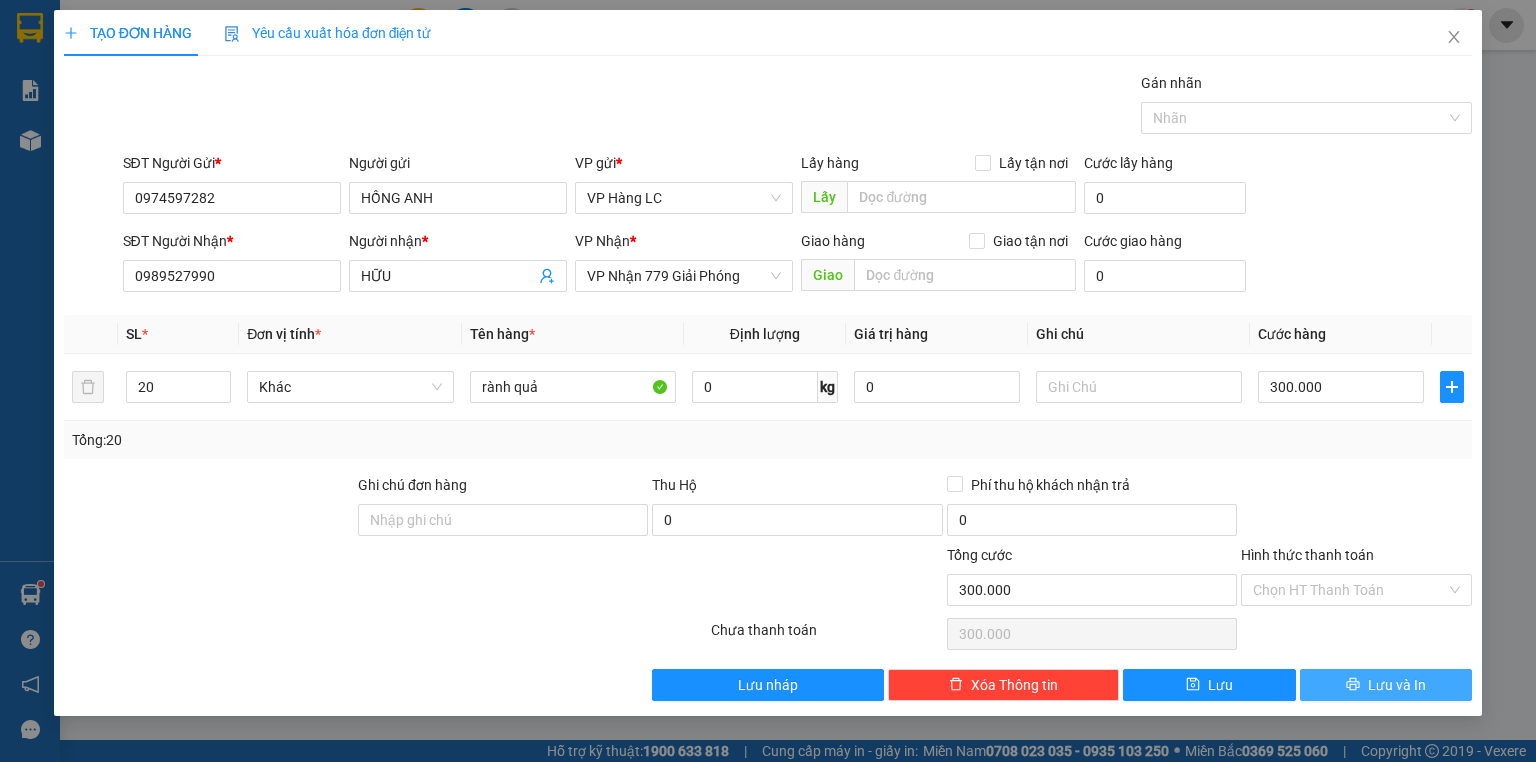 click on "Lưu và In" at bounding box center [1397, 685] 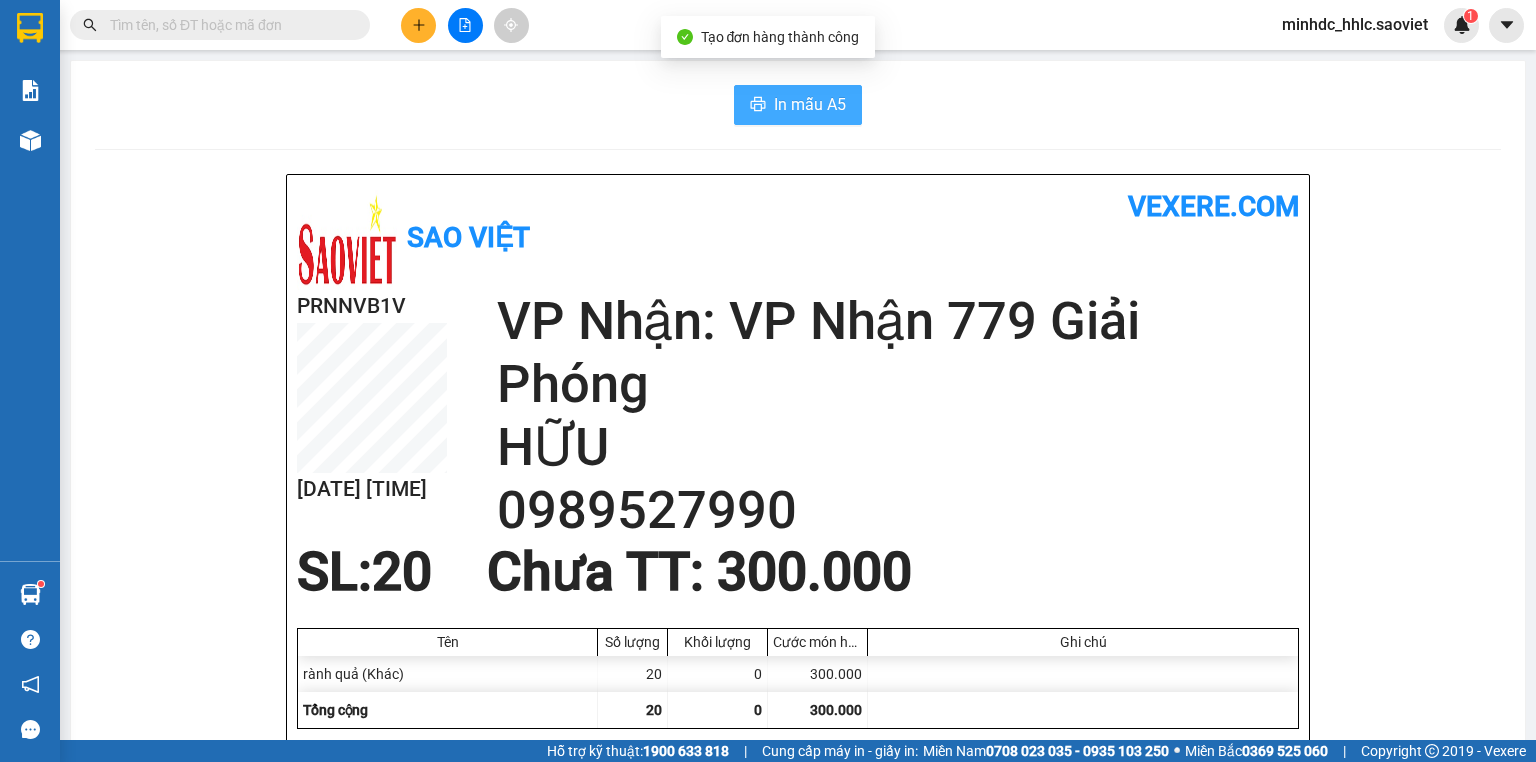 click on "In mẫu A5" at bounding box center [810, 104] 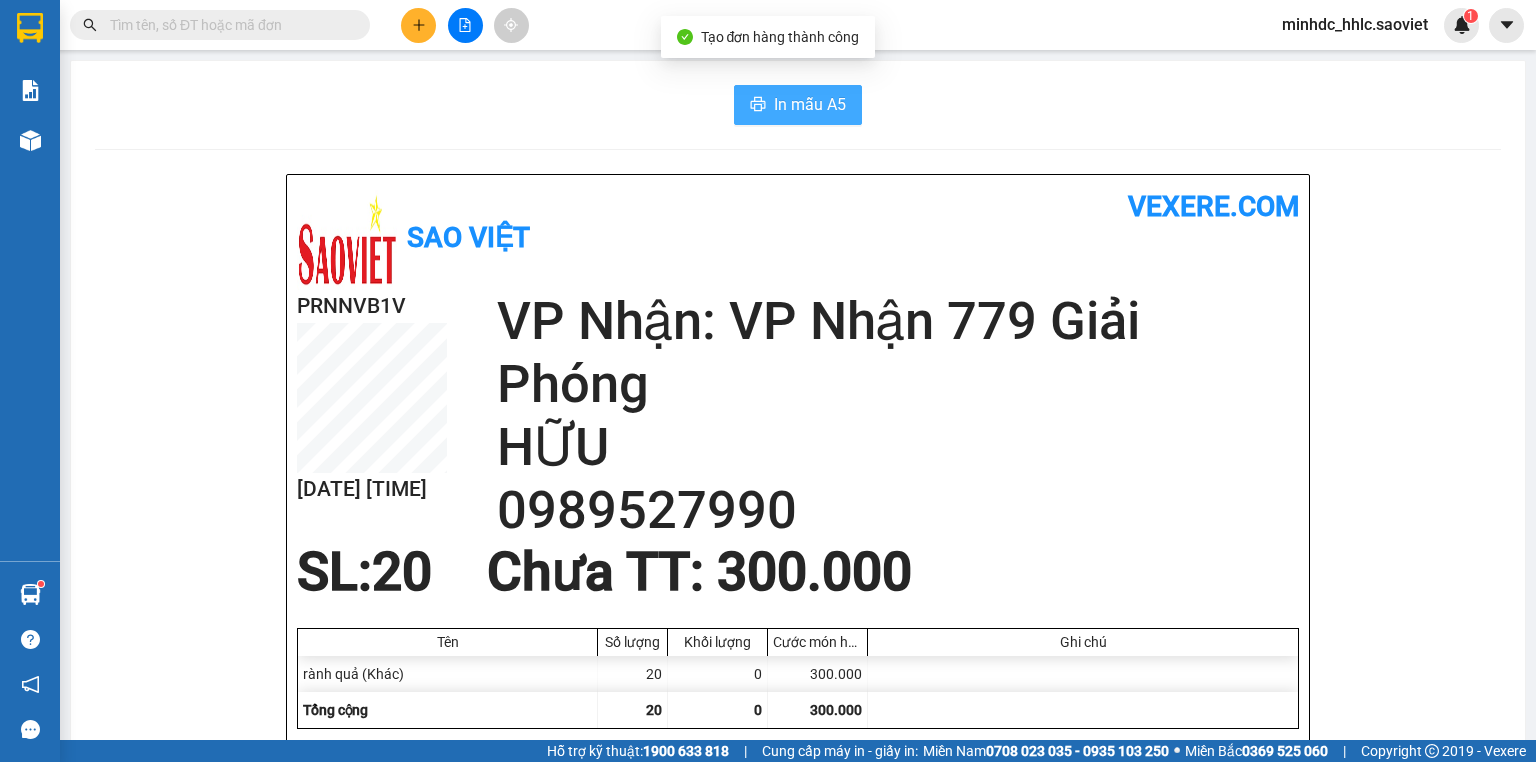 scroll, scrollTop: 0, scrollLeft: 0, axis: both 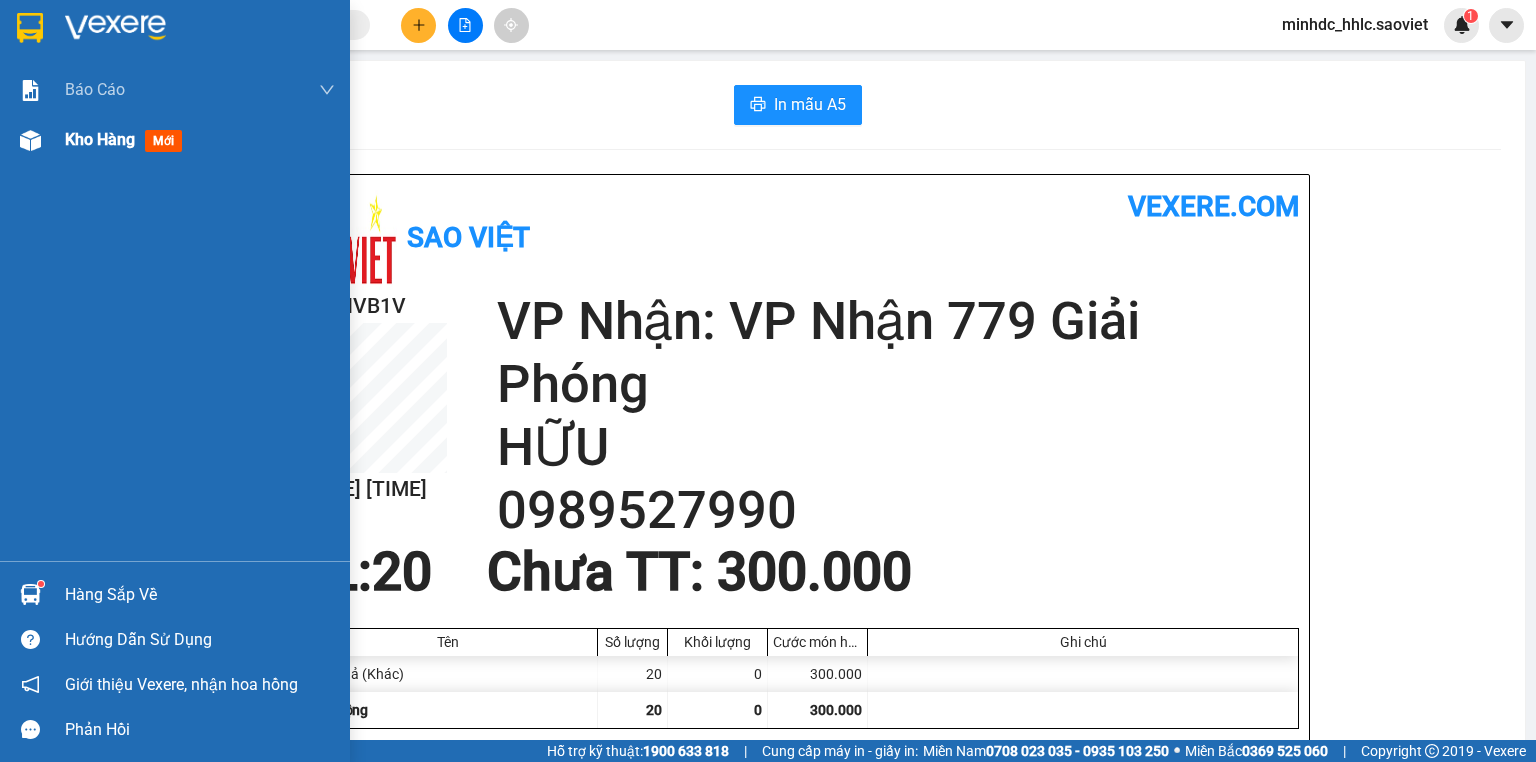 click at bounding box center [30, 140] 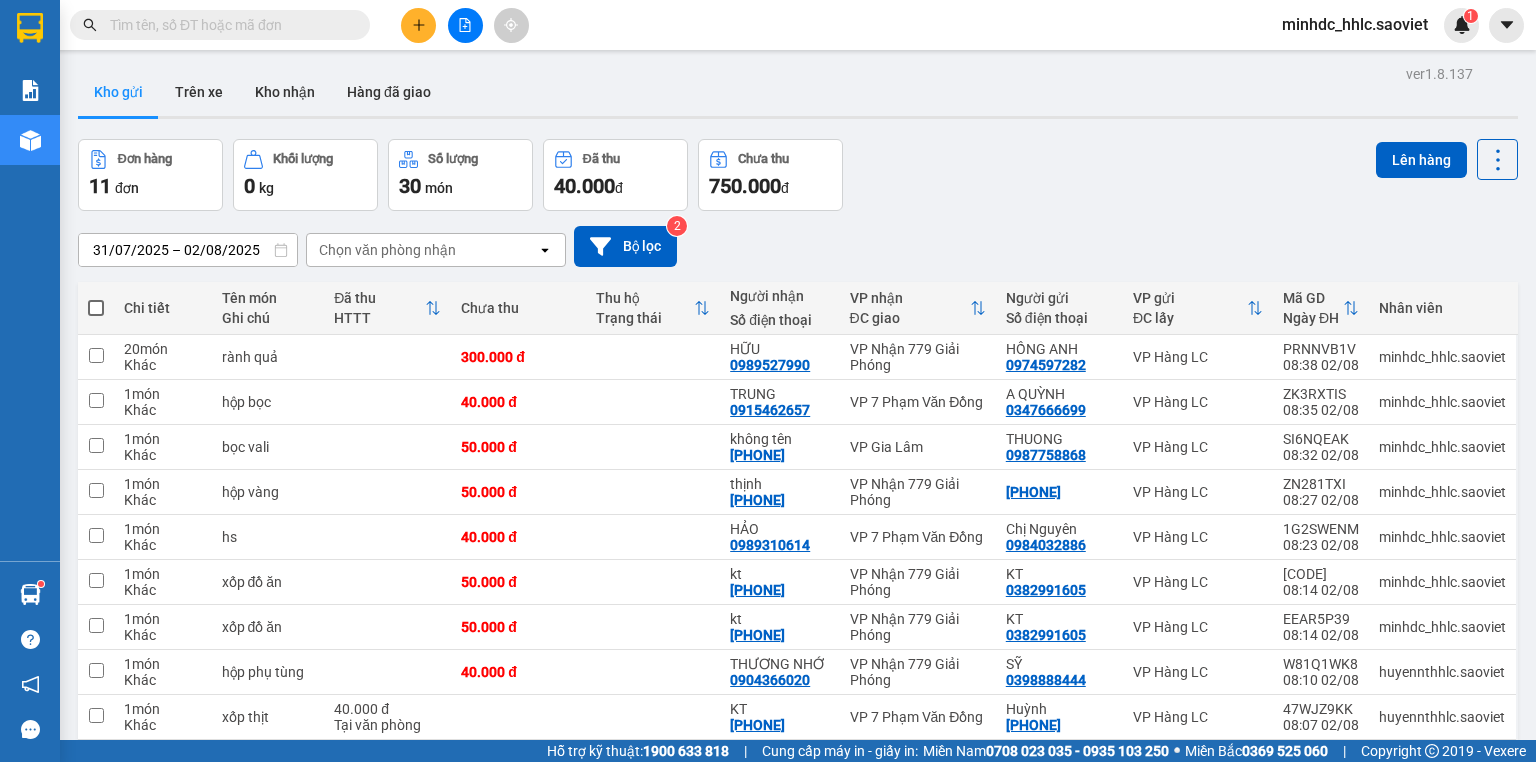 click on "Đơn hàng 11 đơn Khối lượng 0 kg Số lượng 30 món Đã thu [PRICE]  đ Chưa thu [PRICE]  đ Lên hàng" at bounding box center (798, 175) 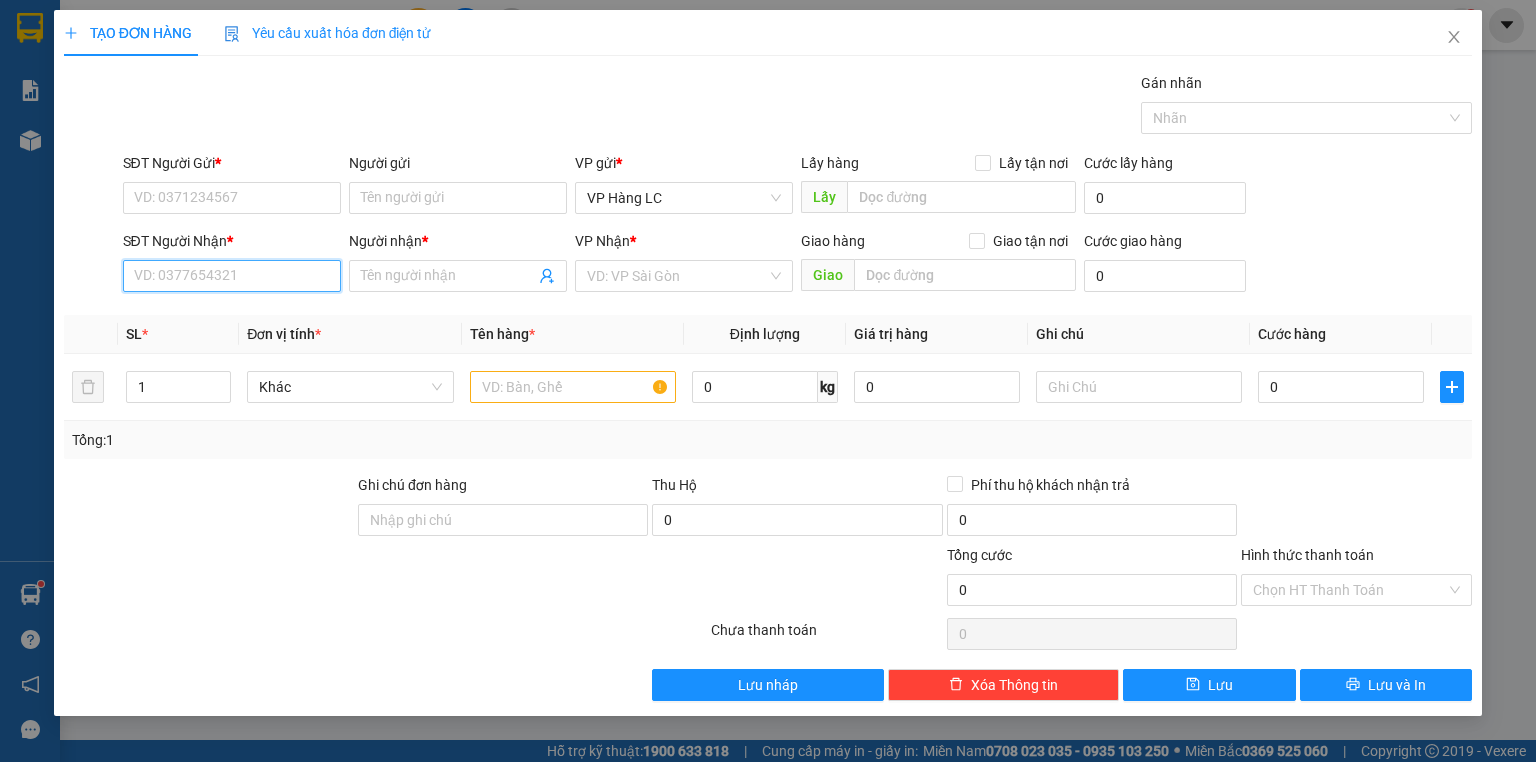 click on "SĐT Người Nhận  *" at bounding box center (232, 276) 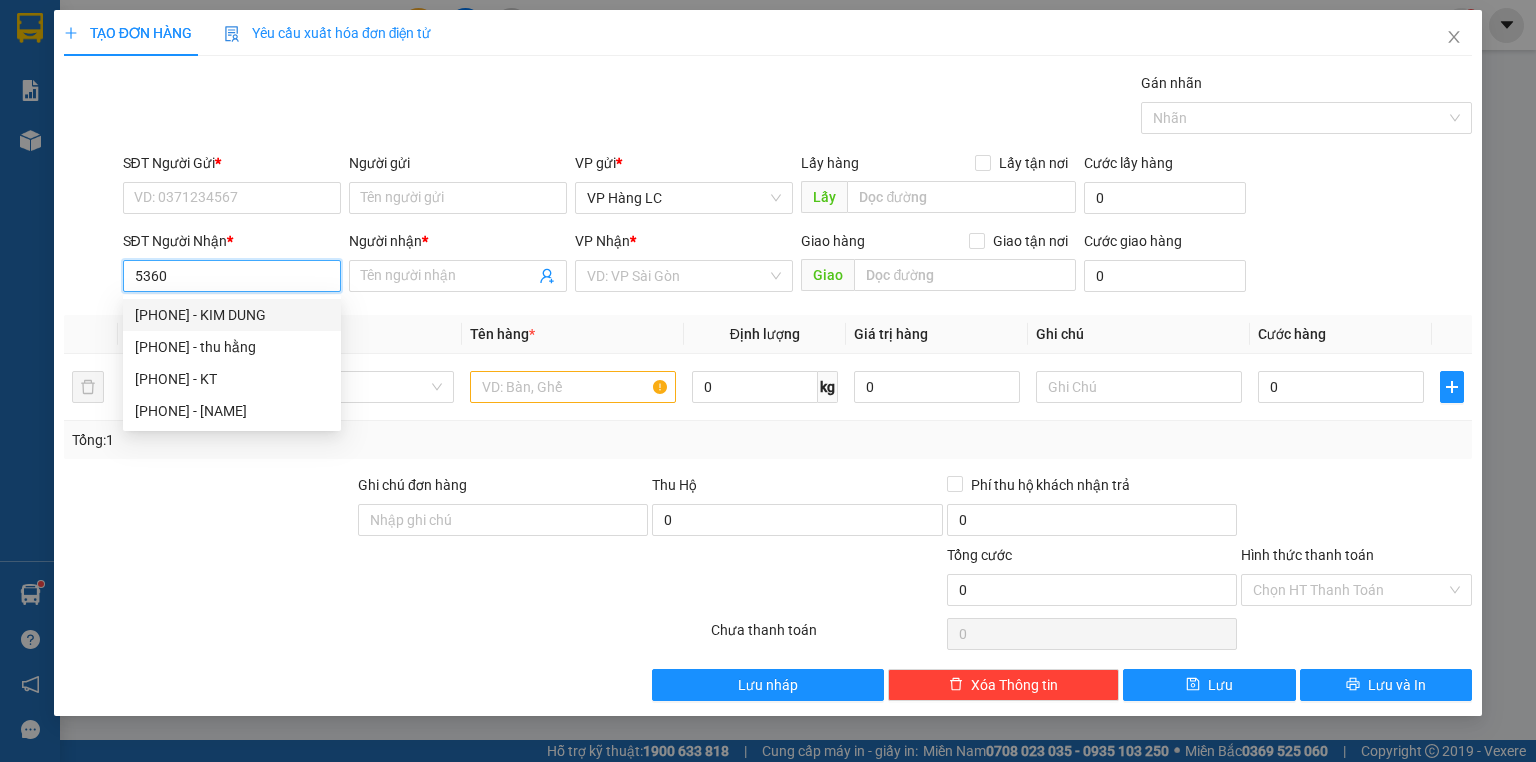 drag, startPoint x: 188, startPoint y: 277, endPoint x: 76, endPoint y: 261, distance: 113.137085 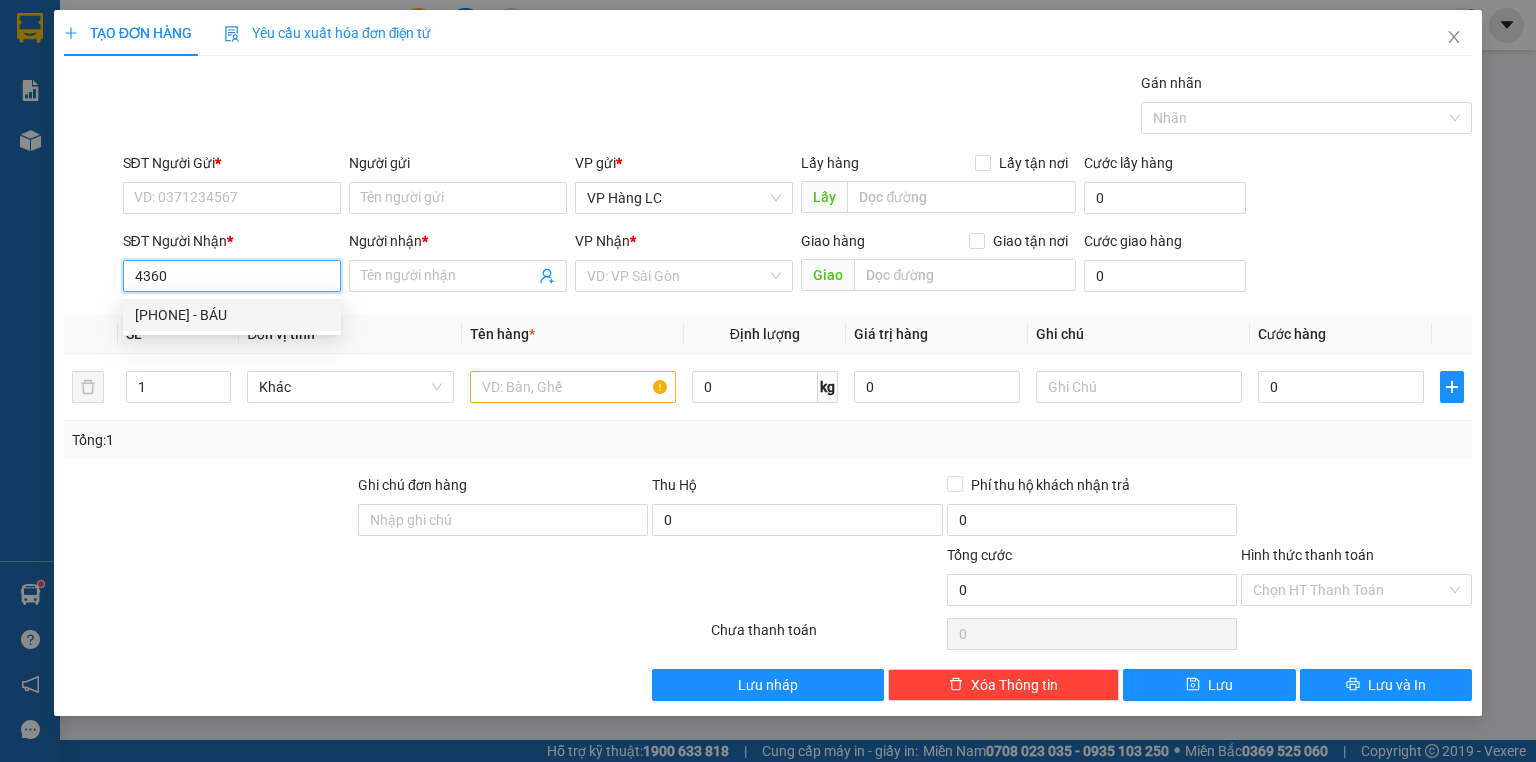 click on "[PHONE] - BÁU" at bounding box center [232, 315] 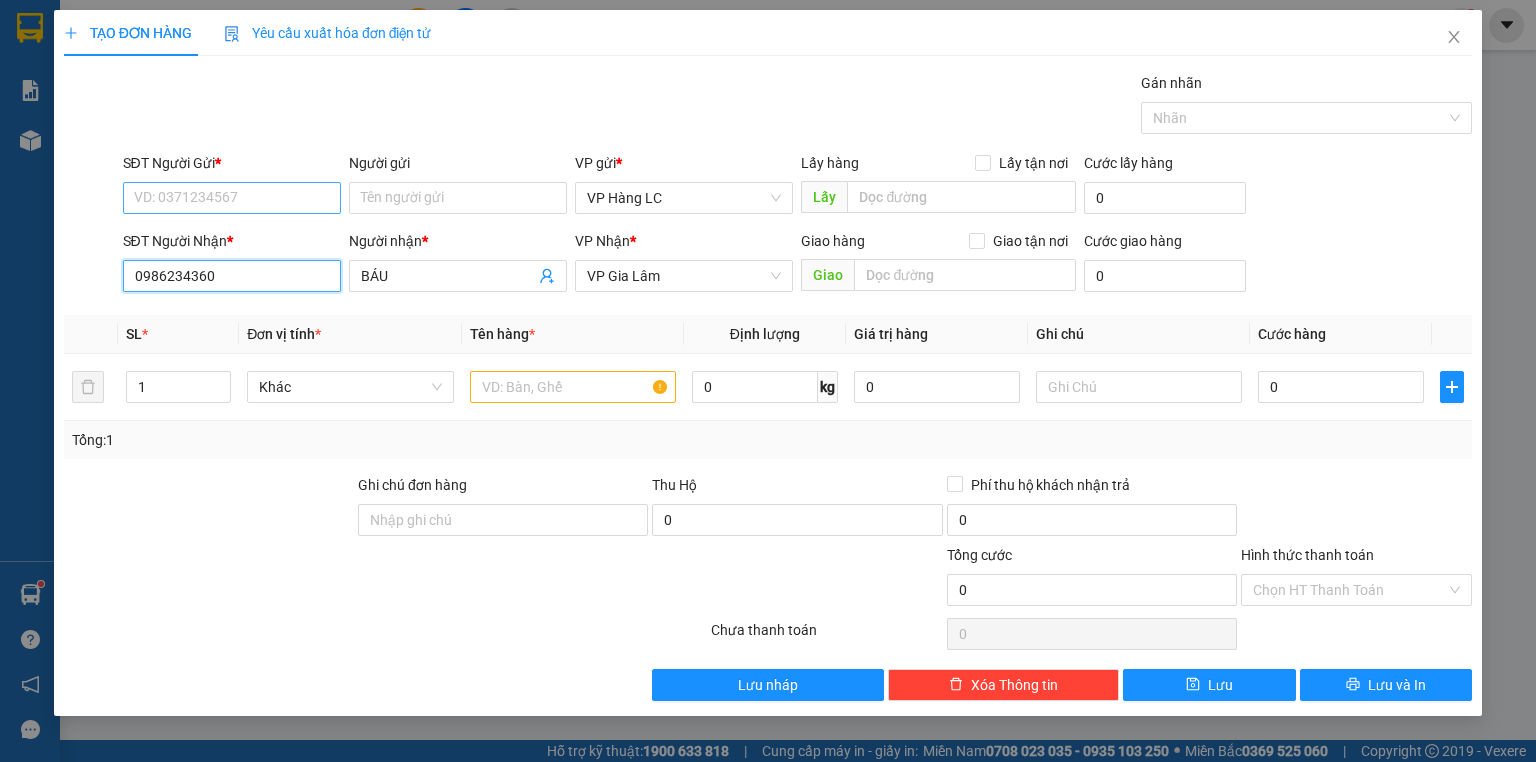 type on "0986234360" 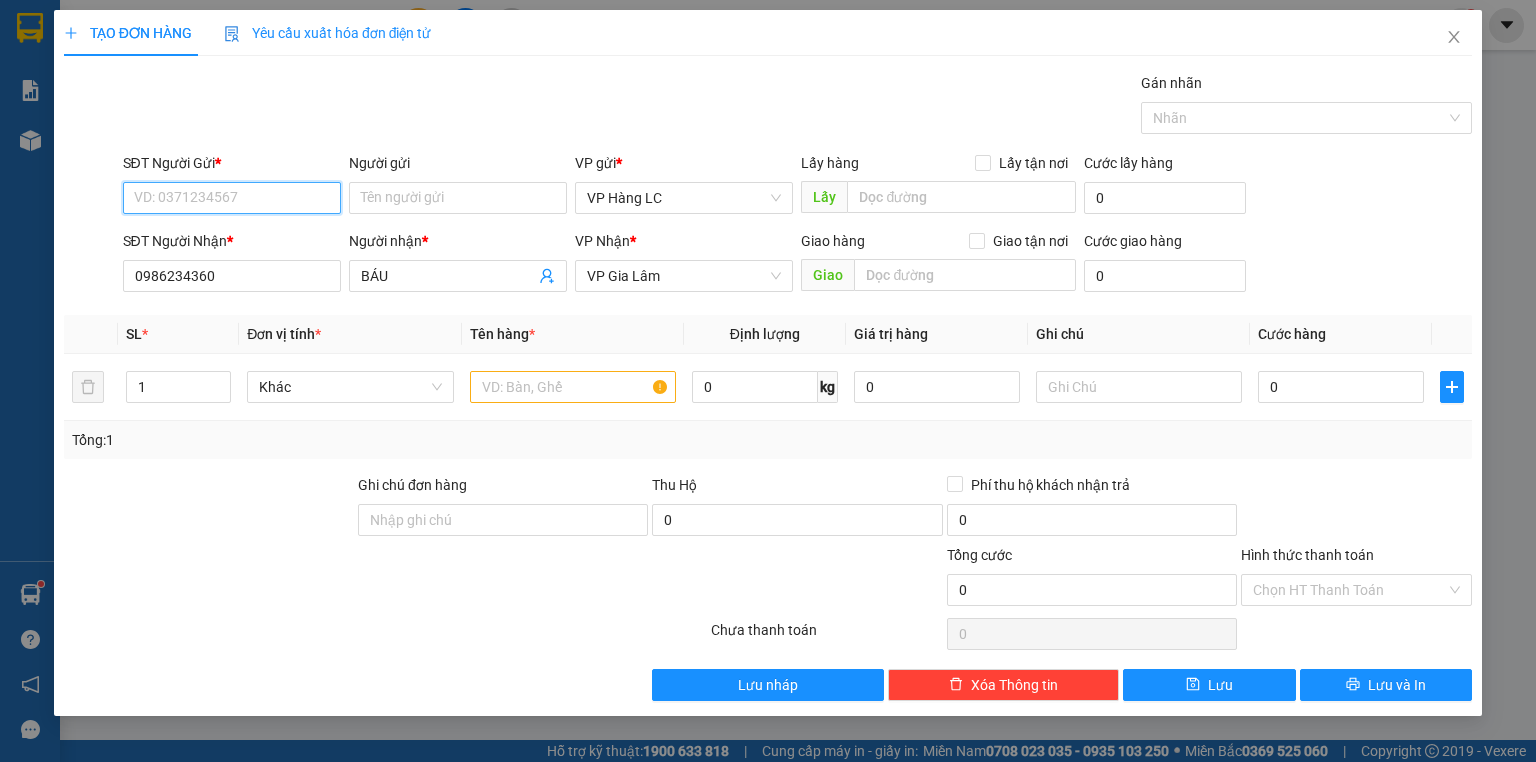click on "SĐT Người Gửi  *" at bounding box center (232, 198) 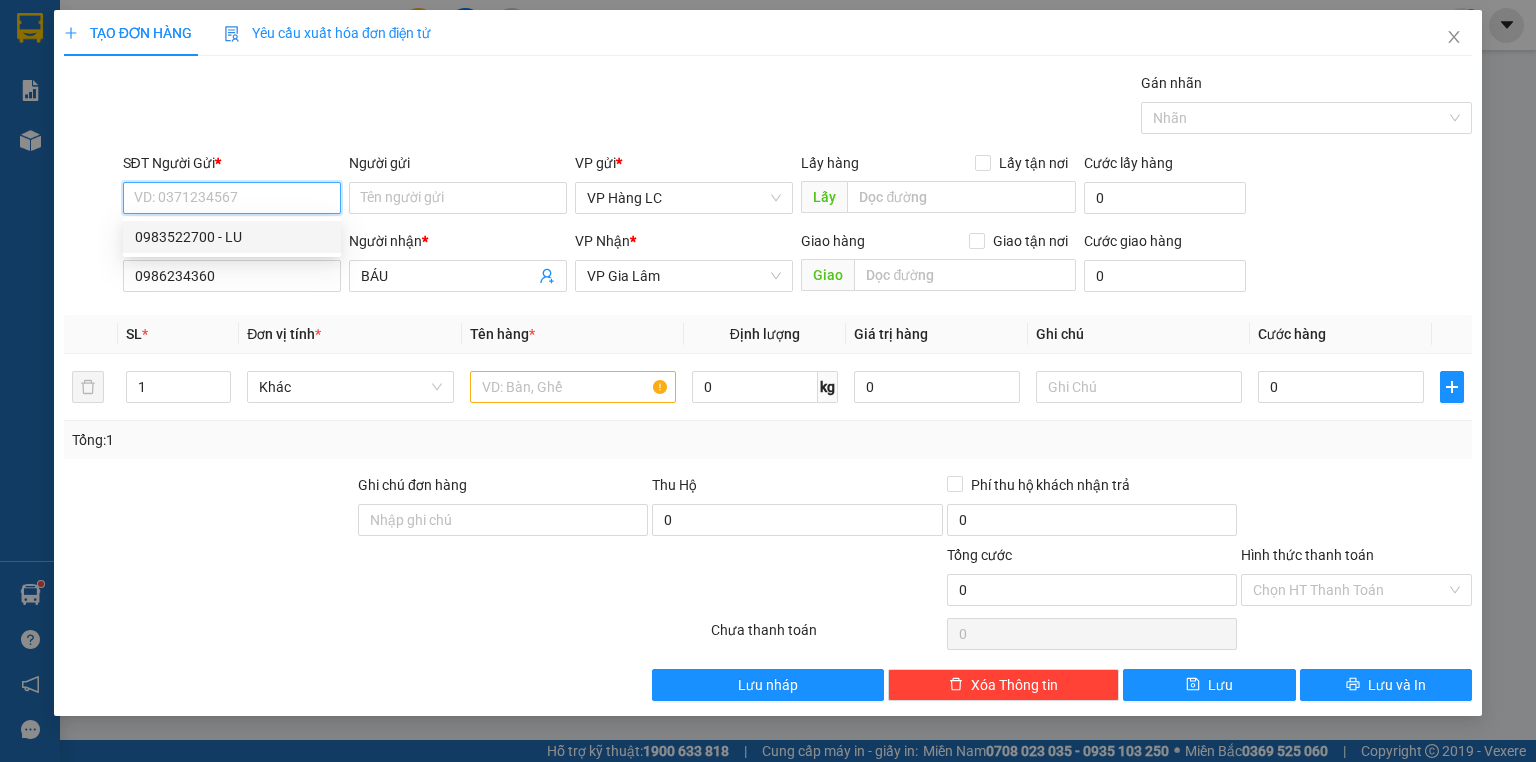 click on "0983522700 - LU" at bounding box center [232, 237] 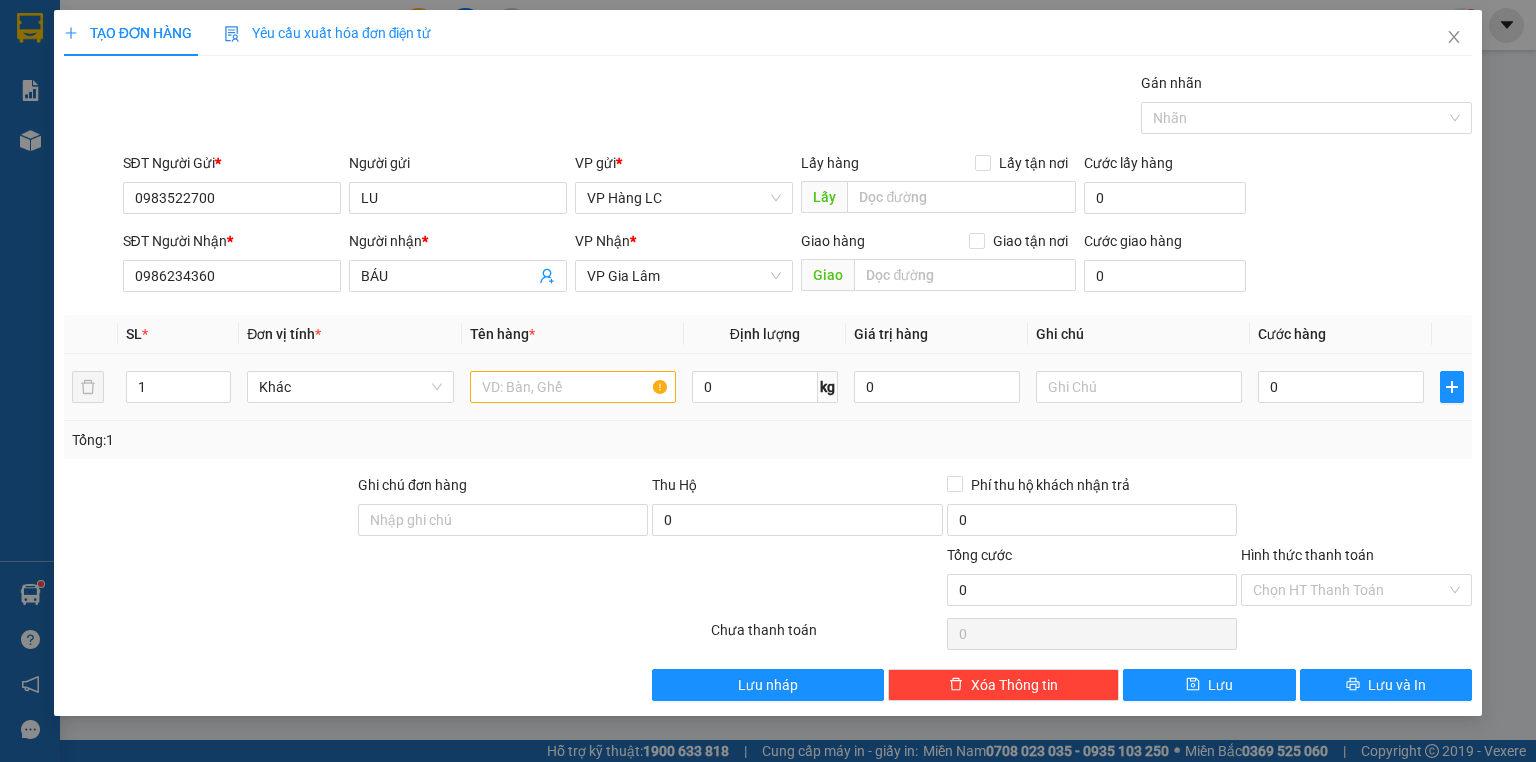 click on "1 Khác 0 kg 0 0" at bounding box center (768, 387) 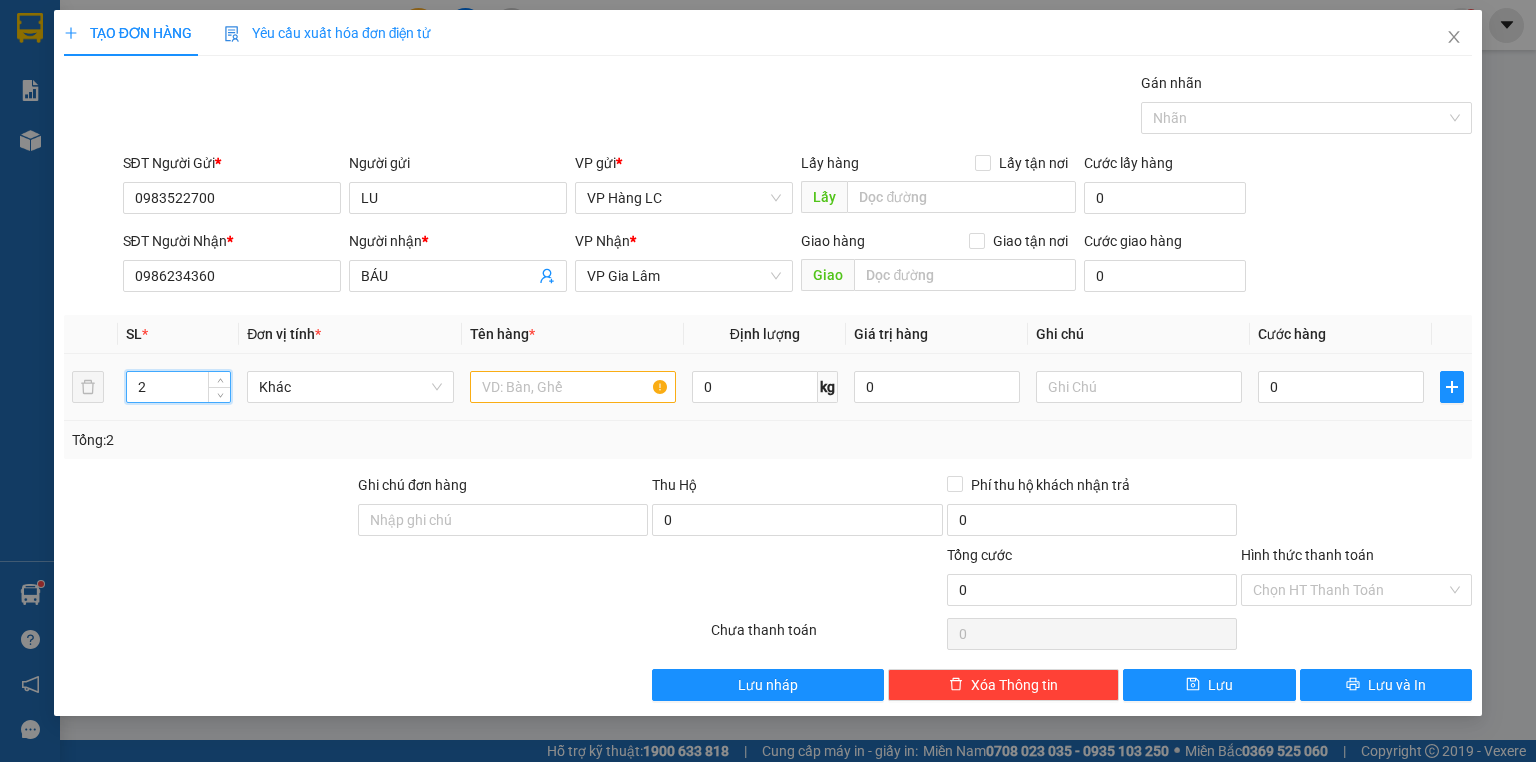 type on "2" 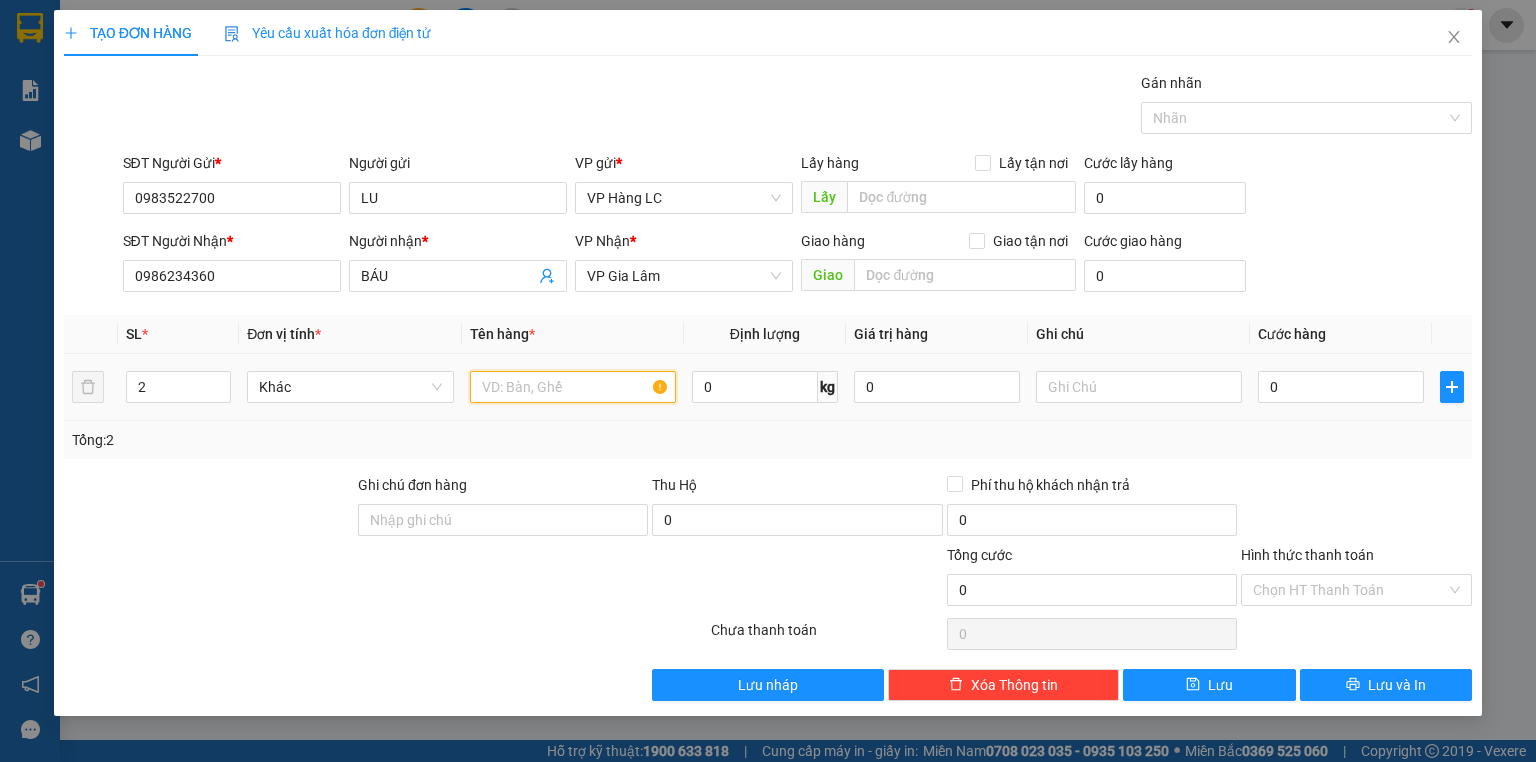 click at bounding box center (573, 387) 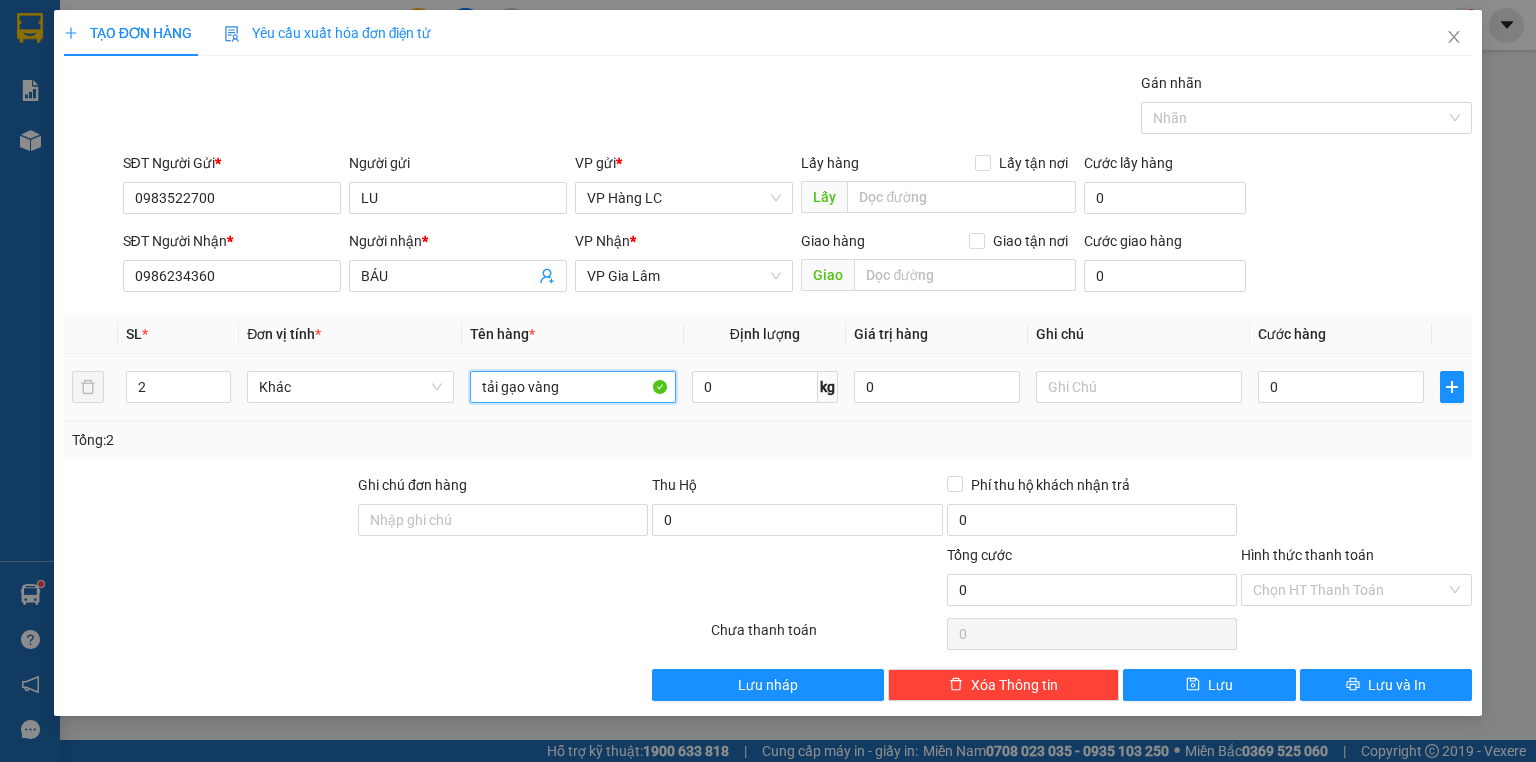 type on "tải gạo vàng" 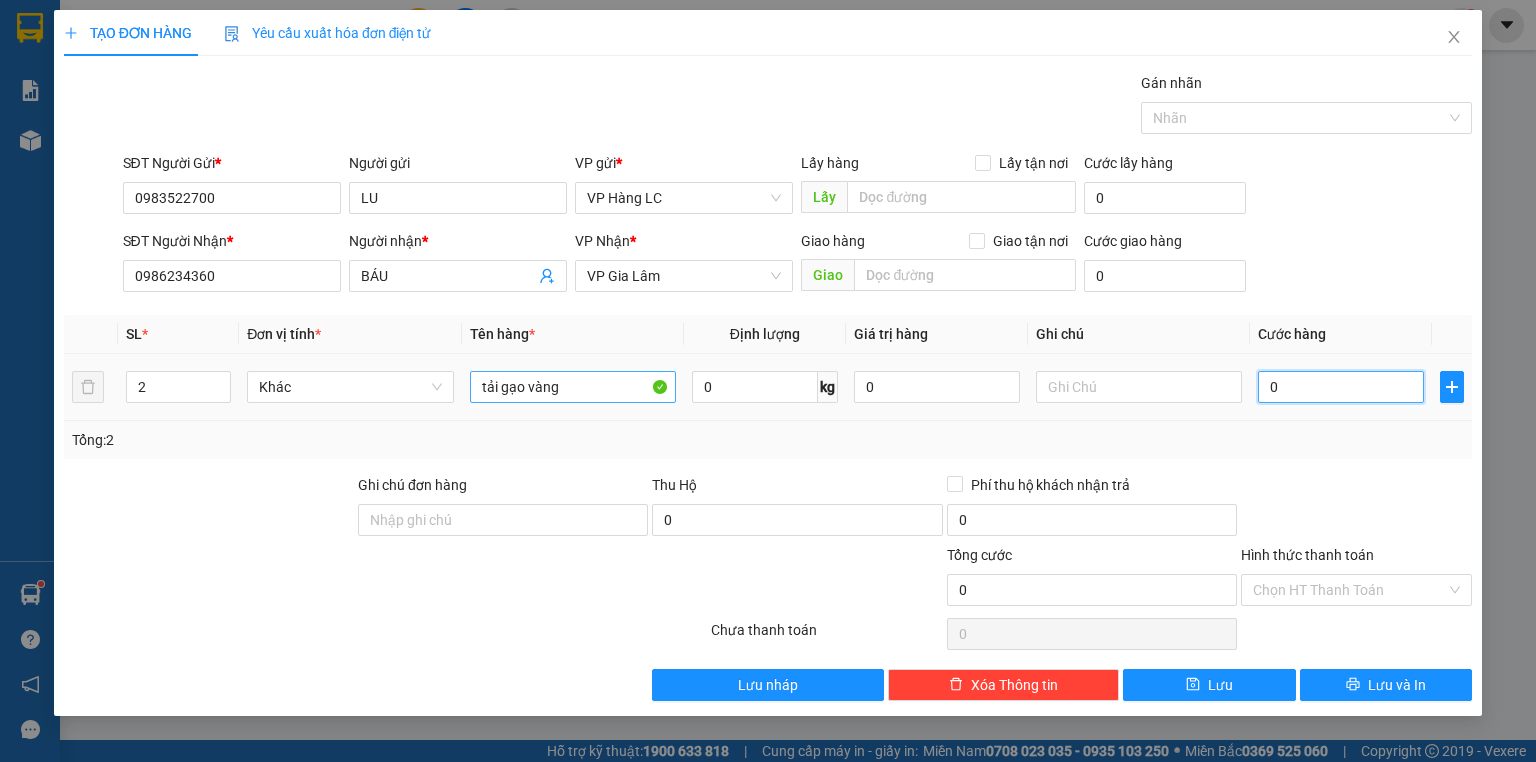 type on "1" 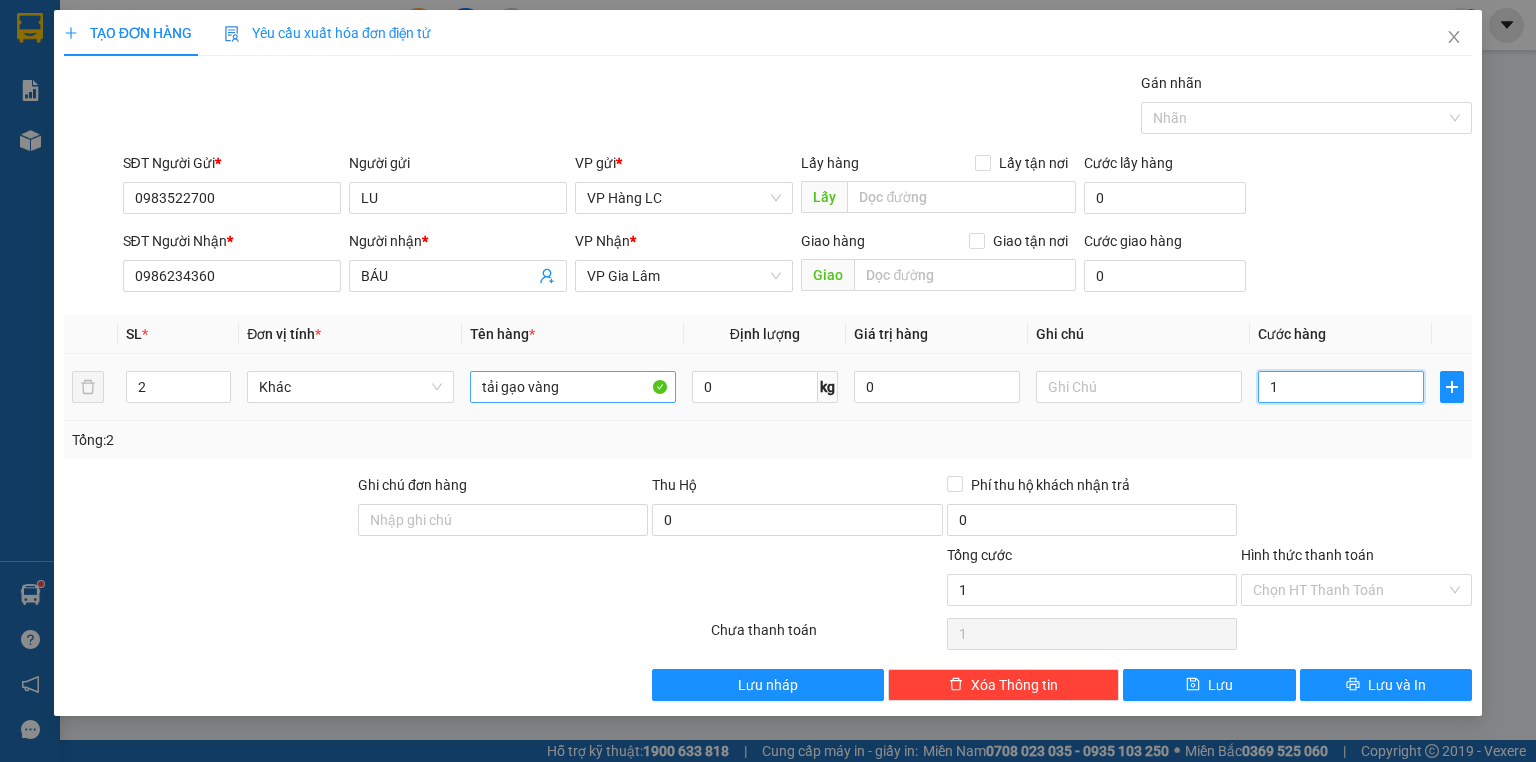 type on "14" 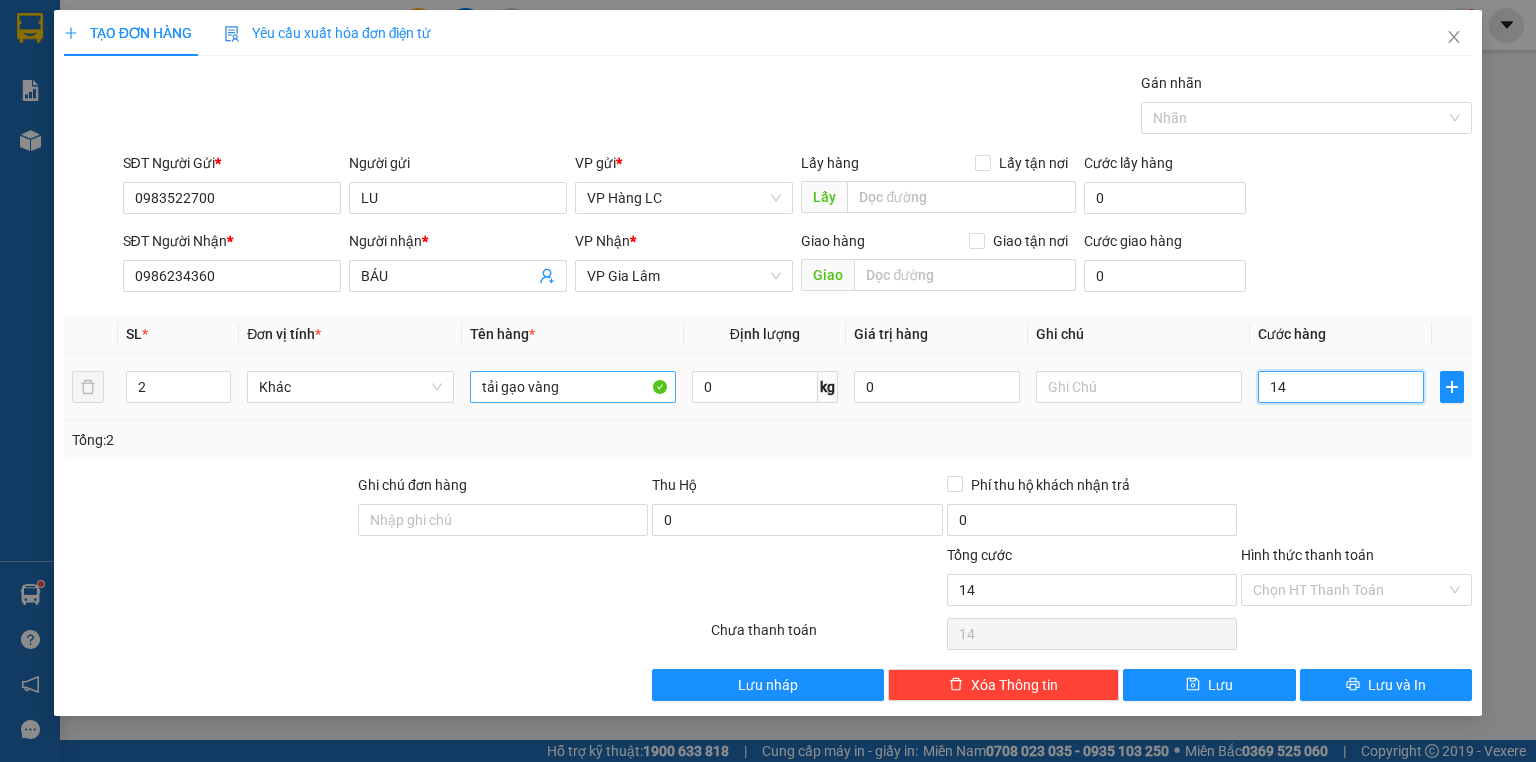 type on "140" 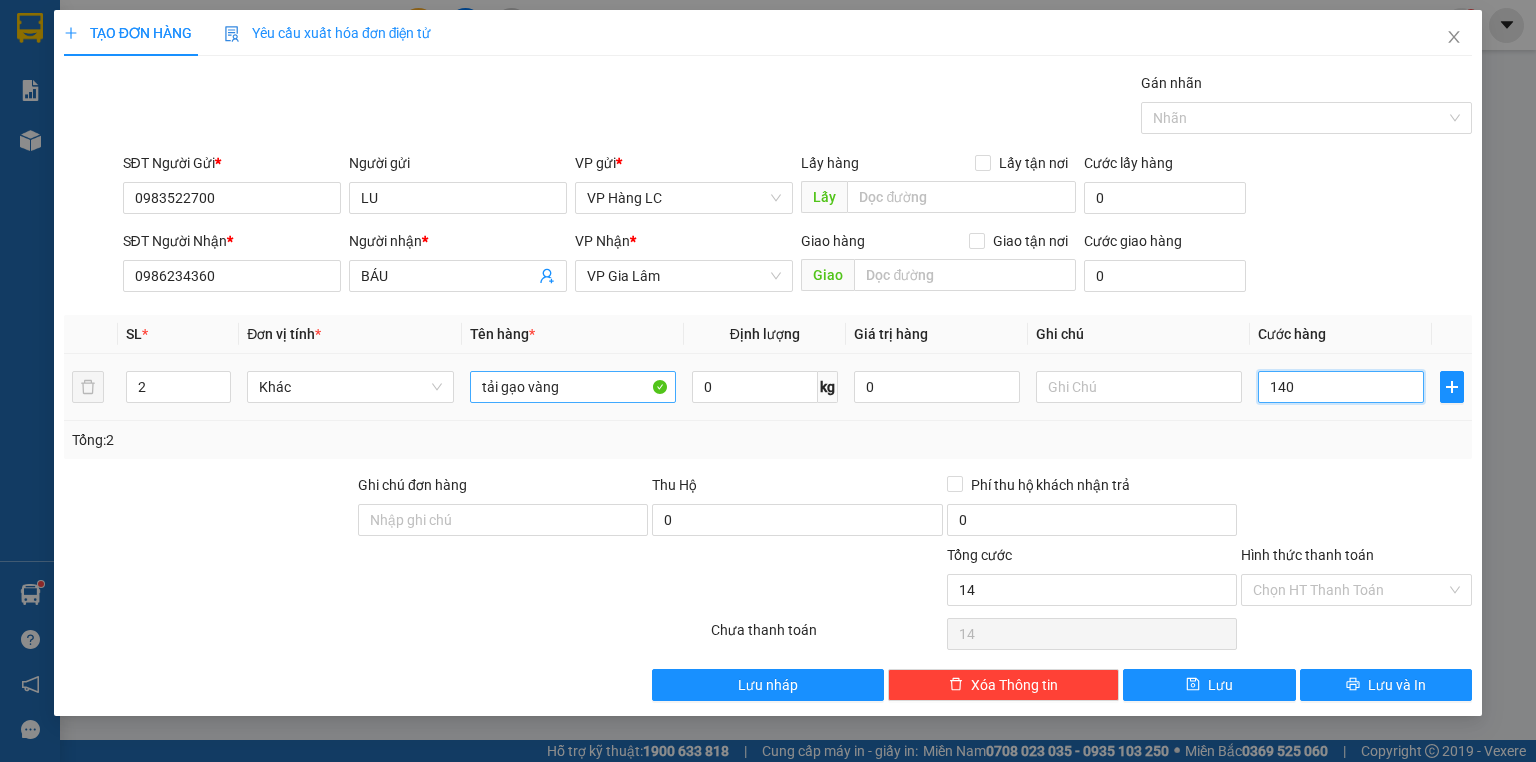 type on "140" 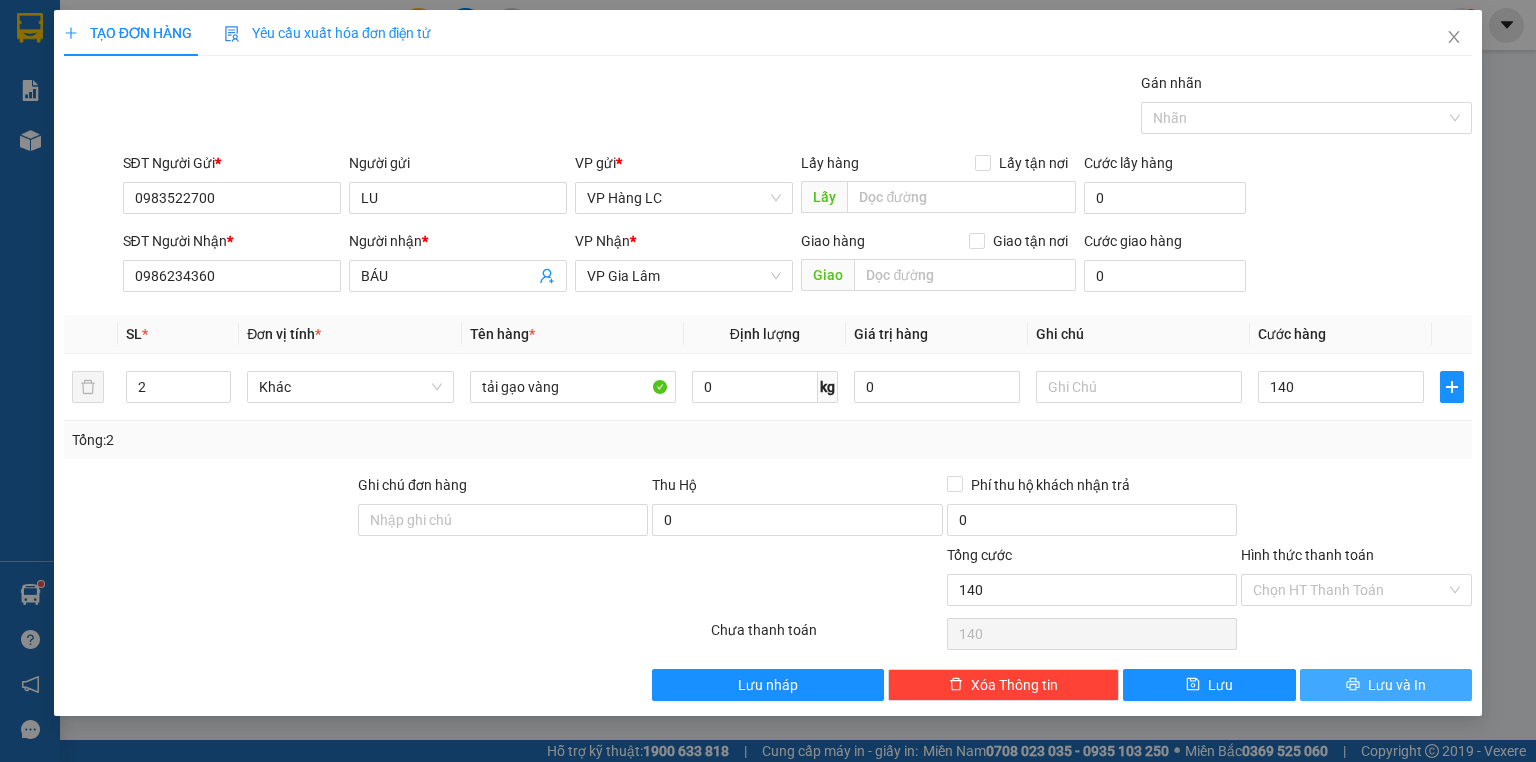 type on "140.000" 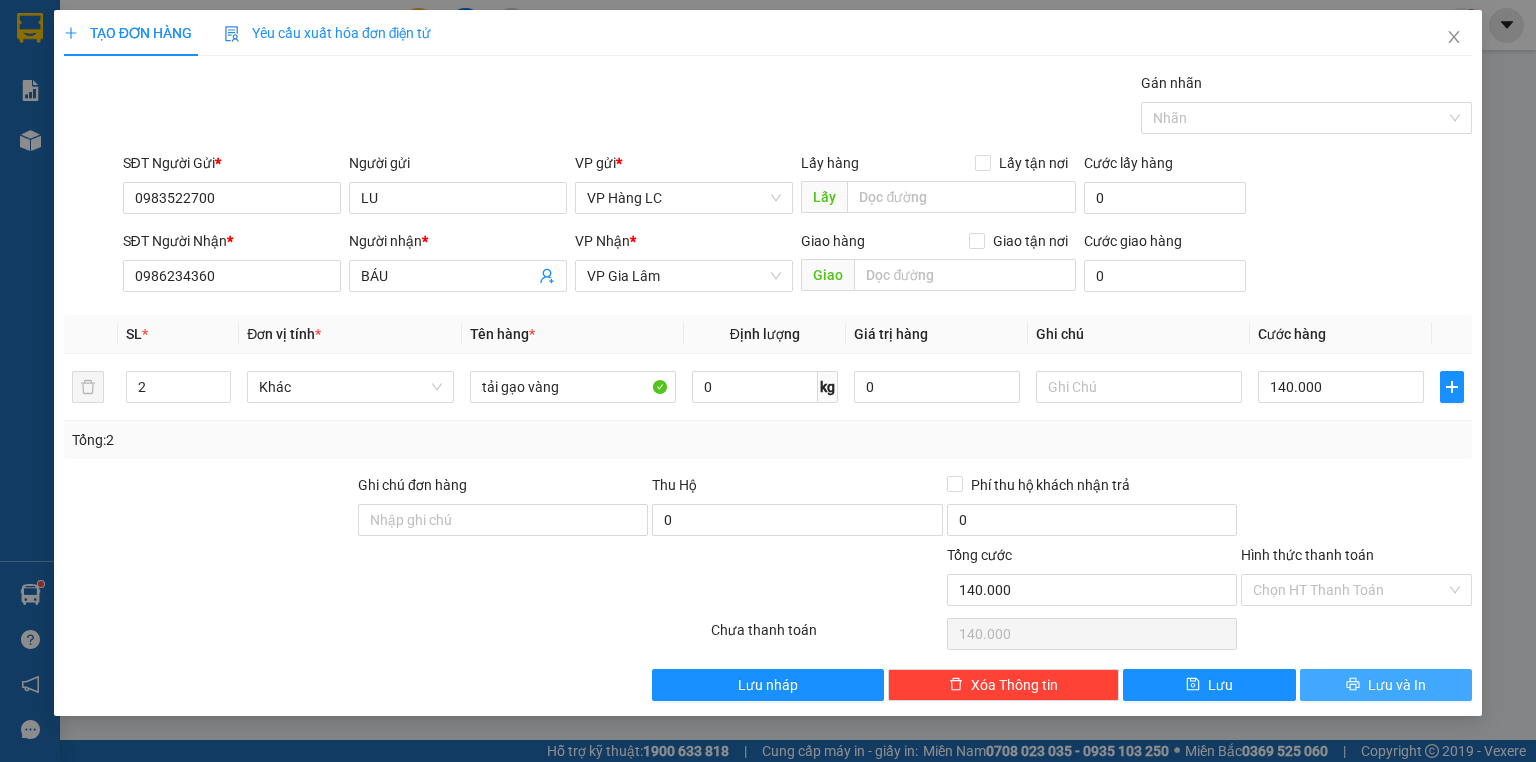 click on "Lưu và In" at bounding box center [1386, 685] 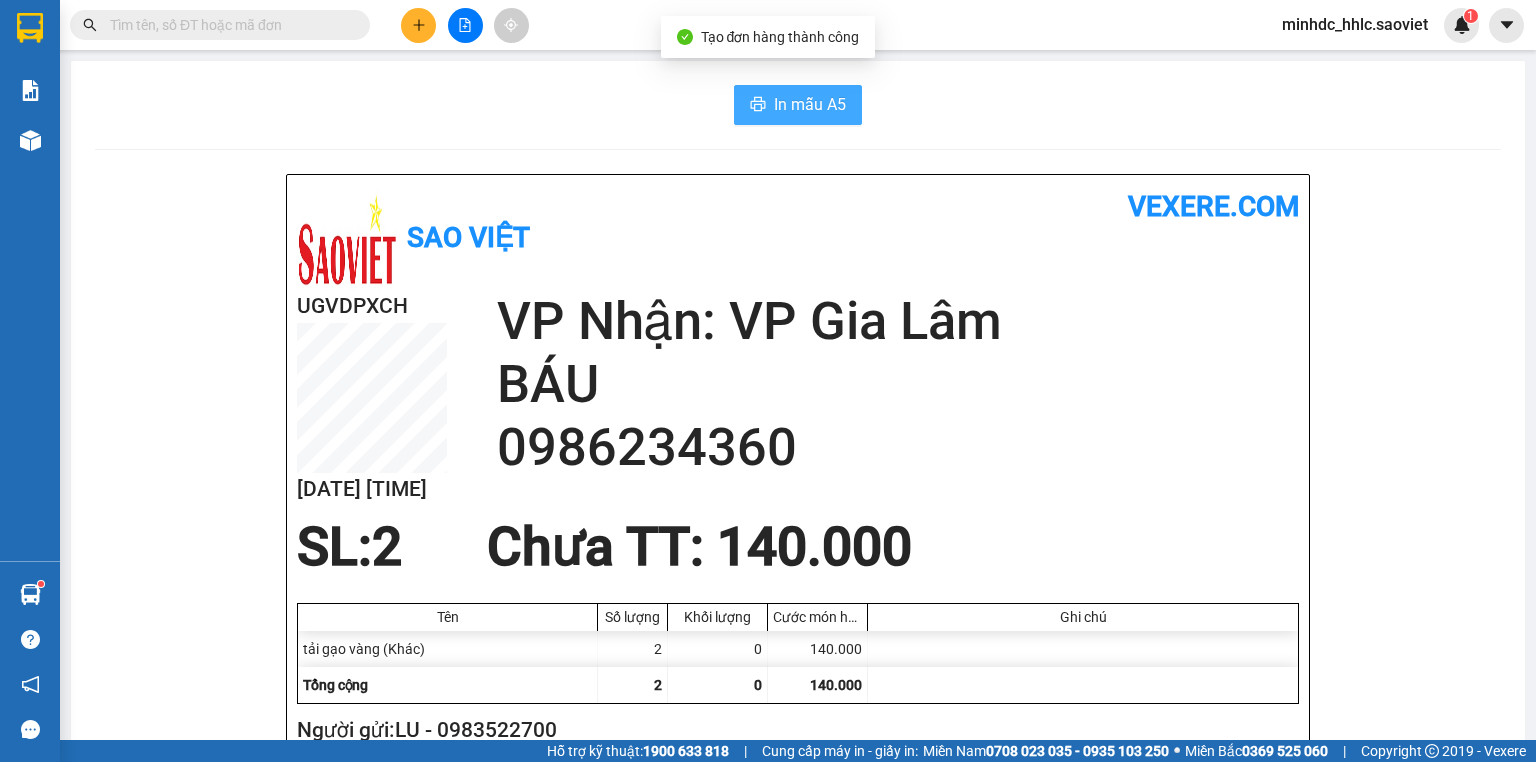 click on "In mẫu A5" at bounding box center (810, 104) 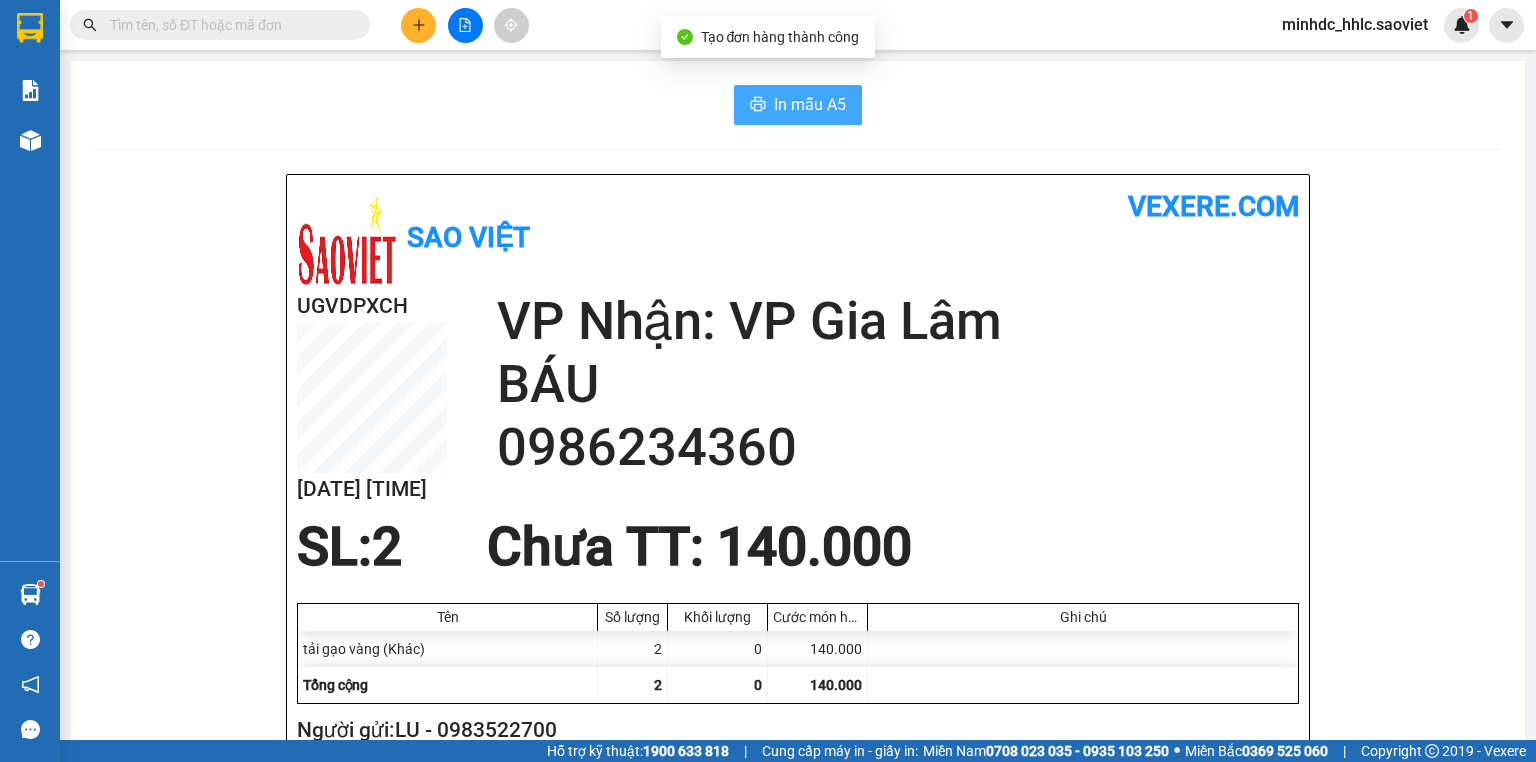scroll, scrollTop: 0, scrollLeft: 0, axis: both 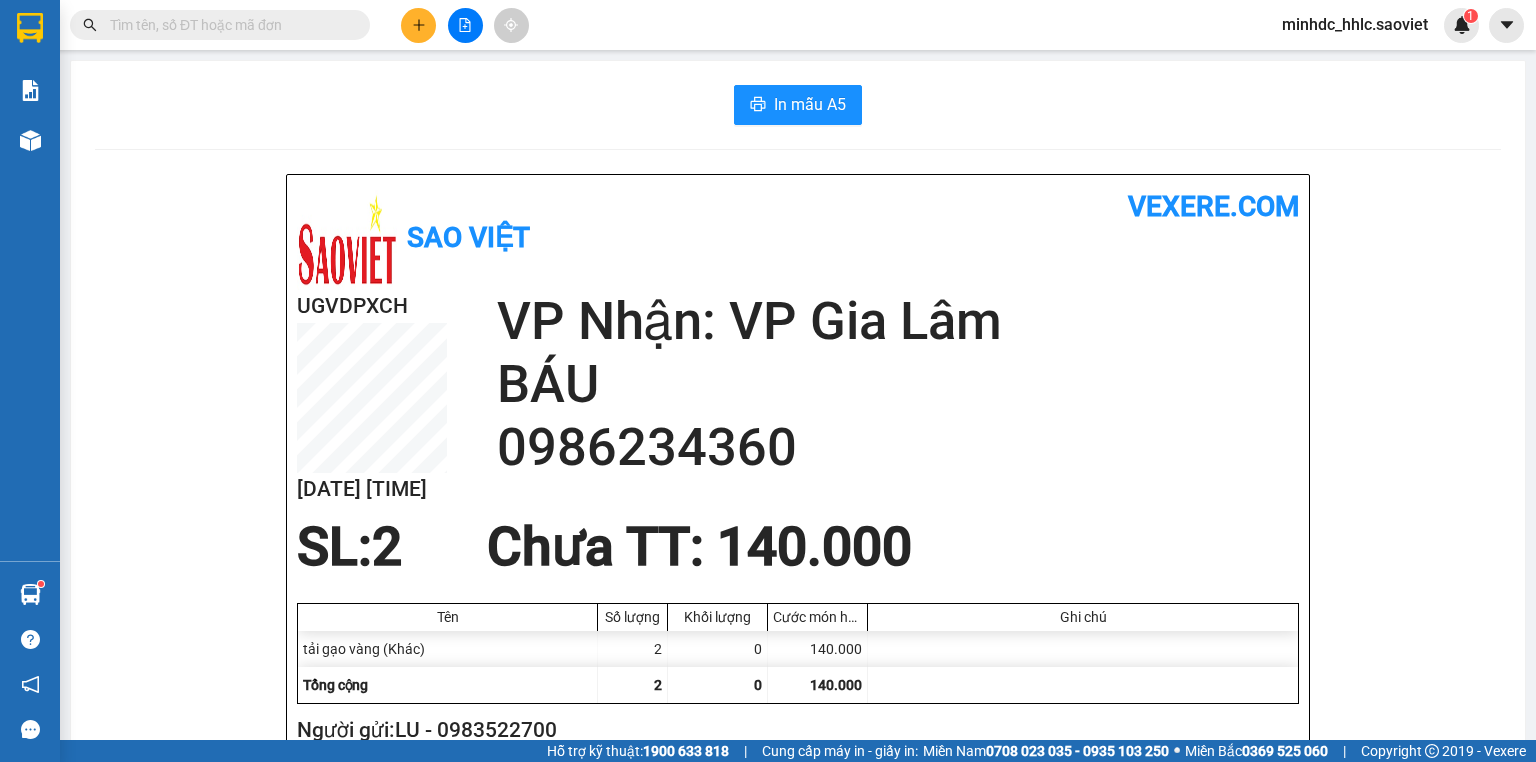 click 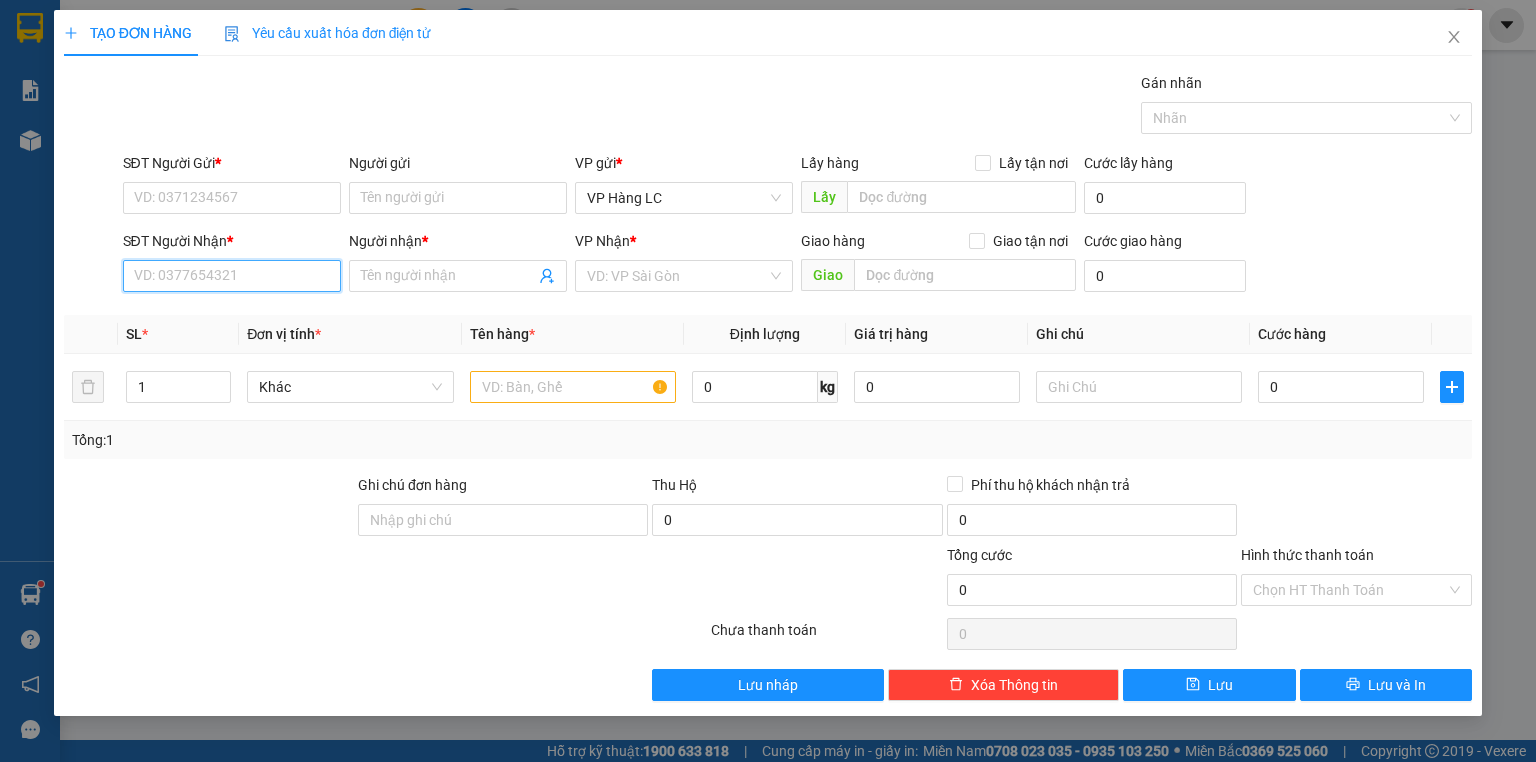 click on "SĐT Người Nhận  *" at bounding box center (232, 276) 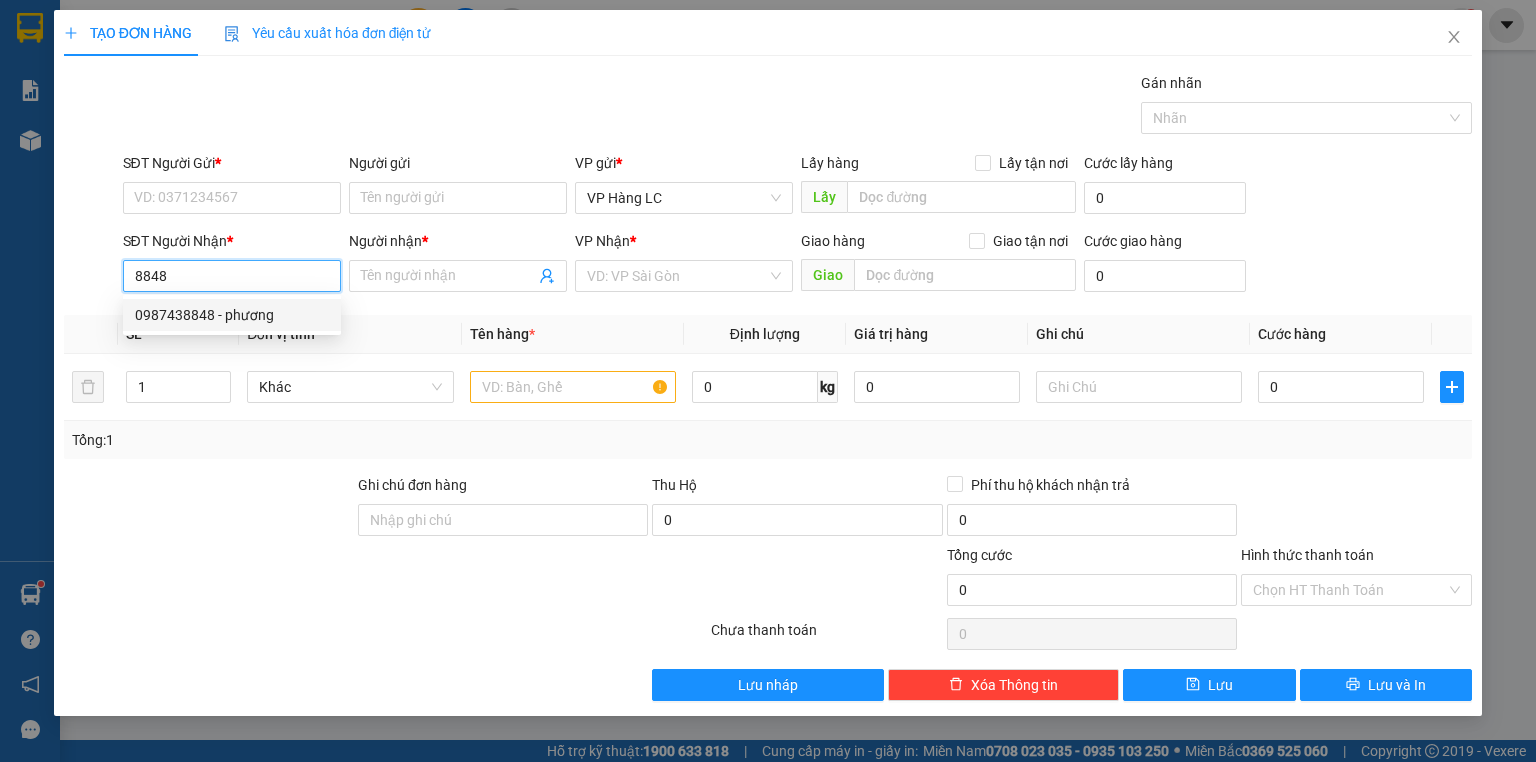 click on "0987438848 - phương" at bounding box center (232, 315) 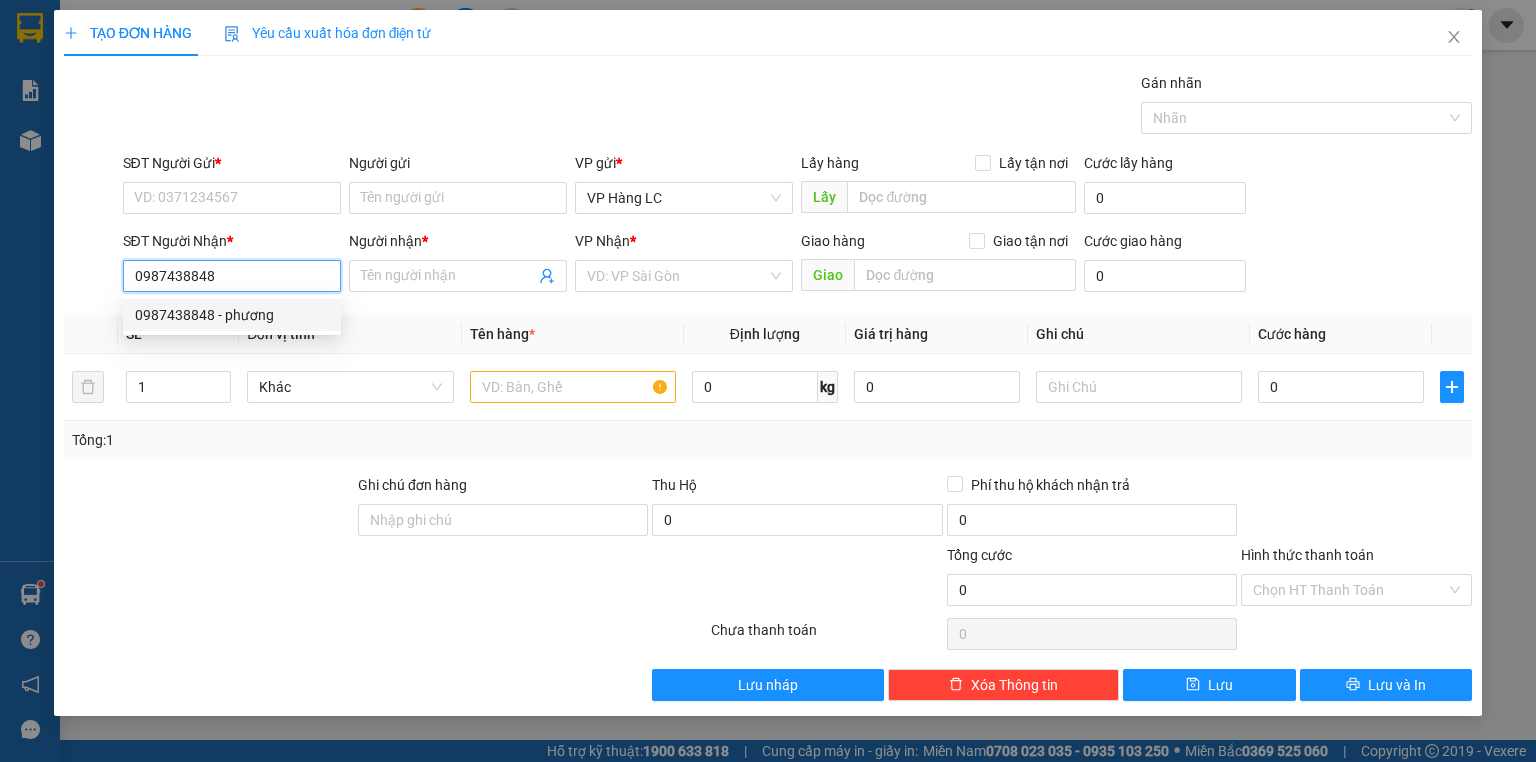 type on "phương" 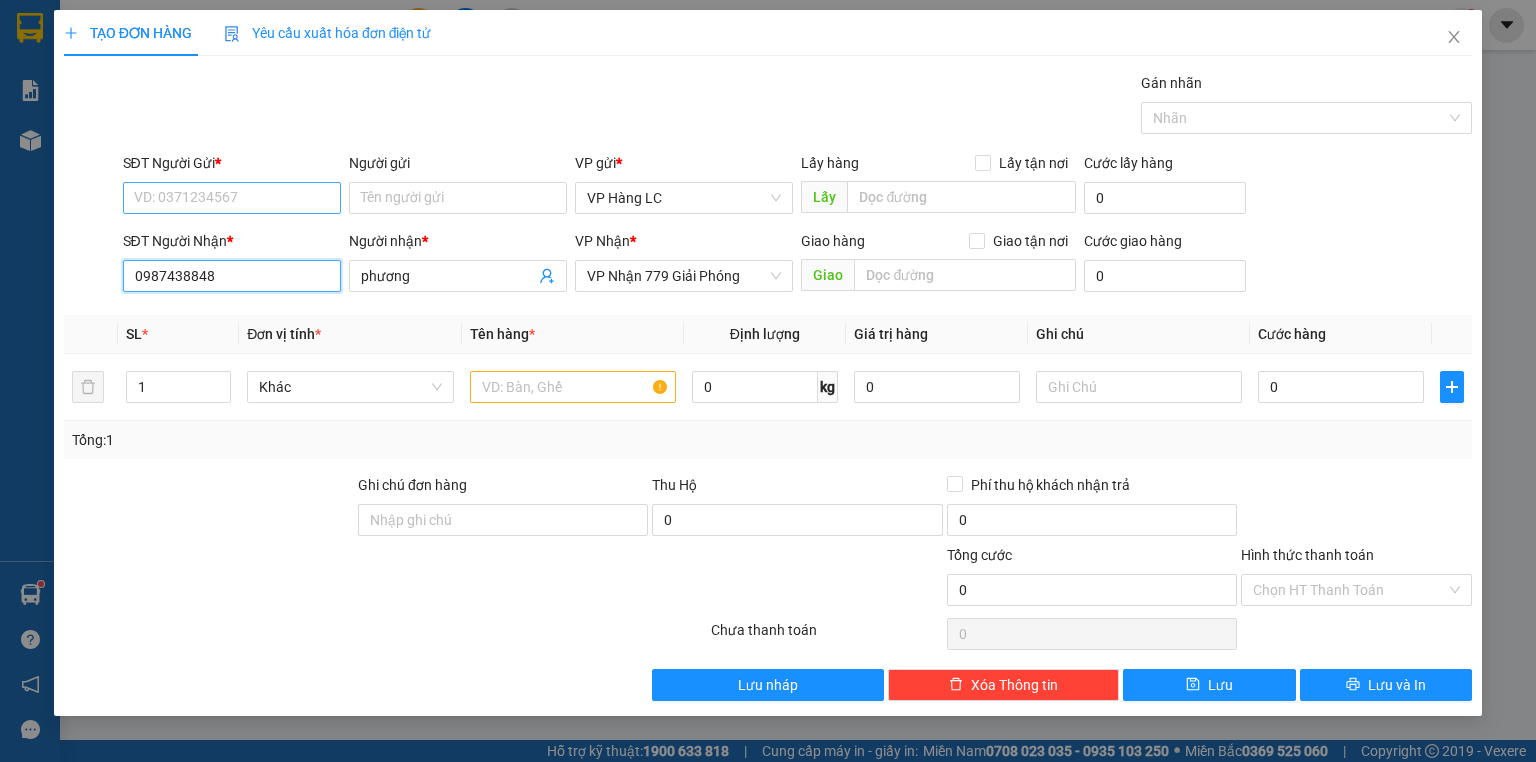 type on "0987438848" 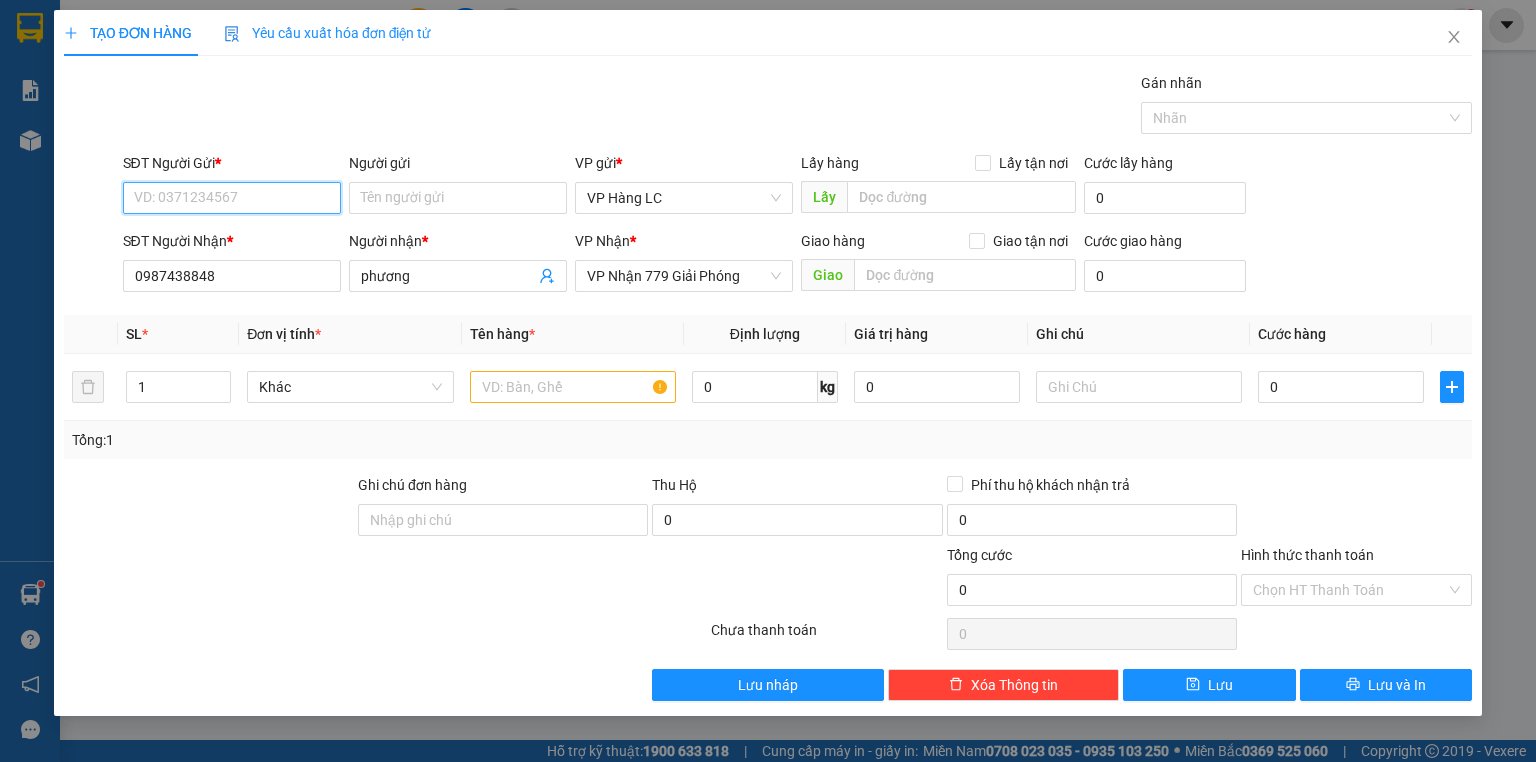 click on "SĐT Người Gửi  *" at bounding box center [232, 198] 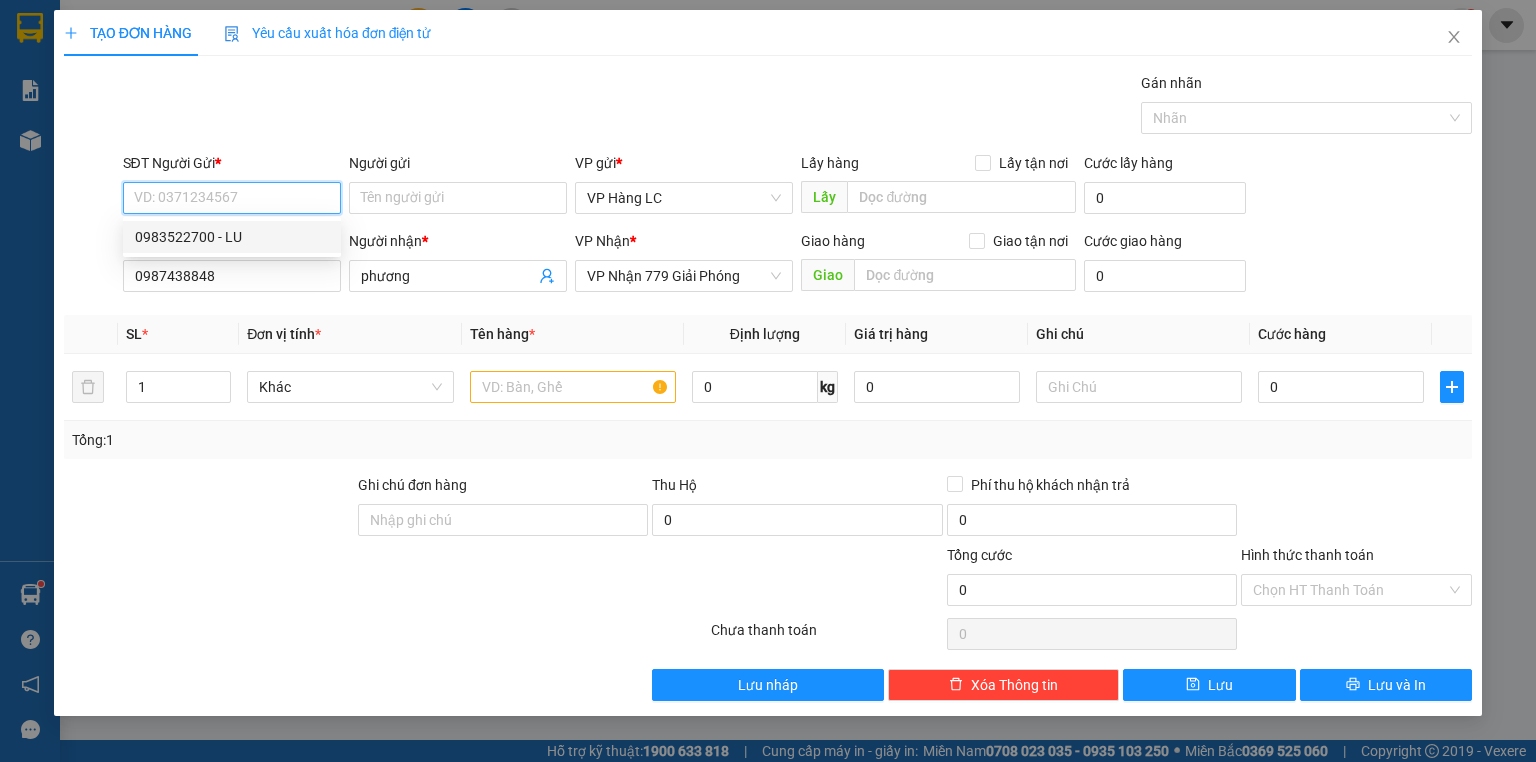 click on "0983522700 - LU" at bounding box center [232, 237] 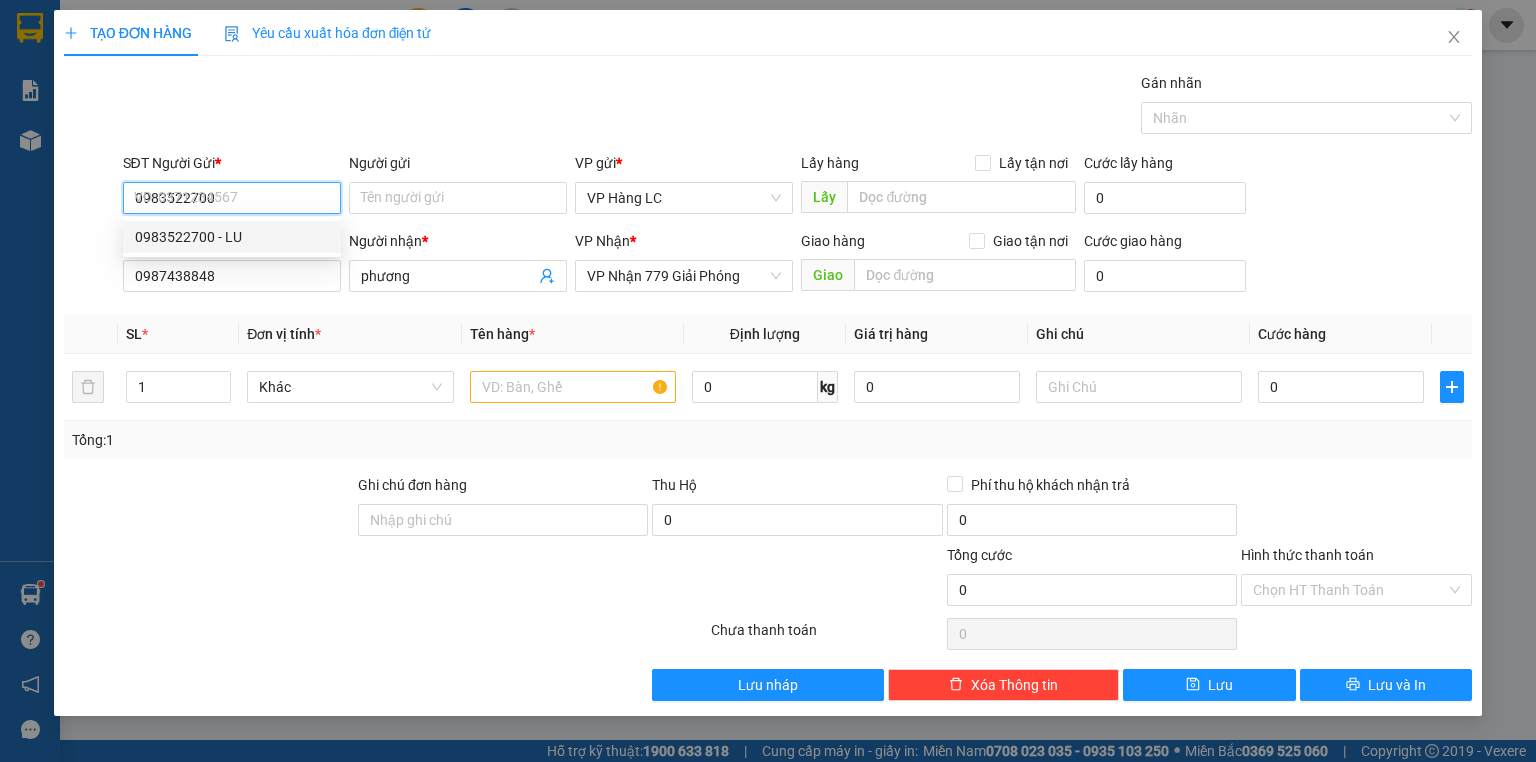 type on "LU" 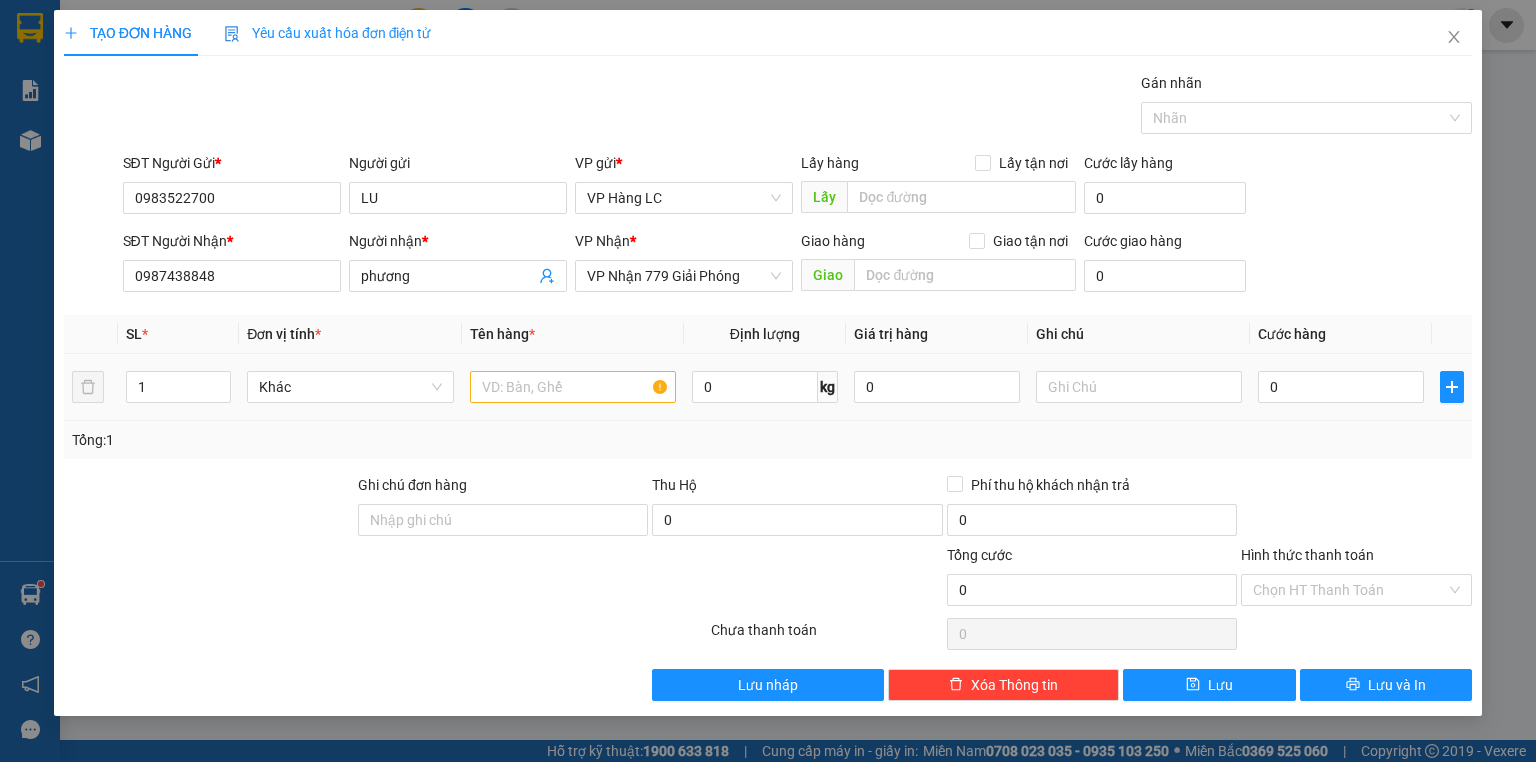 click on "1 Khác 0 kg 0 0" at bounding box center (768, 387) 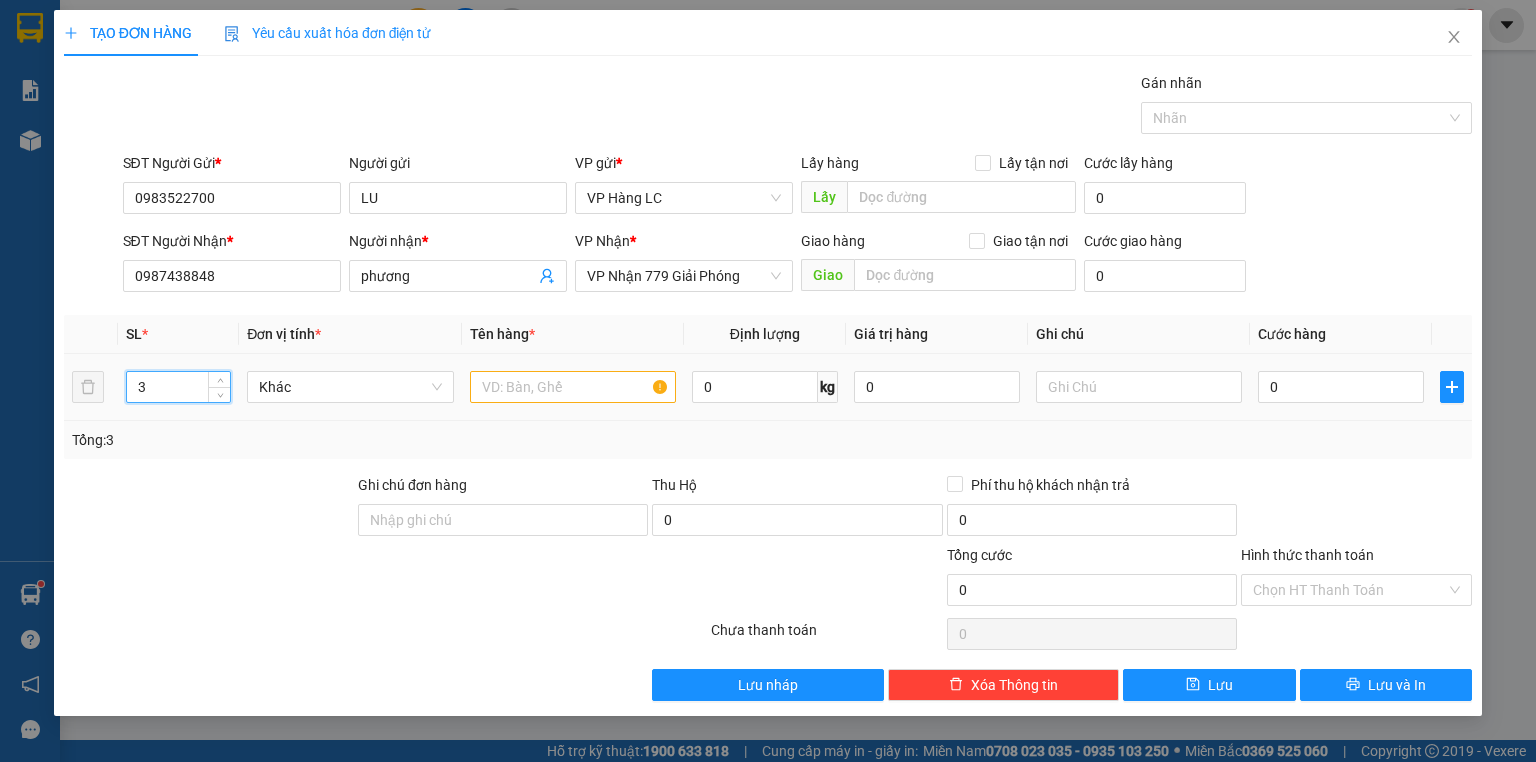type on "3" 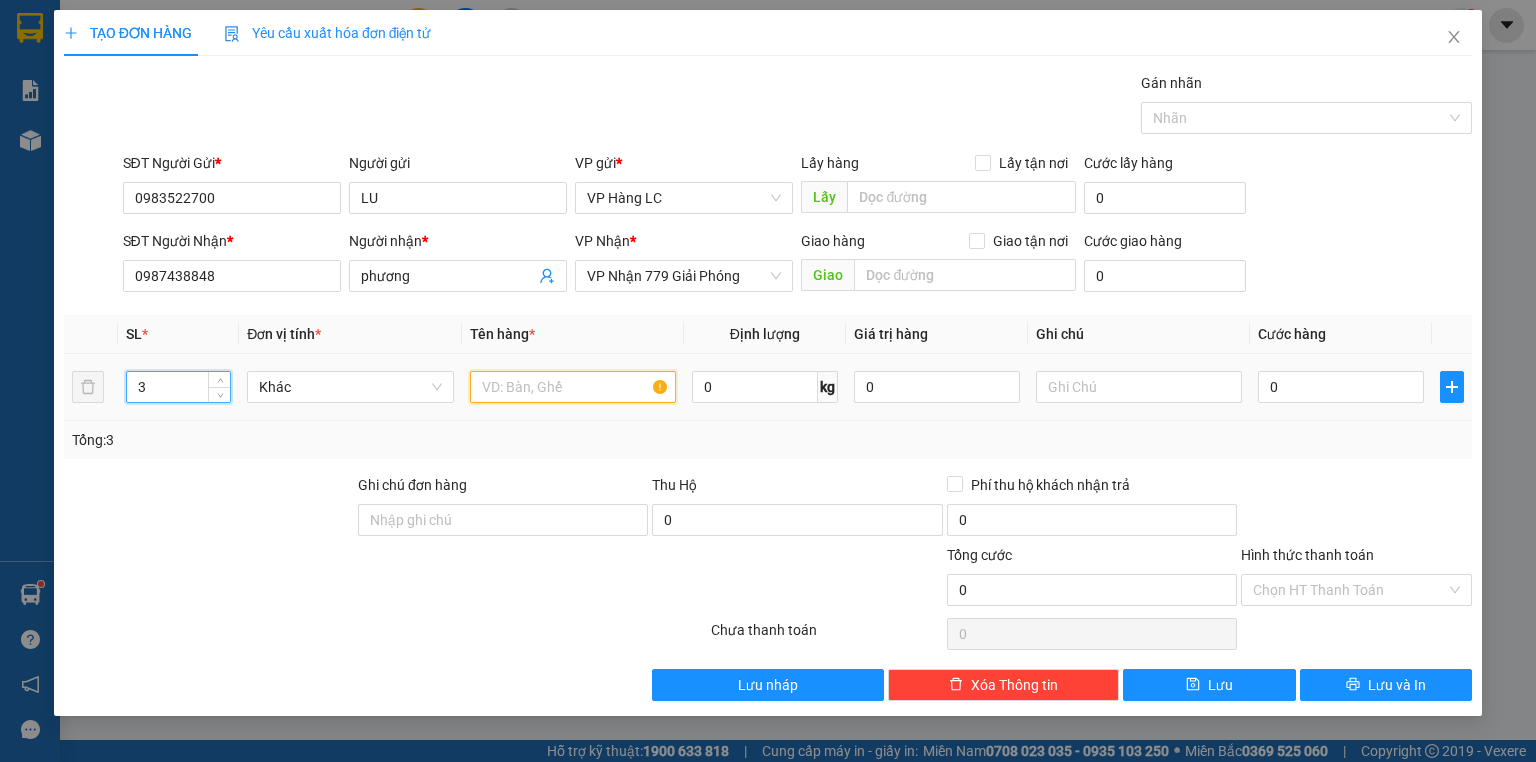 click at bounding box center [573, 387] 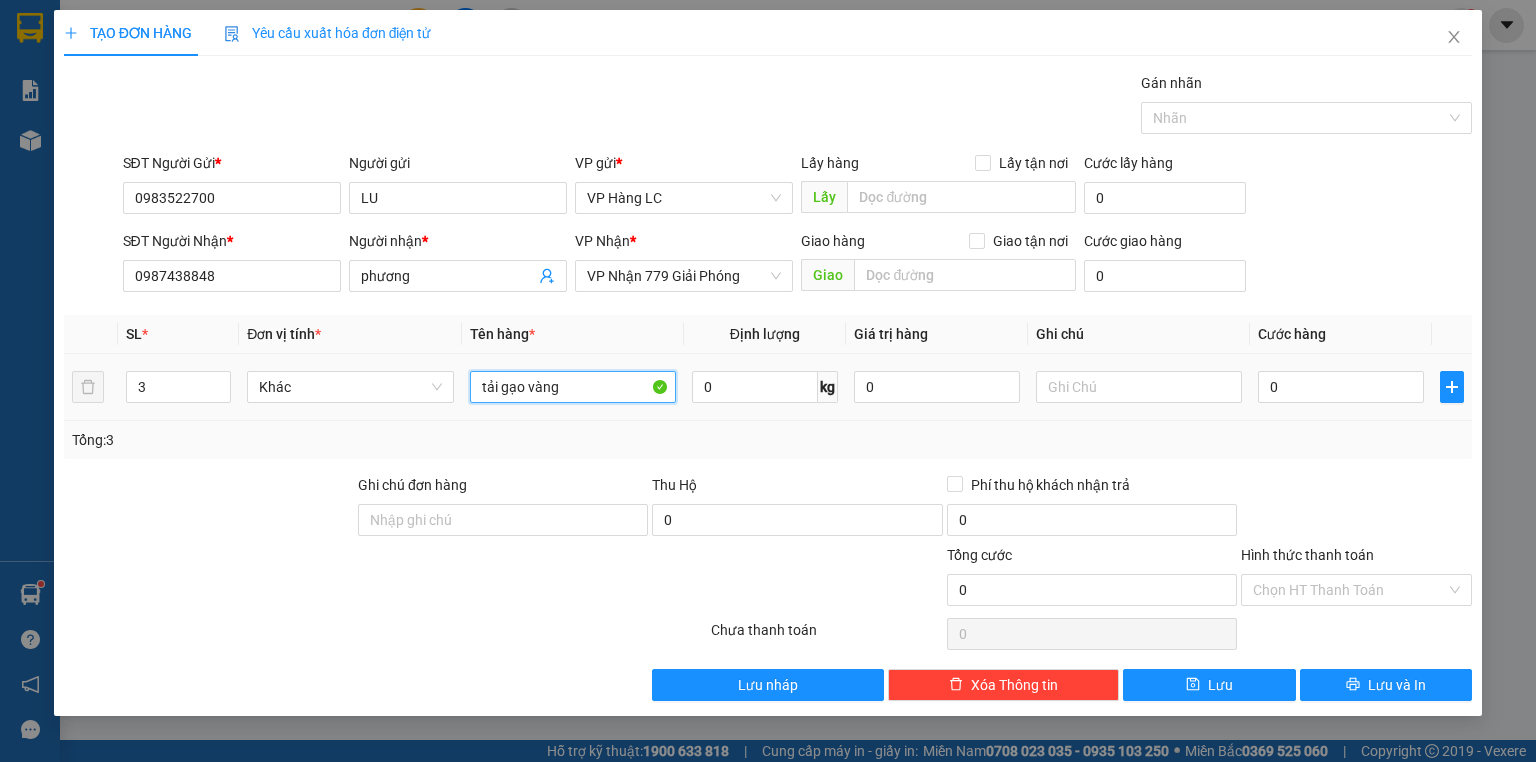 type on "tải gạo vàng" 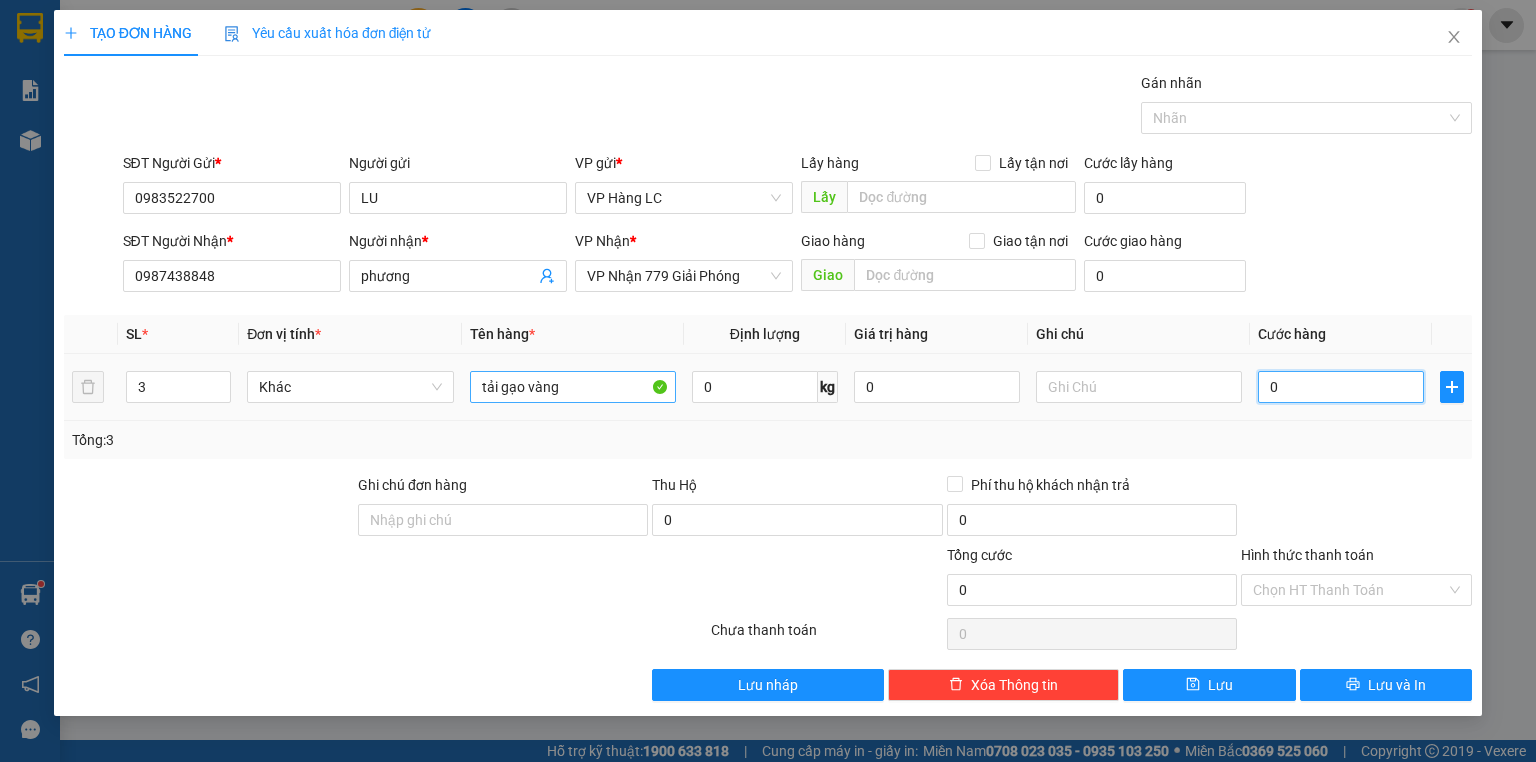 type on "2" 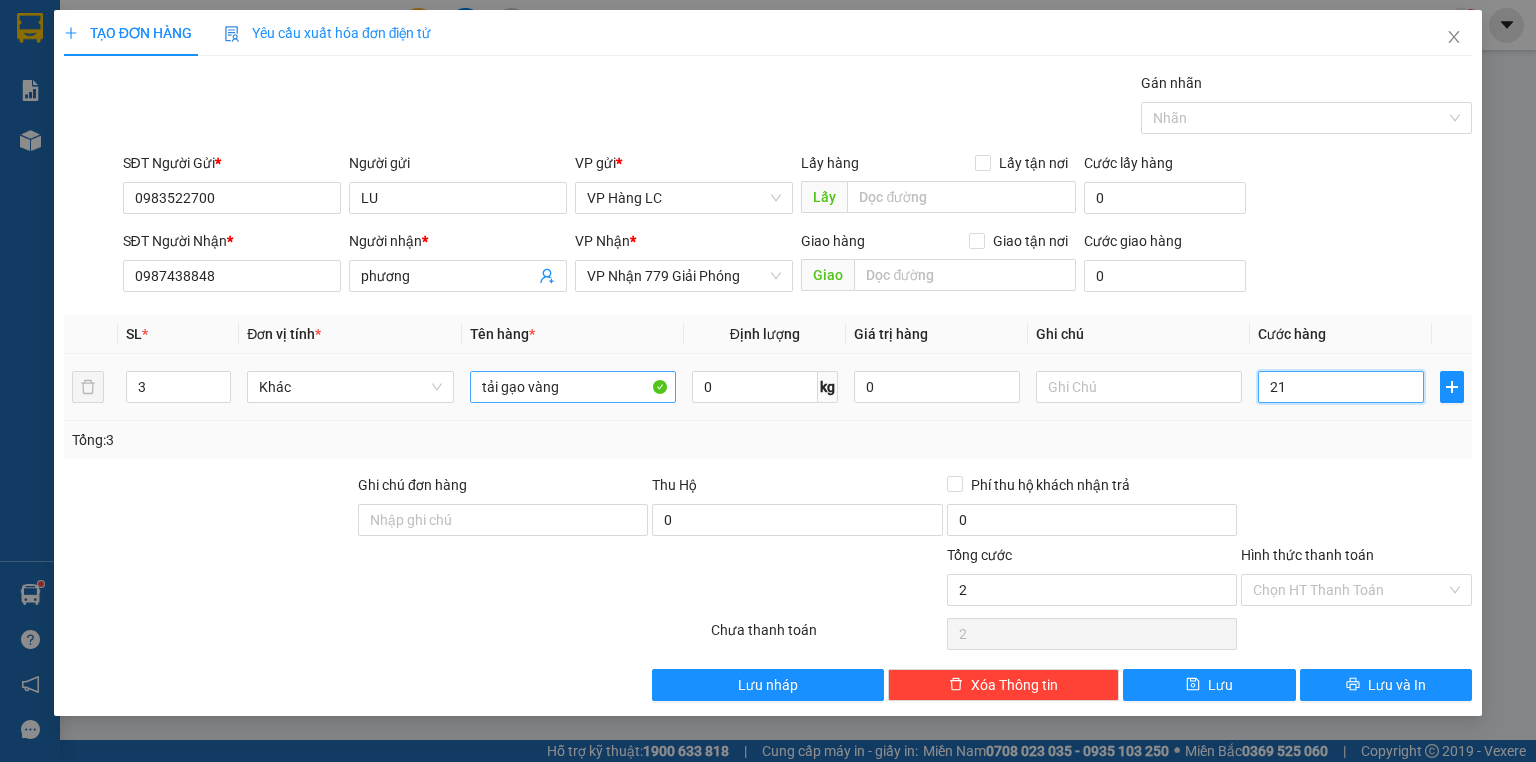 type on "210" 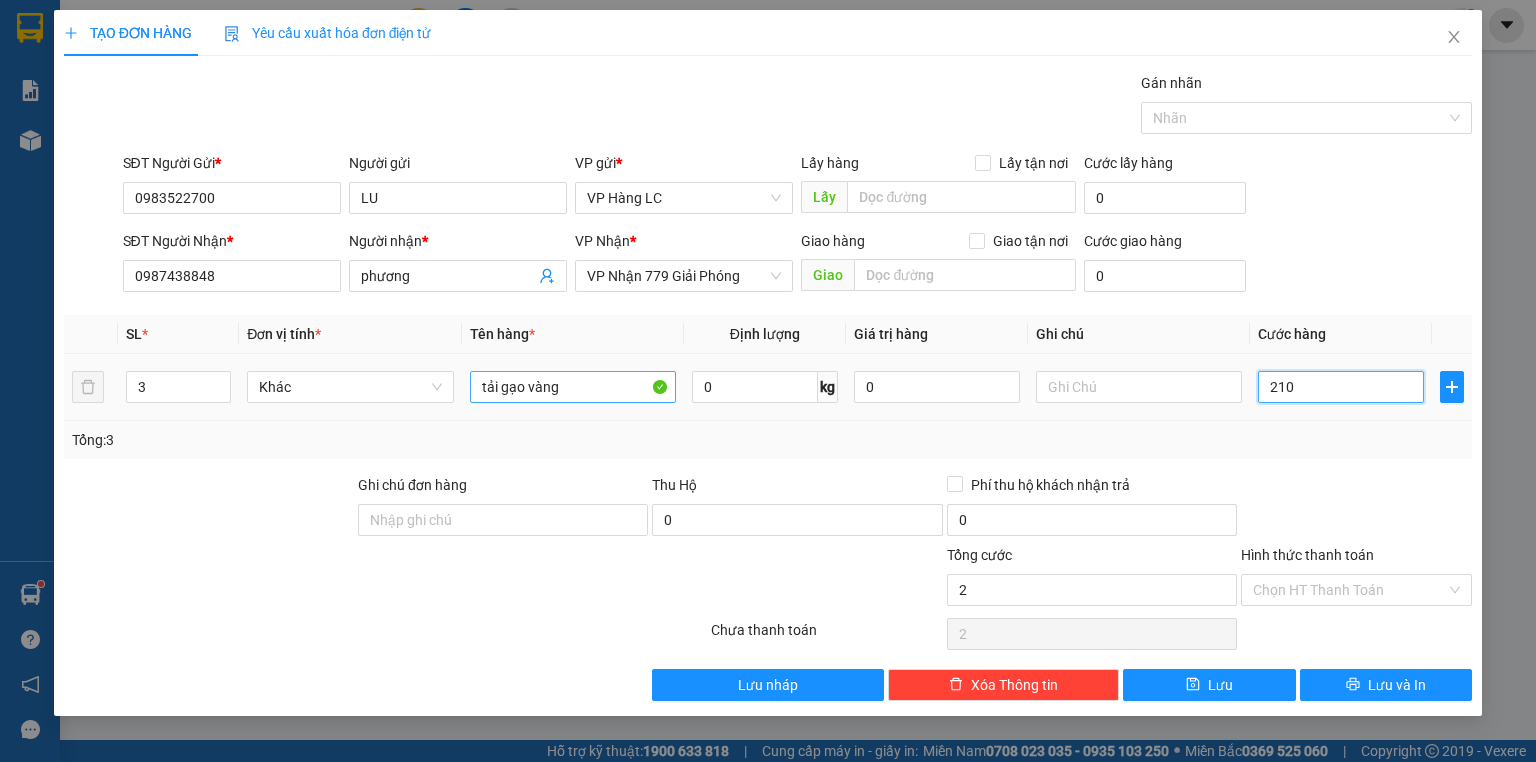 type on "210" 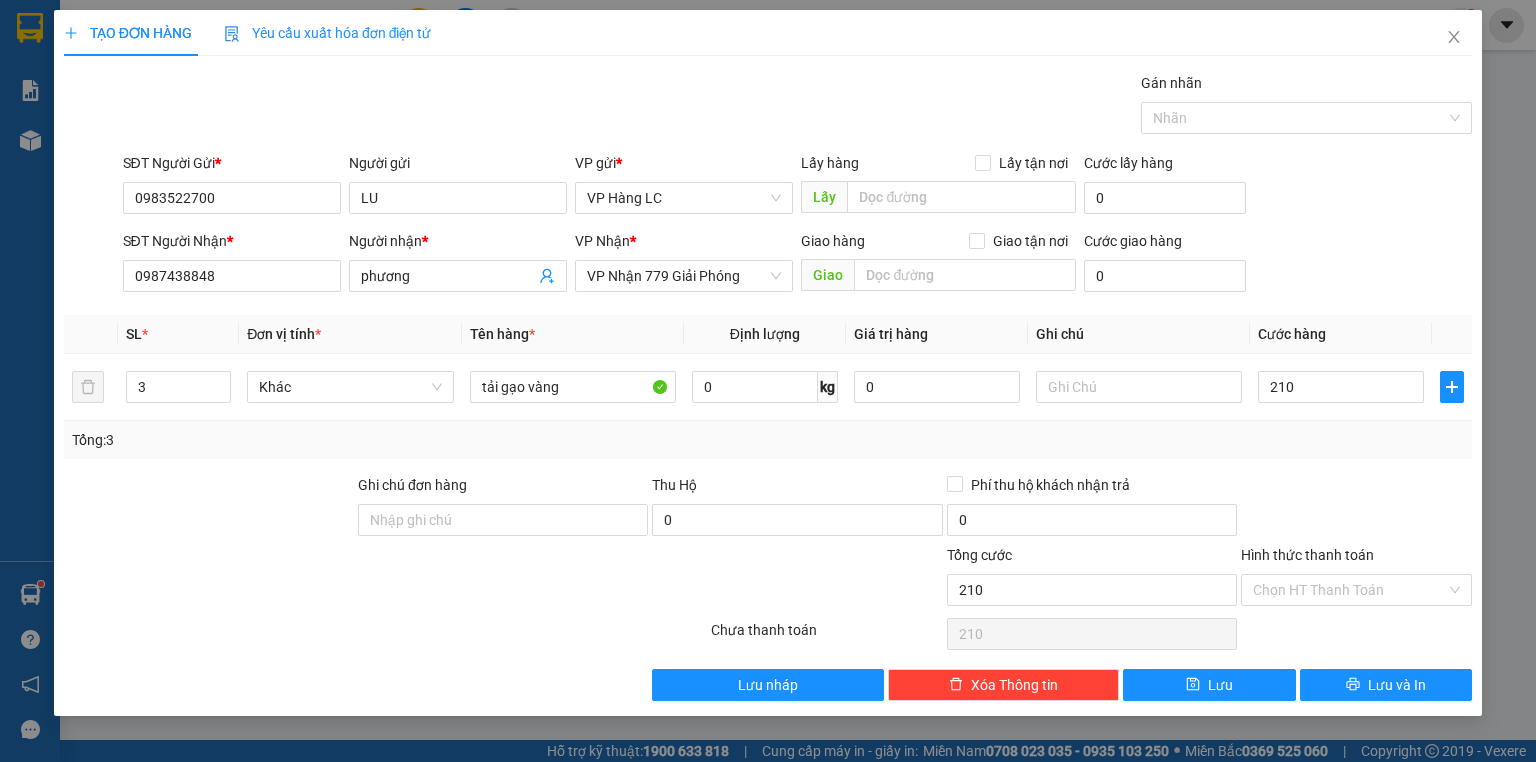 type on "210.000" 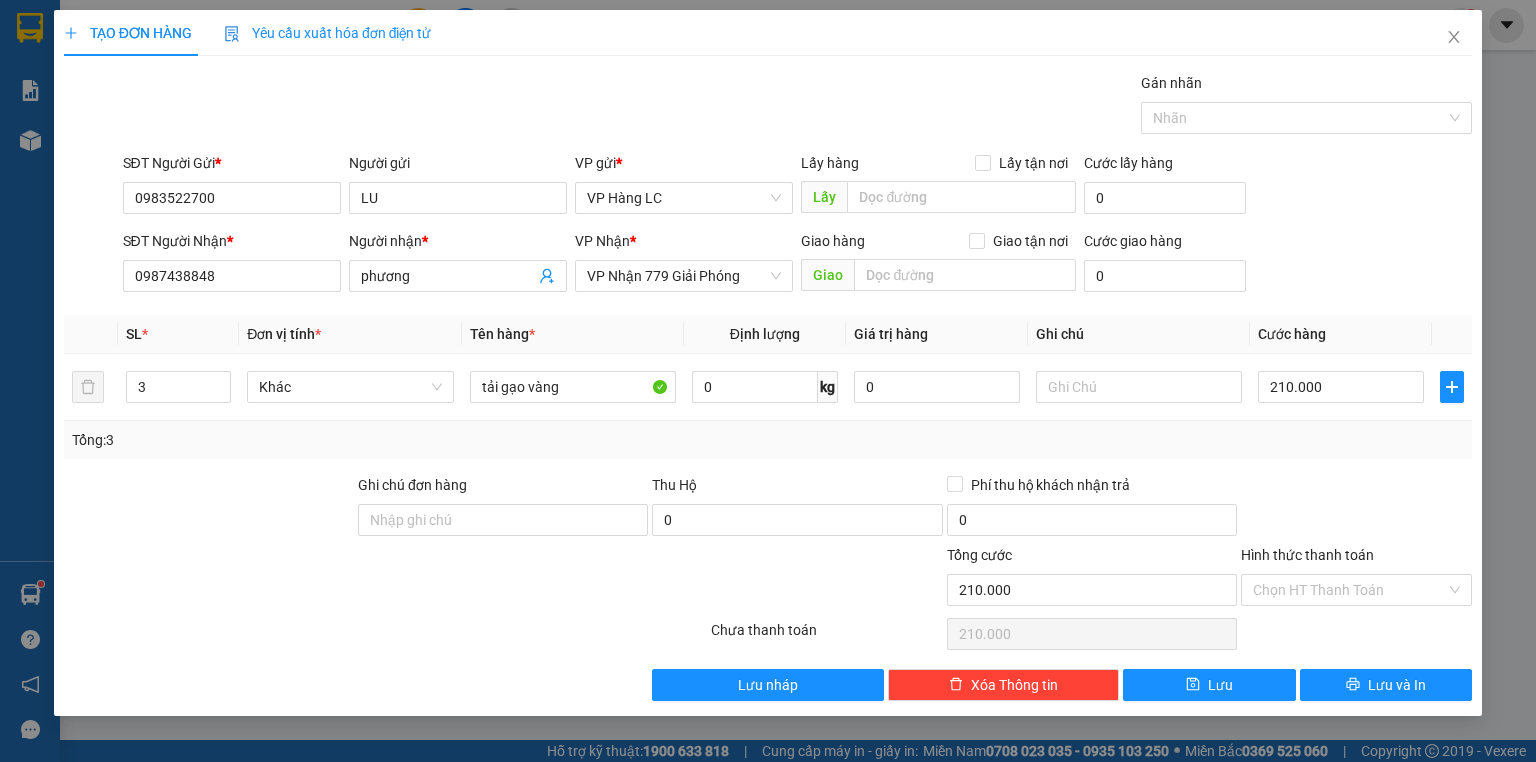 click on "SĐT Người Nhận  * [PHONE] Người nhận  * phương VP Nhận  * VP Nhận 779 Giải Phóng Giao hàng Giao tận nơi Giao Cước giao hàng 0" at bounding box center [798, 265] 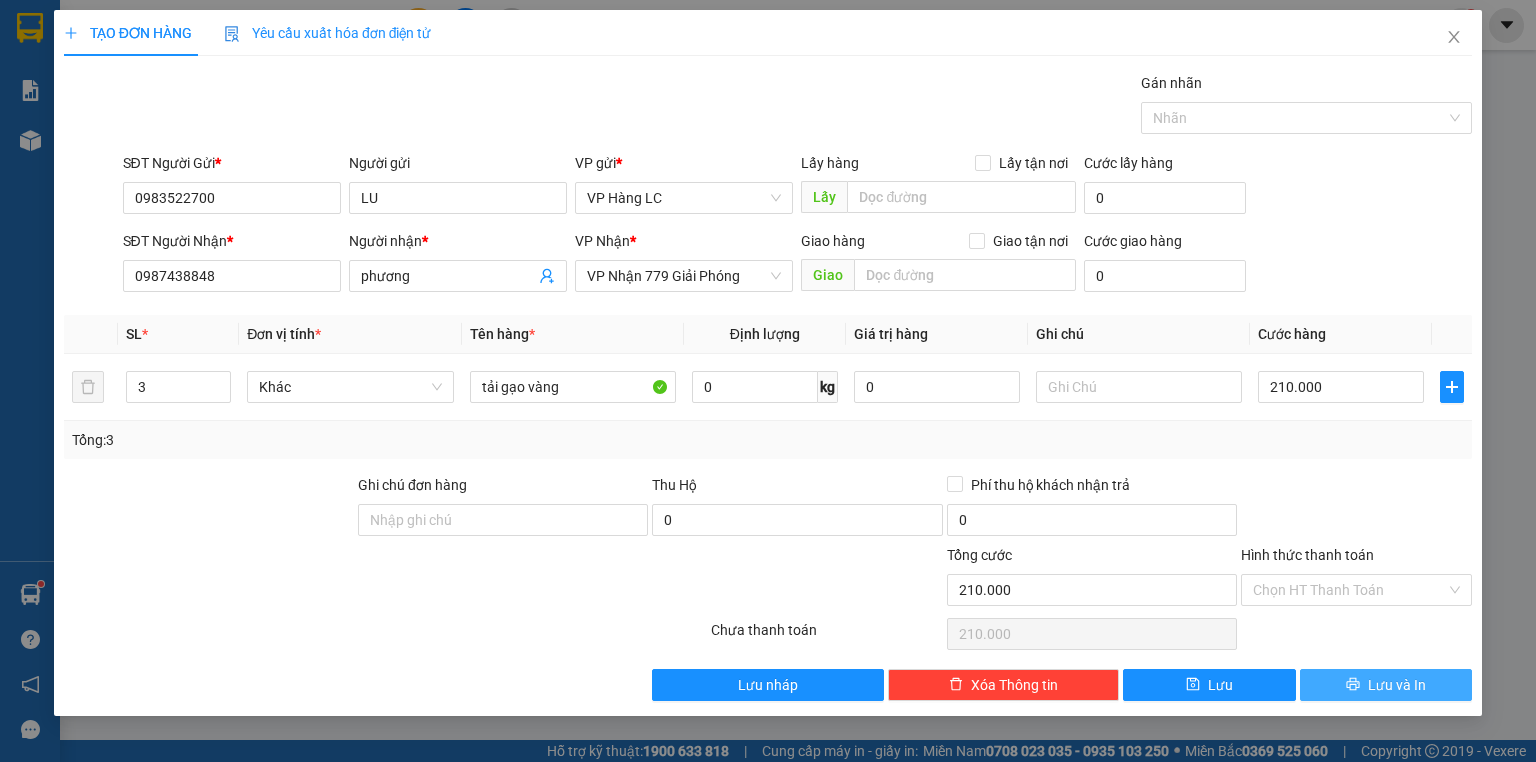 click on "Lưu và In" at bounding box center (1386, 685) 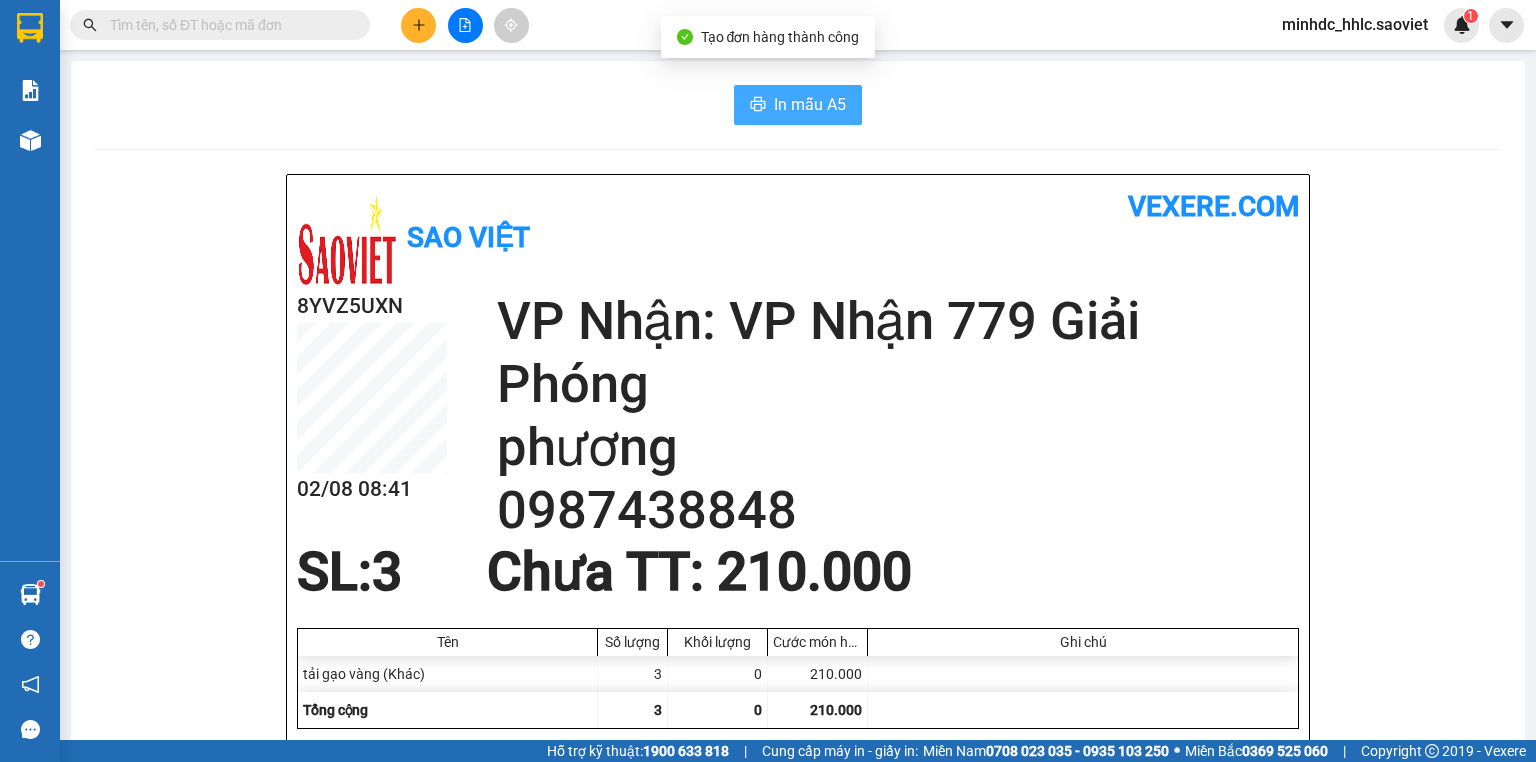 click on "In mẫu A5" at bounding box center [810, 104] 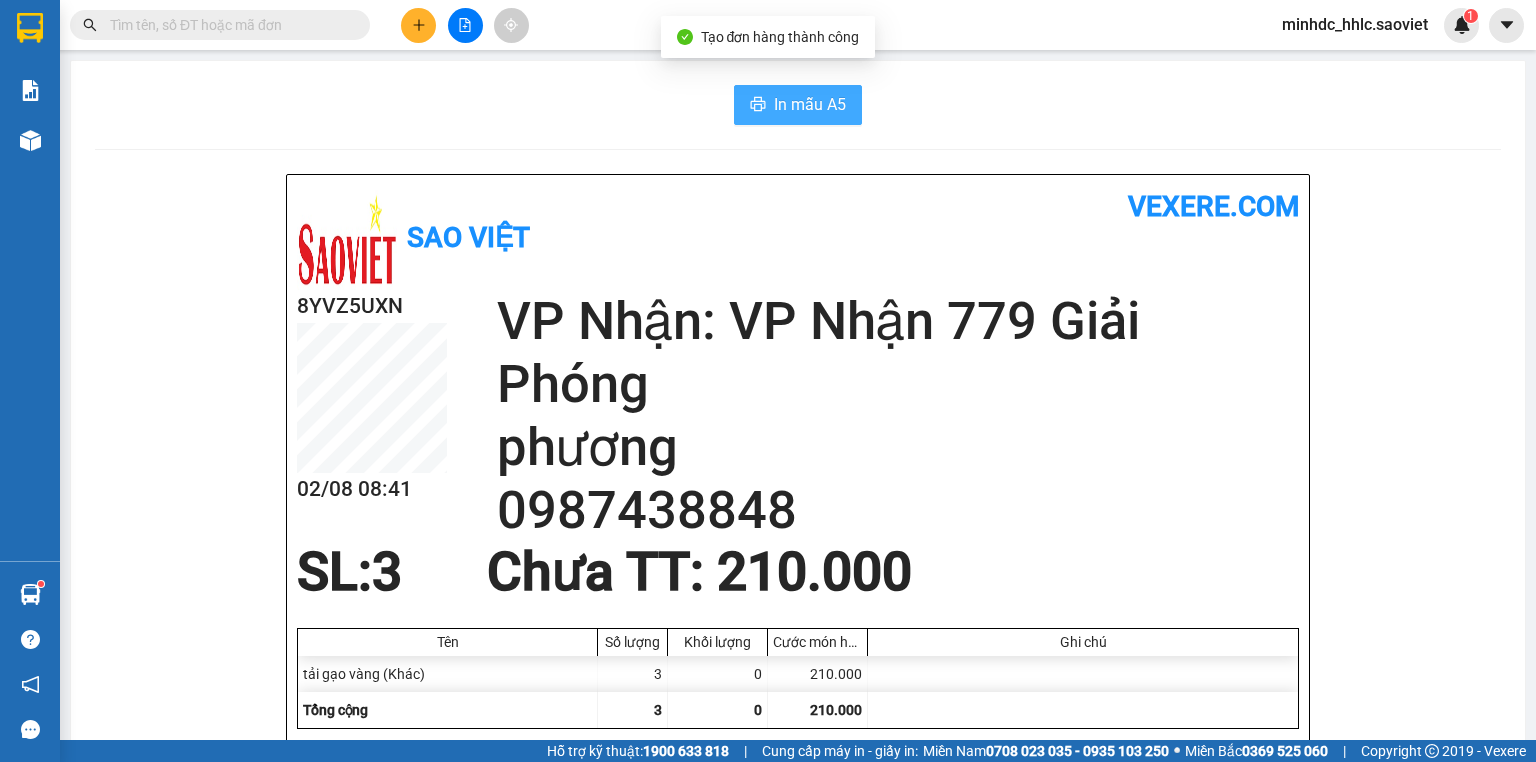 scroll, scrollTop: 0, scrollLeft: 0, axis: both 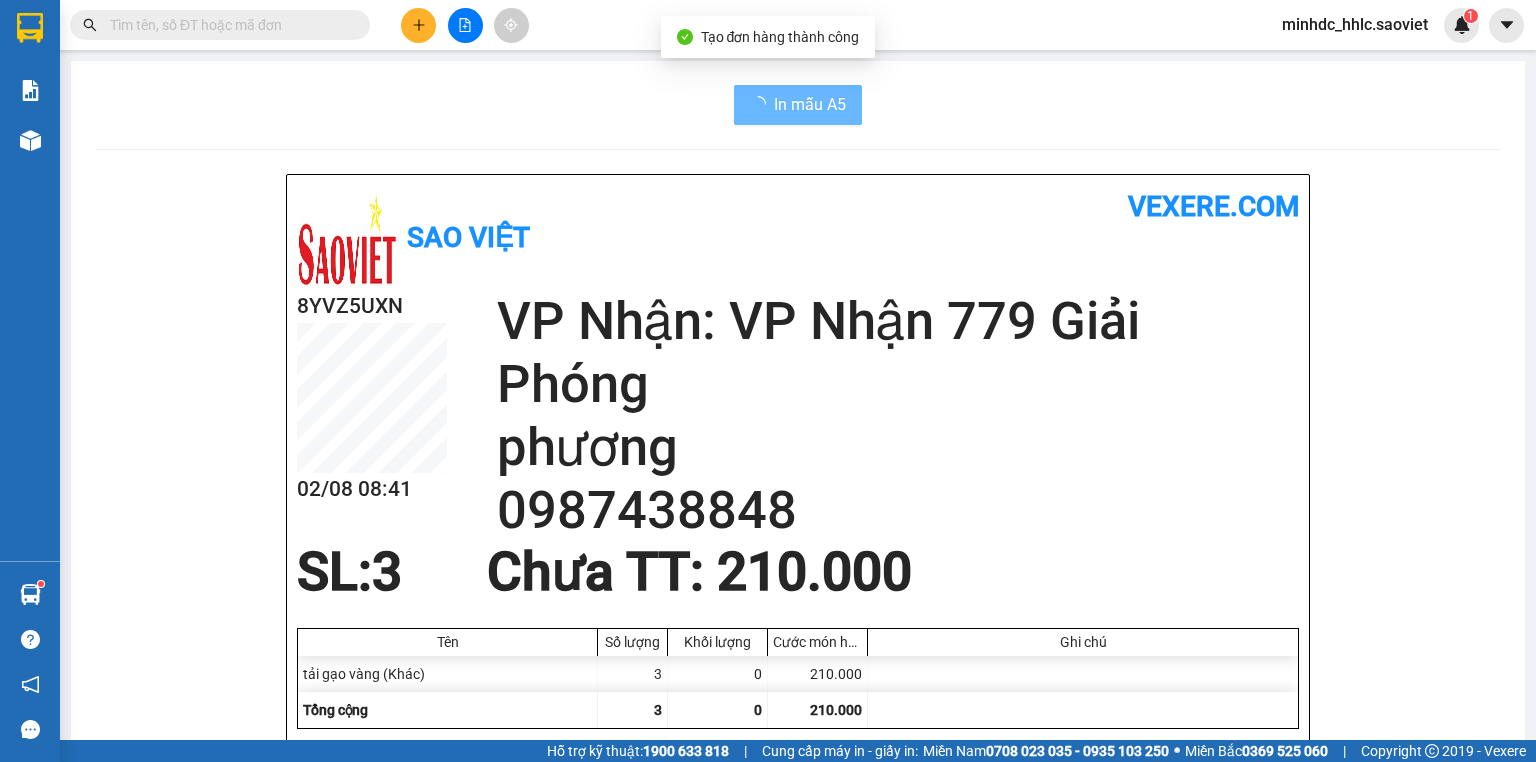 click at bounding box center (418, 25) 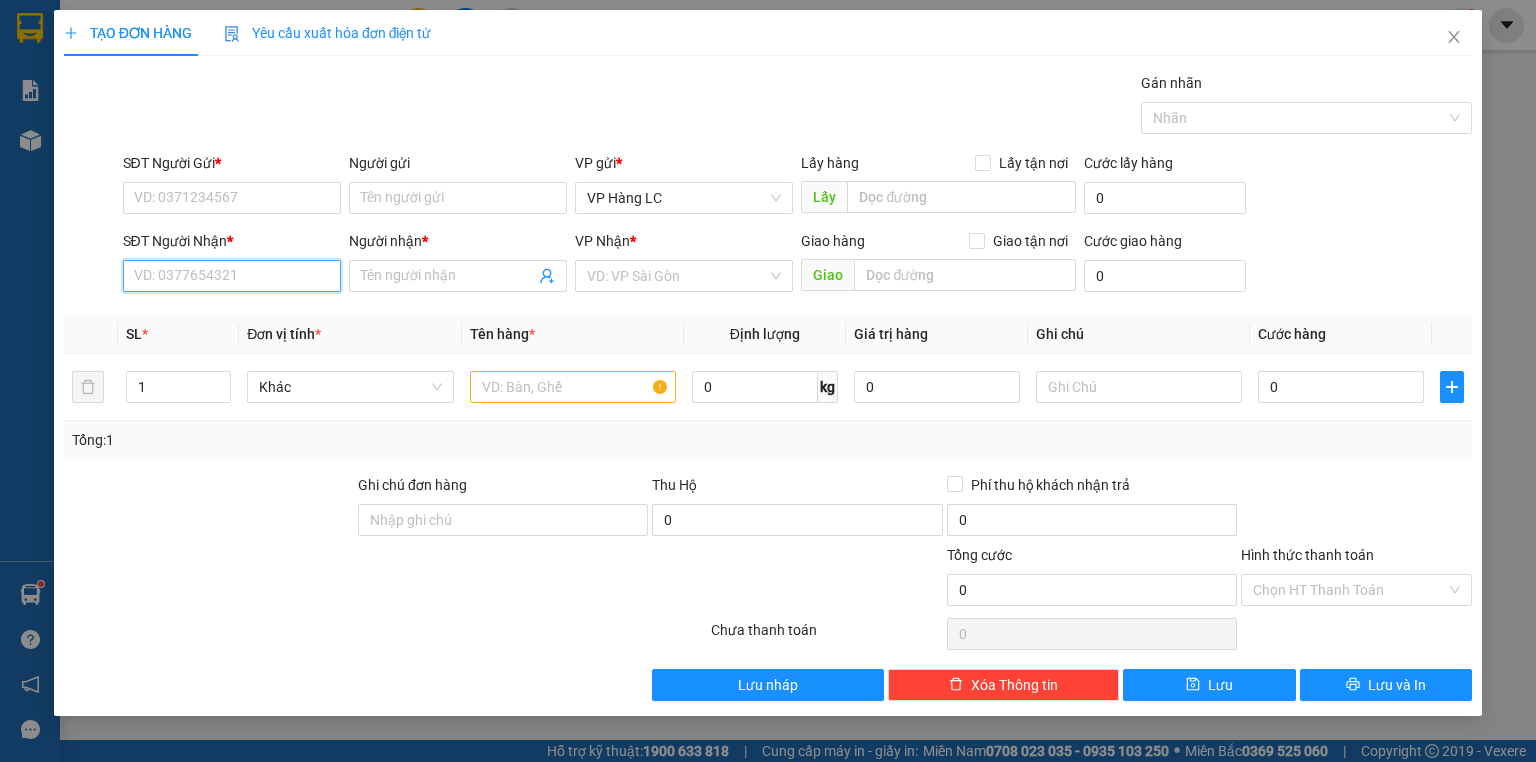 click on "SĐT Người Nhận  *" at bounding box center [232, 276] 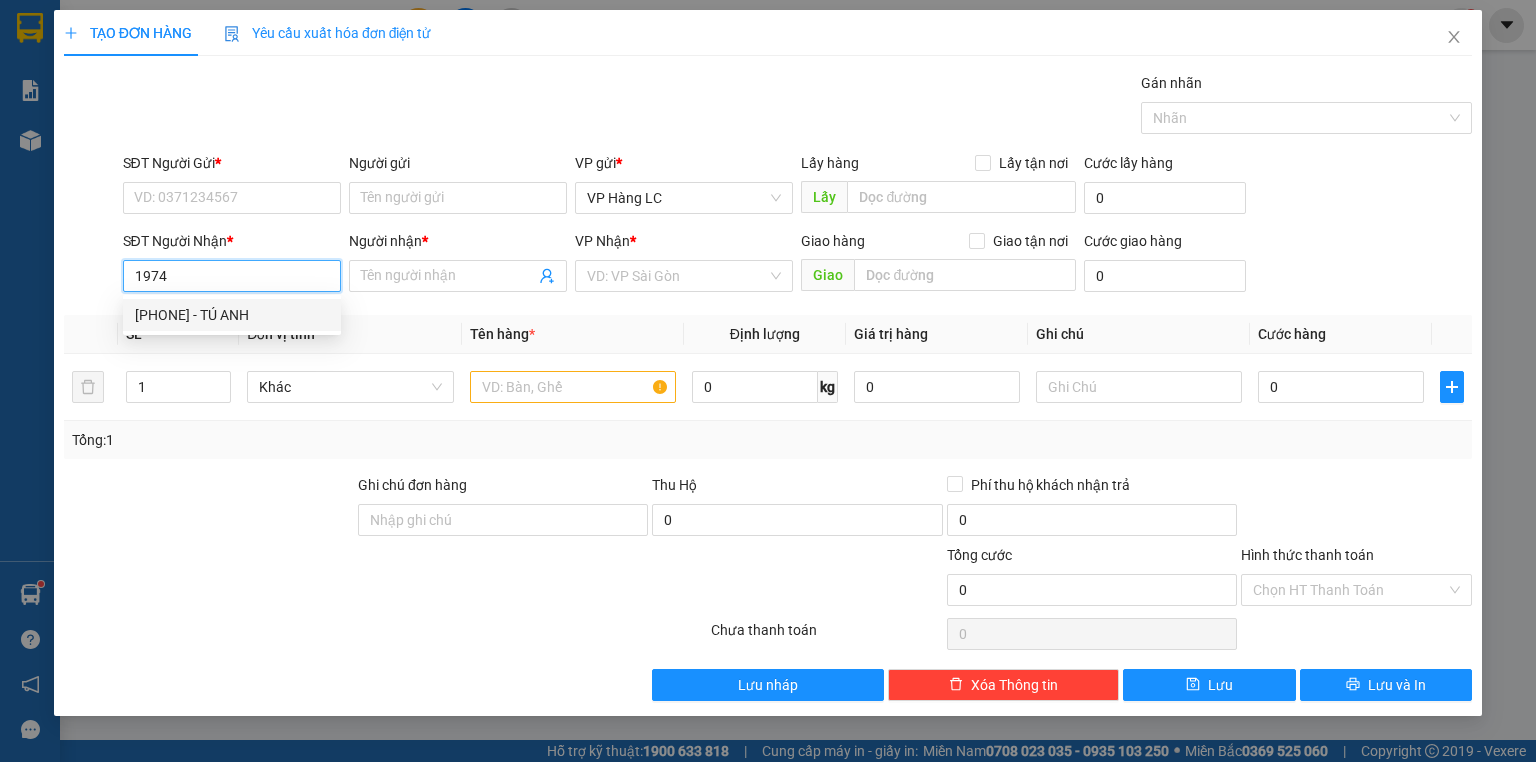 click on "[PHONE] - TÚ ANH" at bounding box center (232, 315) 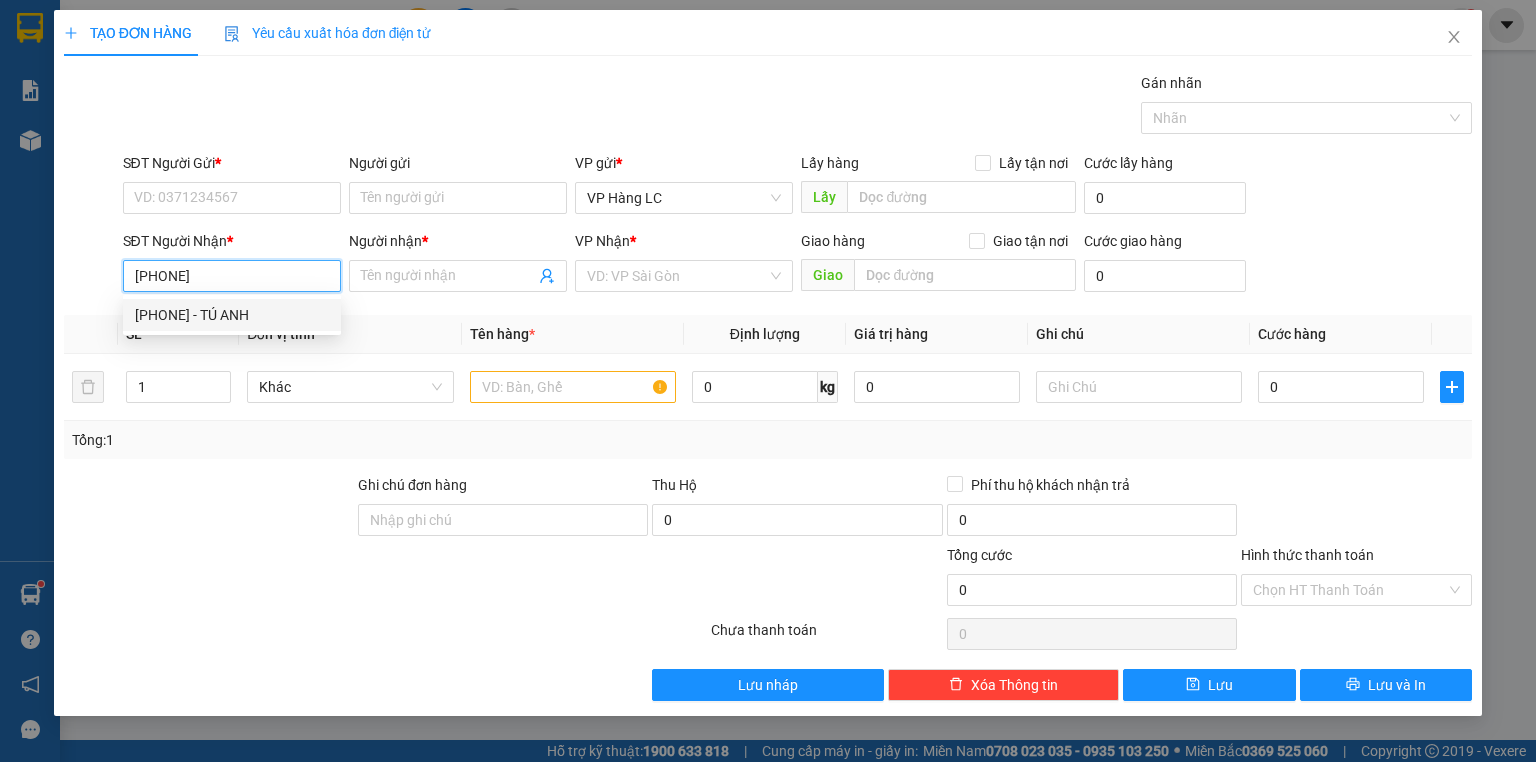 type on "TÚ ANH" 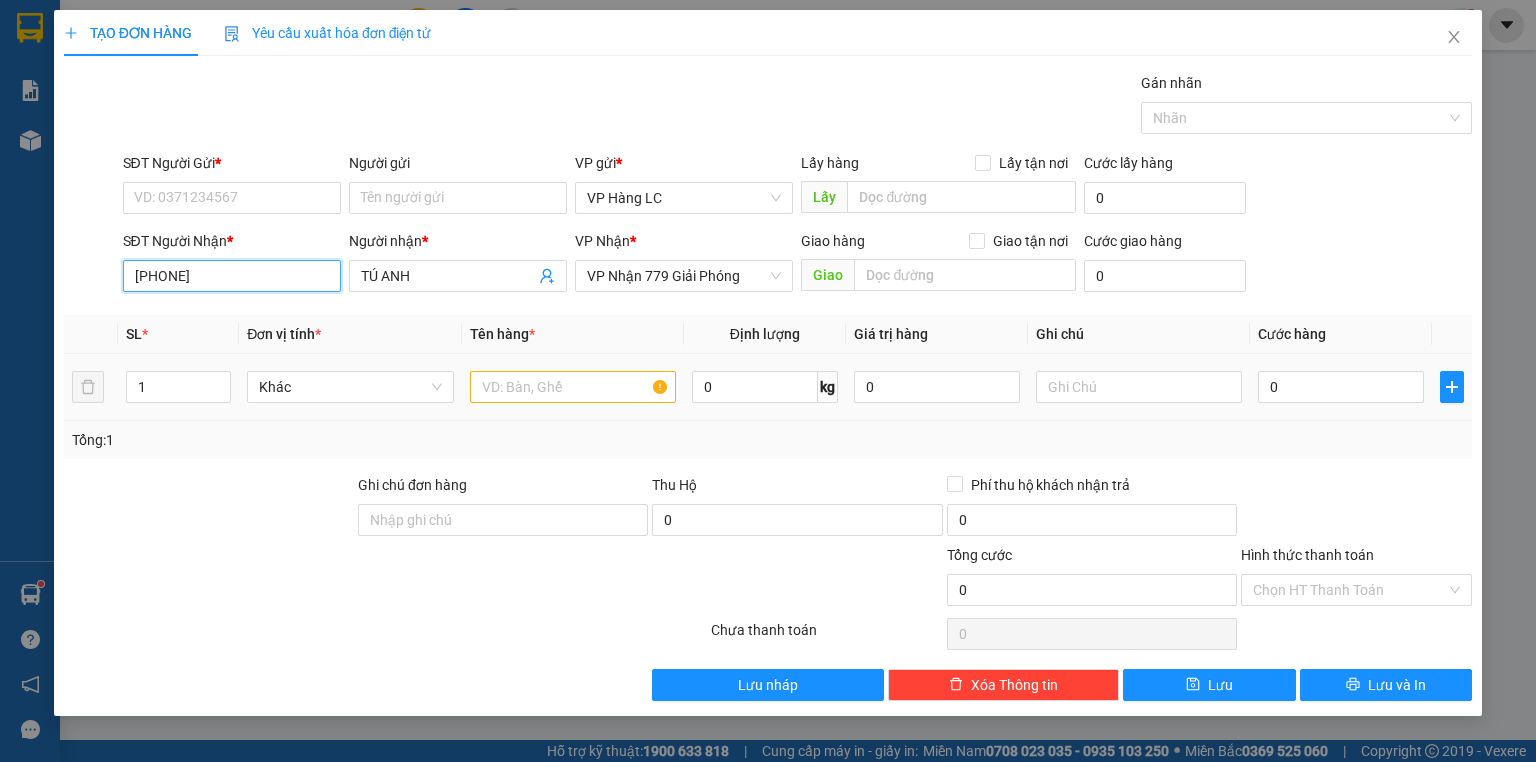 type on "[PHONE]" 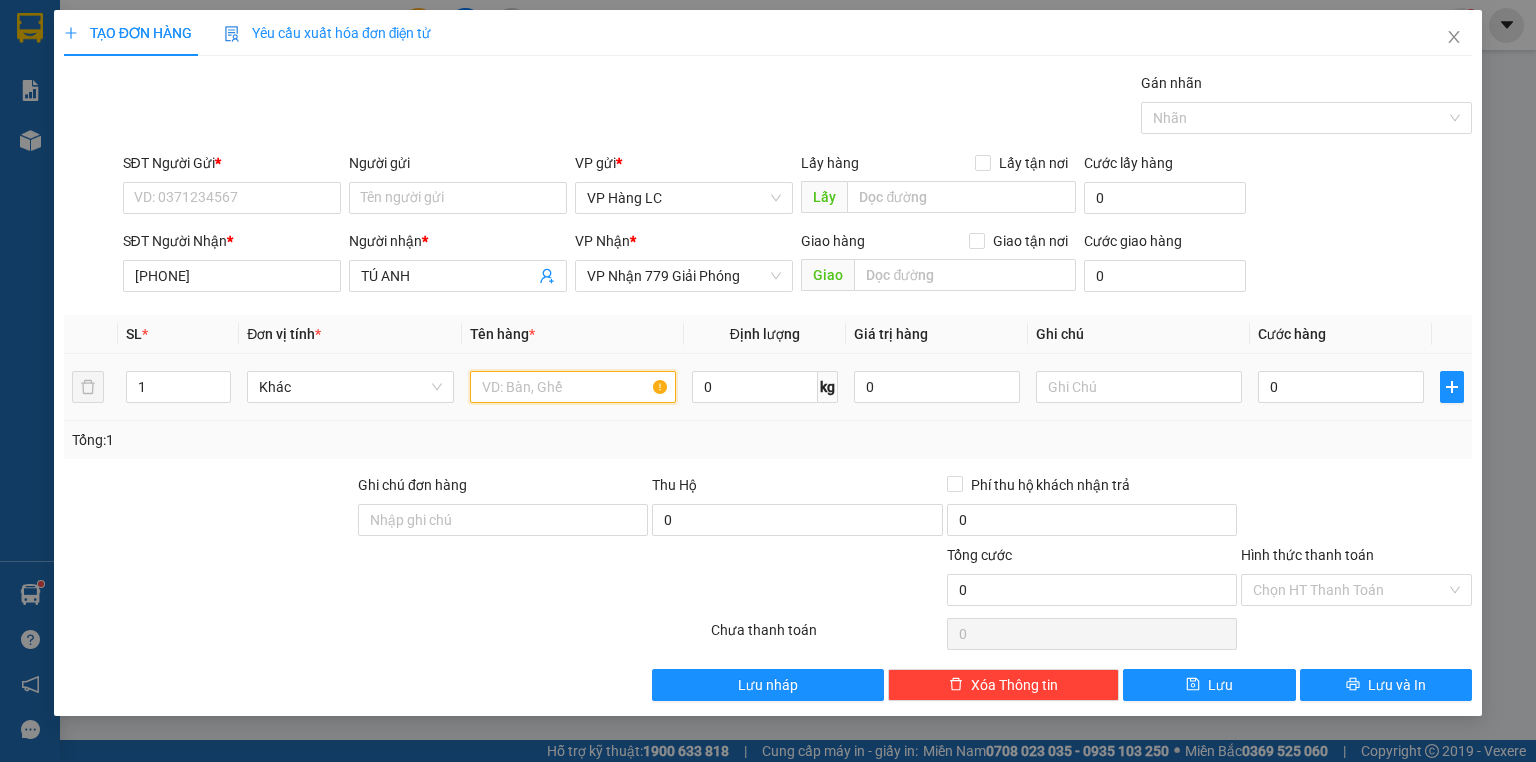click at bounding box center (573, 387) 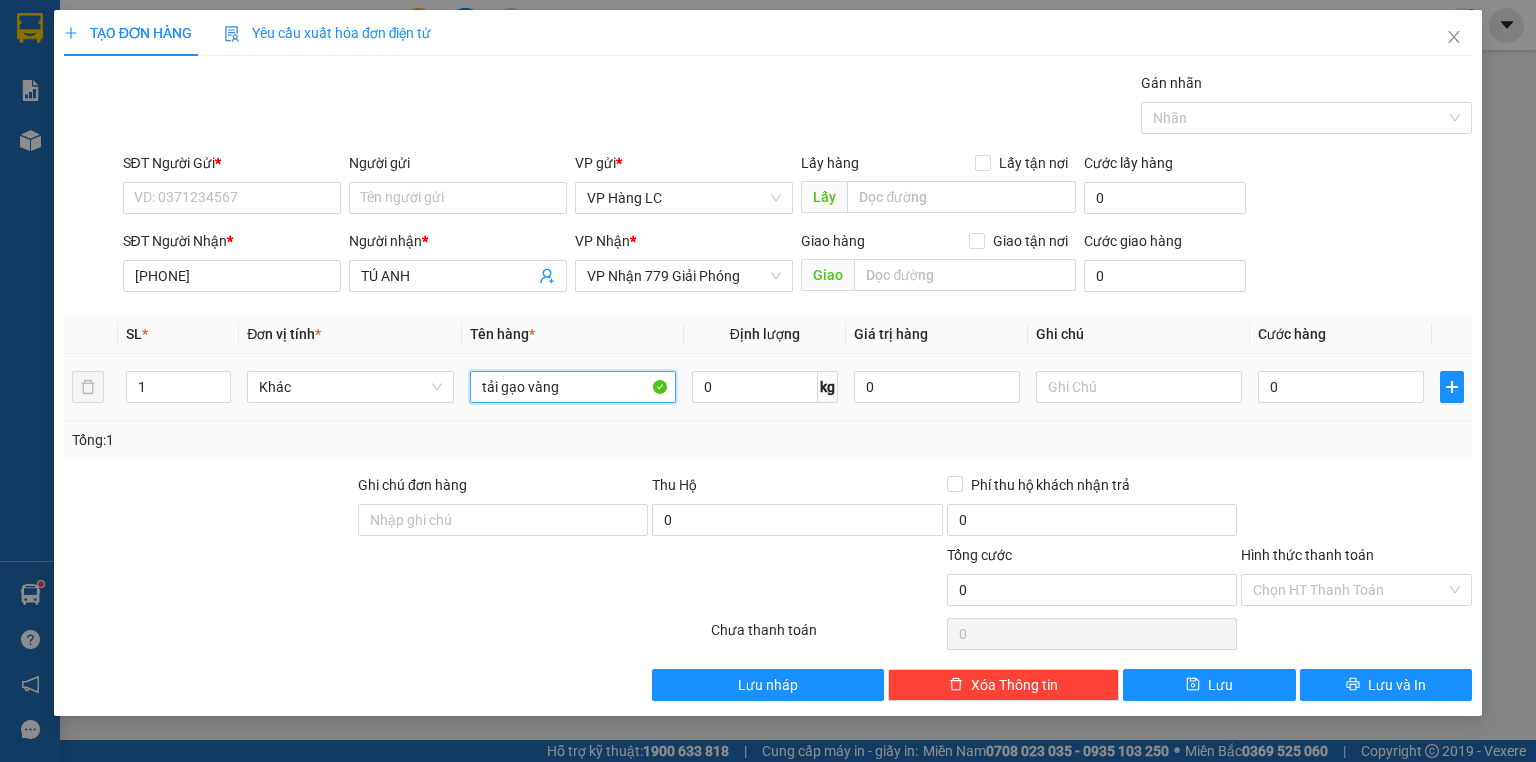 type on "tải gạo vàng" 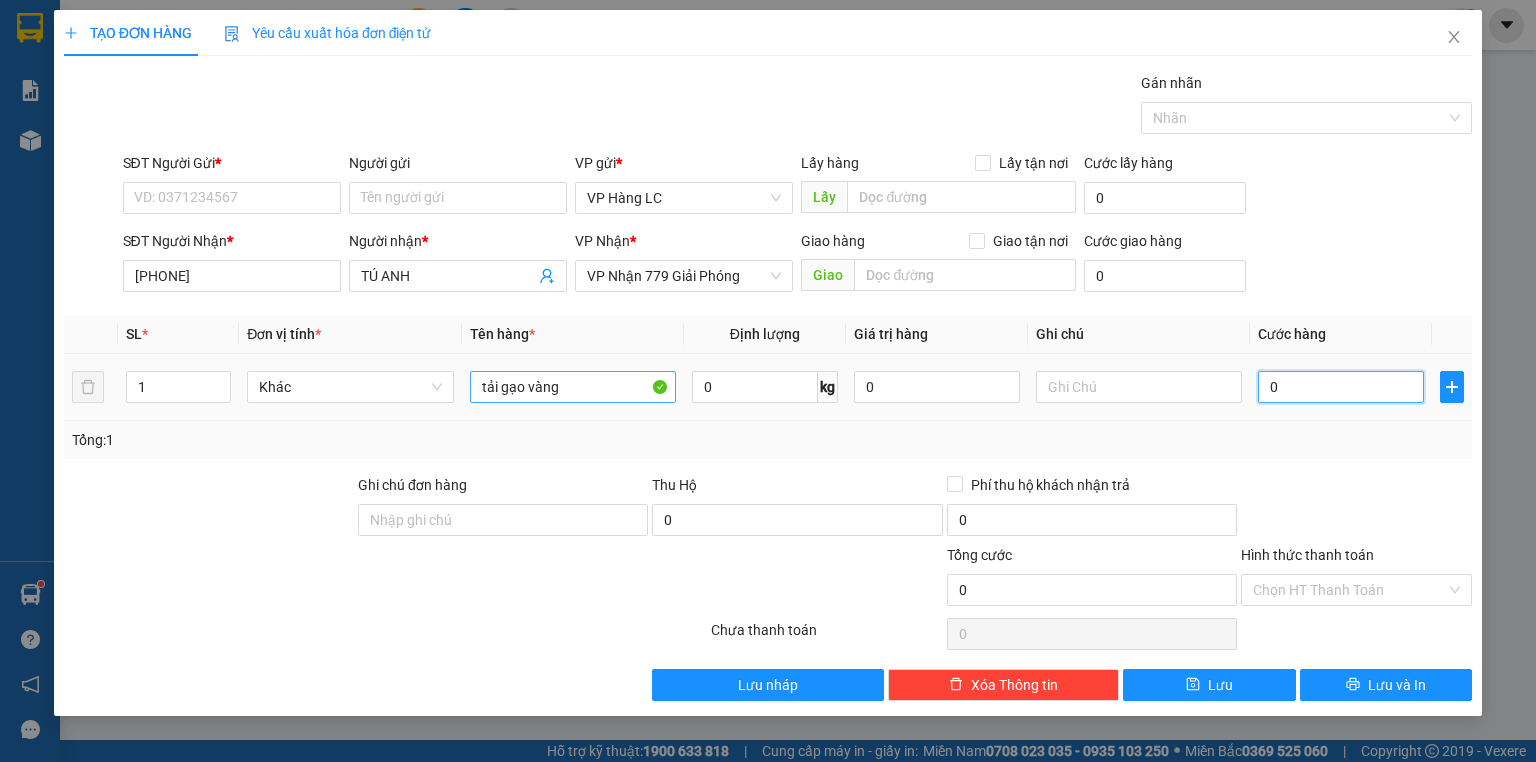 type on "8" 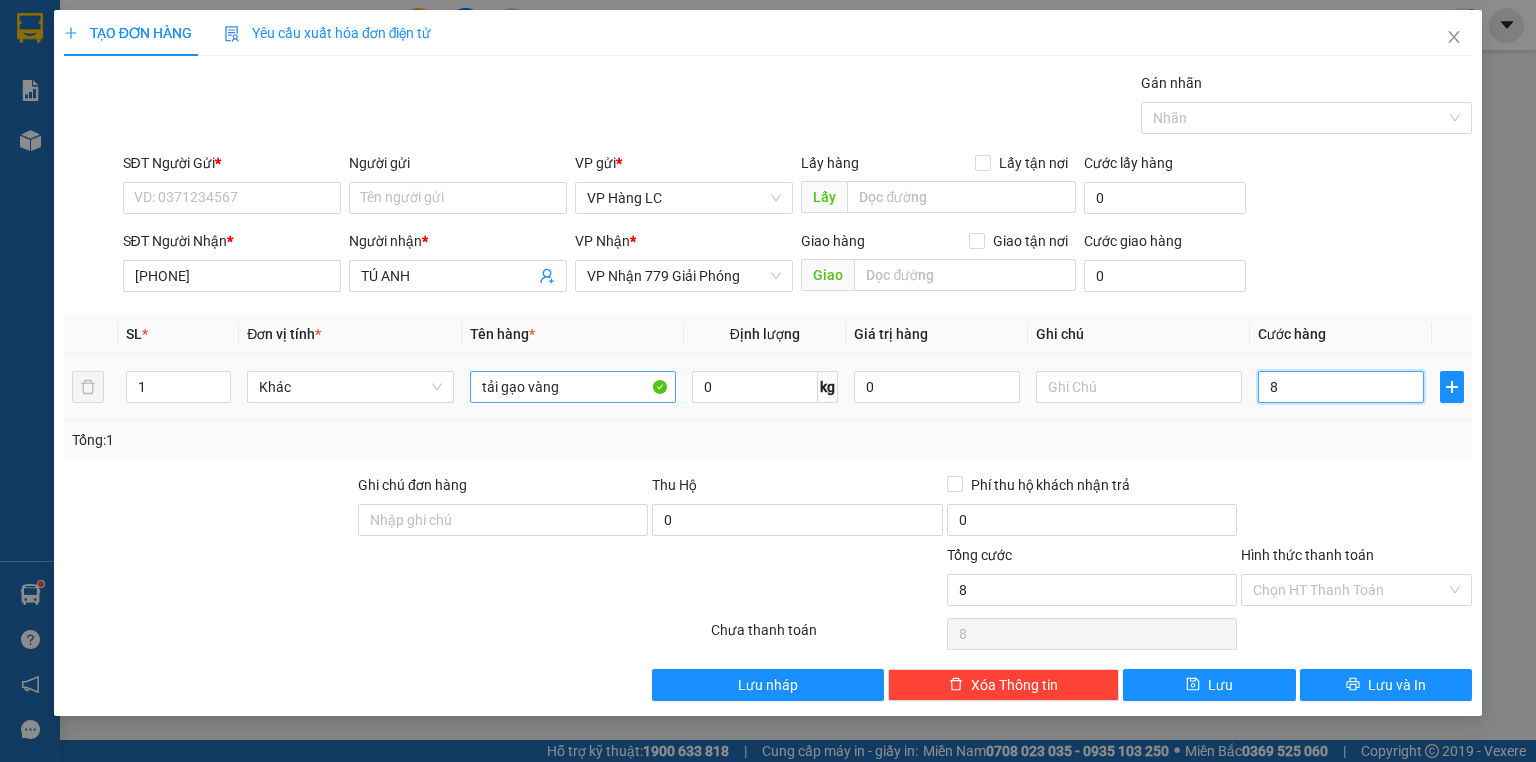 type on "80" 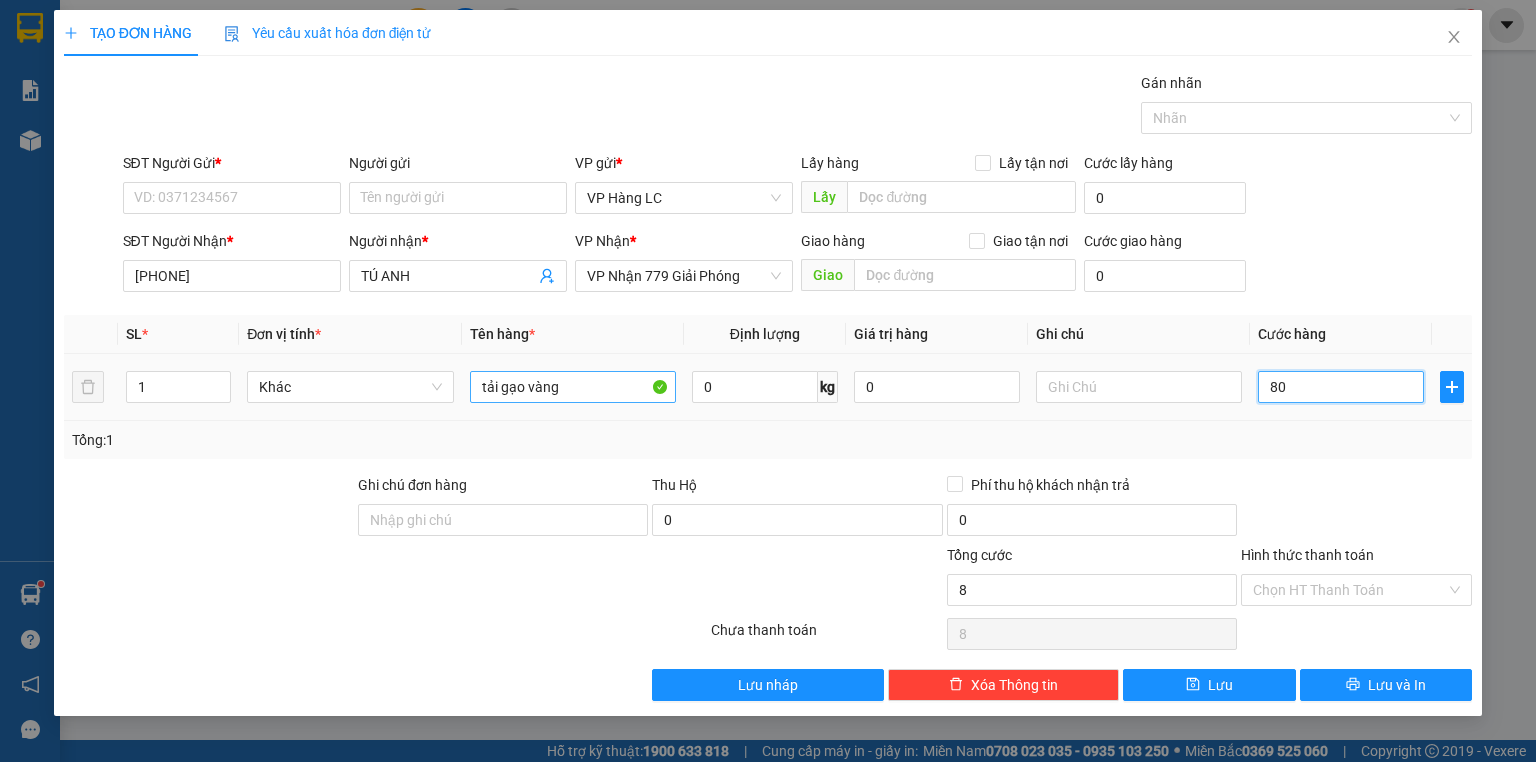 type on "80" 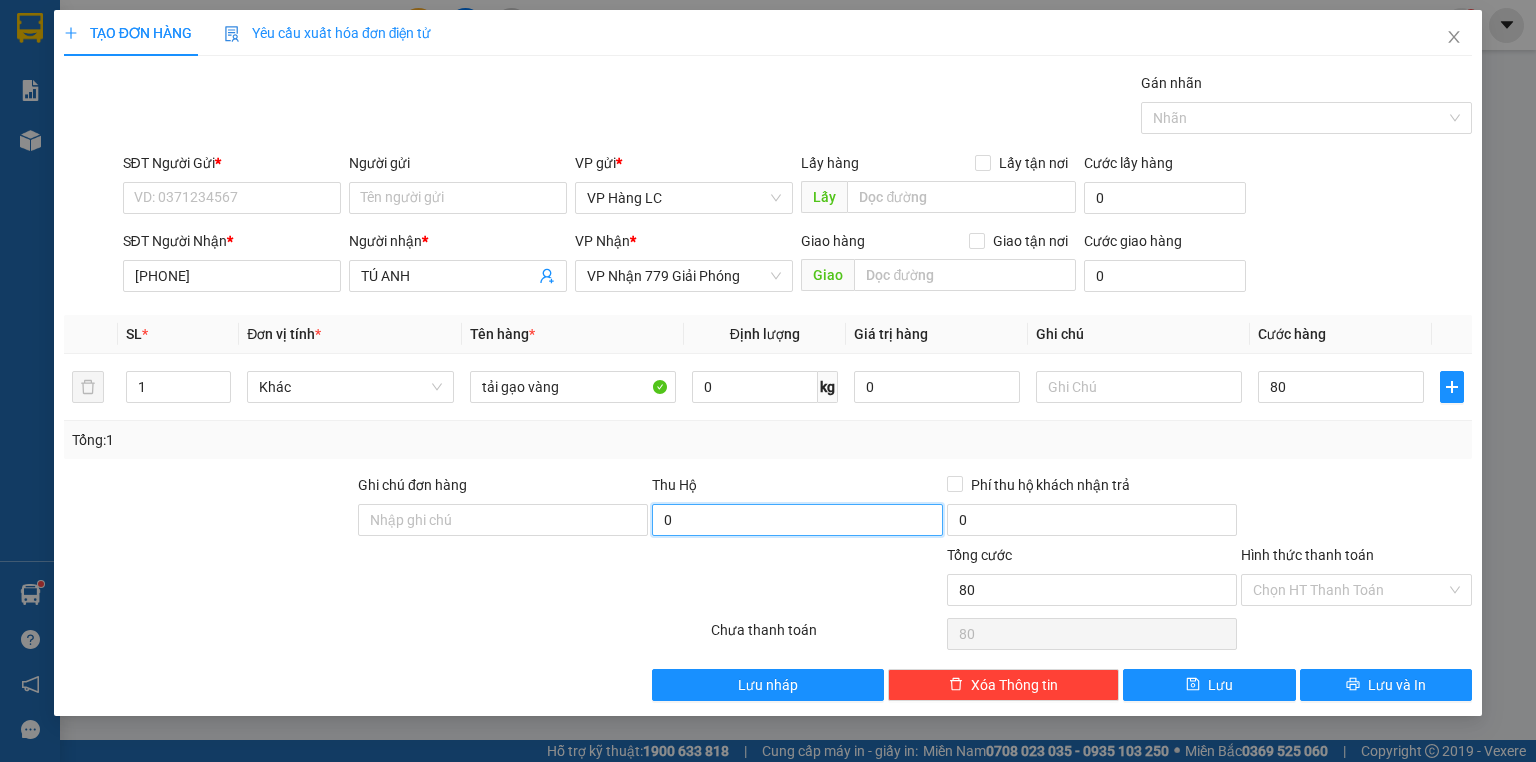 type on "80.000" 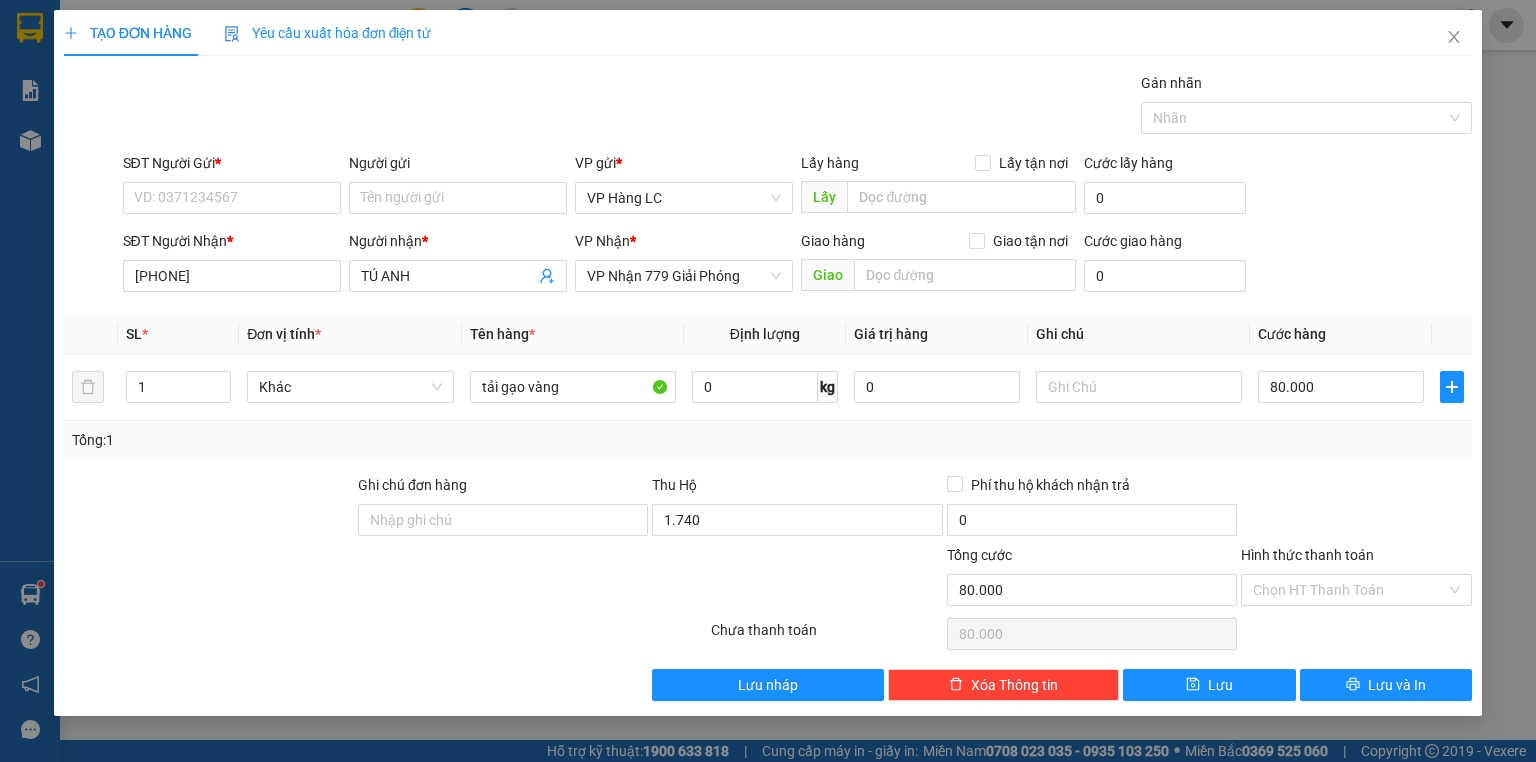 type on "1.740.000" 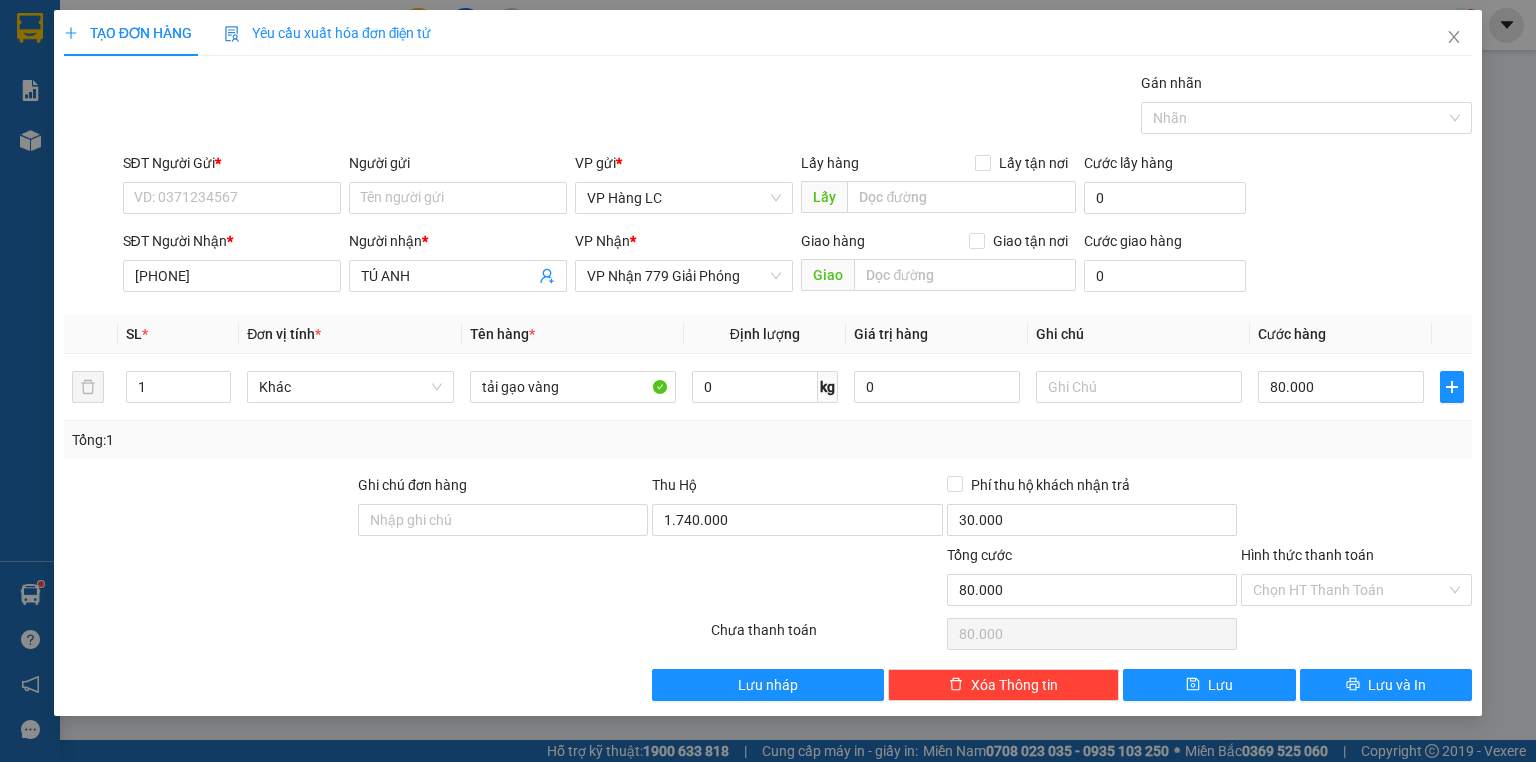 drag, startPoint x: 833, startPoint y: 454, endPoint x: 848, endPoint y: 456, distance: 15.132746 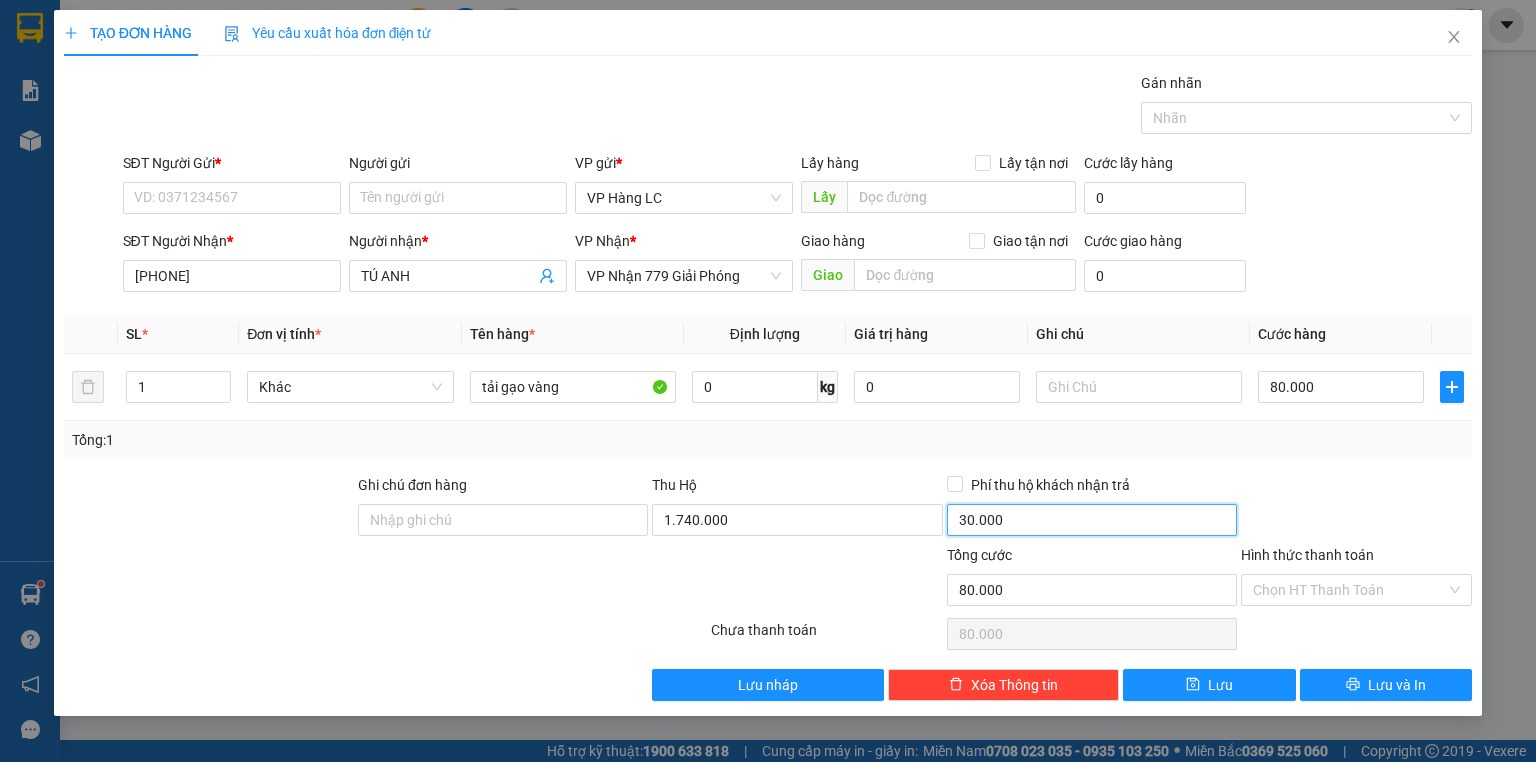click on "30.000" at bounding box center [1092, 520] 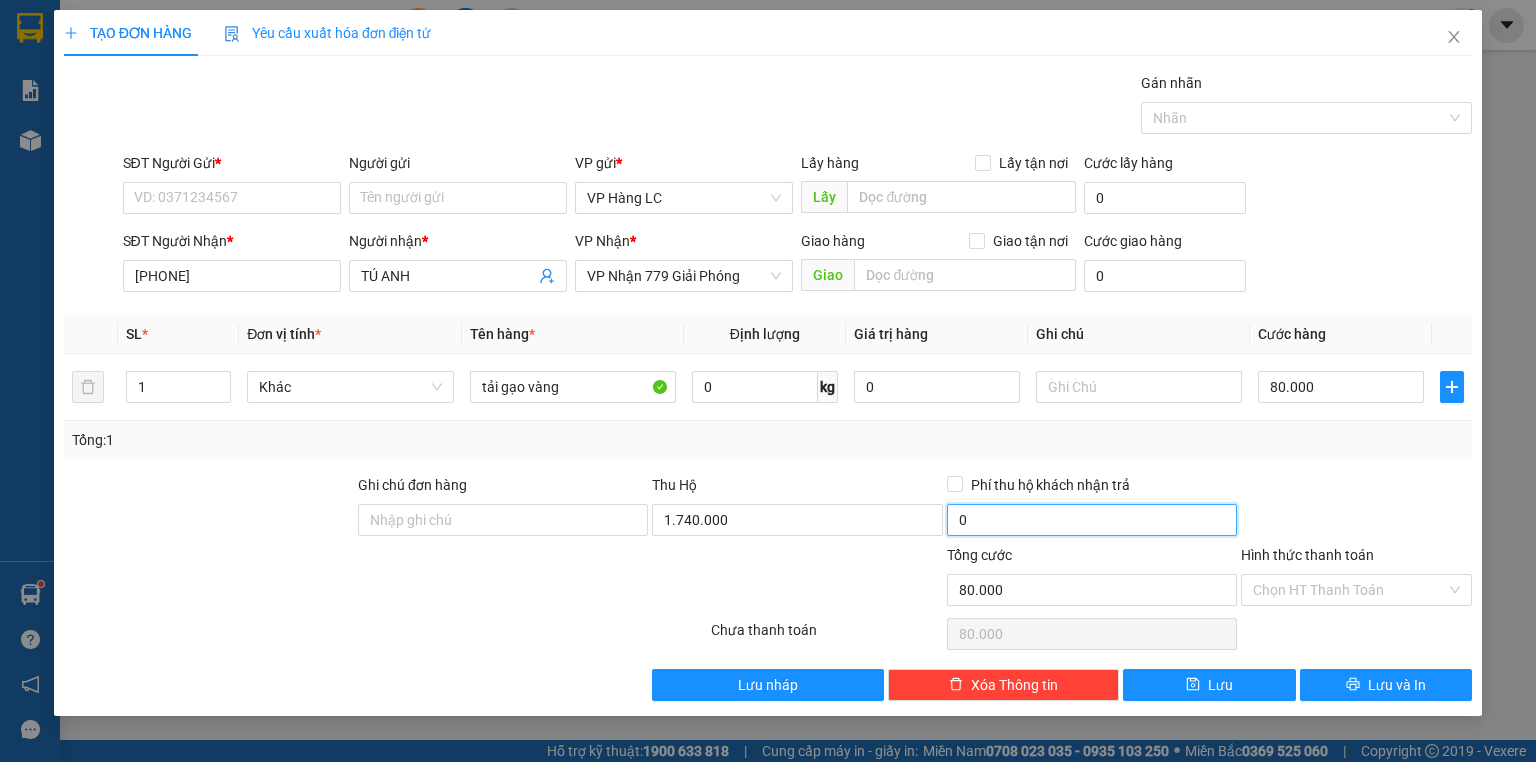 type on "0" 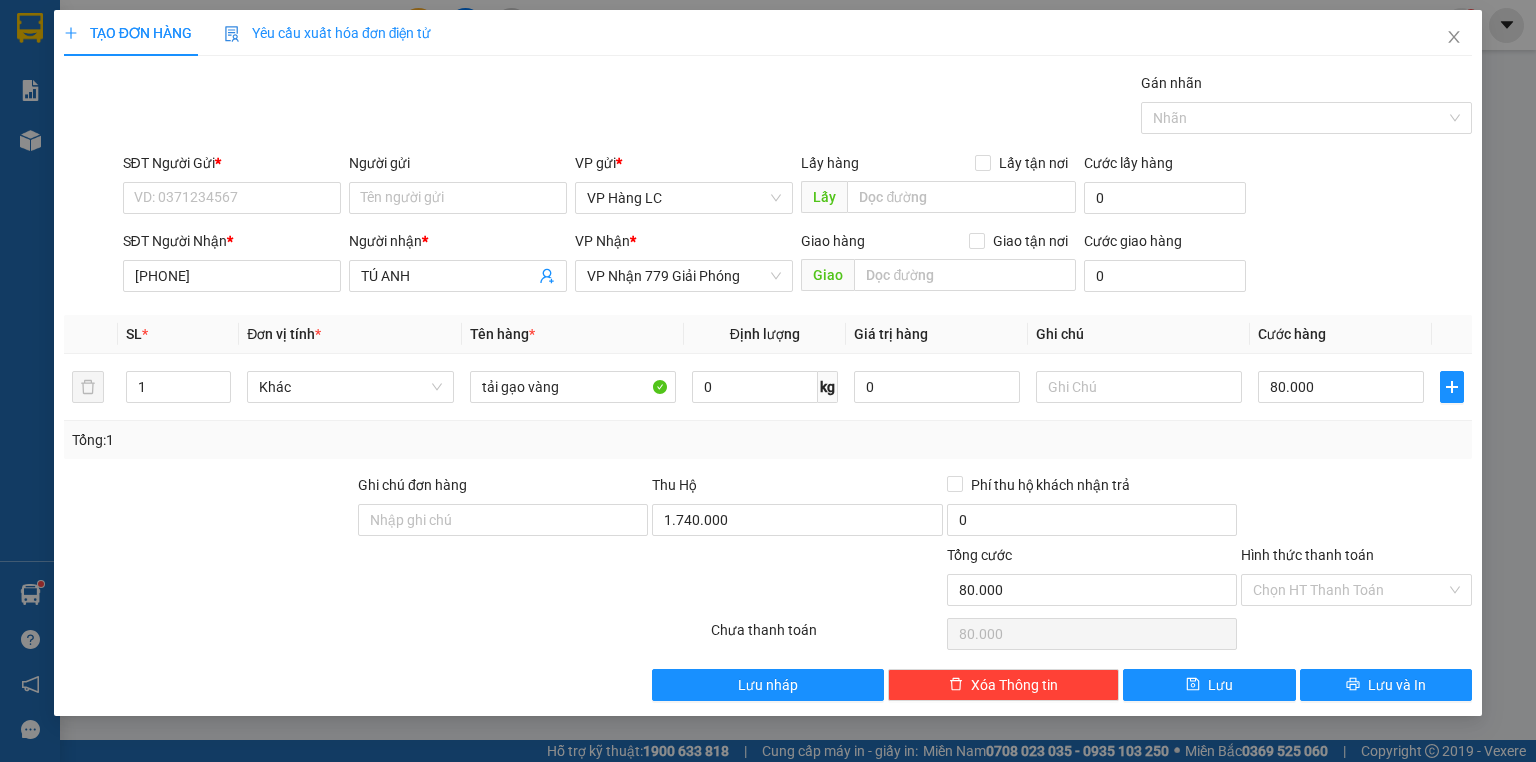 click on "Tổng:  1" at bounding box center (768, 440) 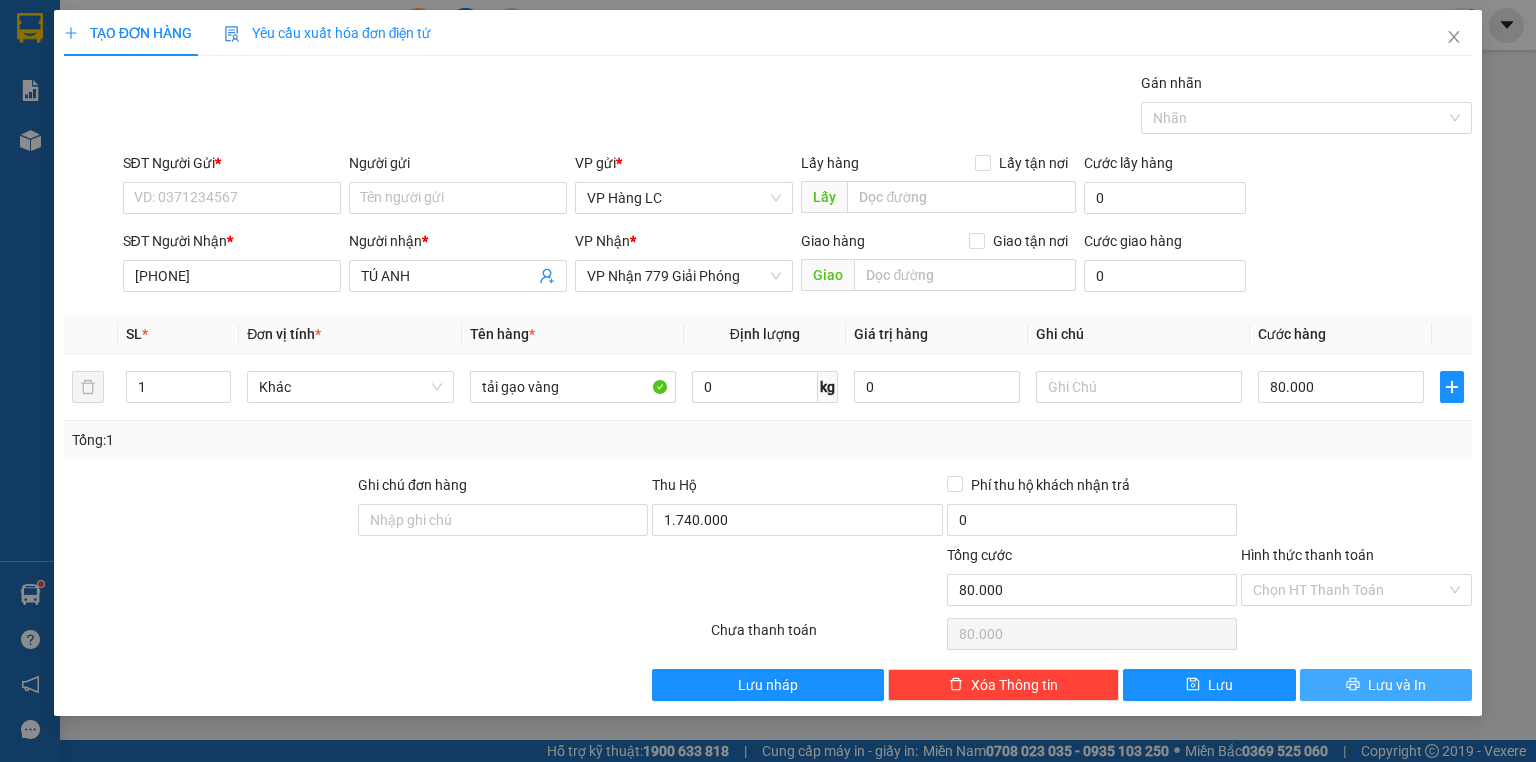 click on "Lưu và In" at bounding box center (1386, 685) 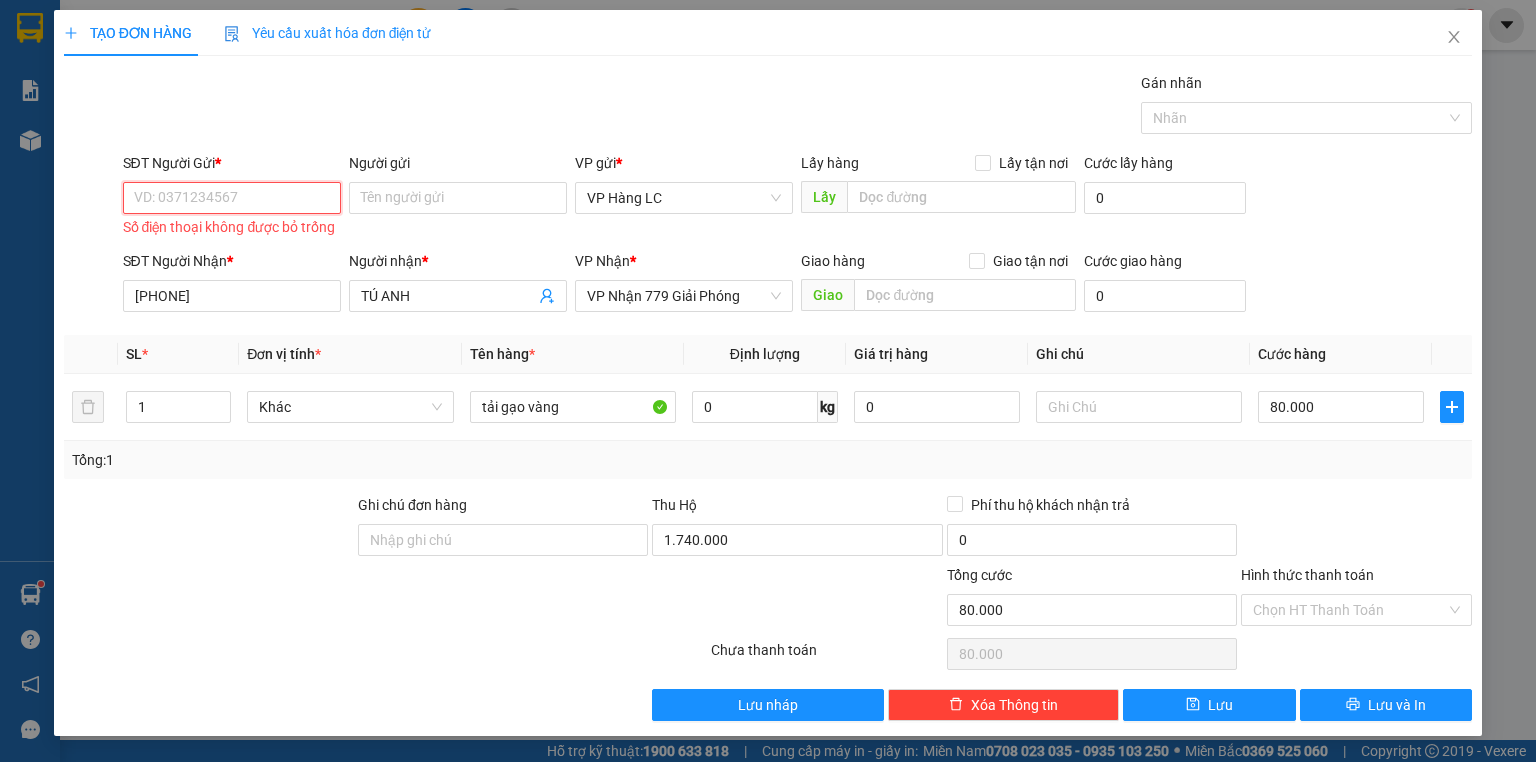 click on "SĐT Người Gửi  *" at bounding box center (232, 198) 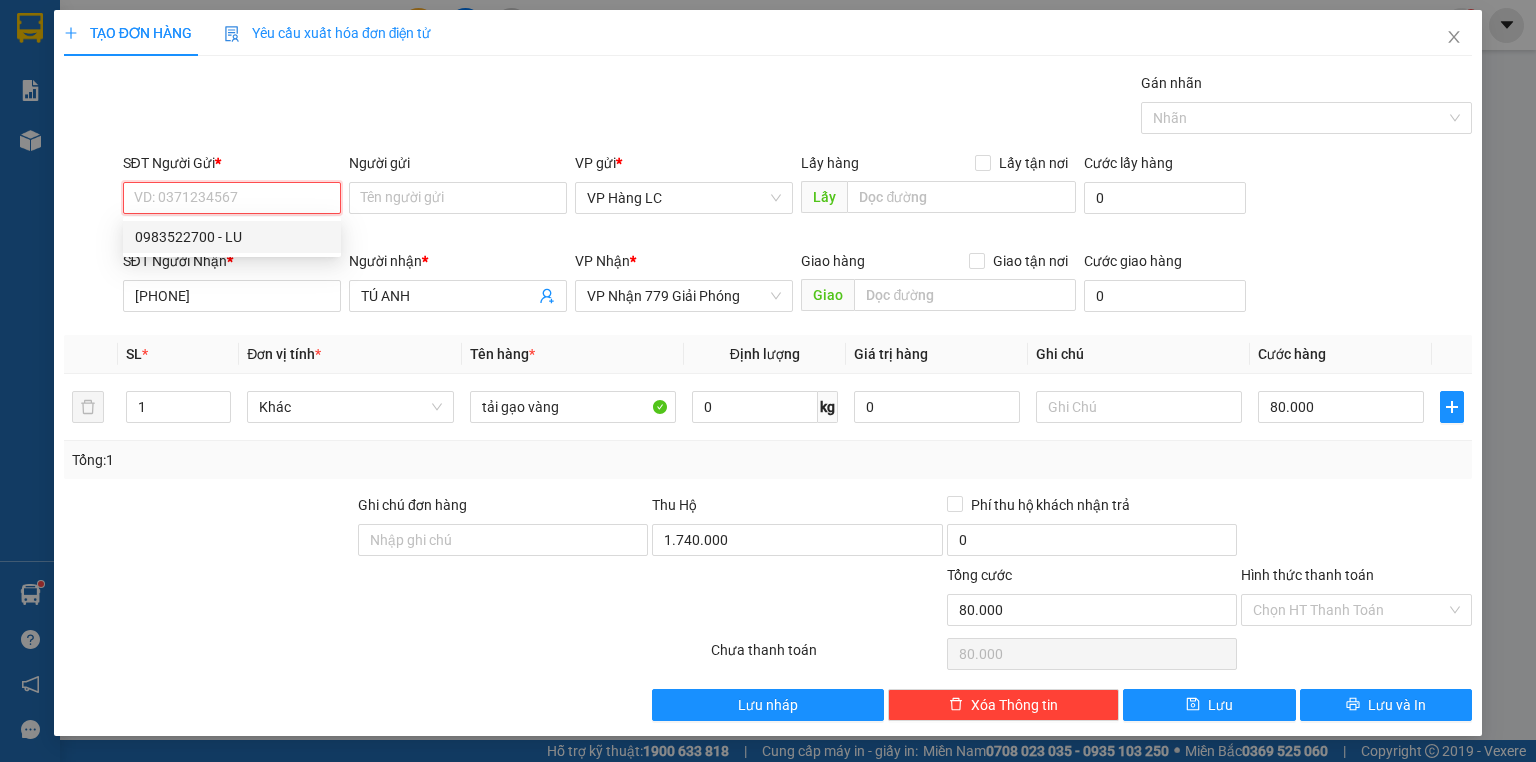 click on "0983522700 - LU" at bounding box center [232, 237] 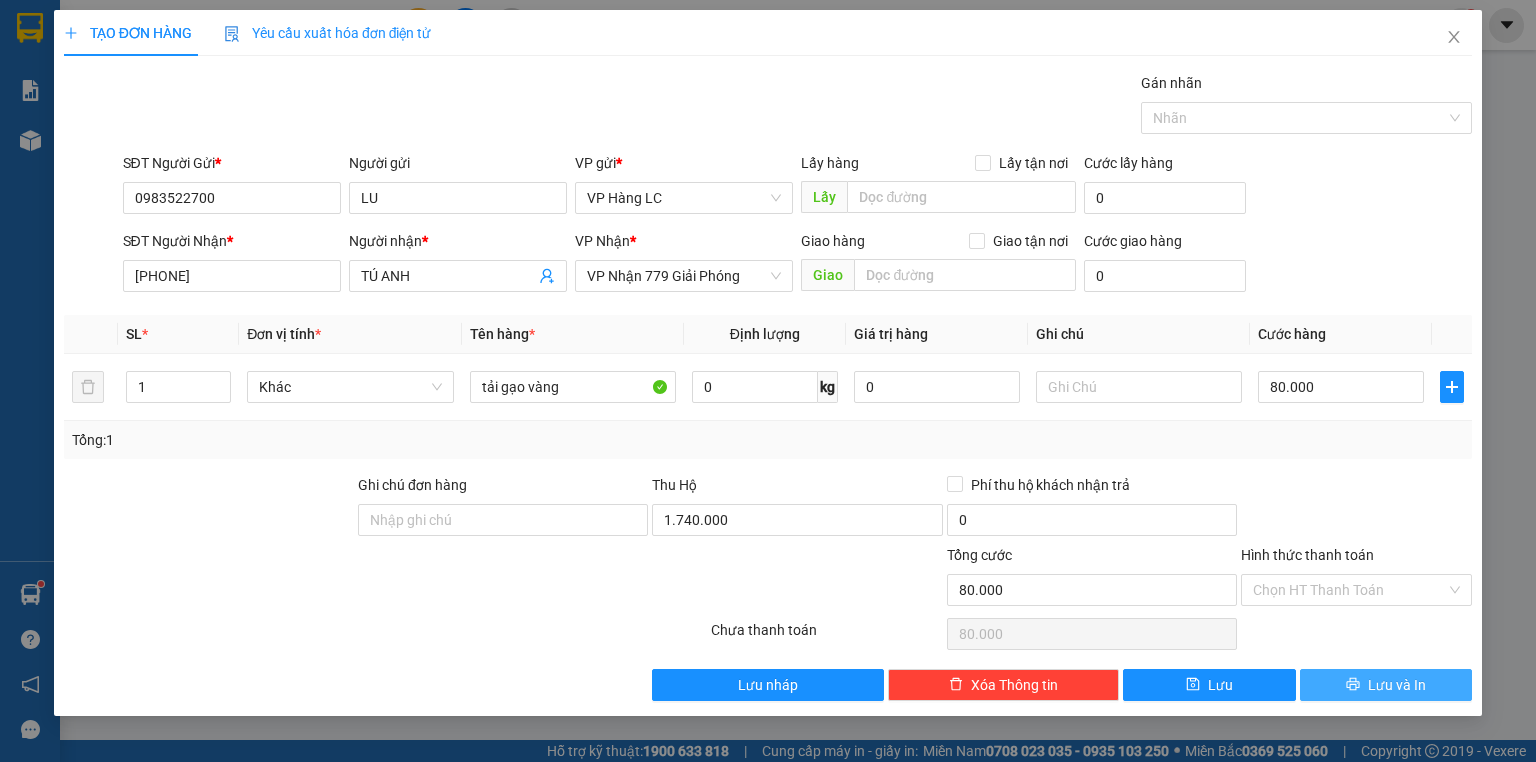 click on "Lưu và In" at bounding box center (1397, 685) 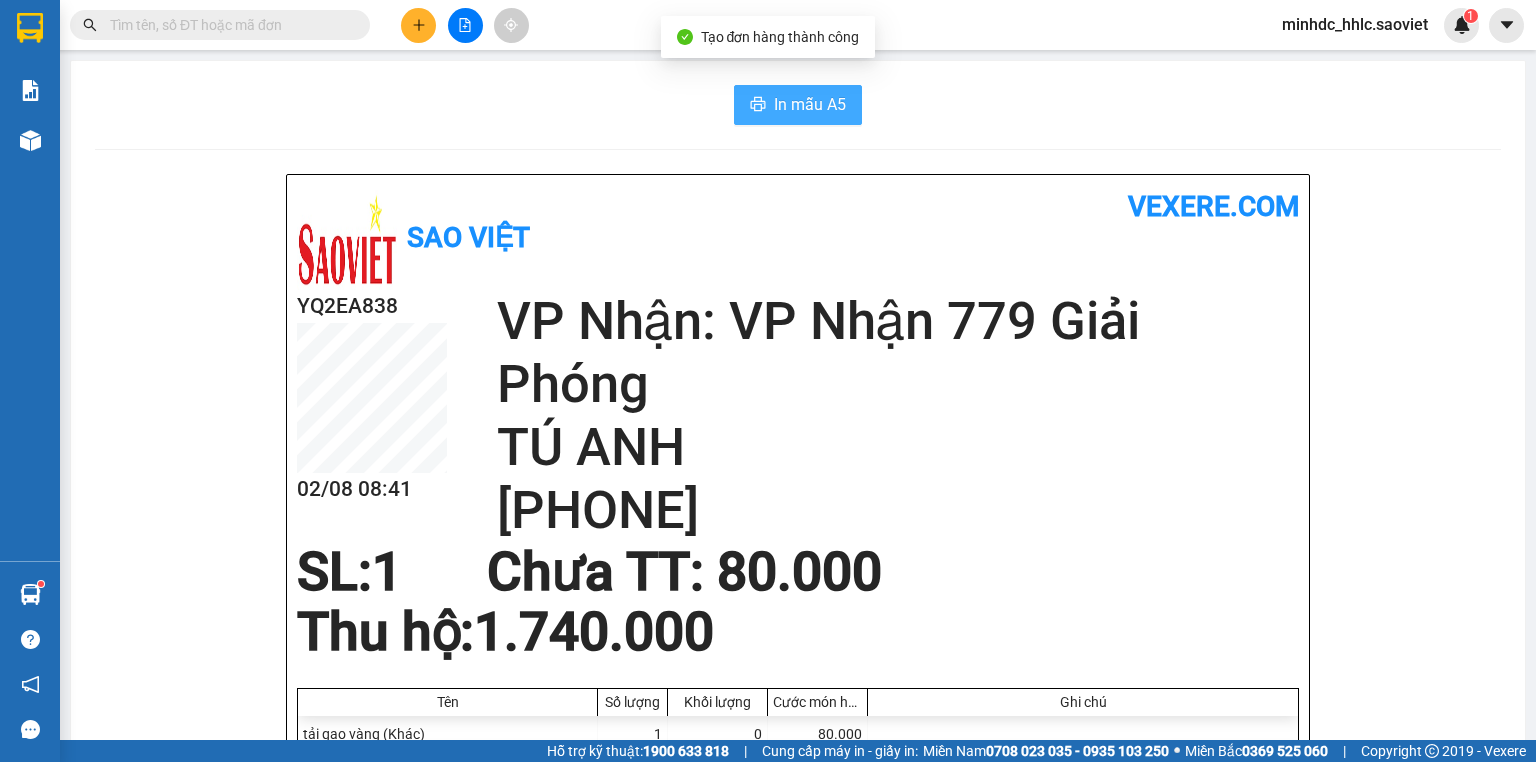 click on "In mẫu A5" at bounding box center [798, 105] 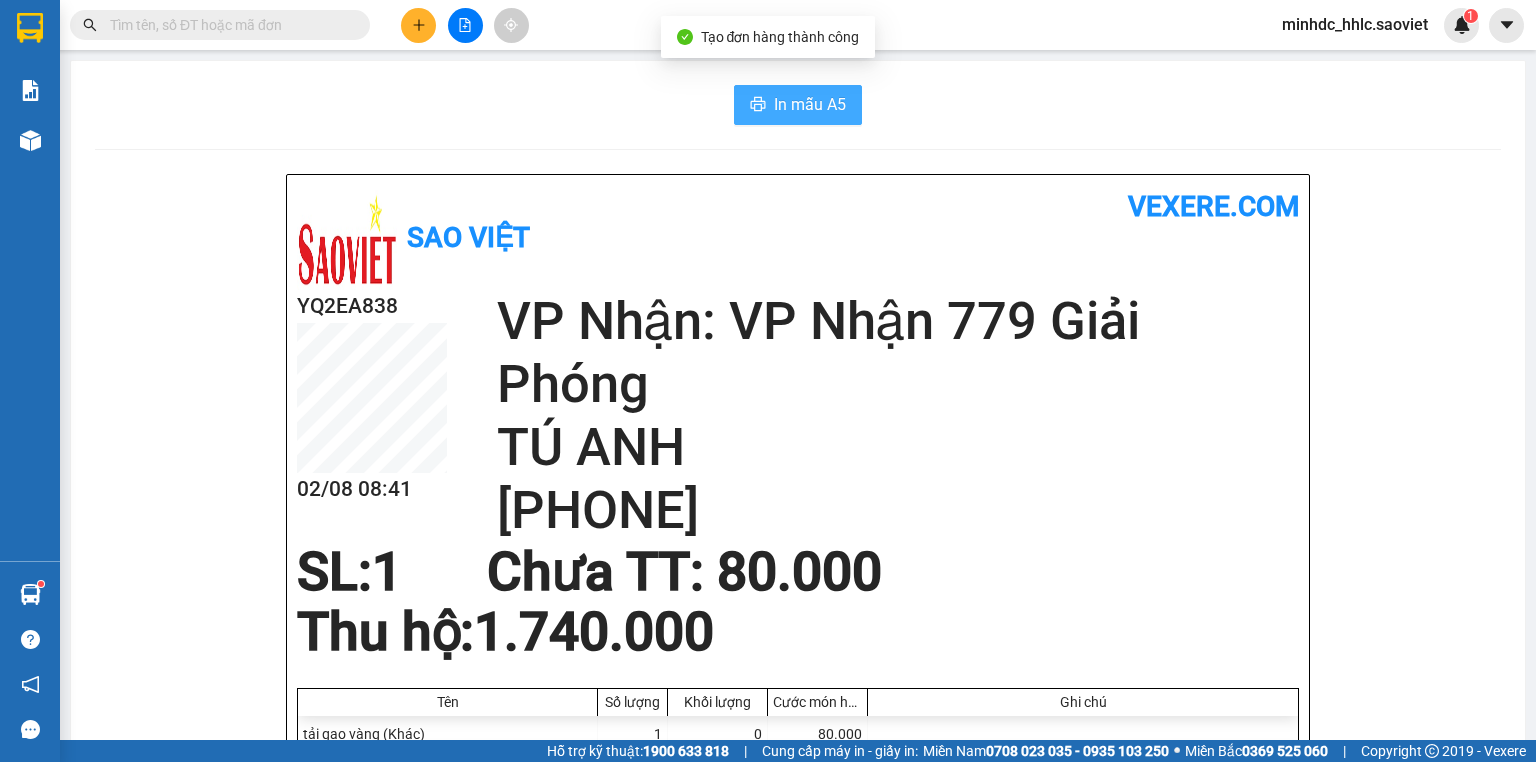 scroll, scrollTop: 0, scrollLeft: 0, axis: both 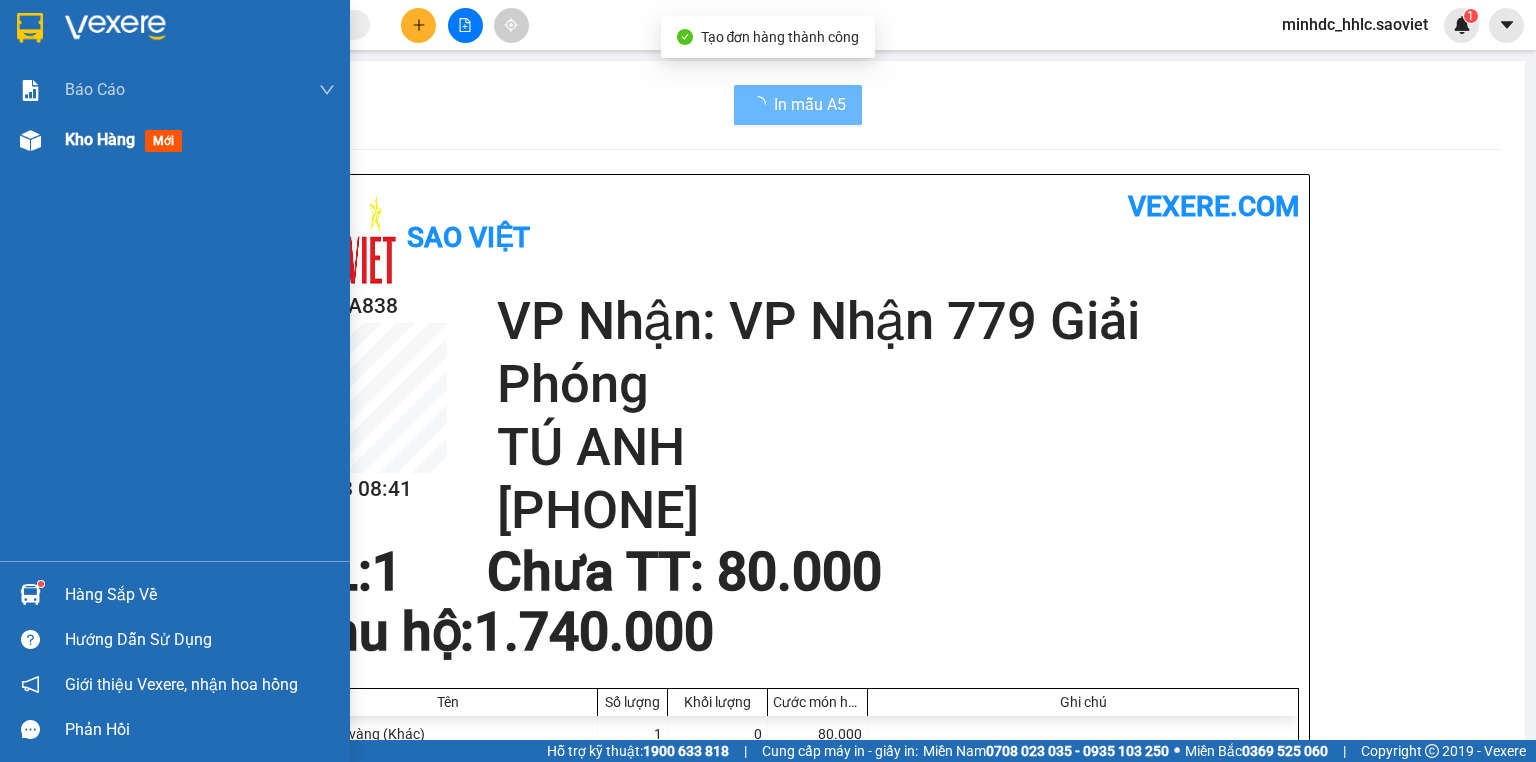 click at bounding box center (30, 140) 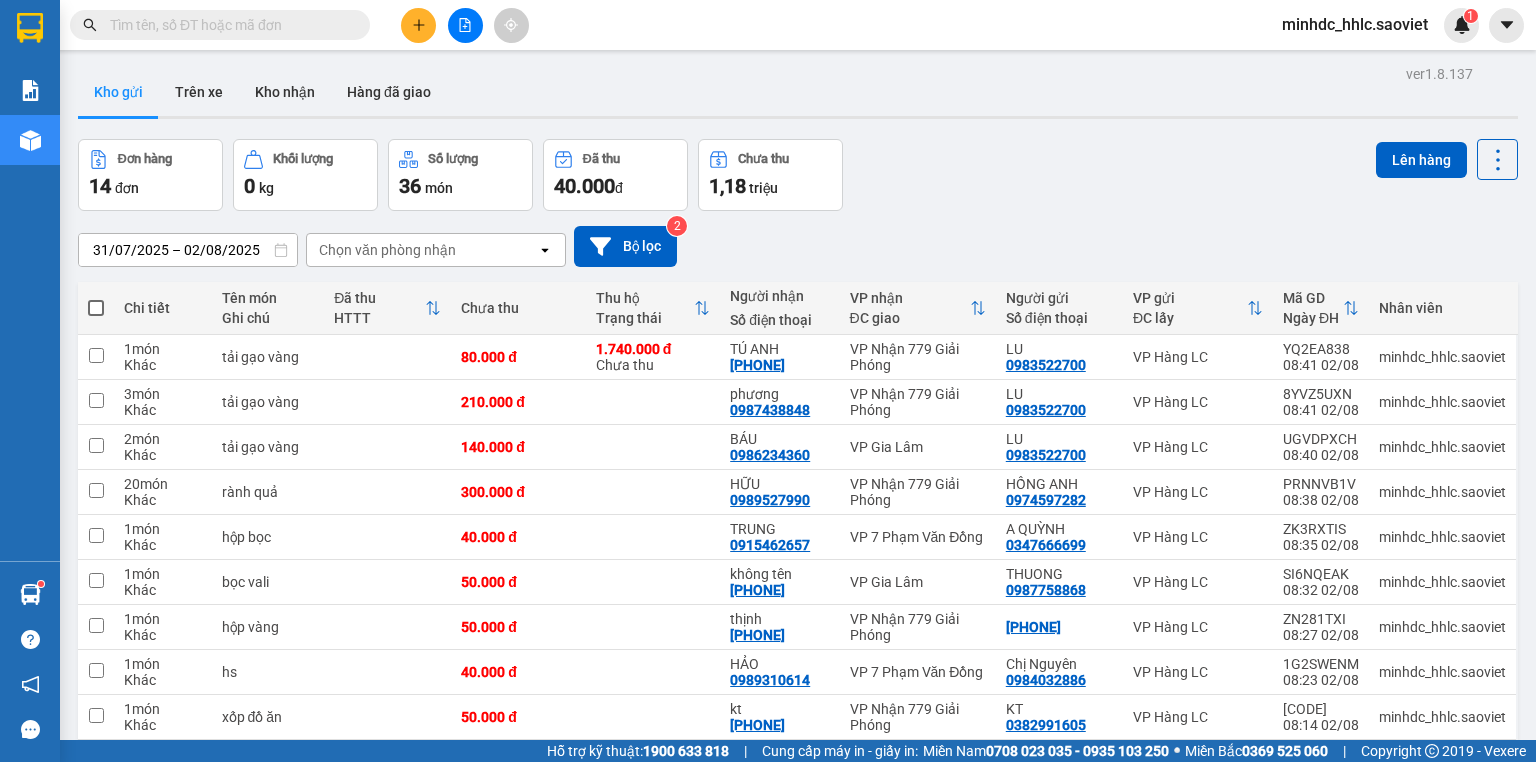 click on "31/07/2025 – 02/08/2025 Press the down arrow key to interact with the calendar and select a date. Press the escape button to close the calendar. Selected date range is from 31/07/2025 to 02/08/2025. Chọn văn phòng nhận open Bộ lọc 2" at bounding box center [798, 246] 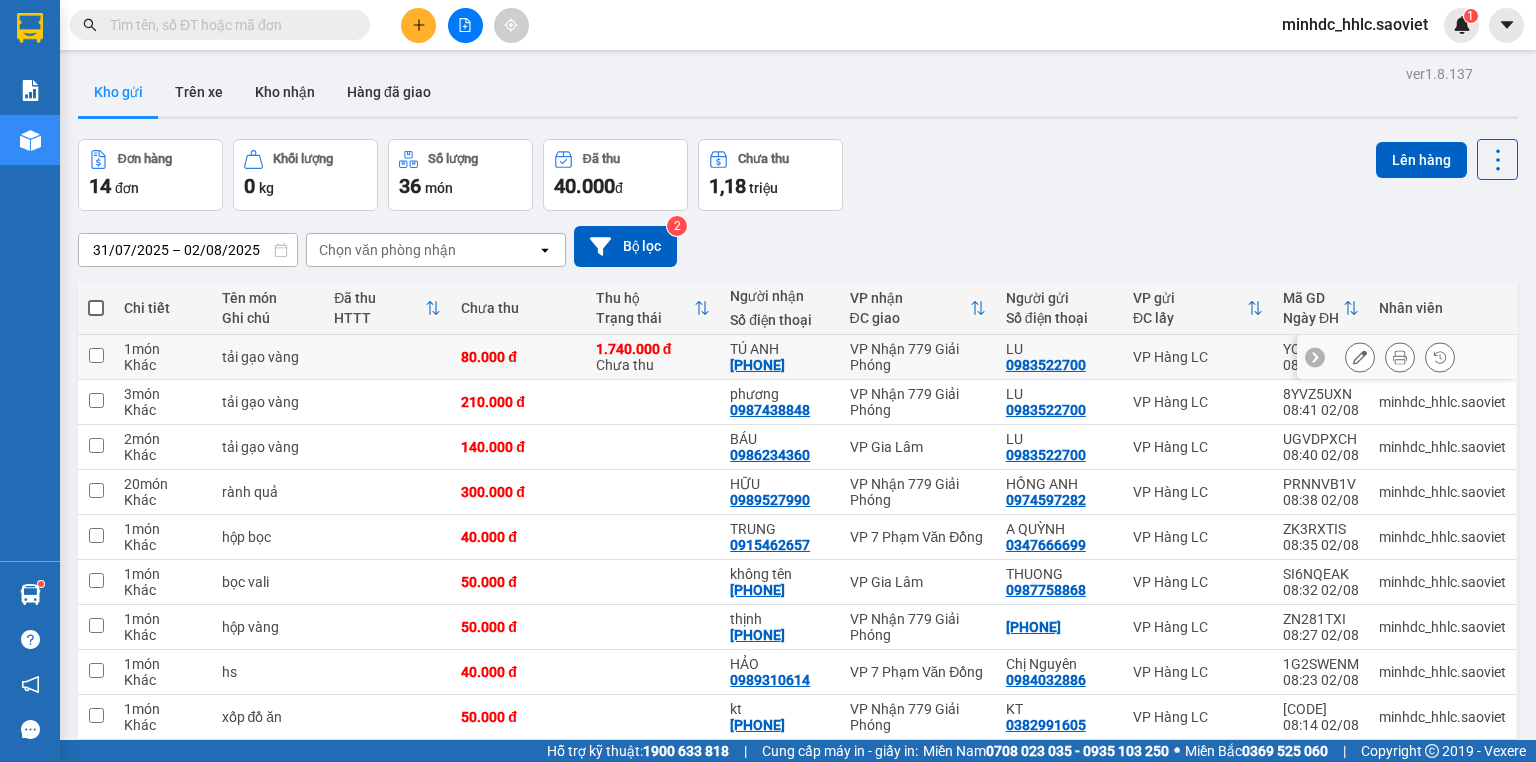 scroll, scrollTop: 123, scrollLeft: 0, axis: vertical 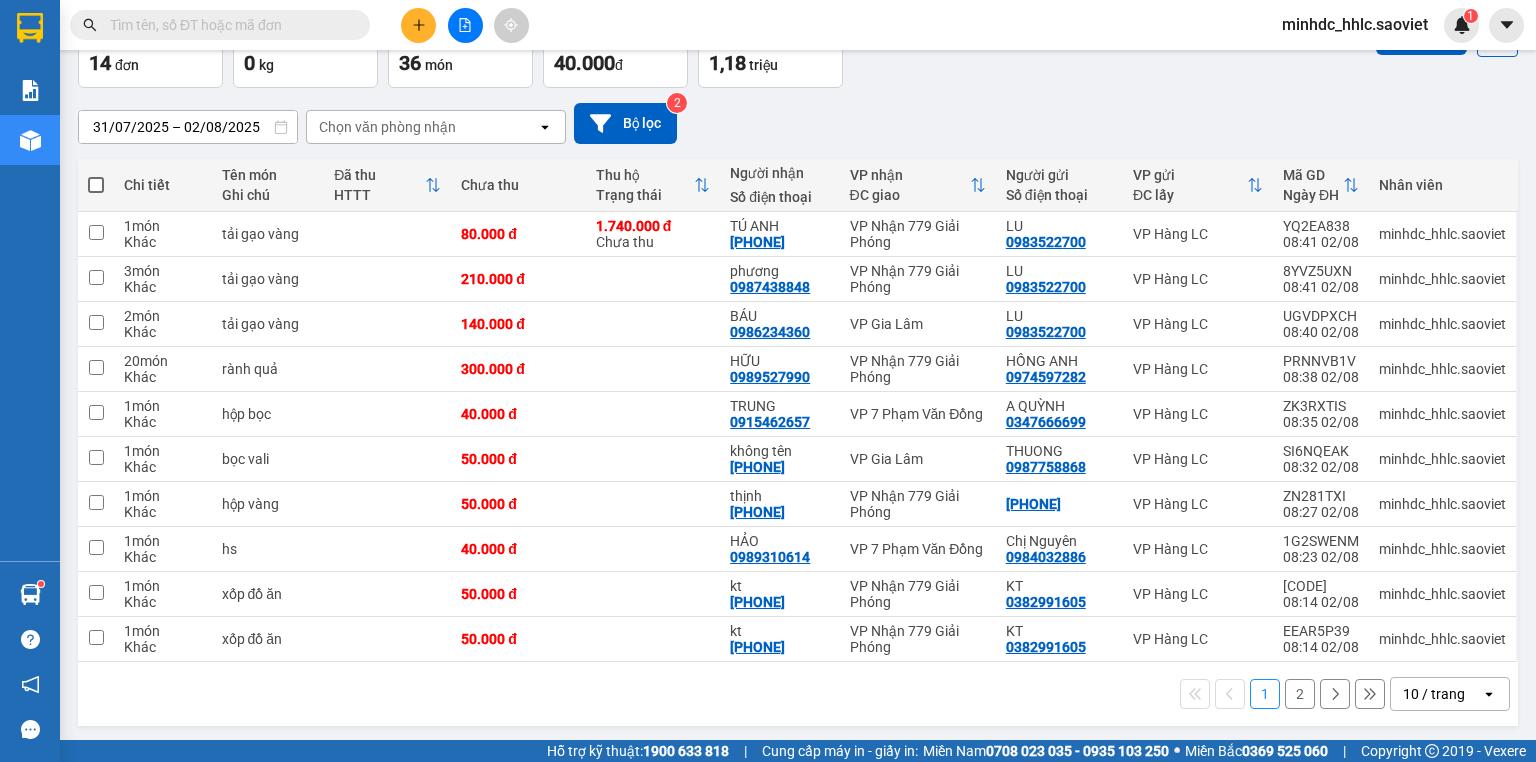 click on "10 / trang" at bounding box center (1434, 694) 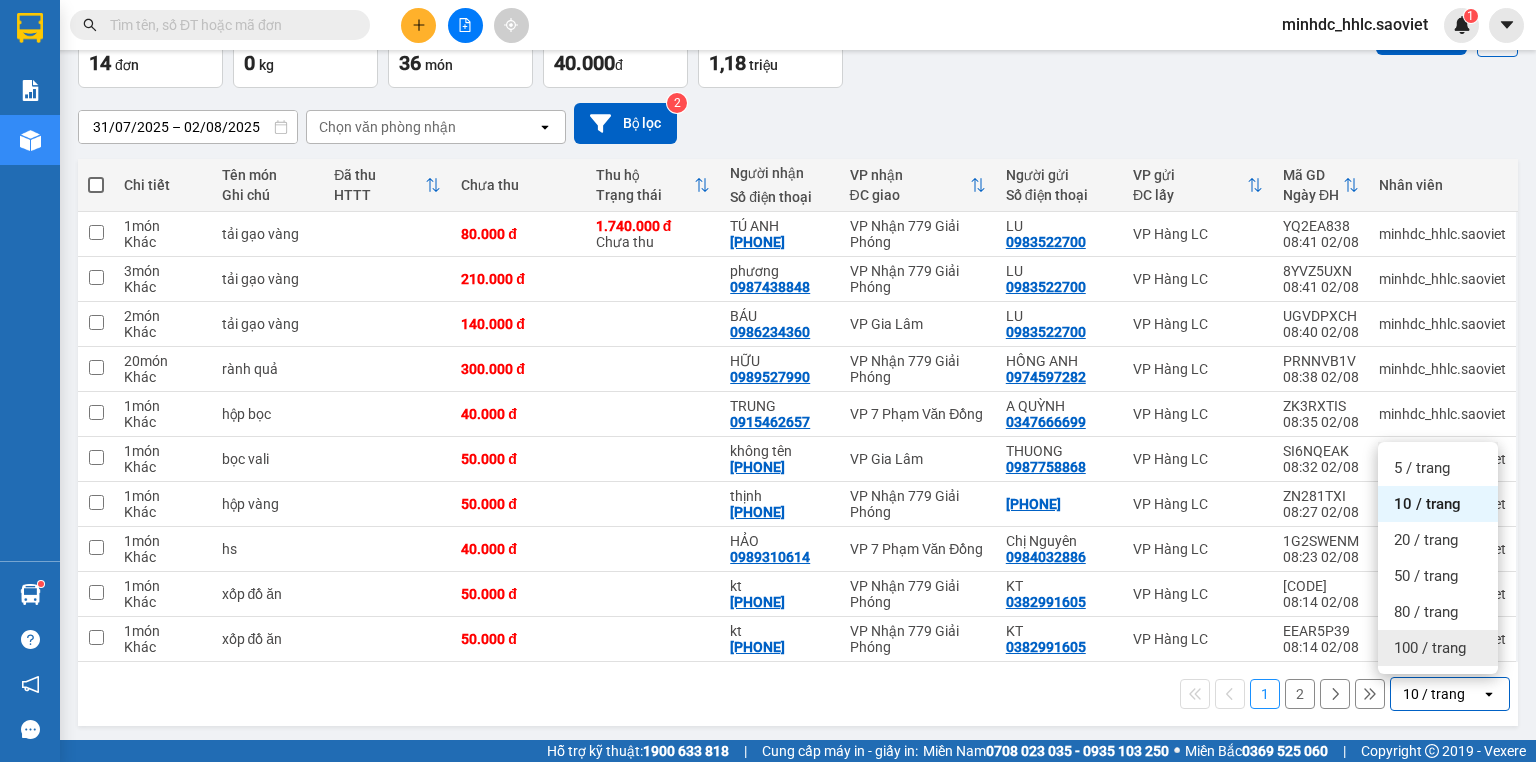 click on "100 / trang" at bounding box center [1430, 648] 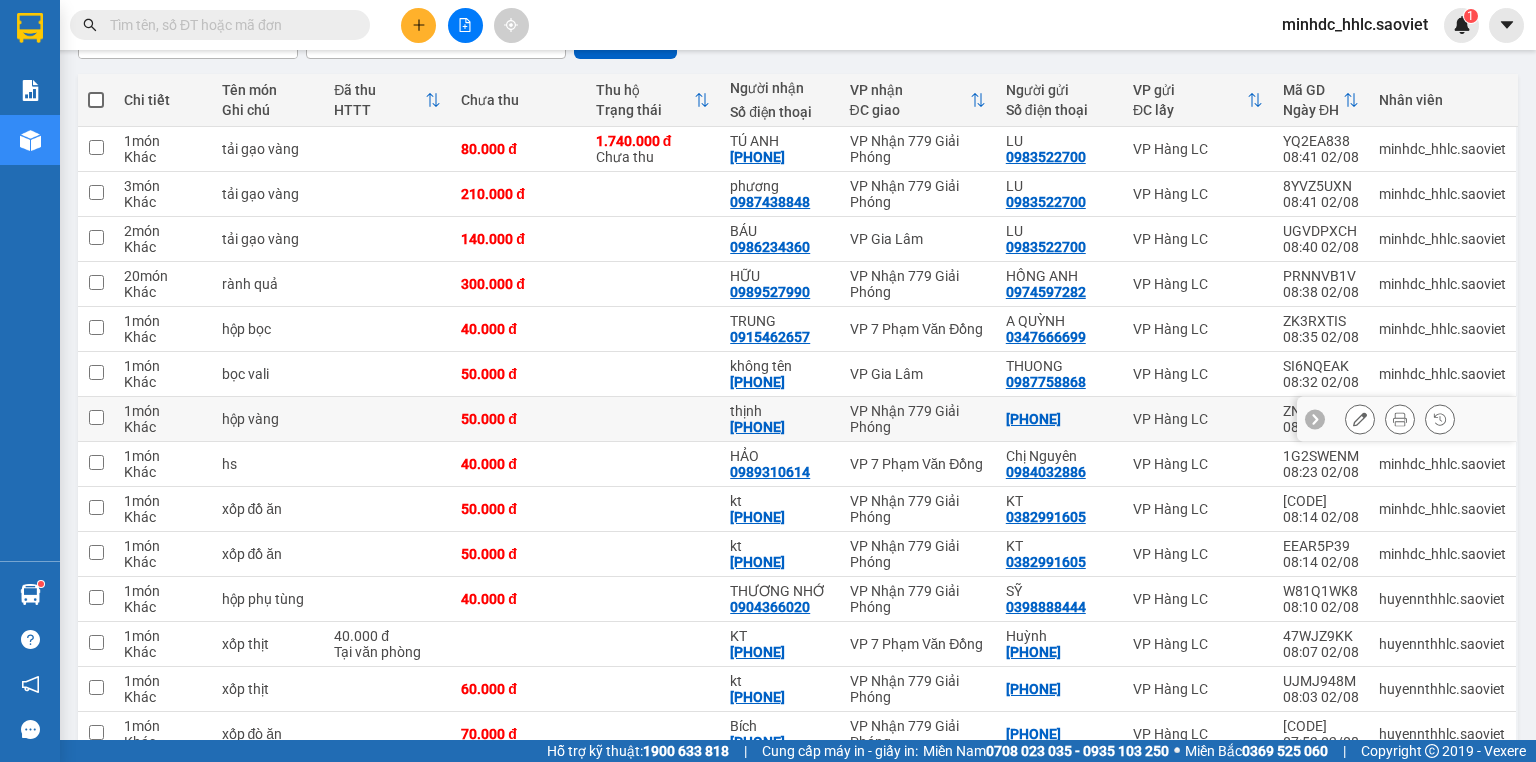 scroll, scrollTop: 302, scrollLeft: 0, axis: vertical 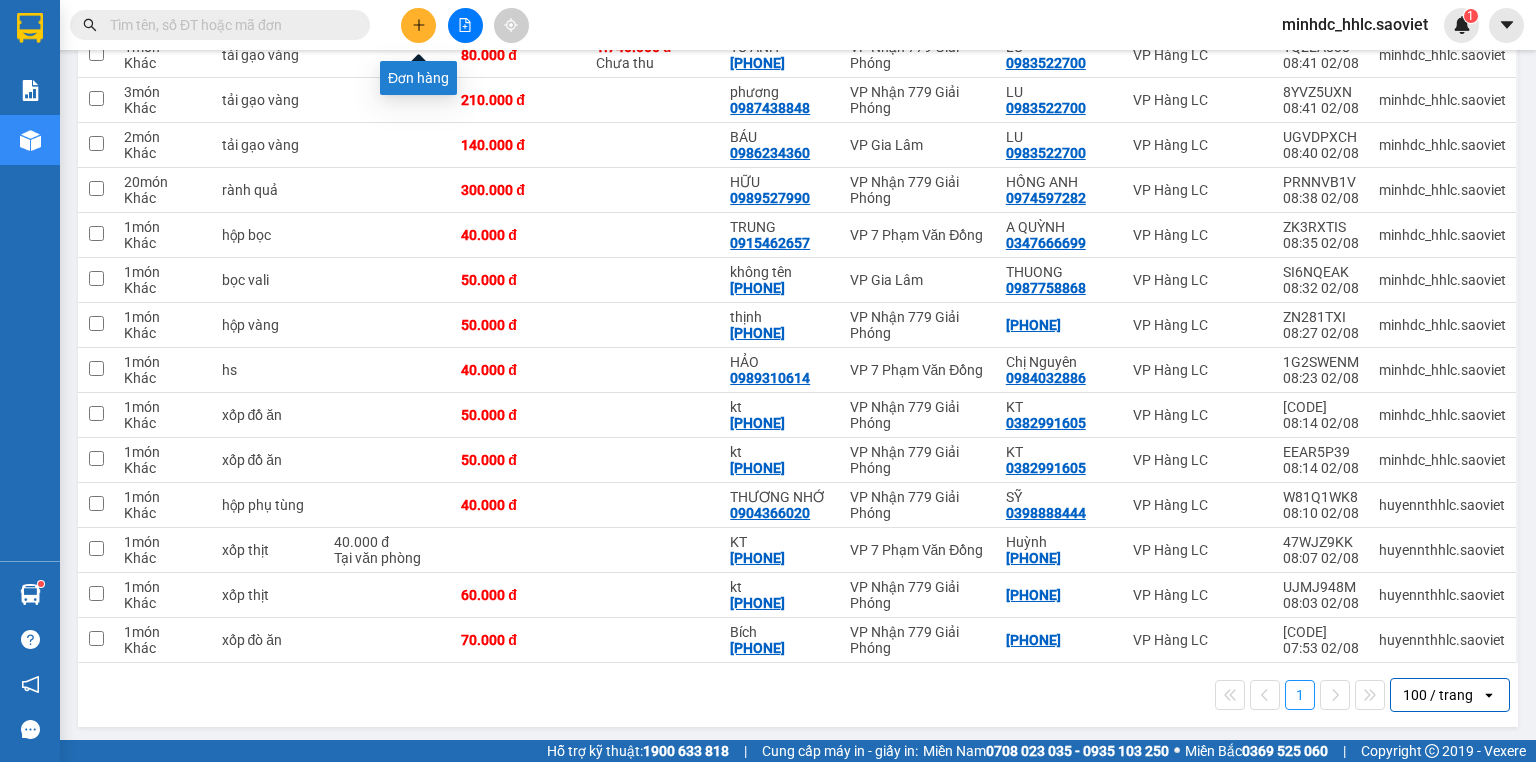 click at bounding box center [418, 25] 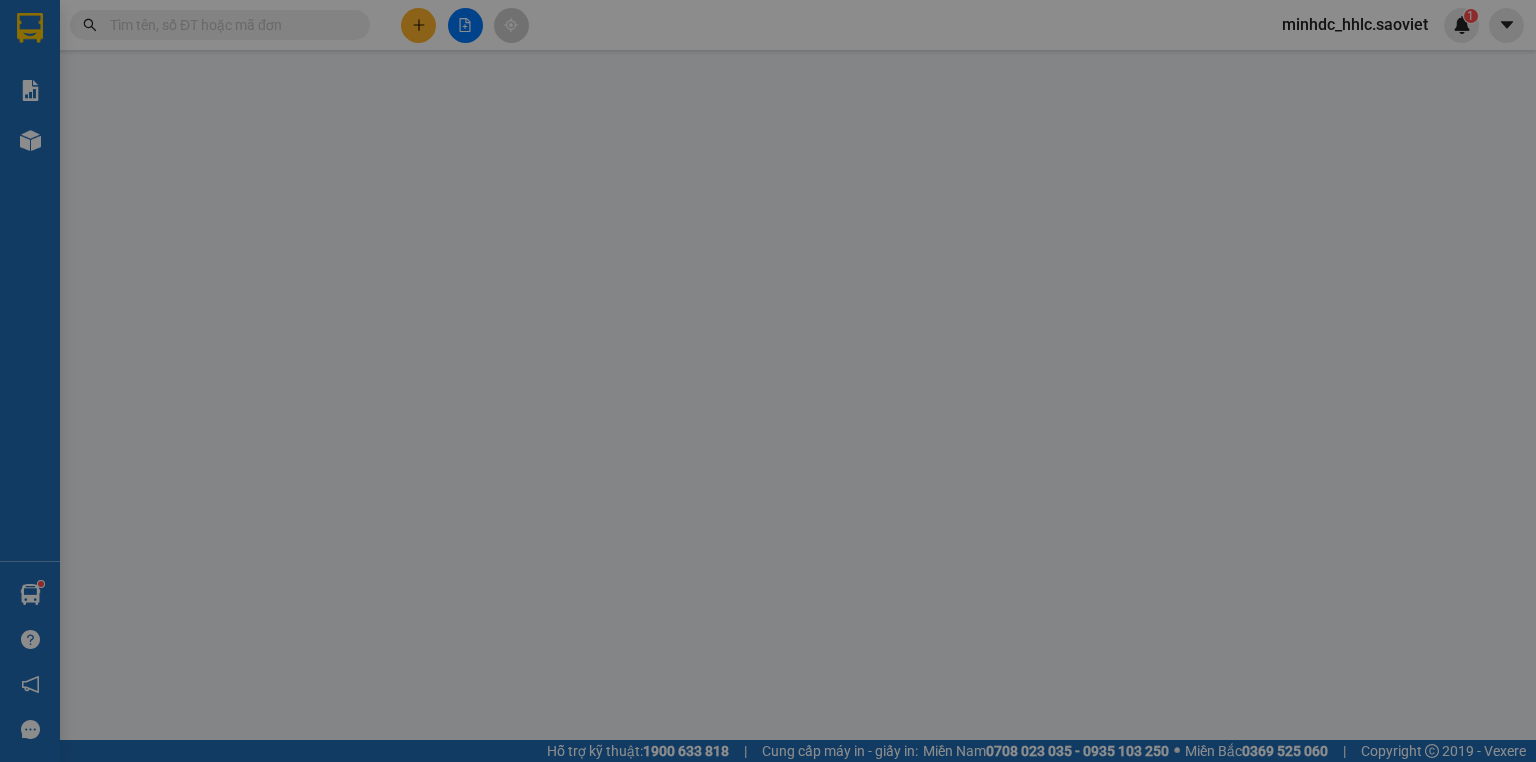 scroll, scrollTop: 0, scrollLeft: 0, axis: both 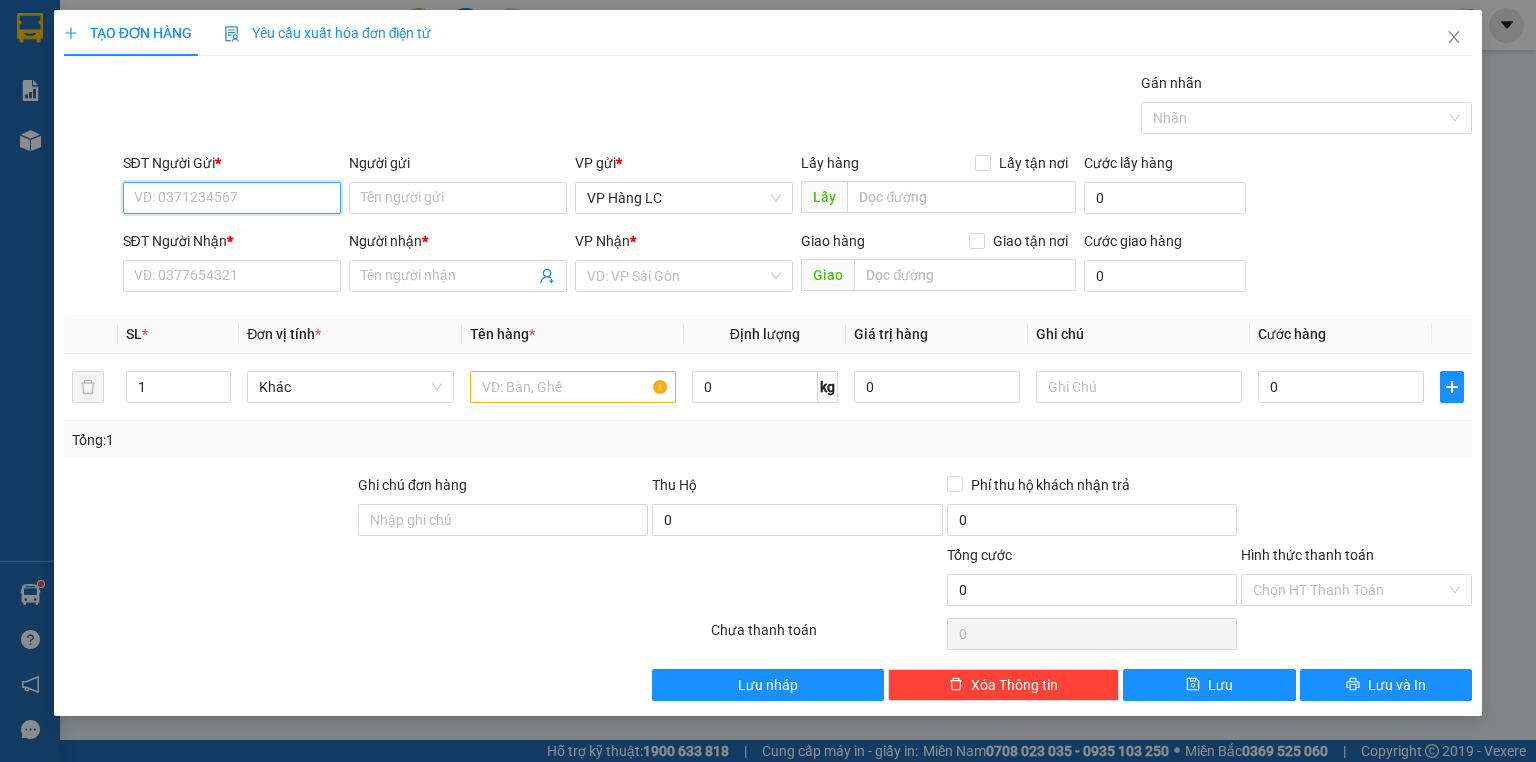 drag, startPoint x: 228, startPoint y: 202, endPoint x: 244, endPoint y: 198, distance: 16.492422 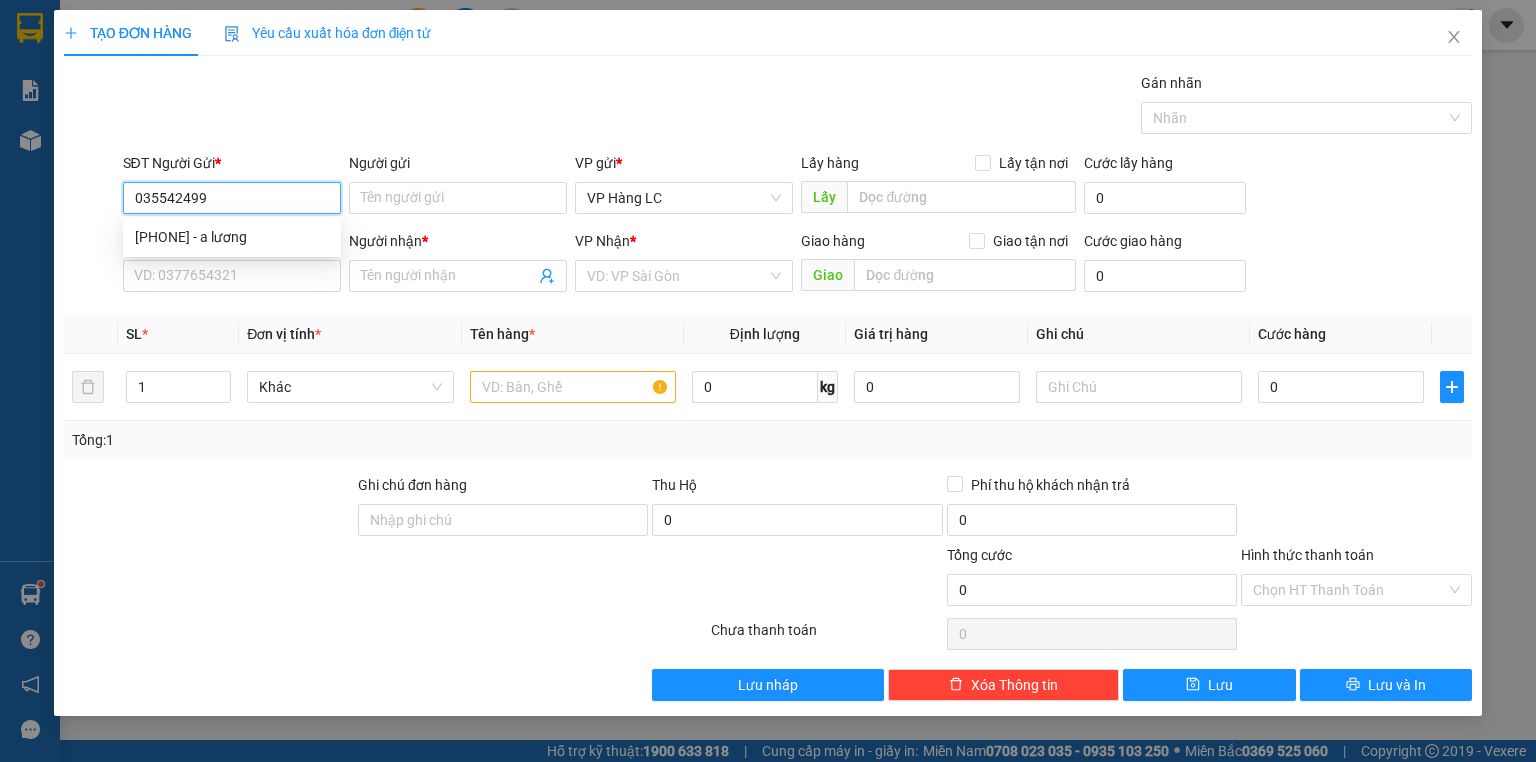 type on "[PHONE]" 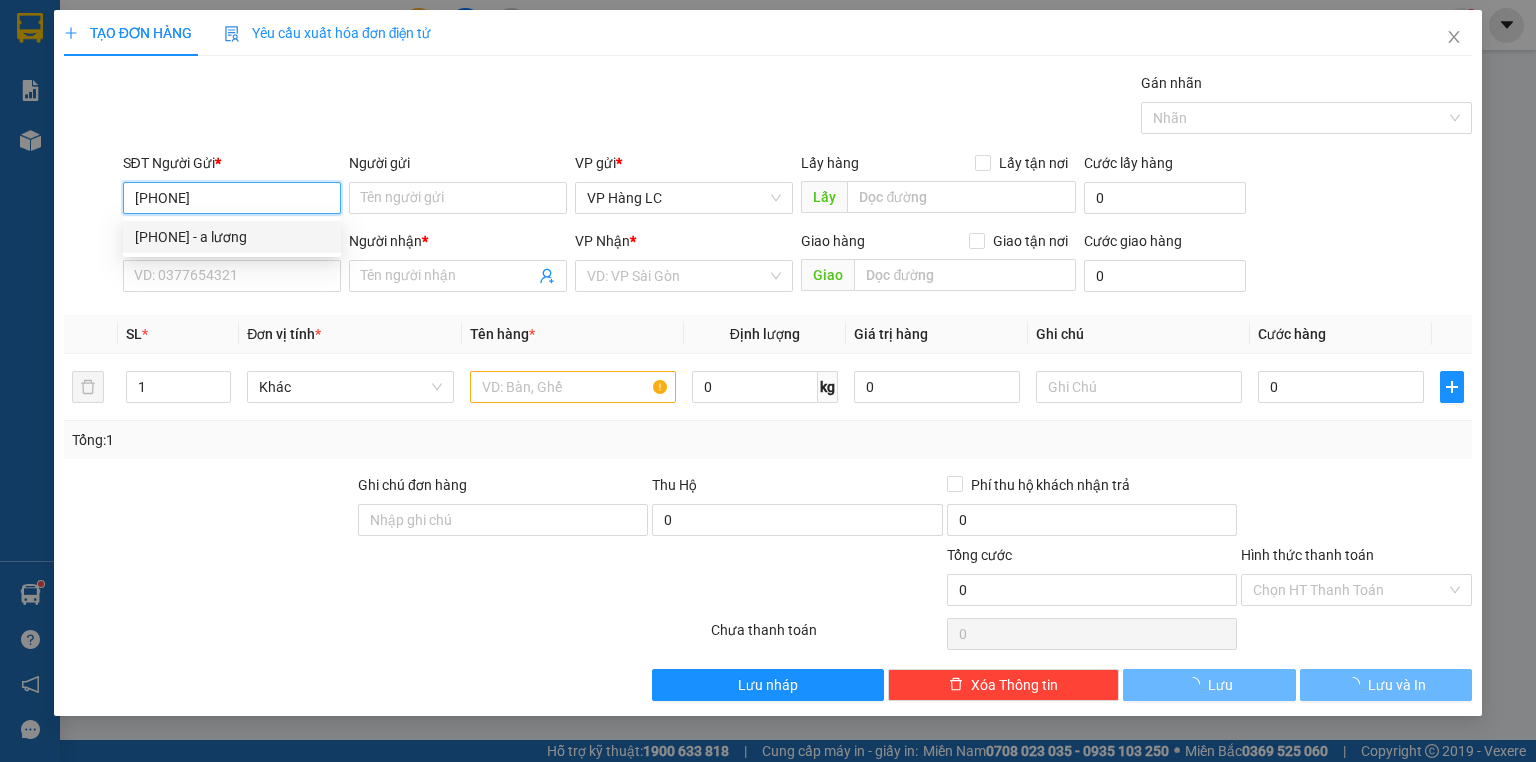 click on "[PHONE] - a lương" at bounding box center (232, 237) 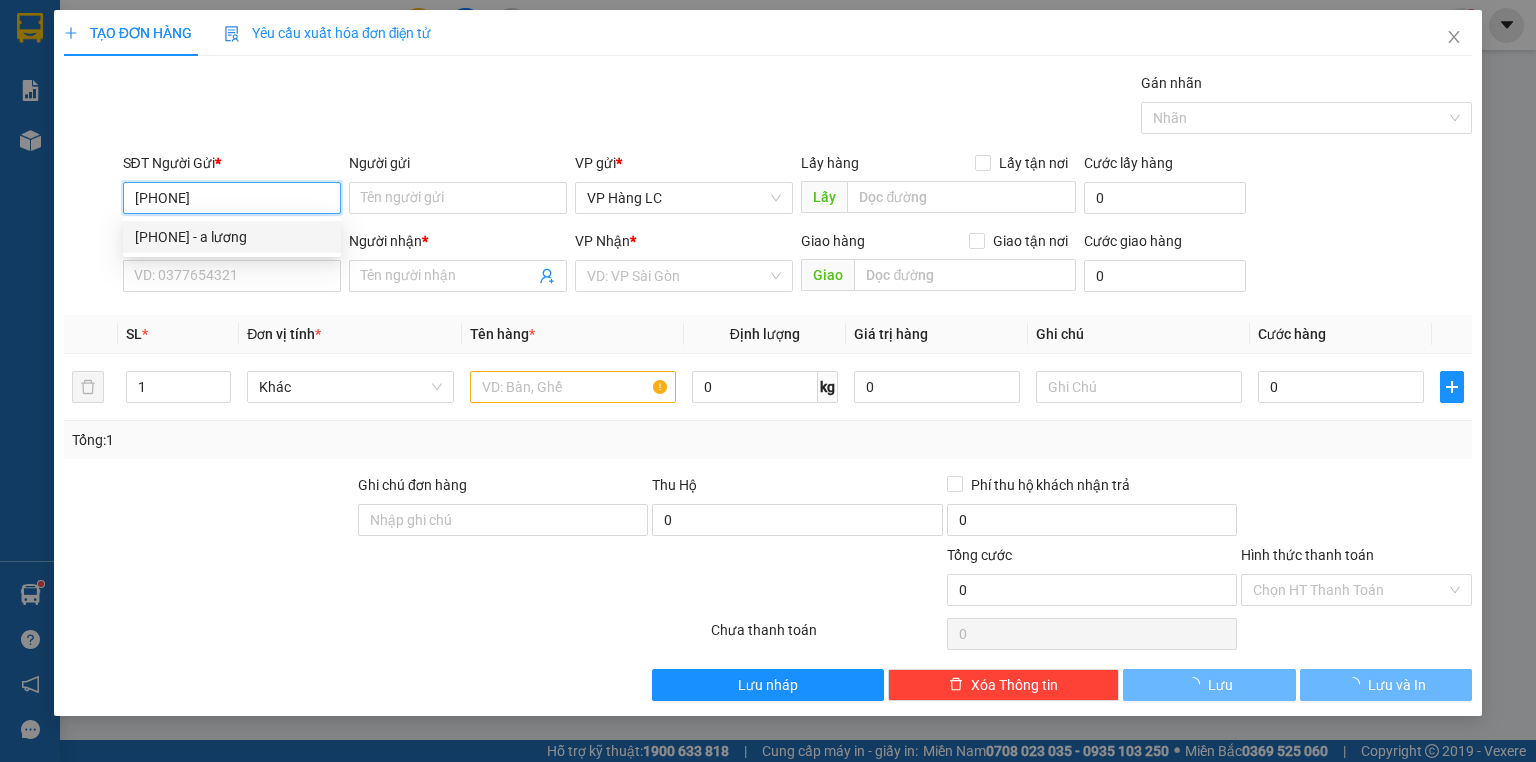 type on "a lương" 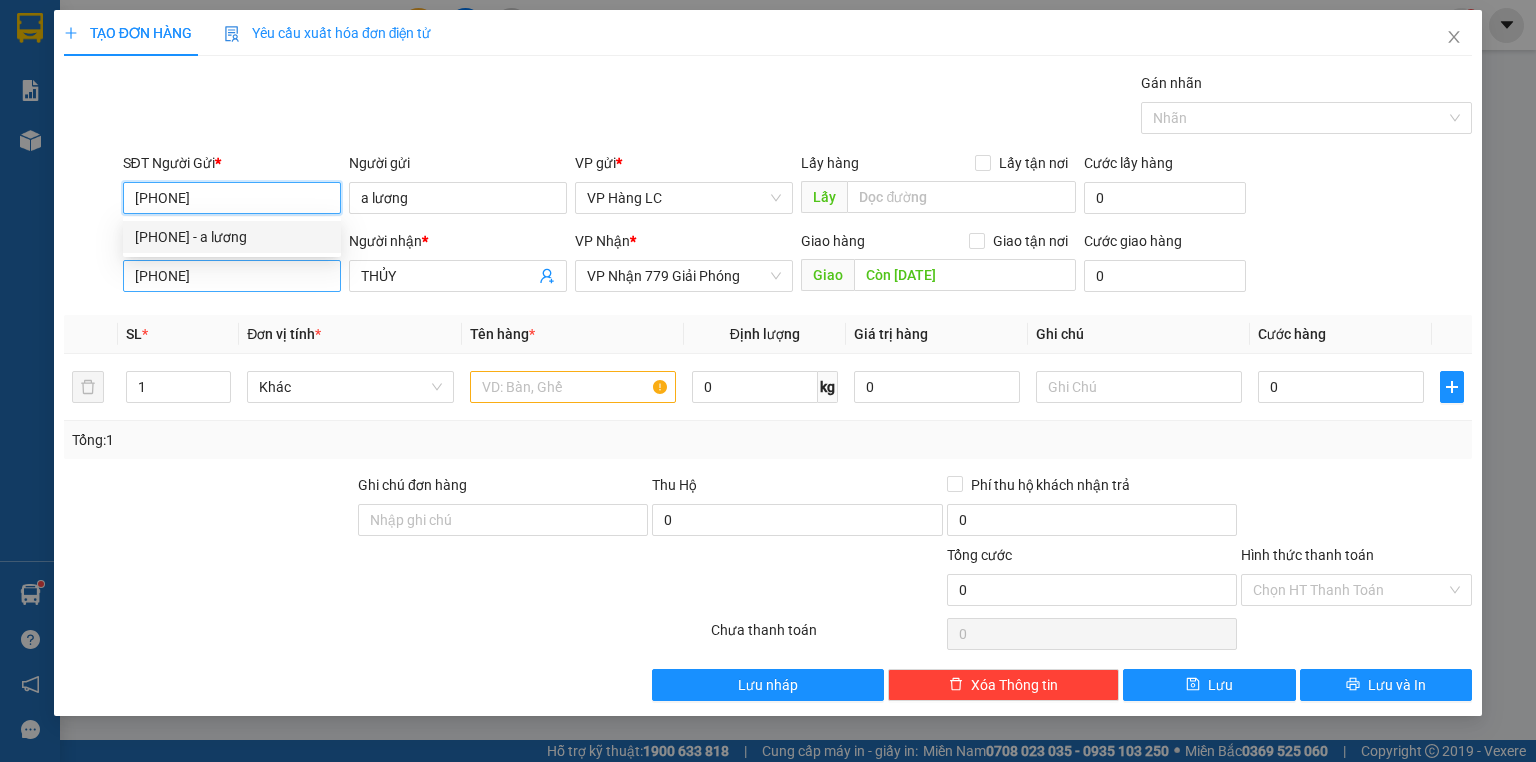 type on "[PHONE]" 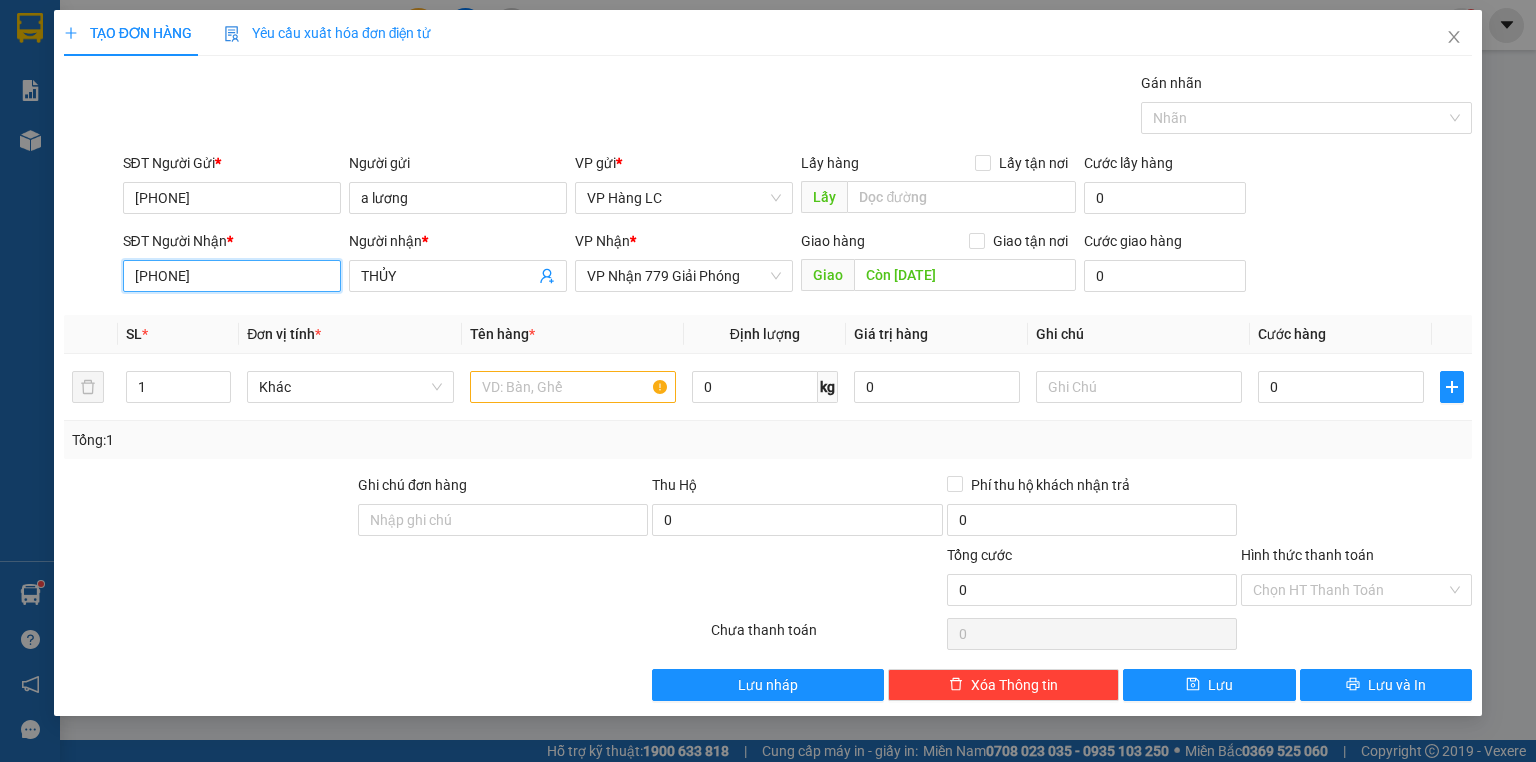 click on "[PHONE]" at bounding box center [232, 276] 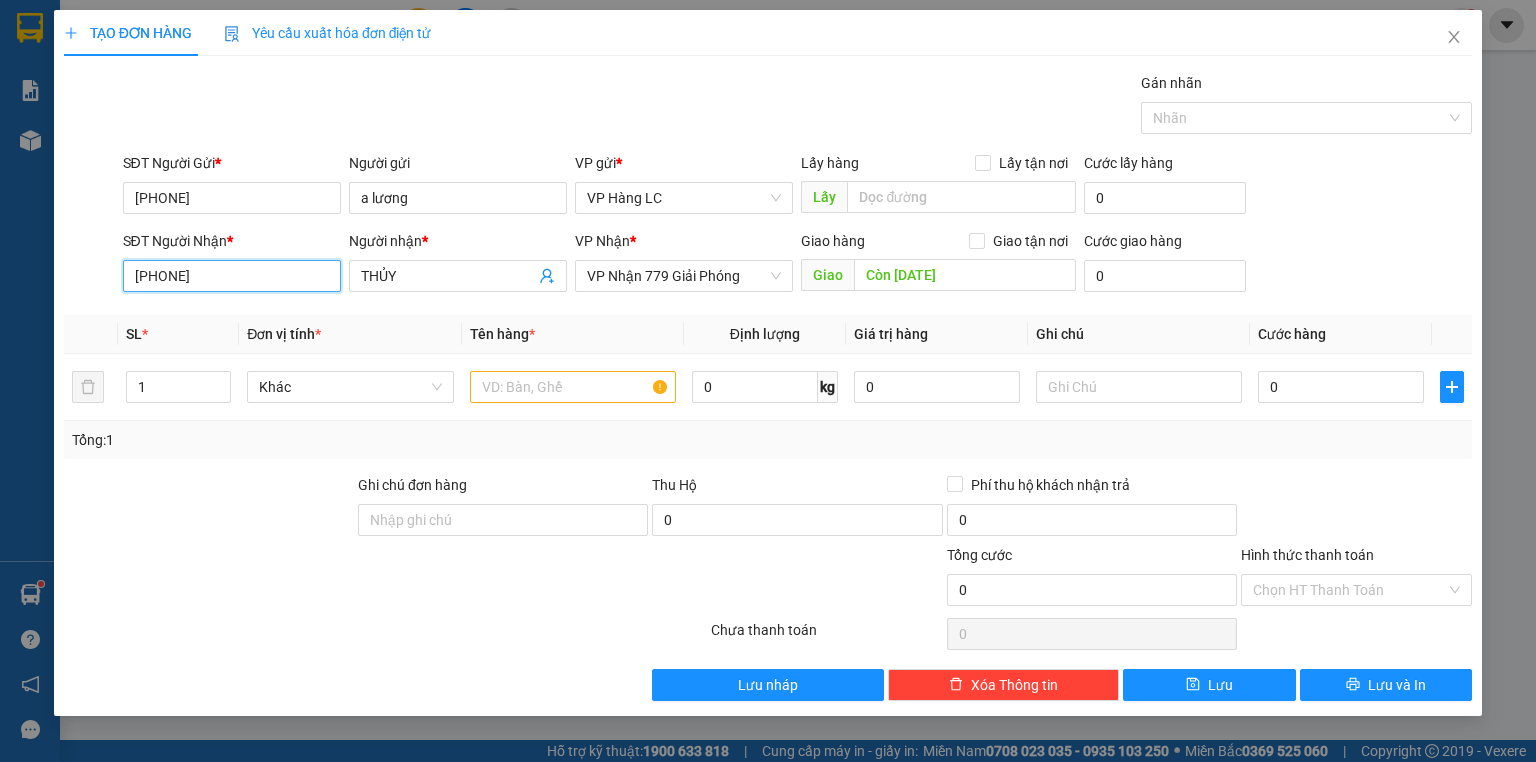 type on "[PHONE]" 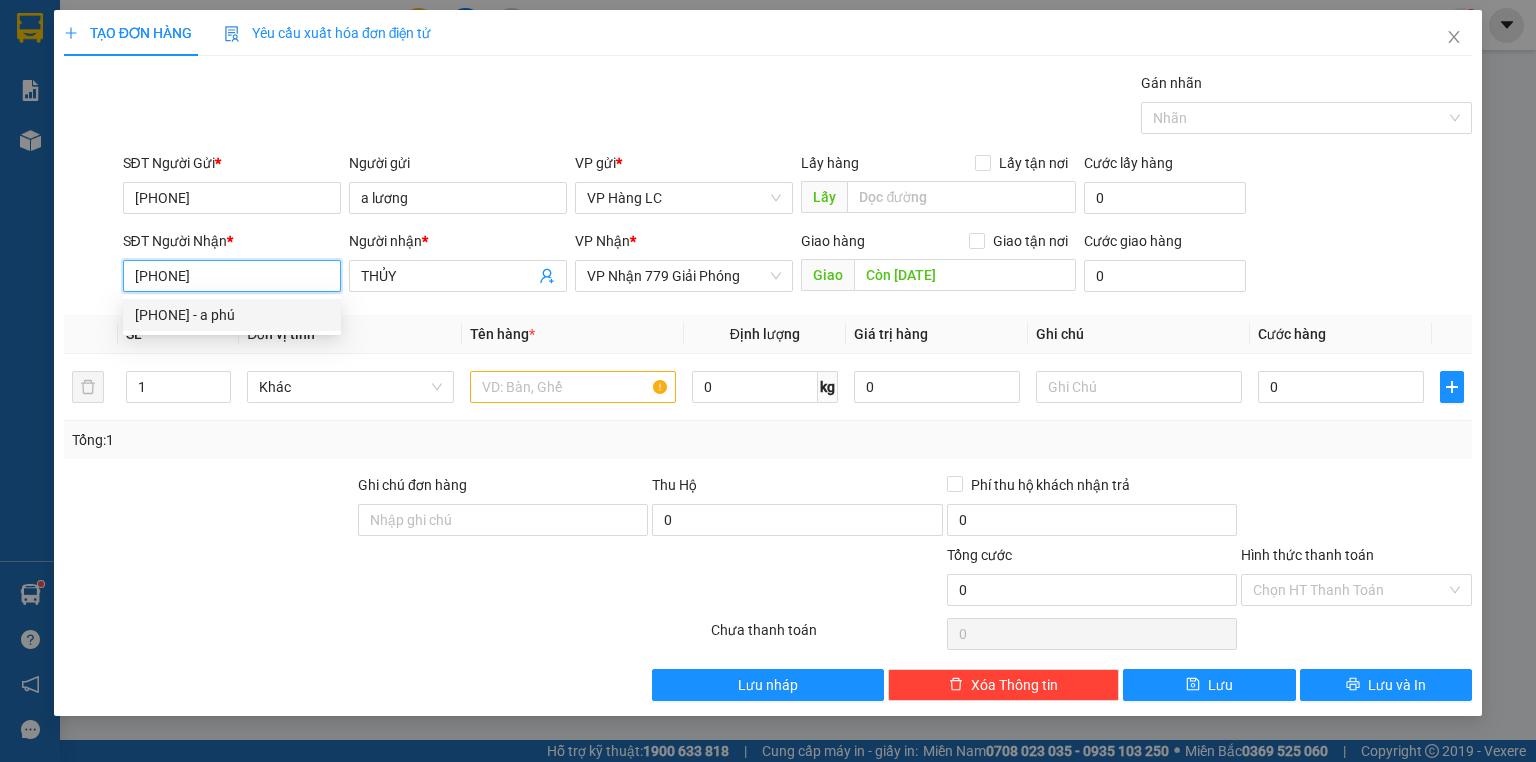 click on "[PHONE] - a phú" at bounding box center (232, 315) 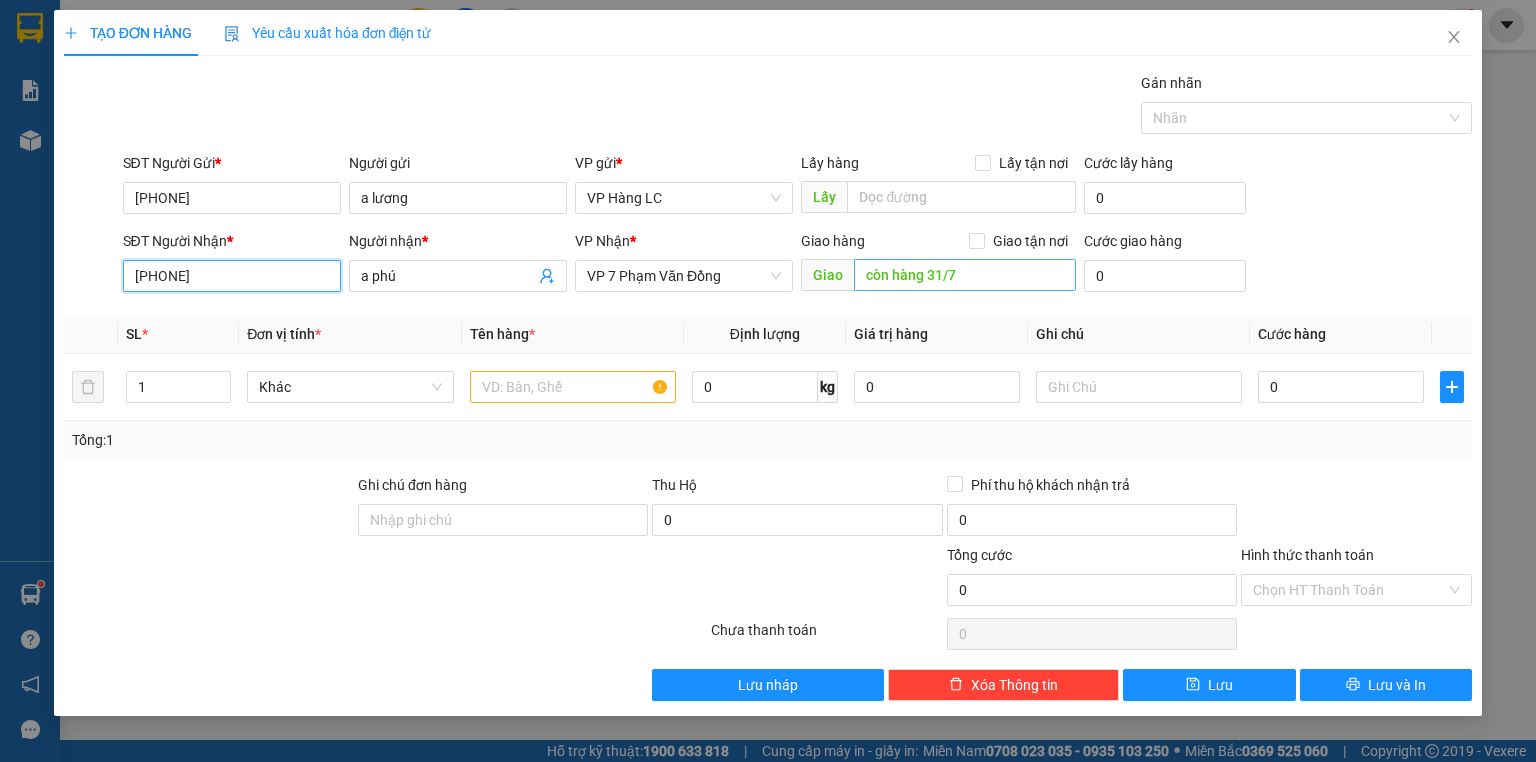 type on "[PHONE]" 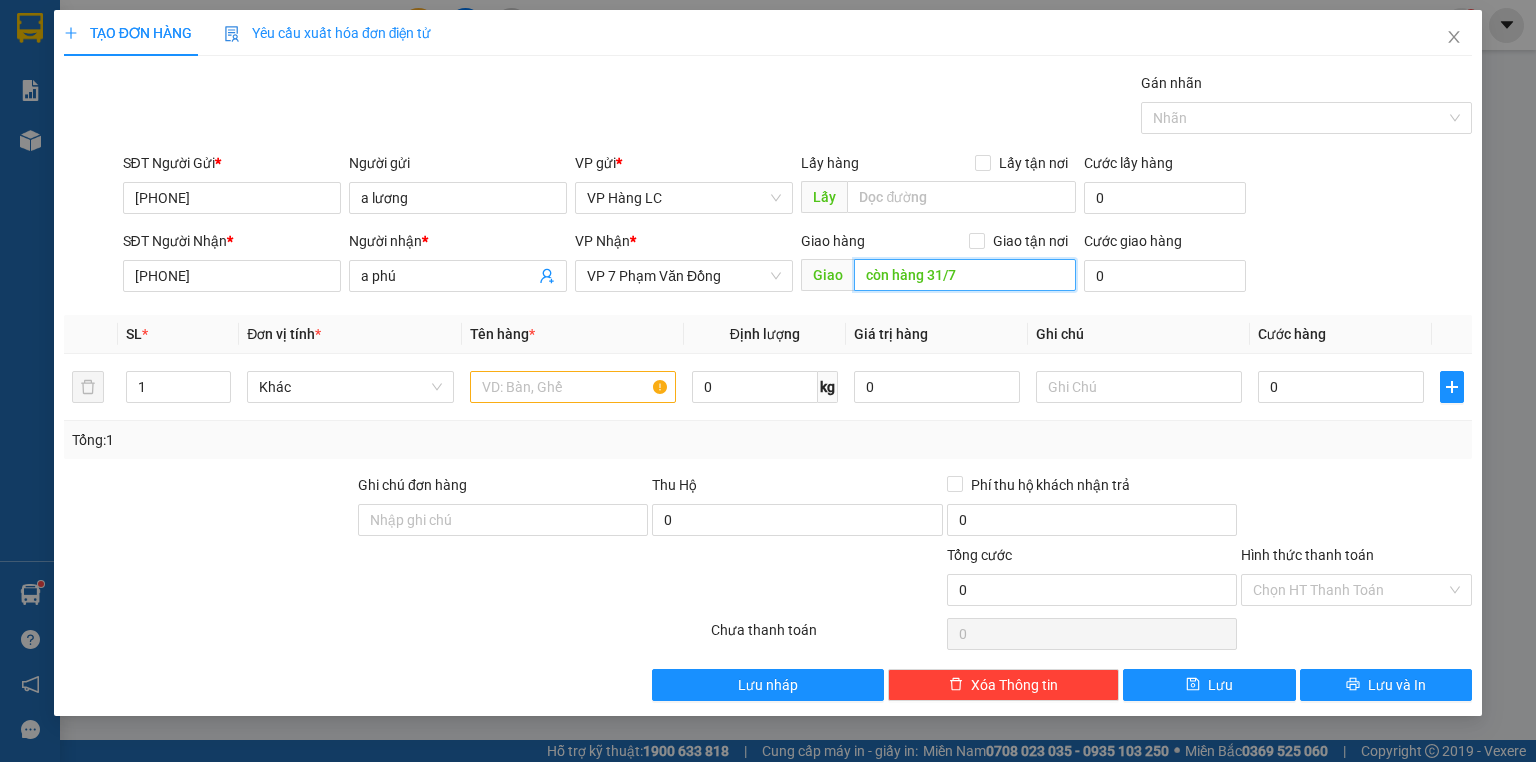 click on "còn hàng 31/7" at bounding box center [965, 275] 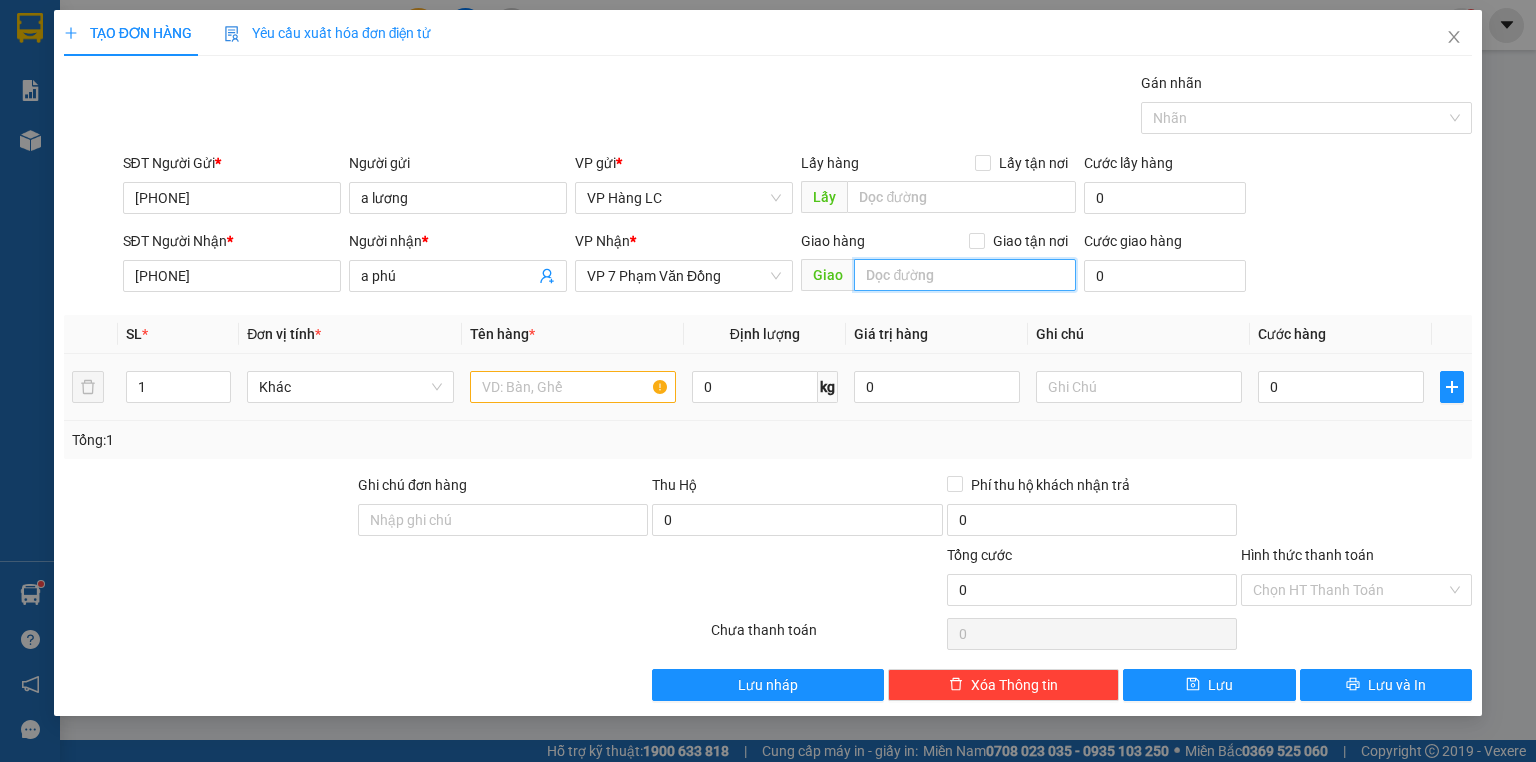 type 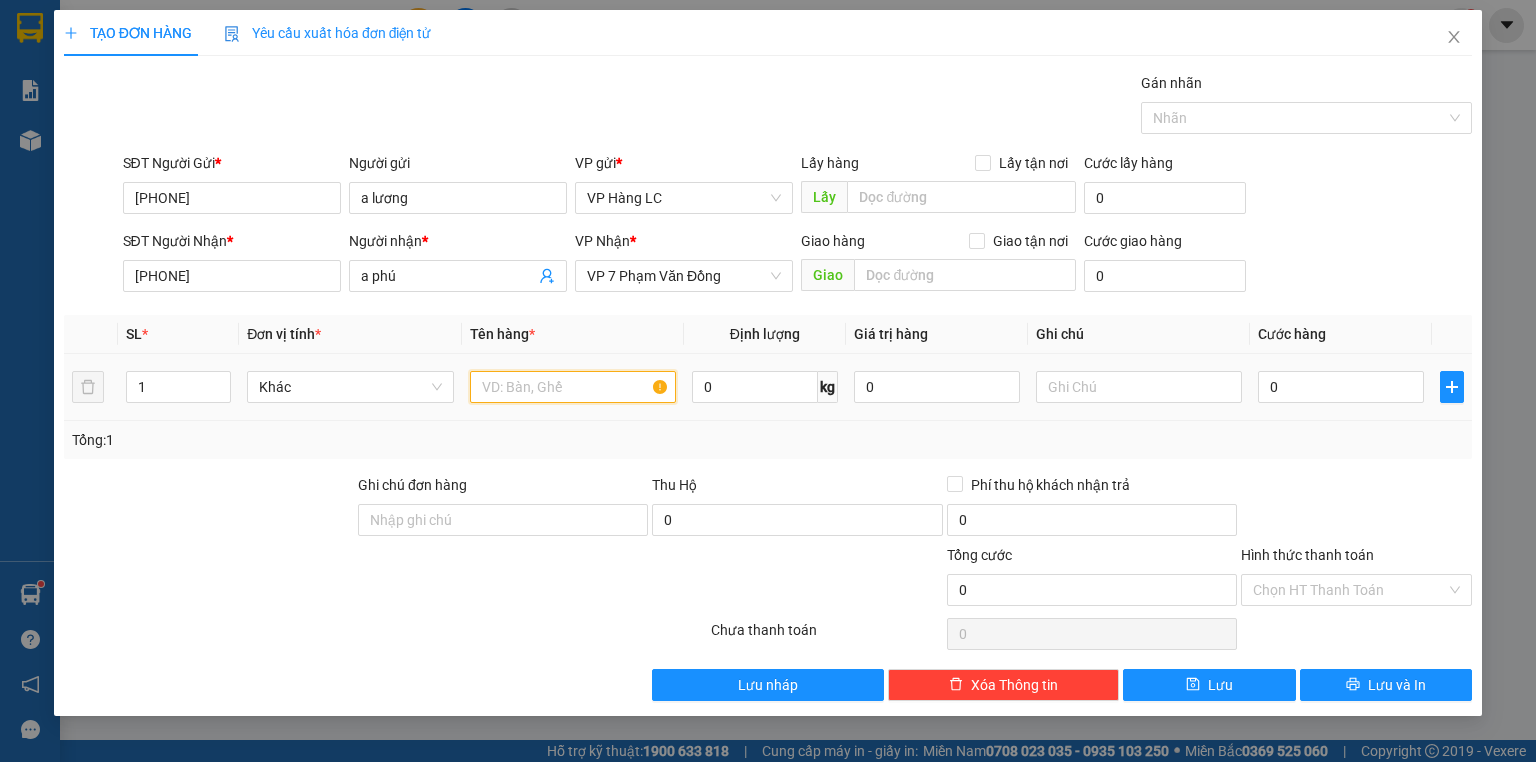 click at bounding box center (573, 387) 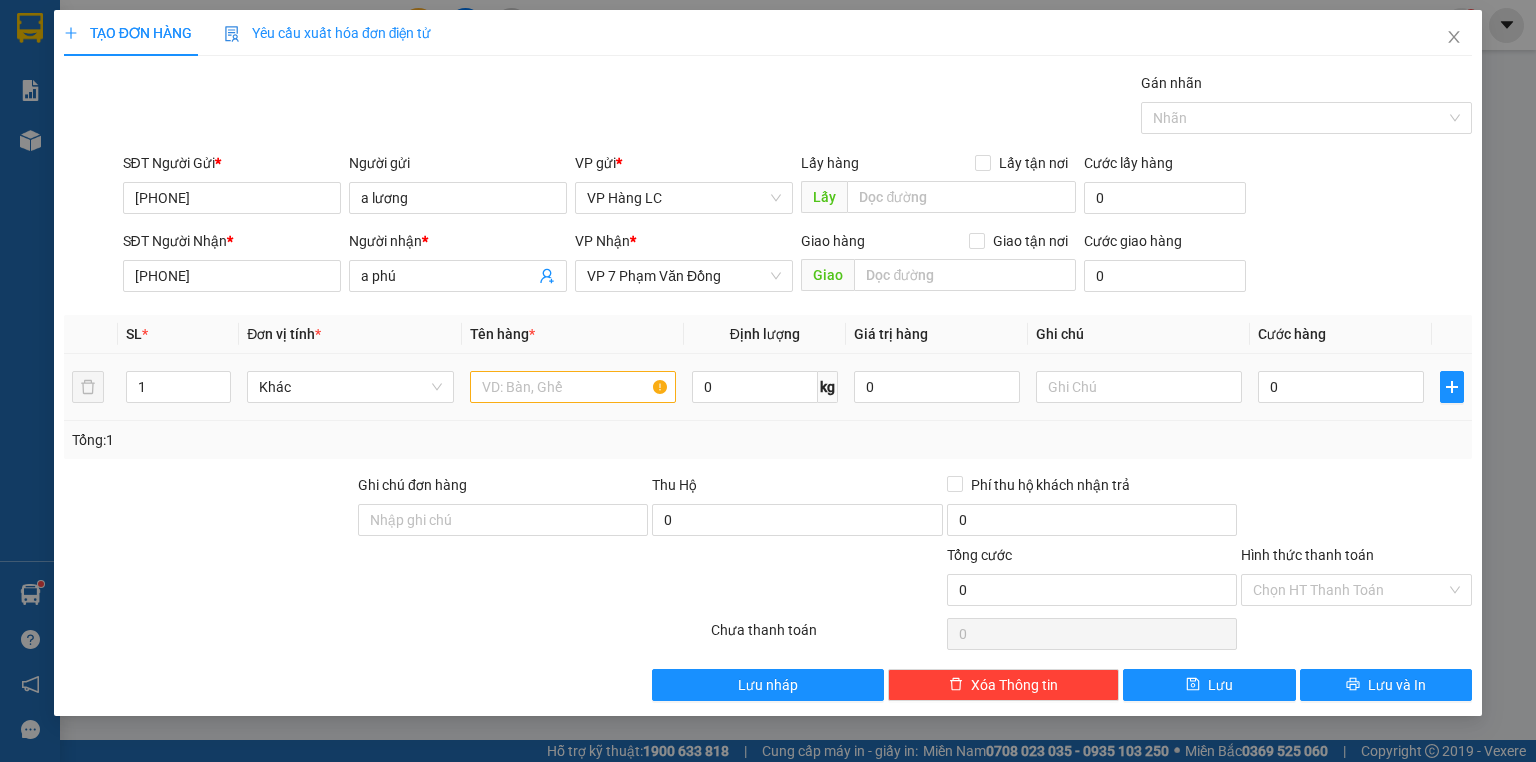 click on "1 Khác 0 kg 0 0" at bounding box center [768, 387] 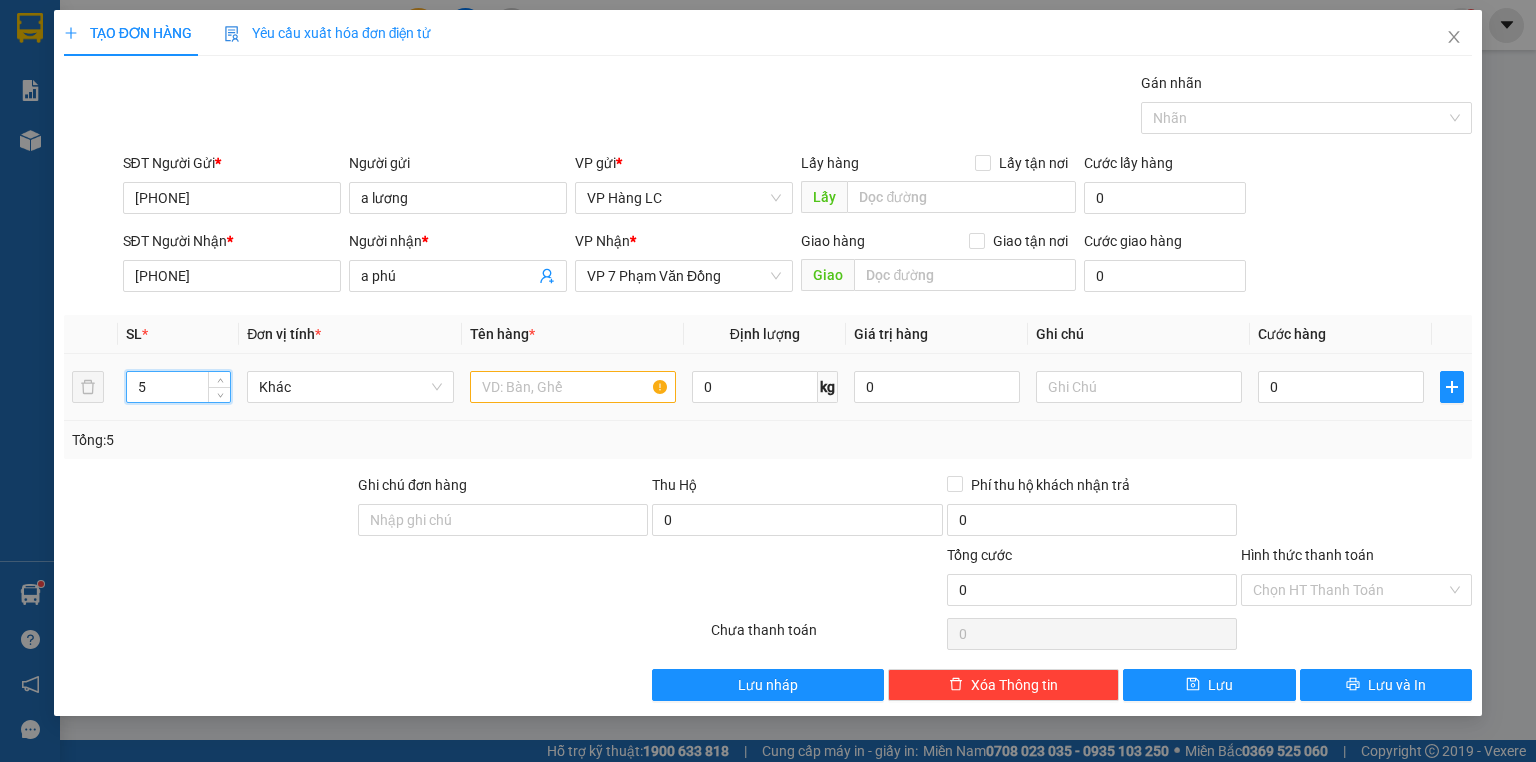 type on "5" 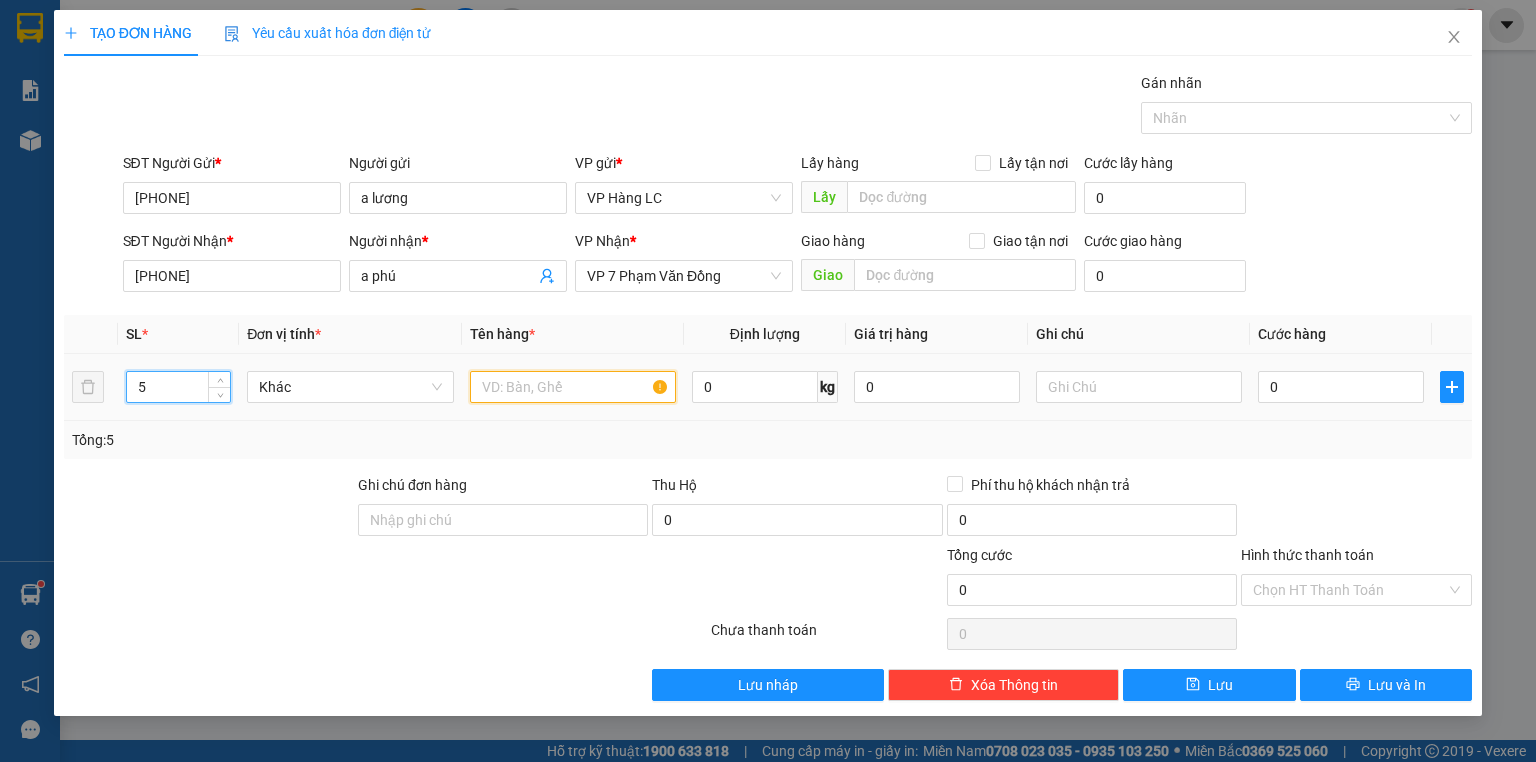 click at bounding box center (573, 387) 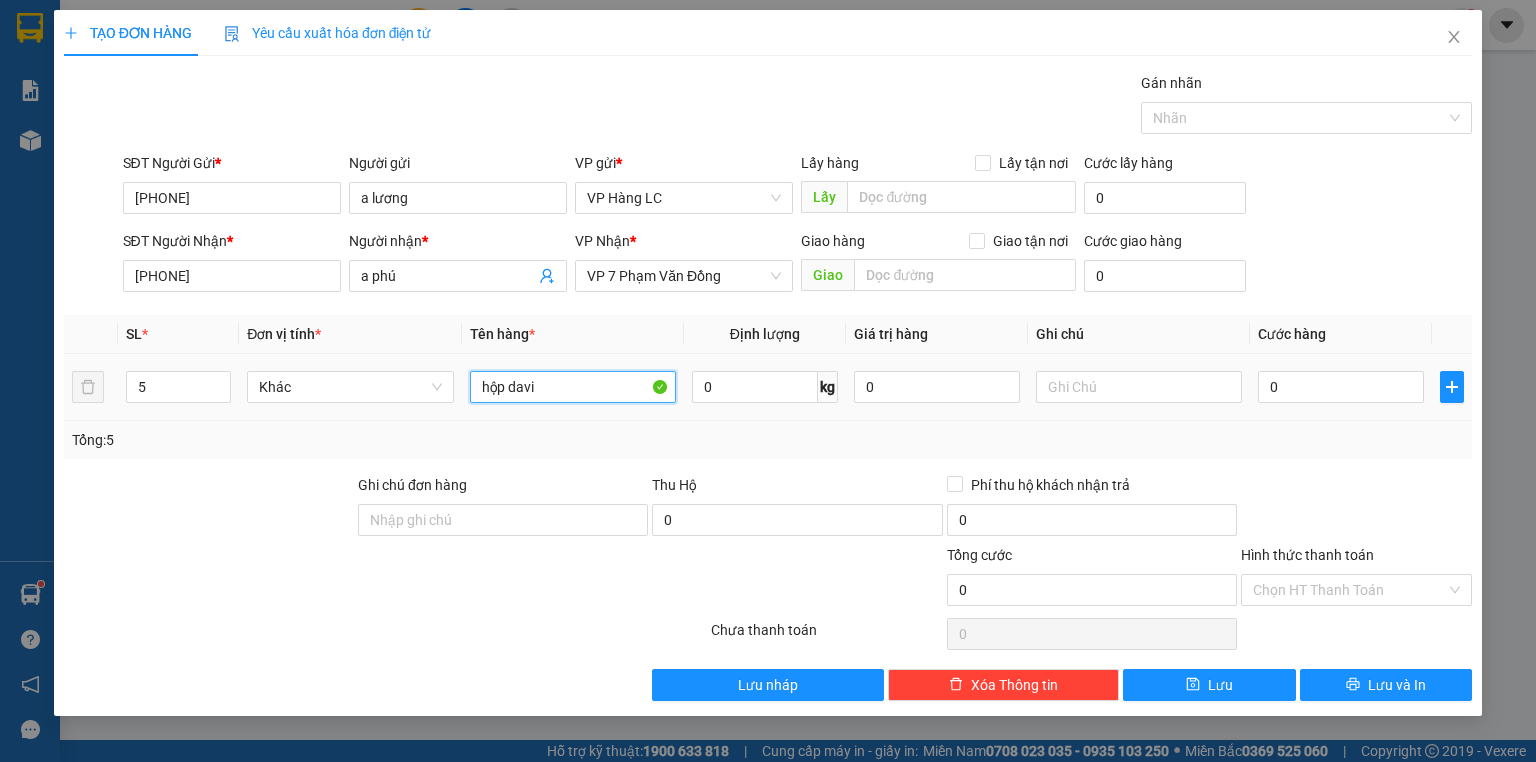 type on "hộp davi" 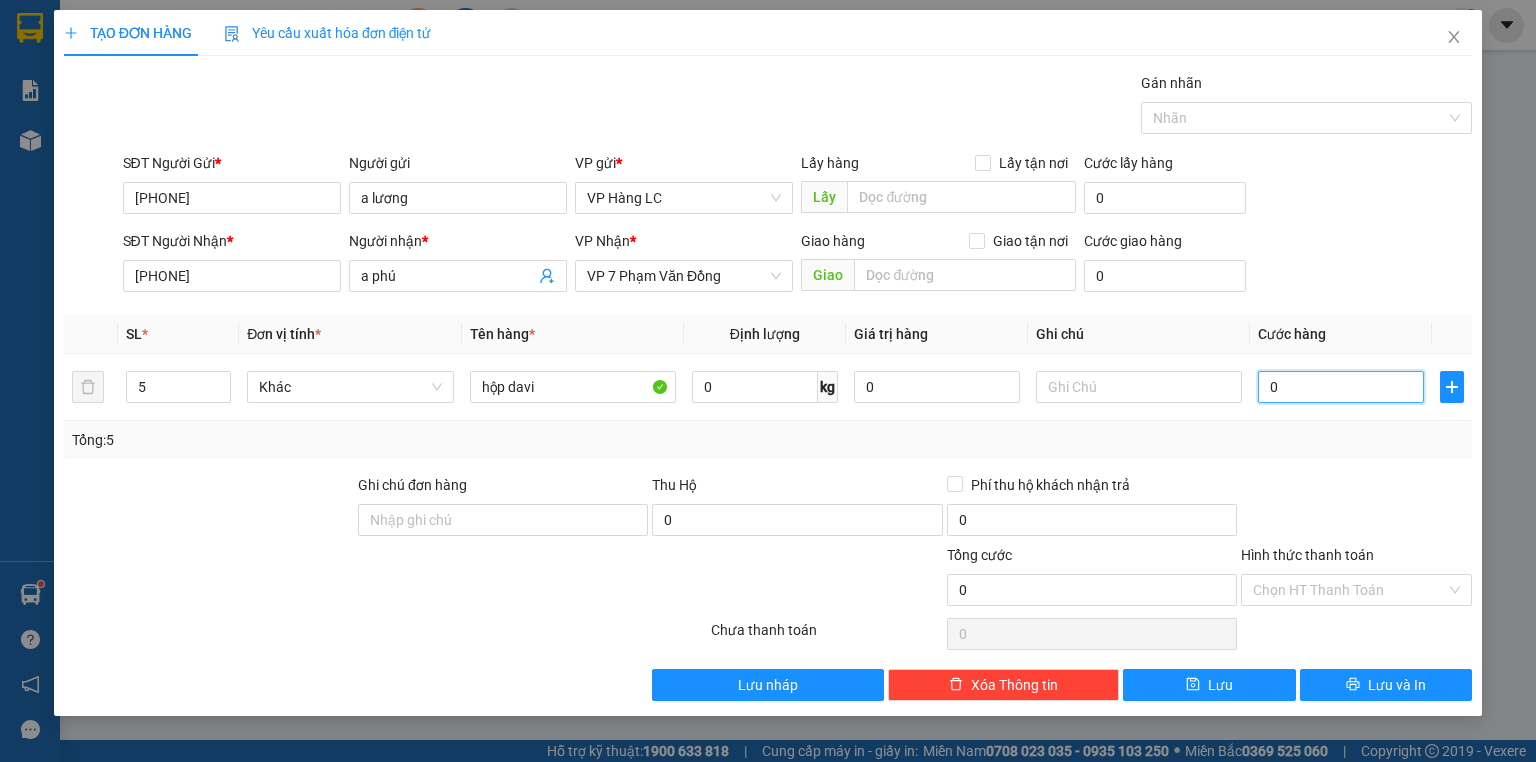 type on "3" 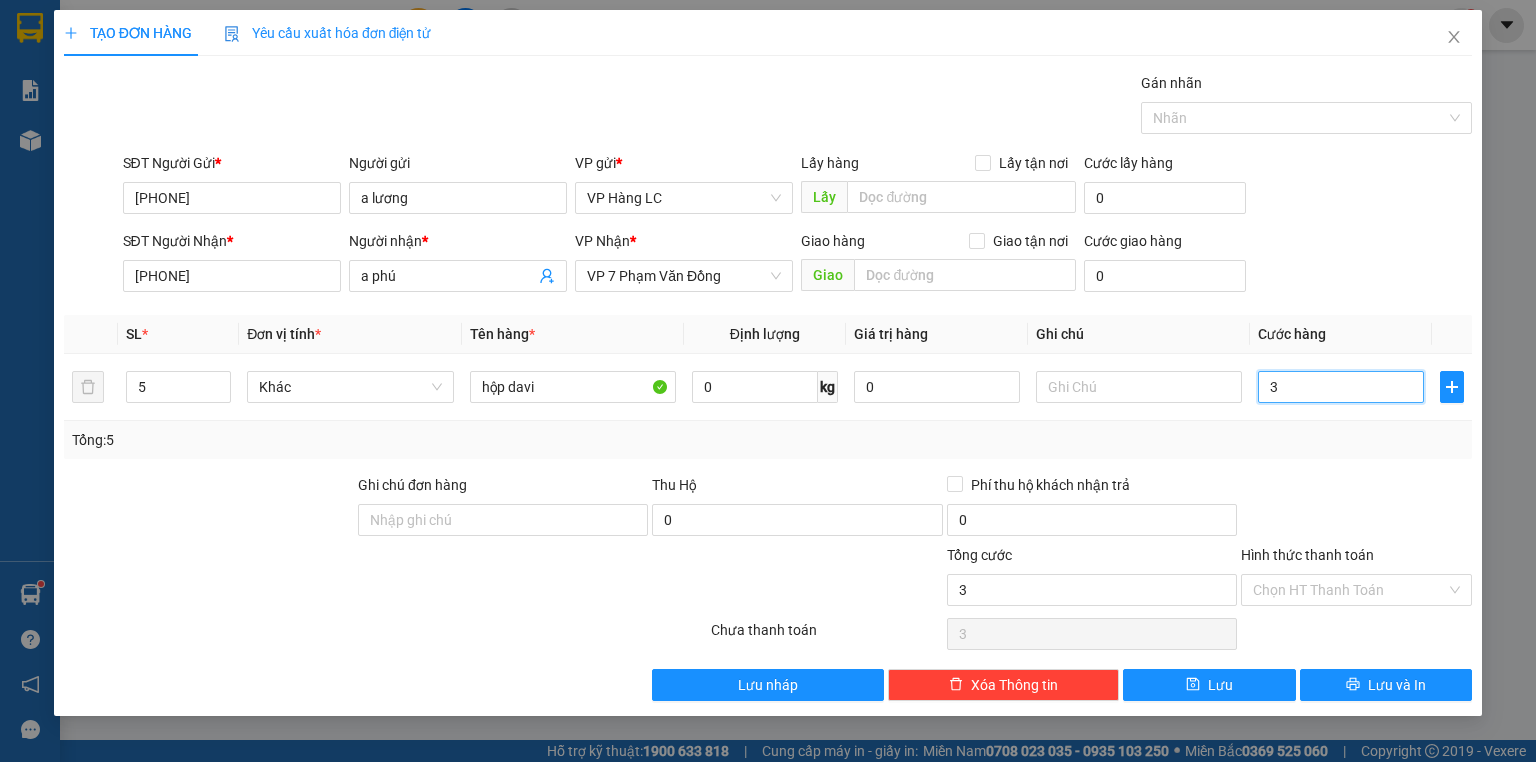type on "30" 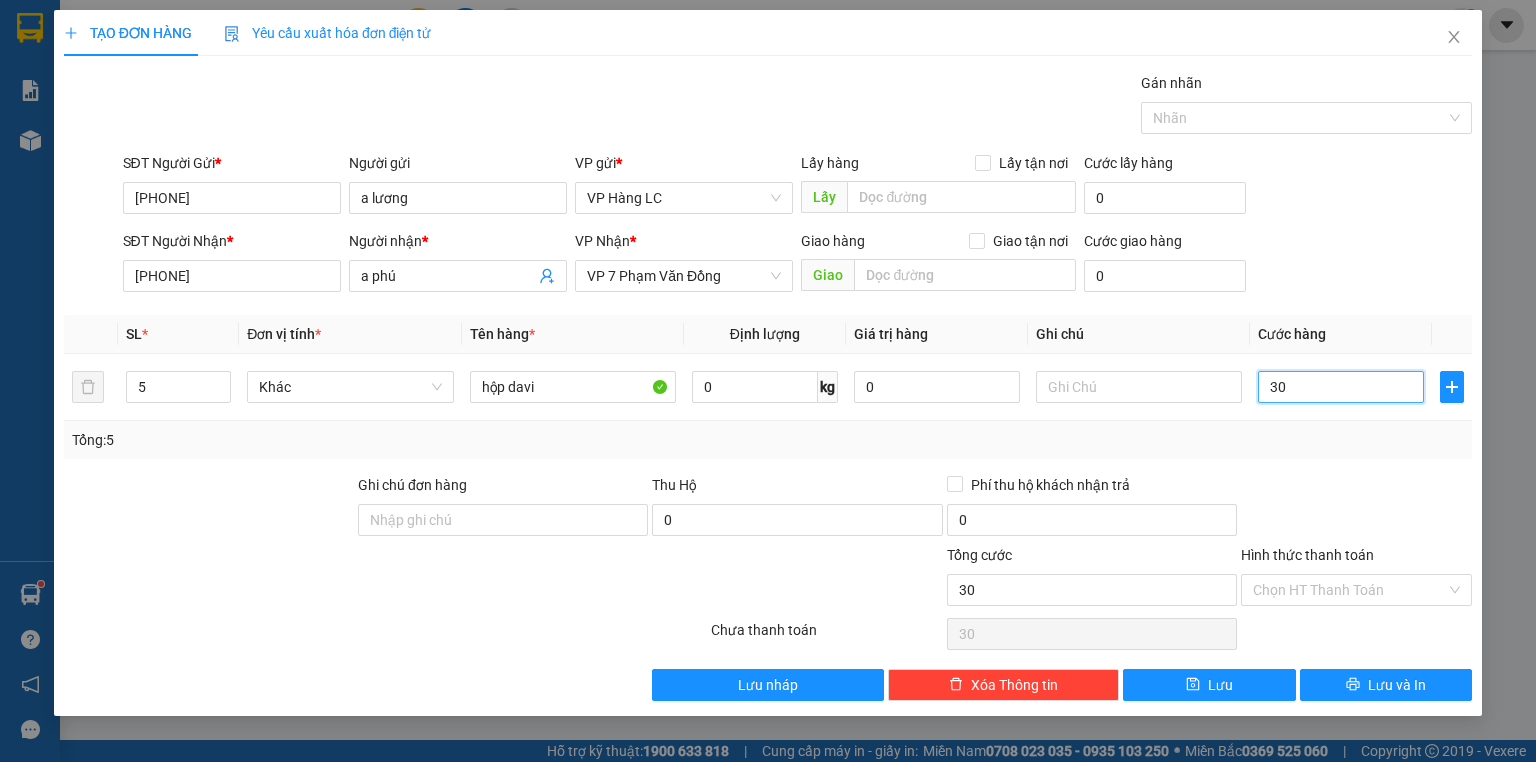 type on "300" 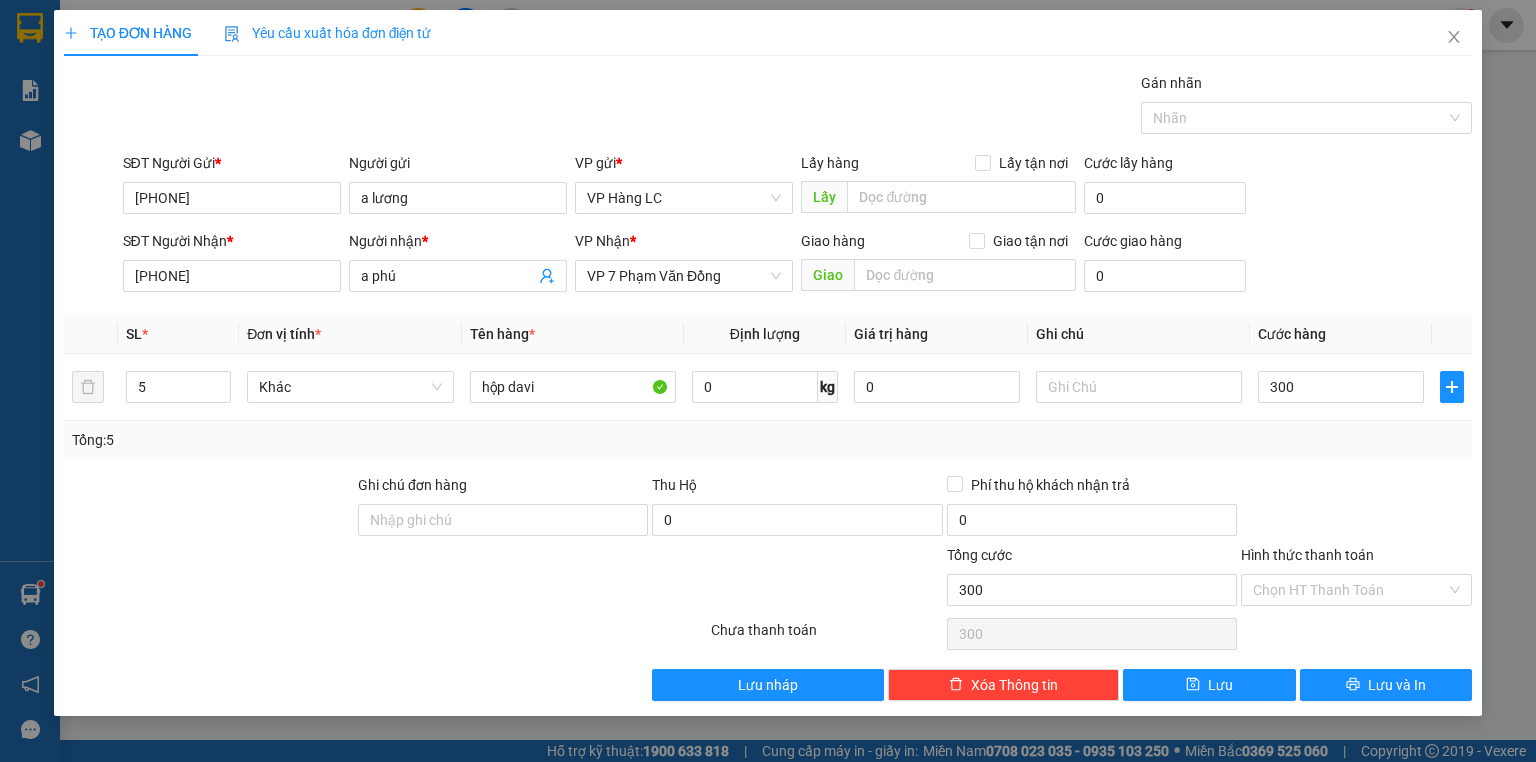 type on "300.000" 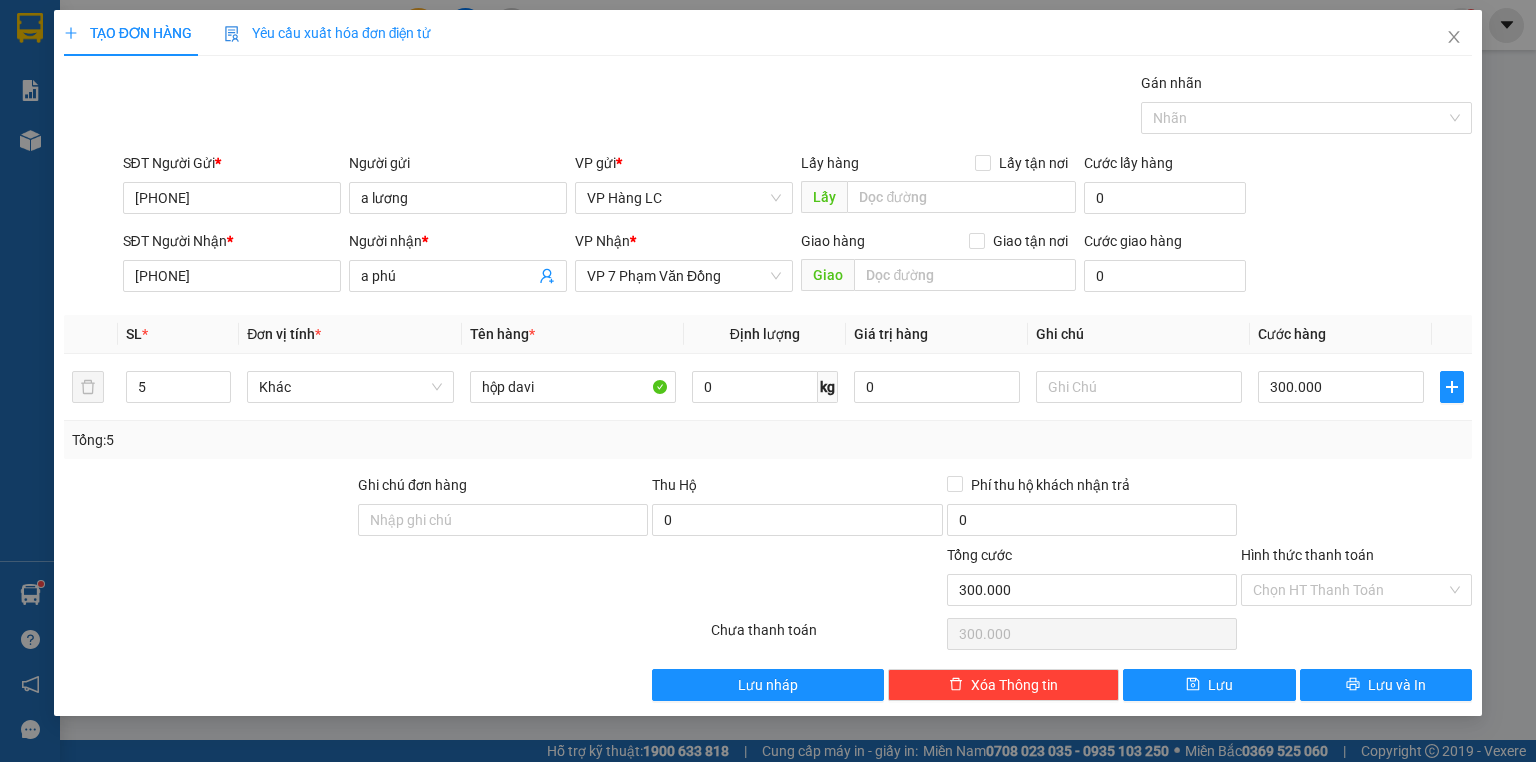 click on "SĐT Người Nhận  * [PHONE] Người nhận  * a phú VP Nhận  * VP 7 Phạm Văn Đồng Giao hàng Giao tận nơi Giao Cước giao hàng 0" at bounding box center (798, 265) 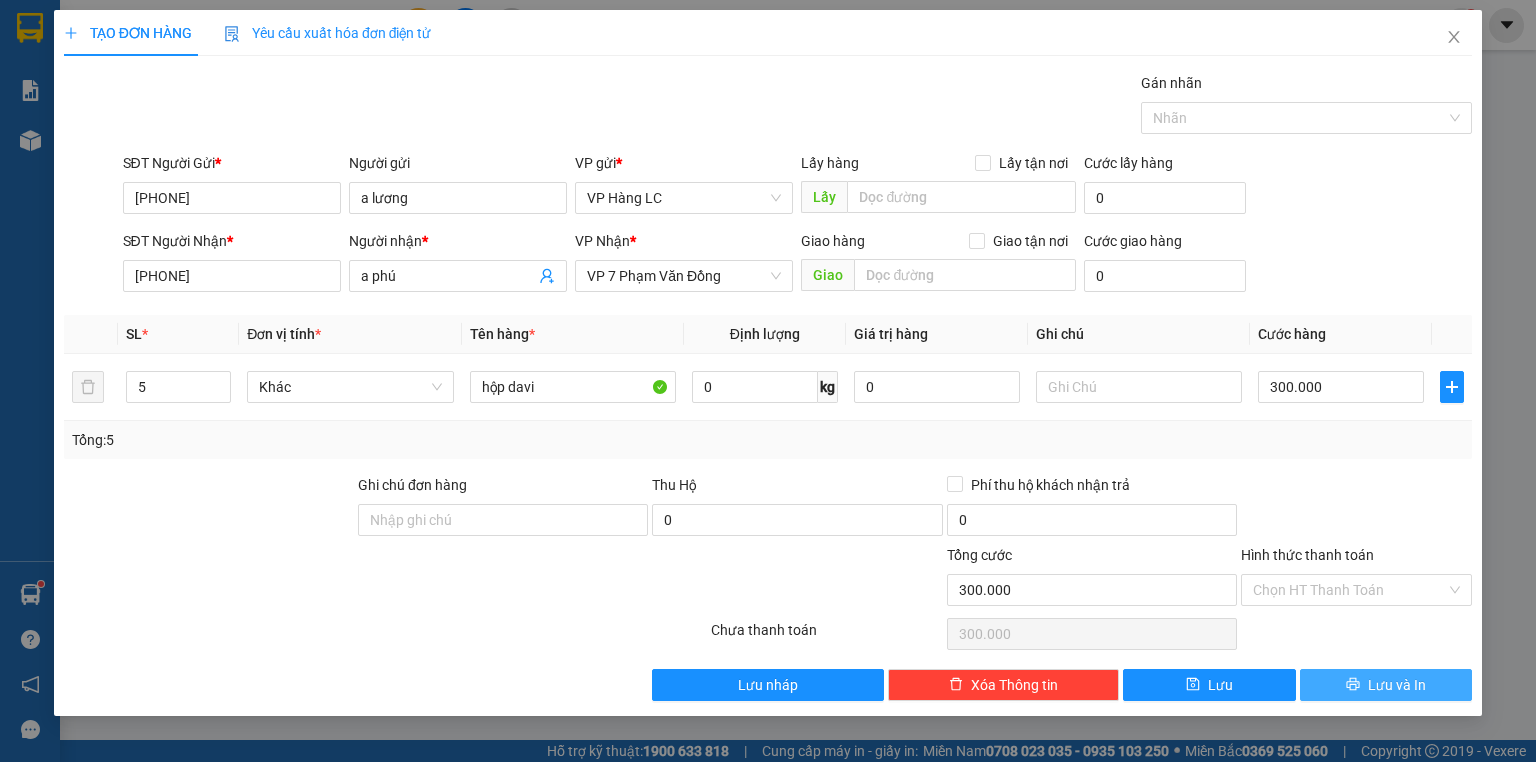 click on "Lưu và In" at bounding box center (1397, 685) 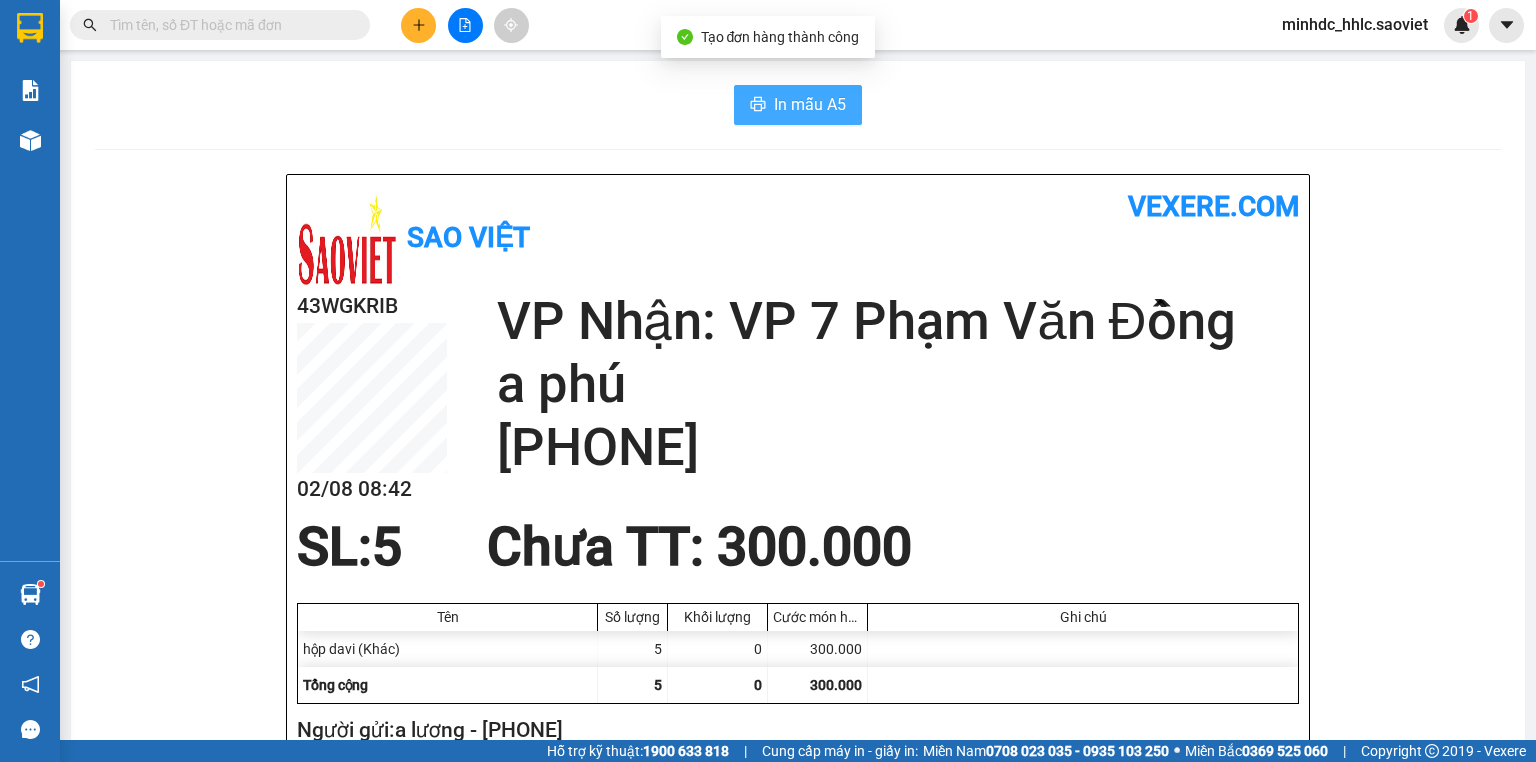 click on "In mẫu A5" at bounding box center (798, 105) 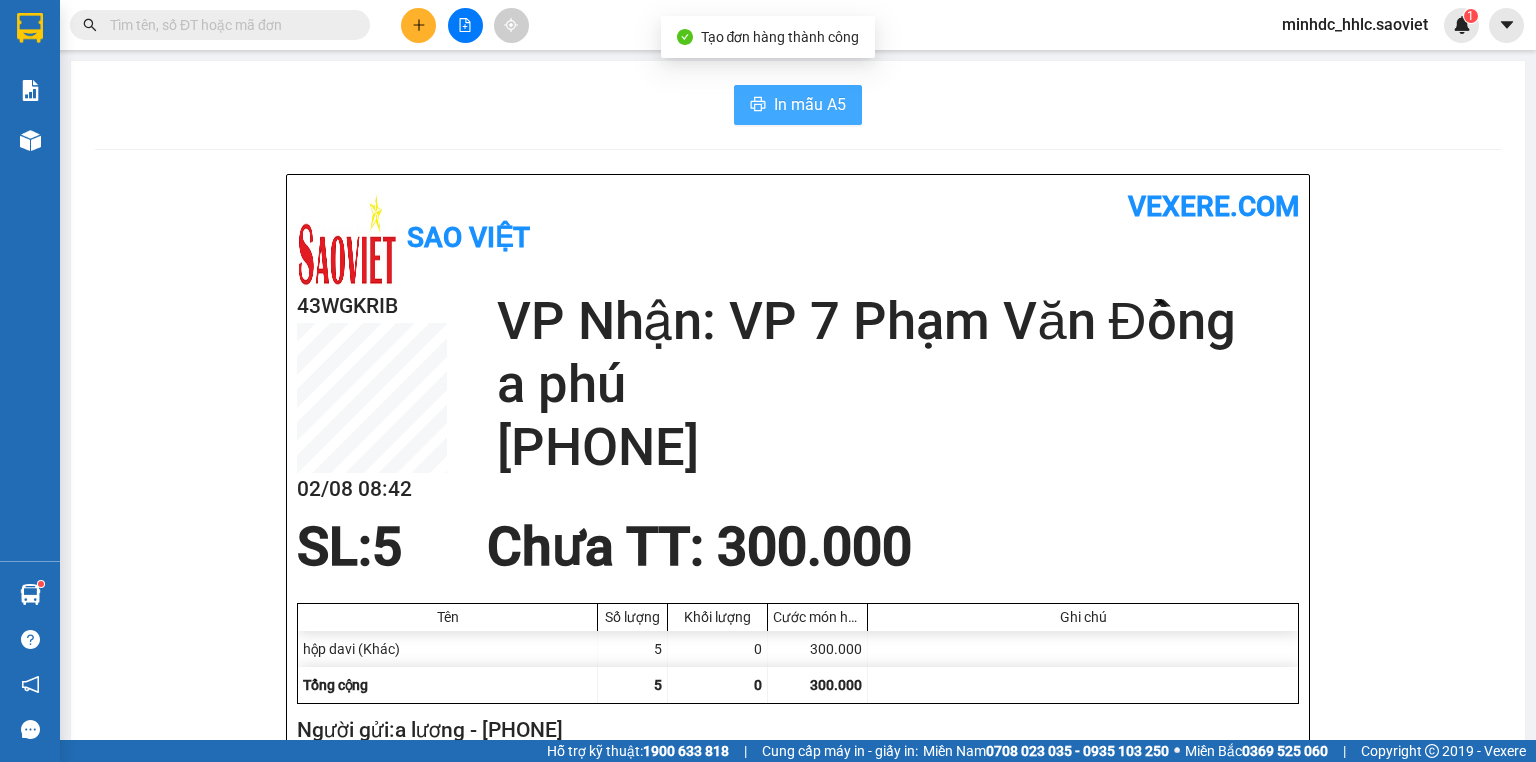 click on "In mẫu A5" at bounding box center [810, 104] 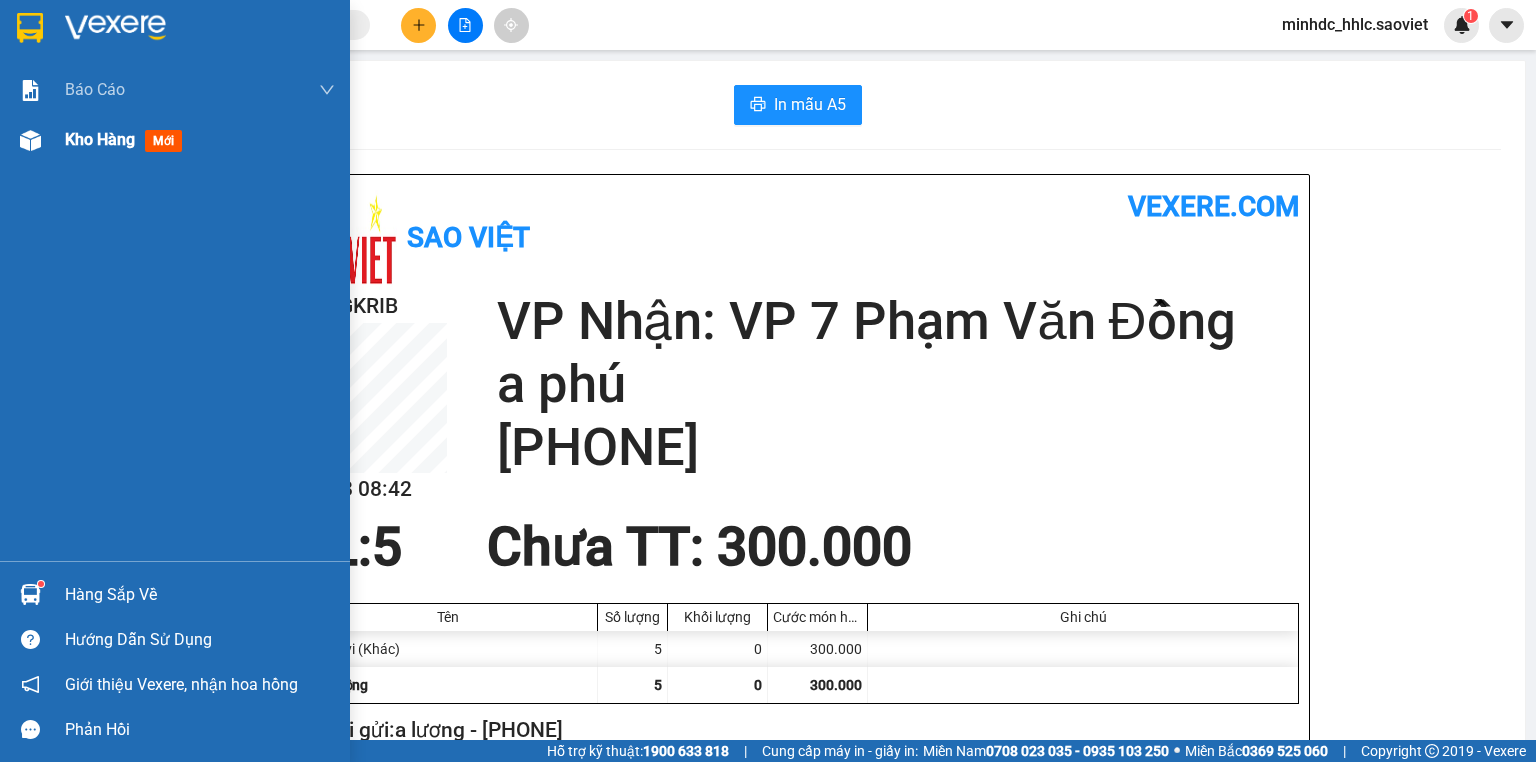 click at bounding box center (30, 140) 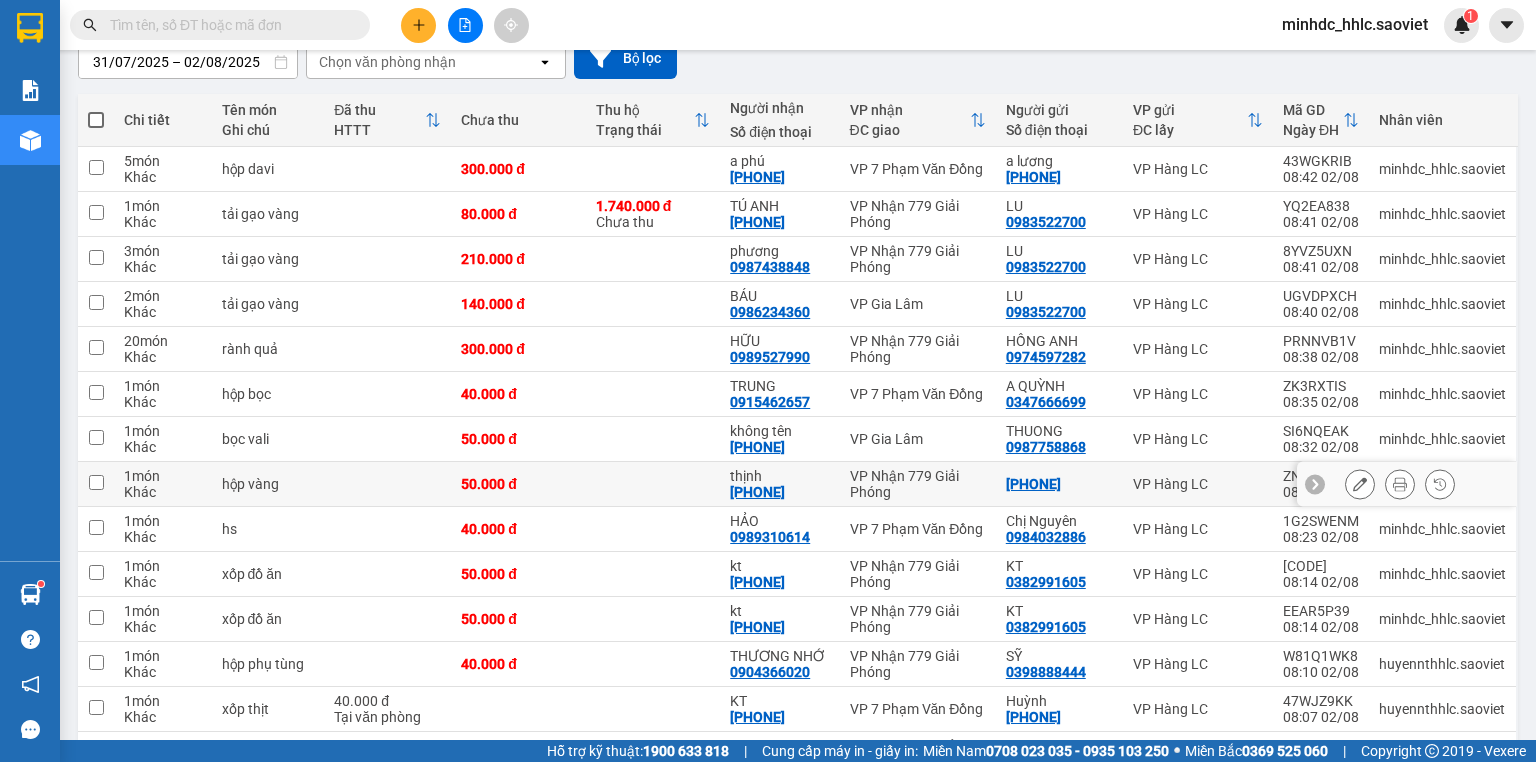 scroll, scrollTop: 27, scrollLeft: 0, axis: vertical 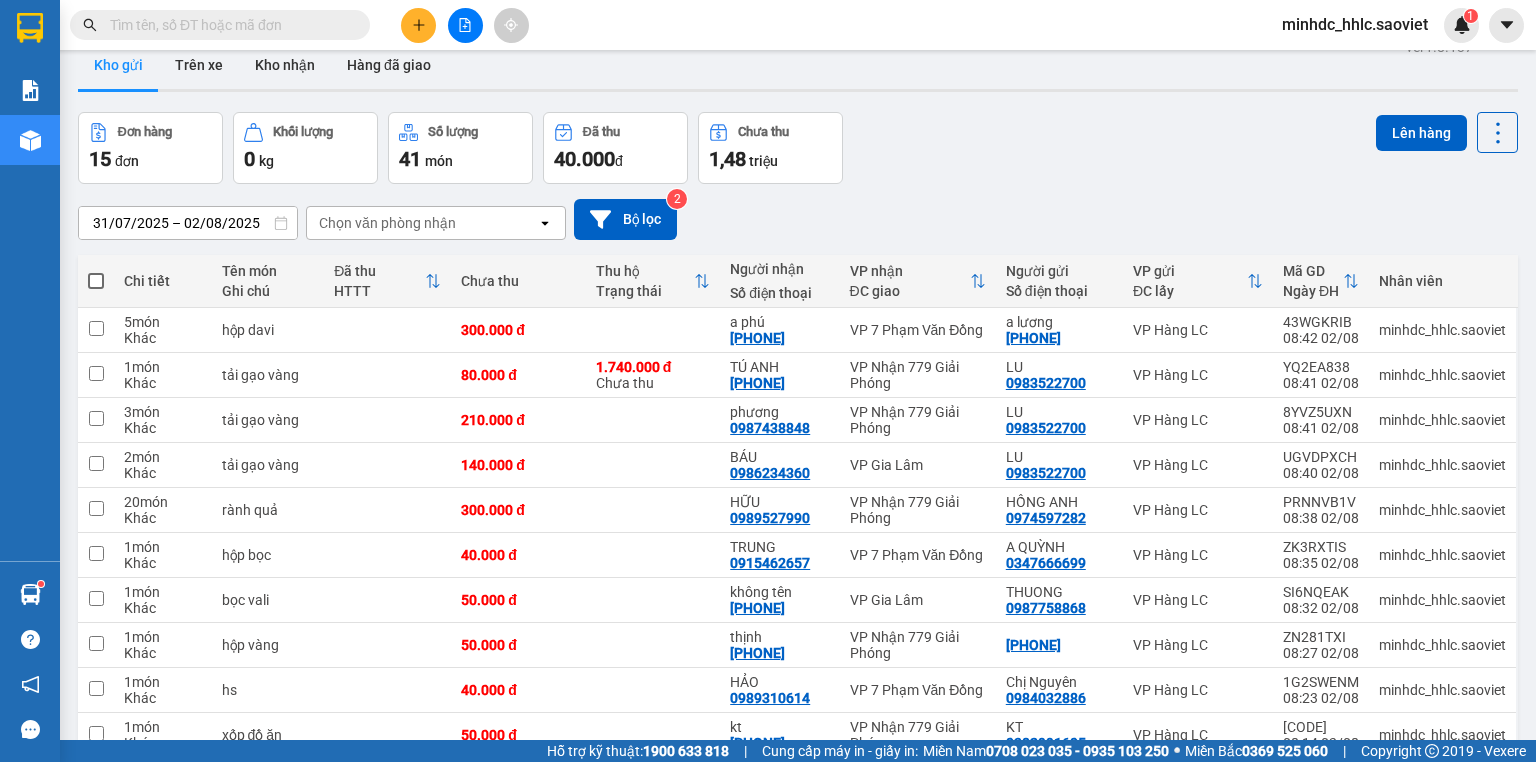 click at bounding box center (418, 25) 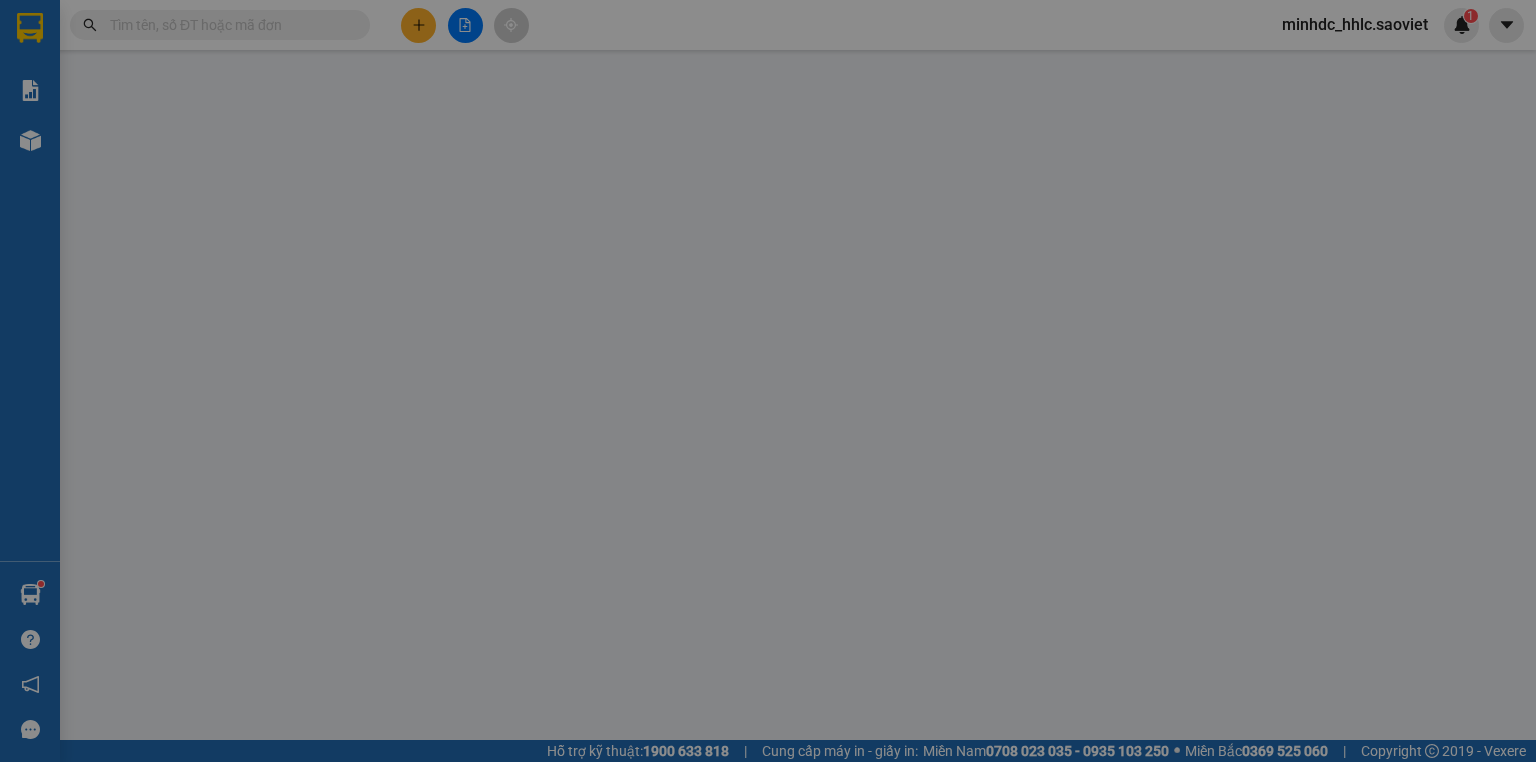 scroll, scrollTop: 0, scrollLeft: 0, axis: both 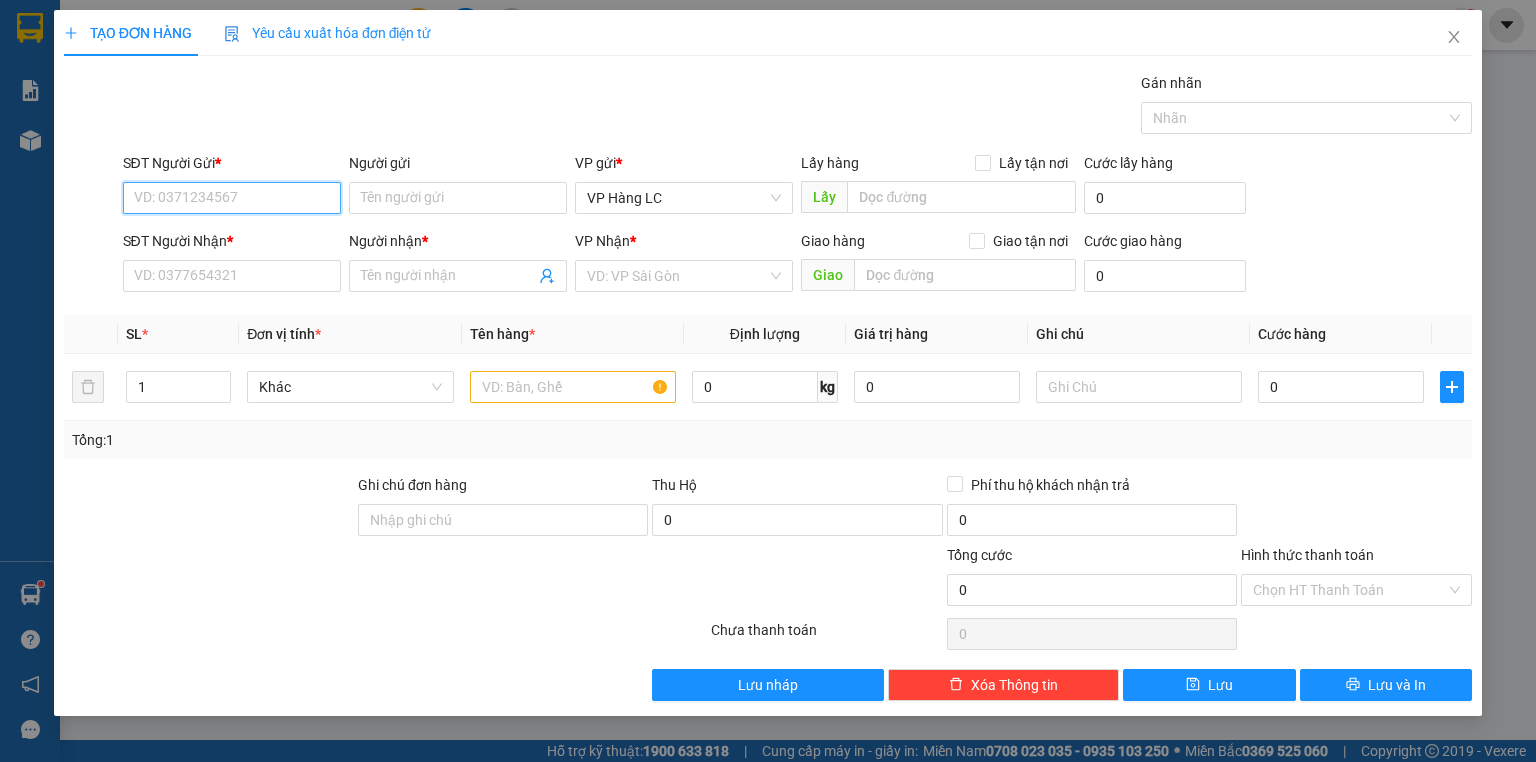 click on "SĐT Người Gửi  *" at bounding box center (232, 198) 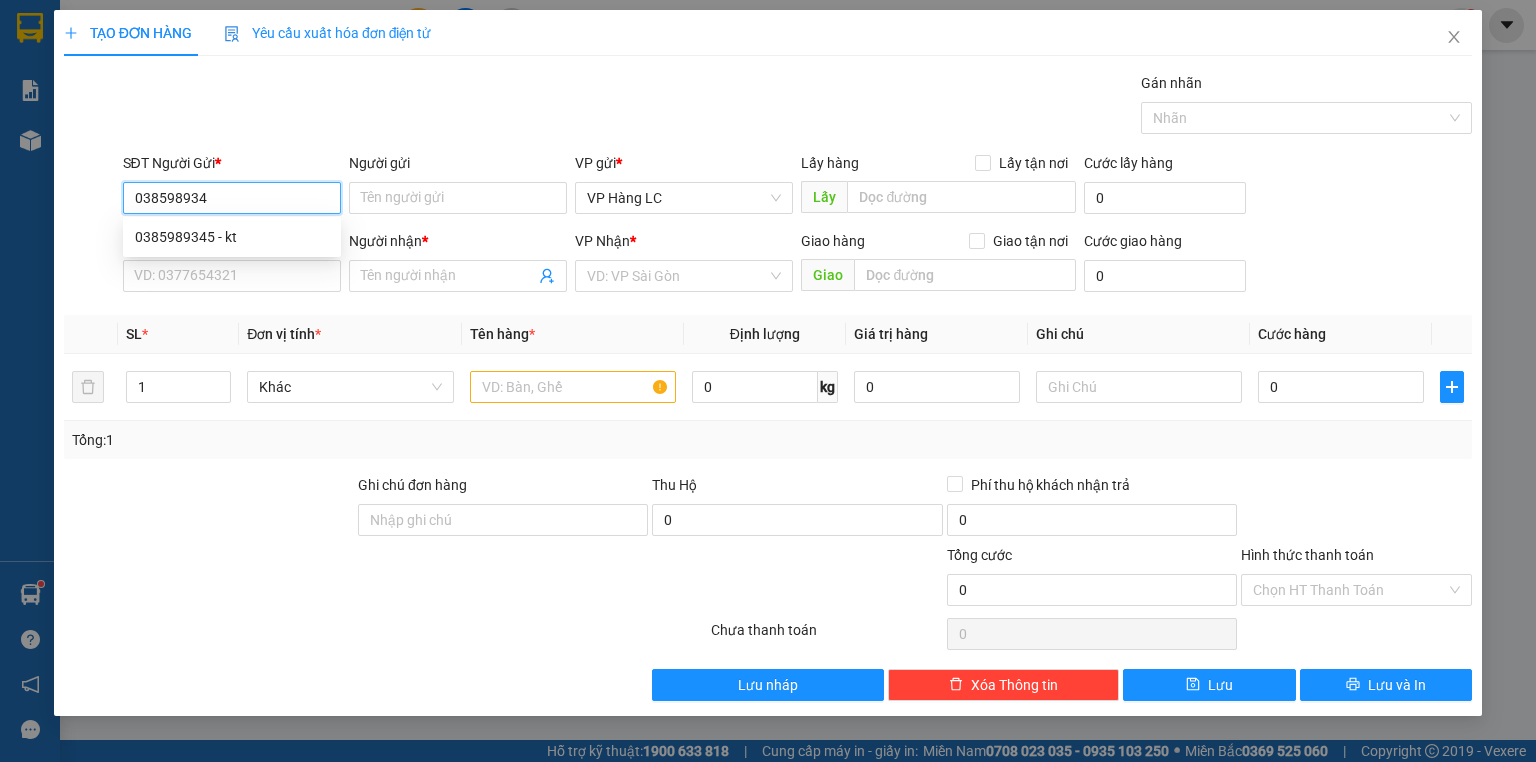 type on "0385989345" 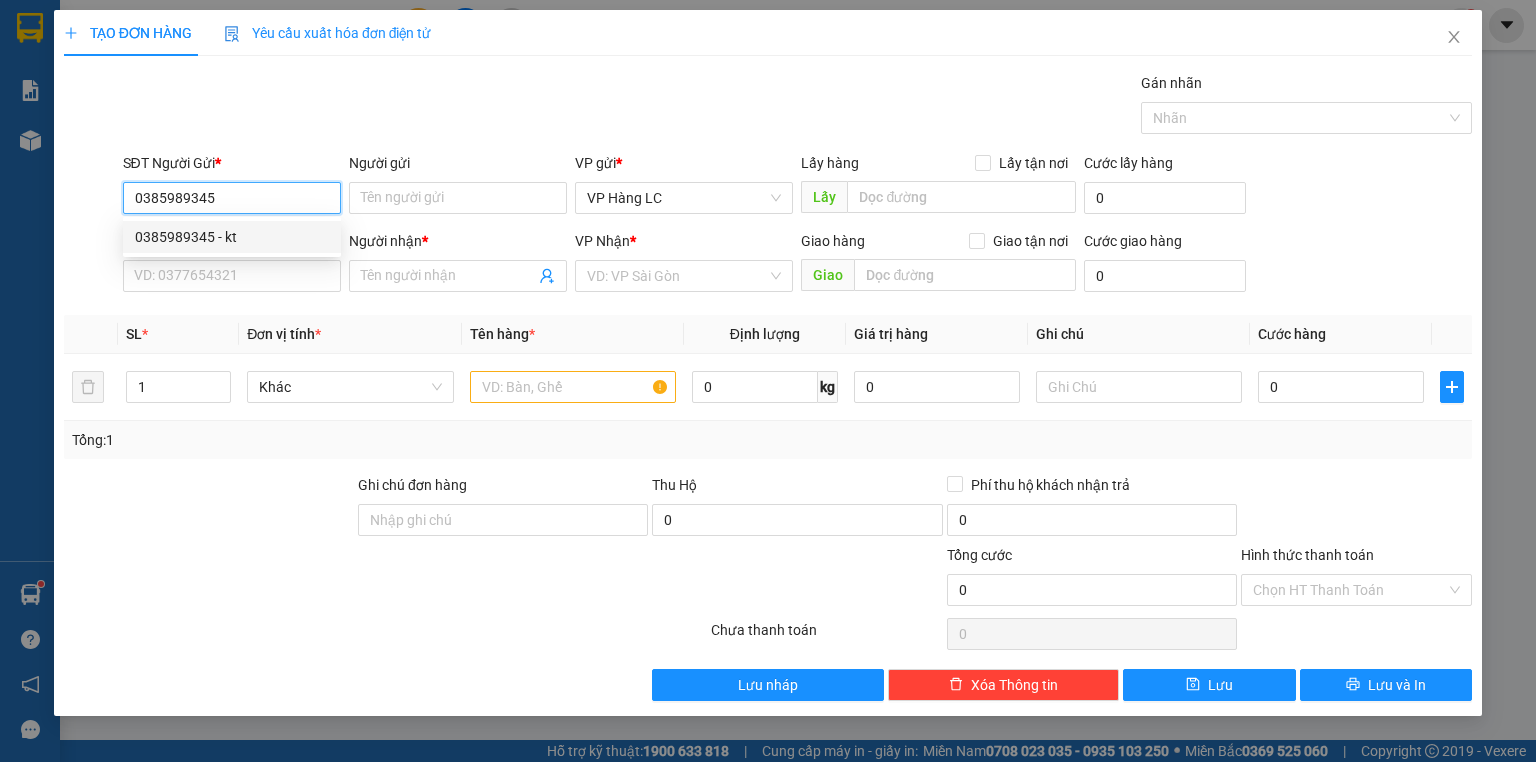 click on "0385989345 - kt" at bounding box center [232, 237] 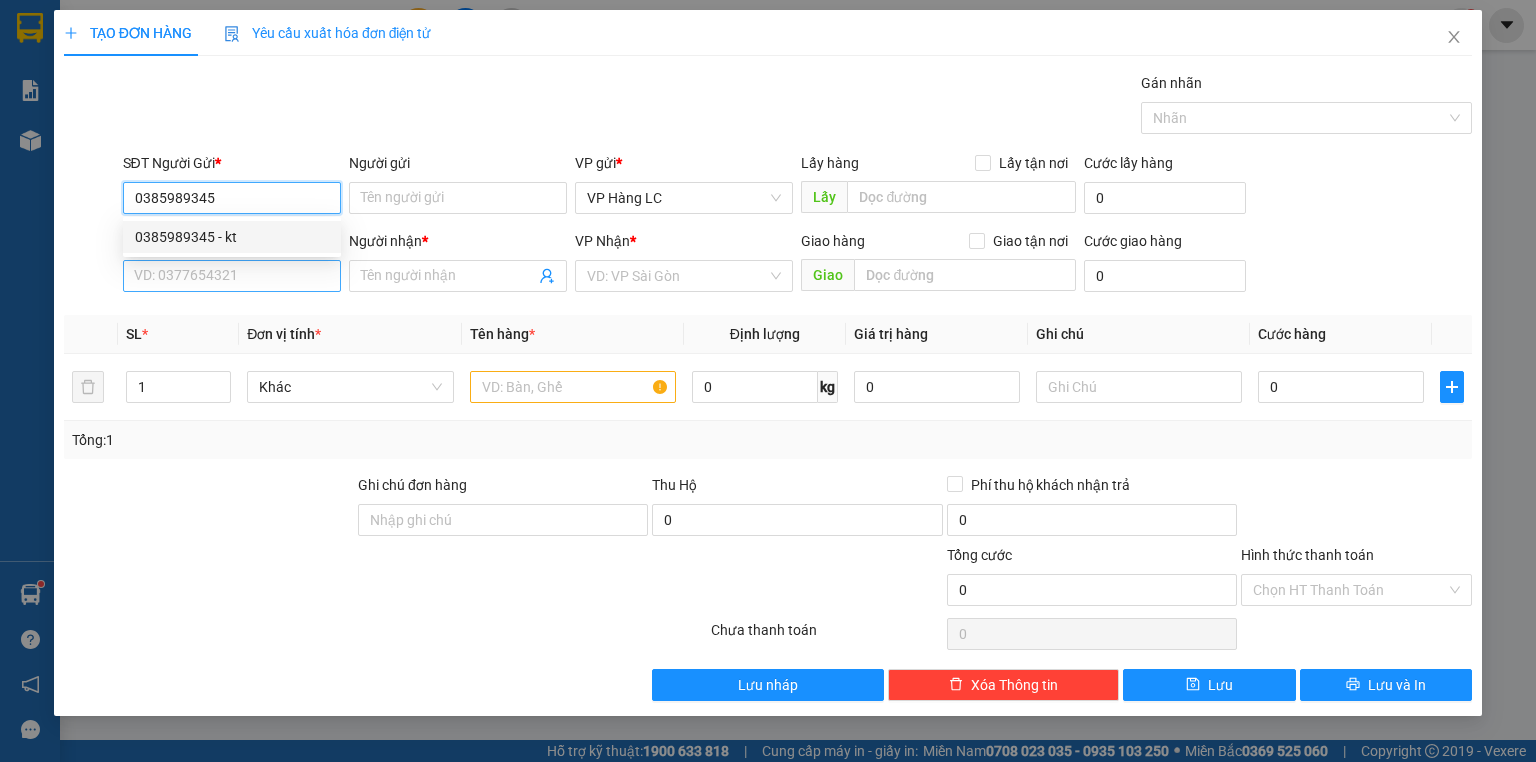 type on "kt" 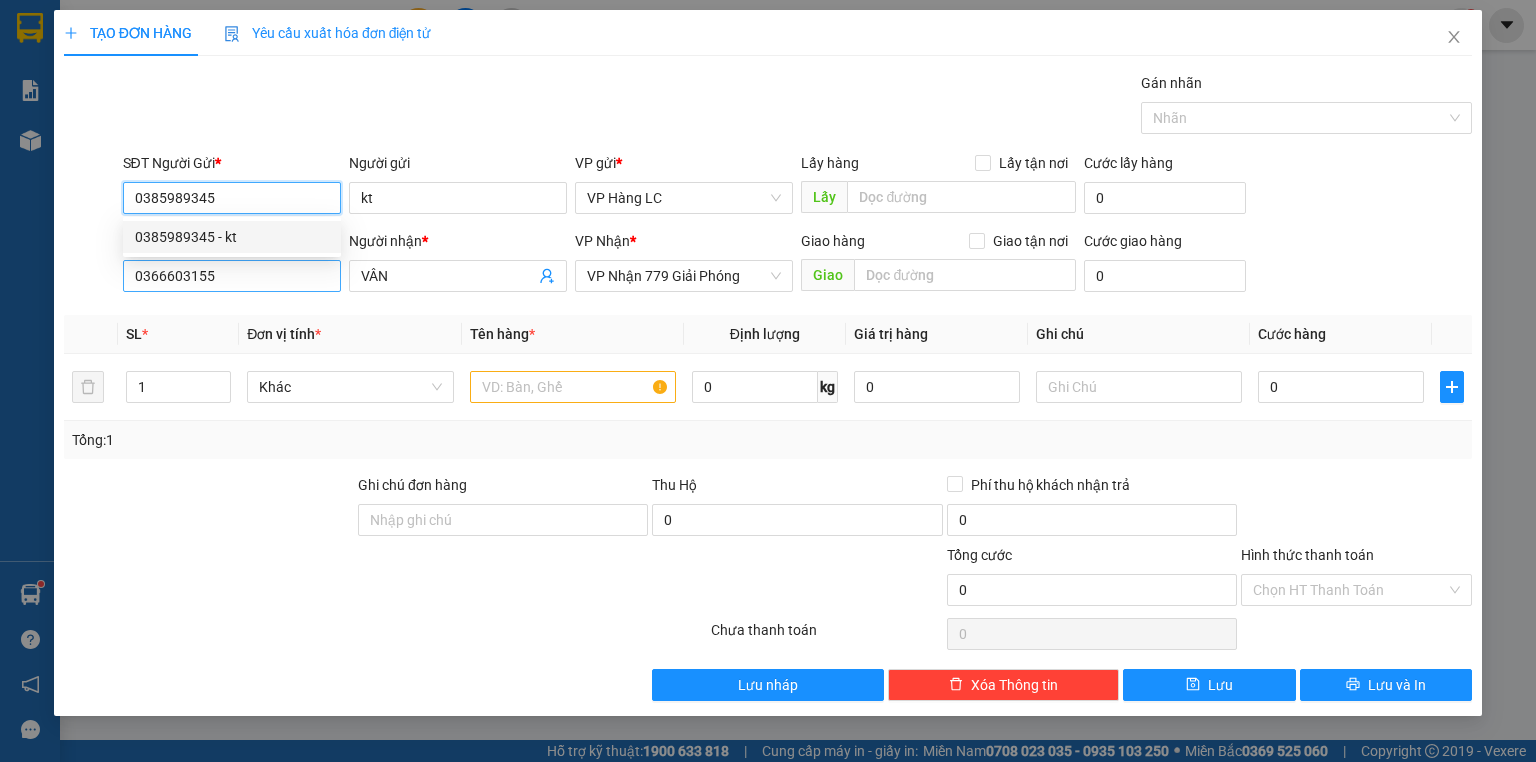 type on "0385989345" 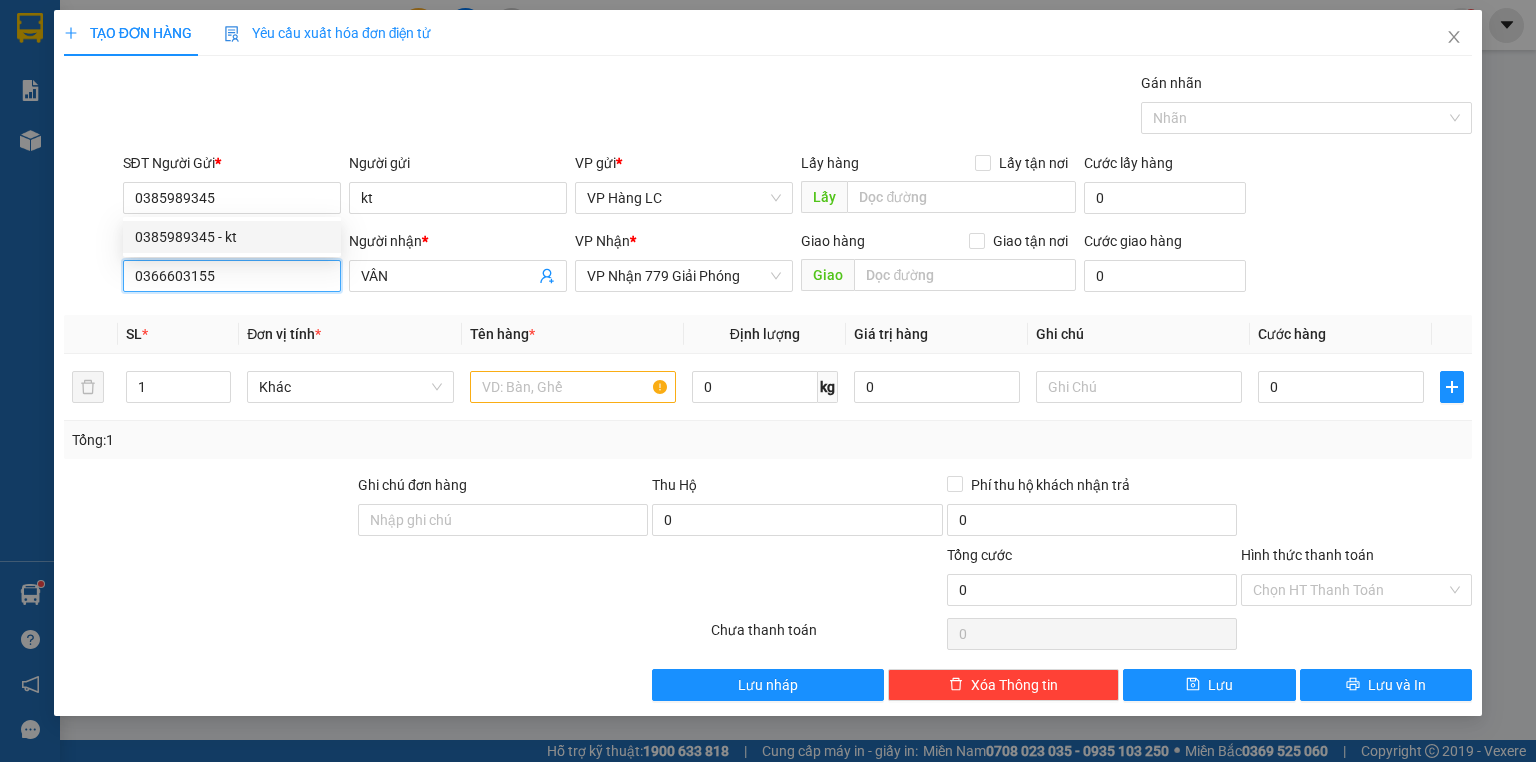 click on "0366603155" at bounding box center (232, 276) 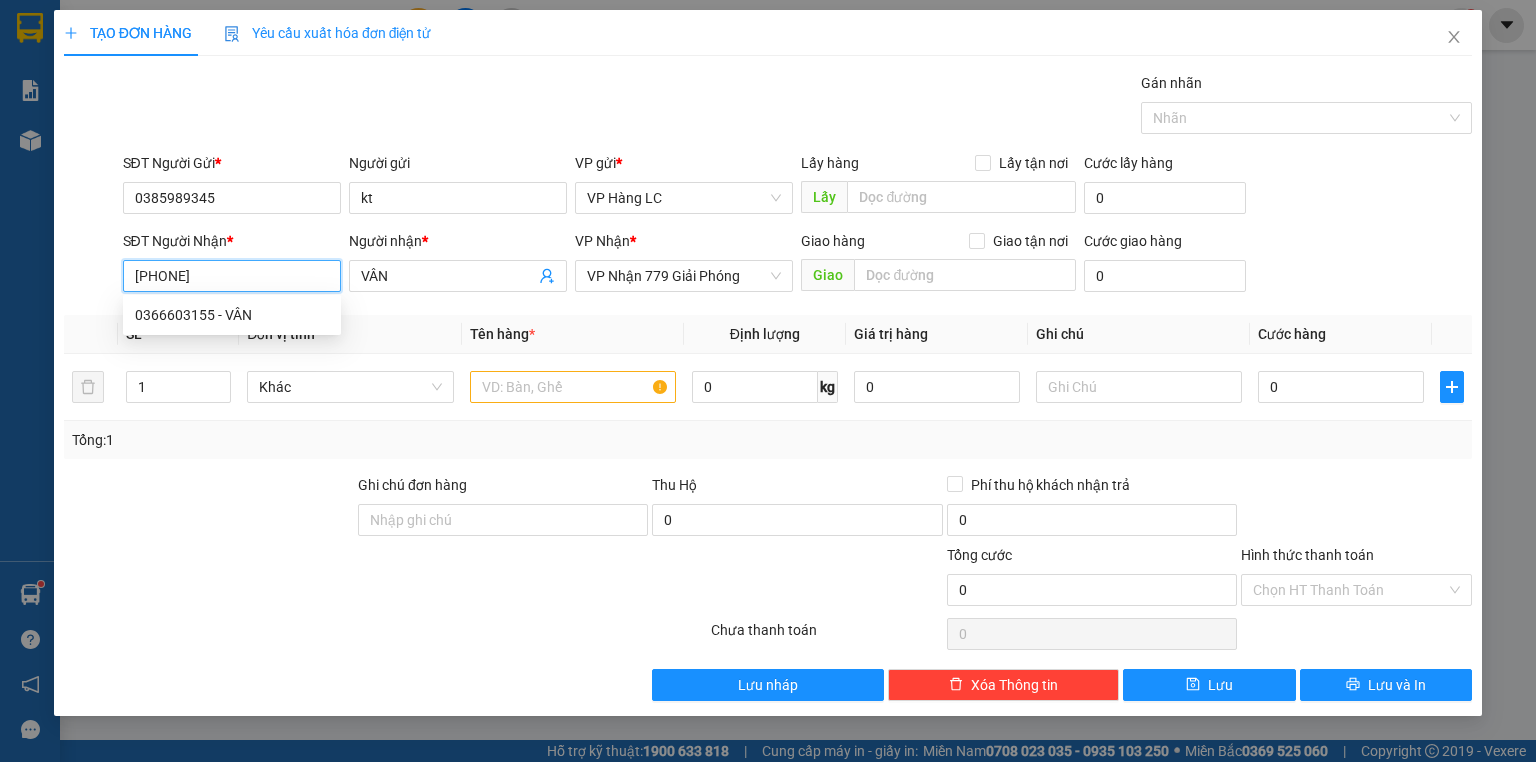 type on "0366603155" 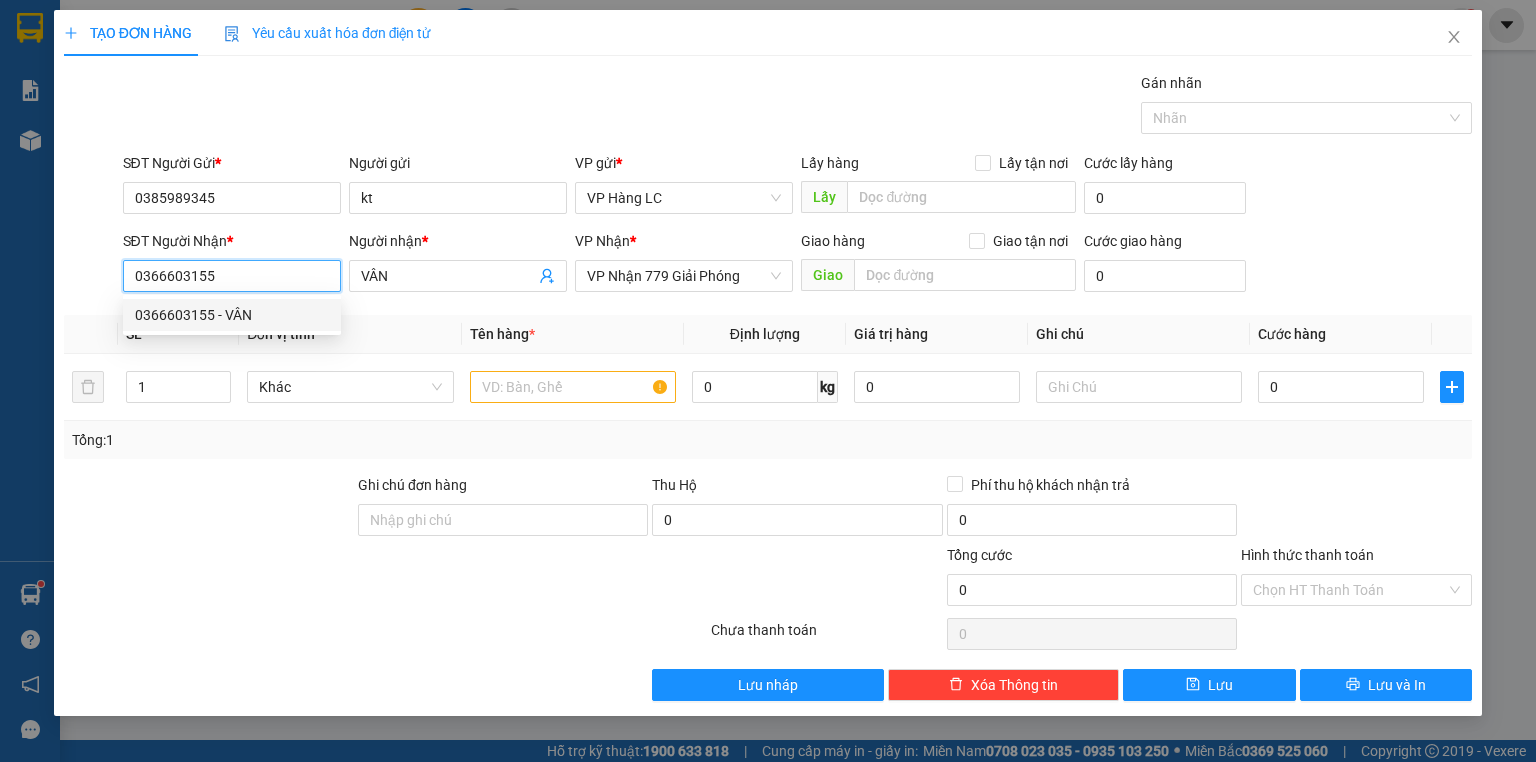 click on "0366603155 - VÂN" at bounding box center (232, 315) 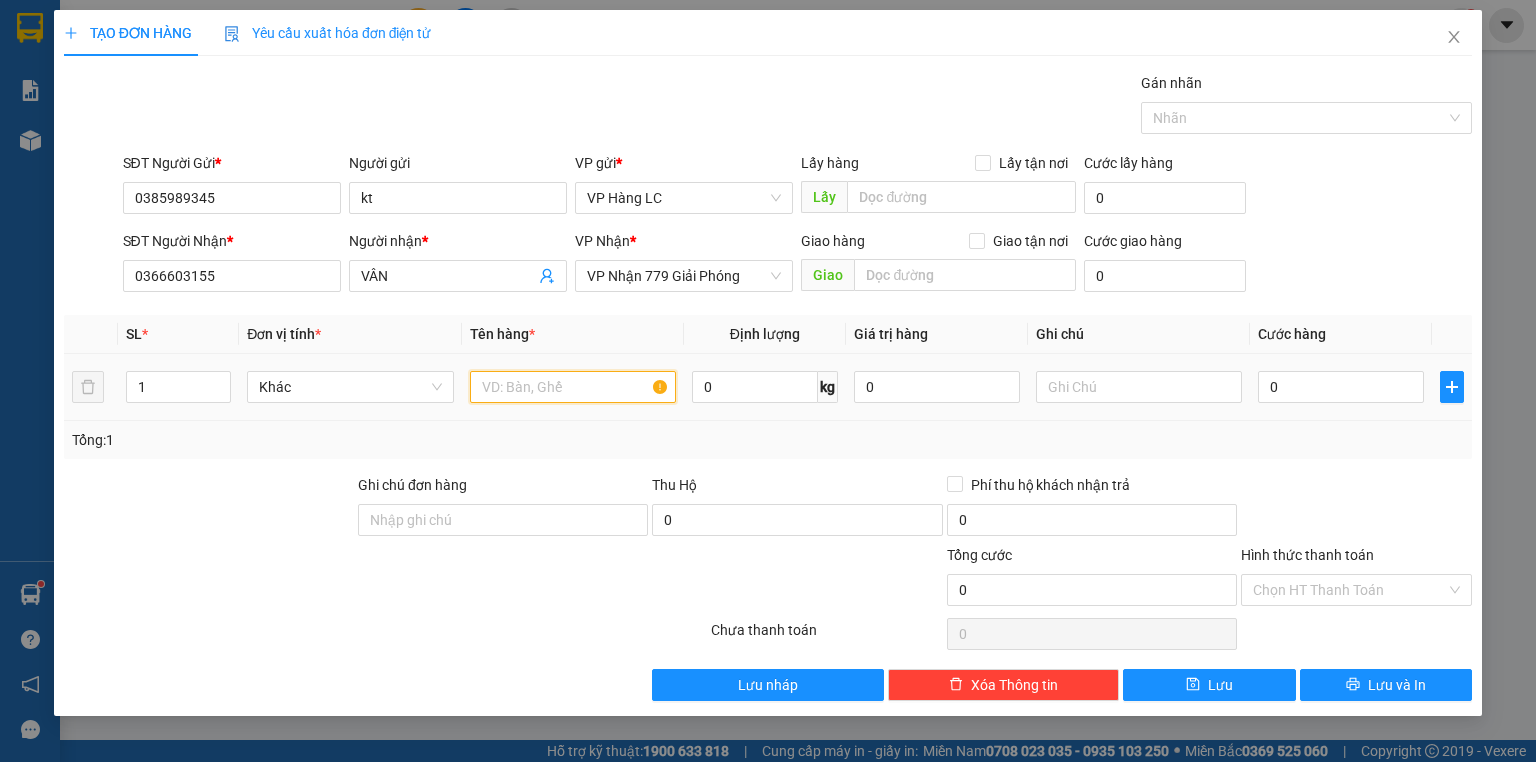 click at bounding box center [573, 387] 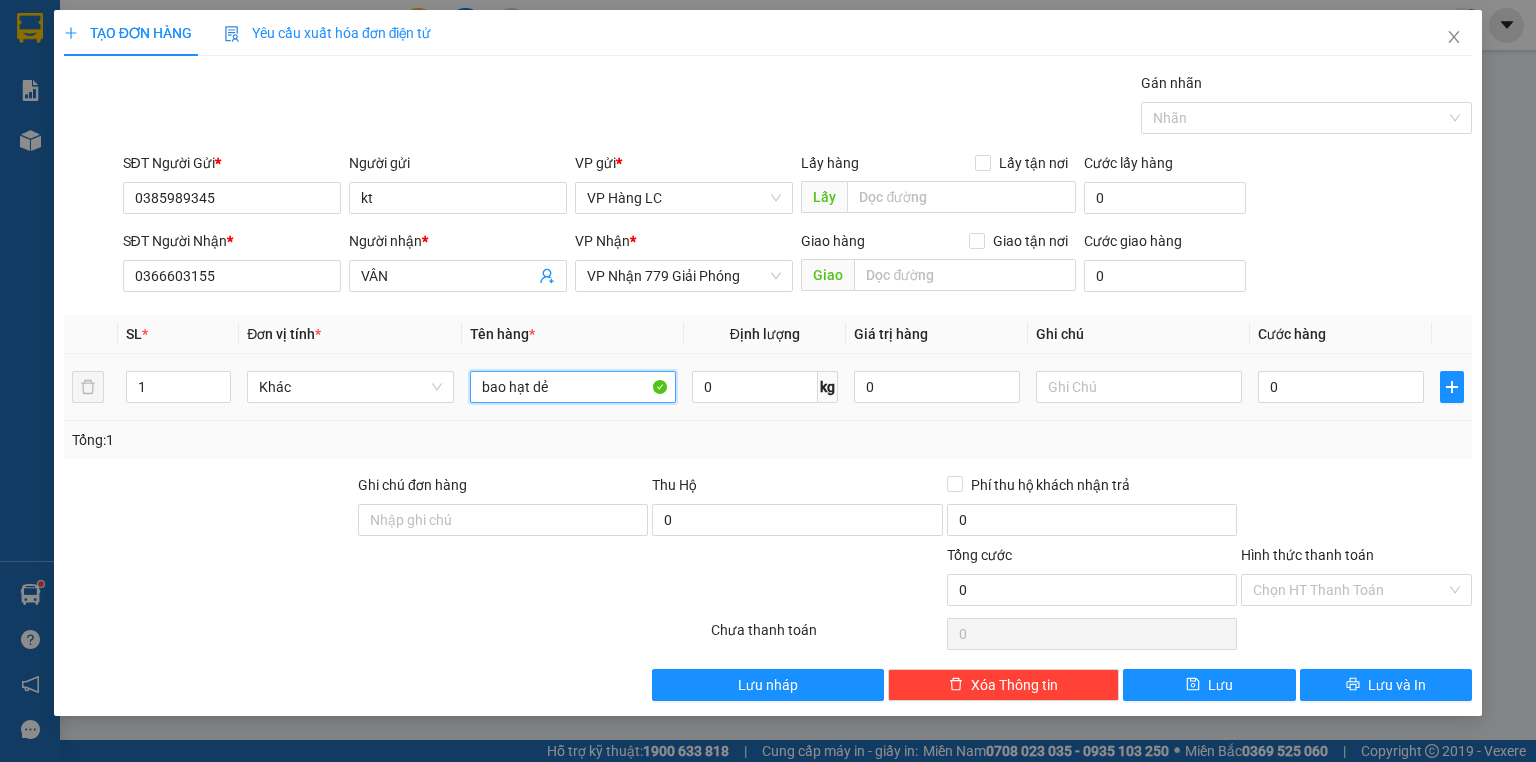 type on "bao hạt dẻ" 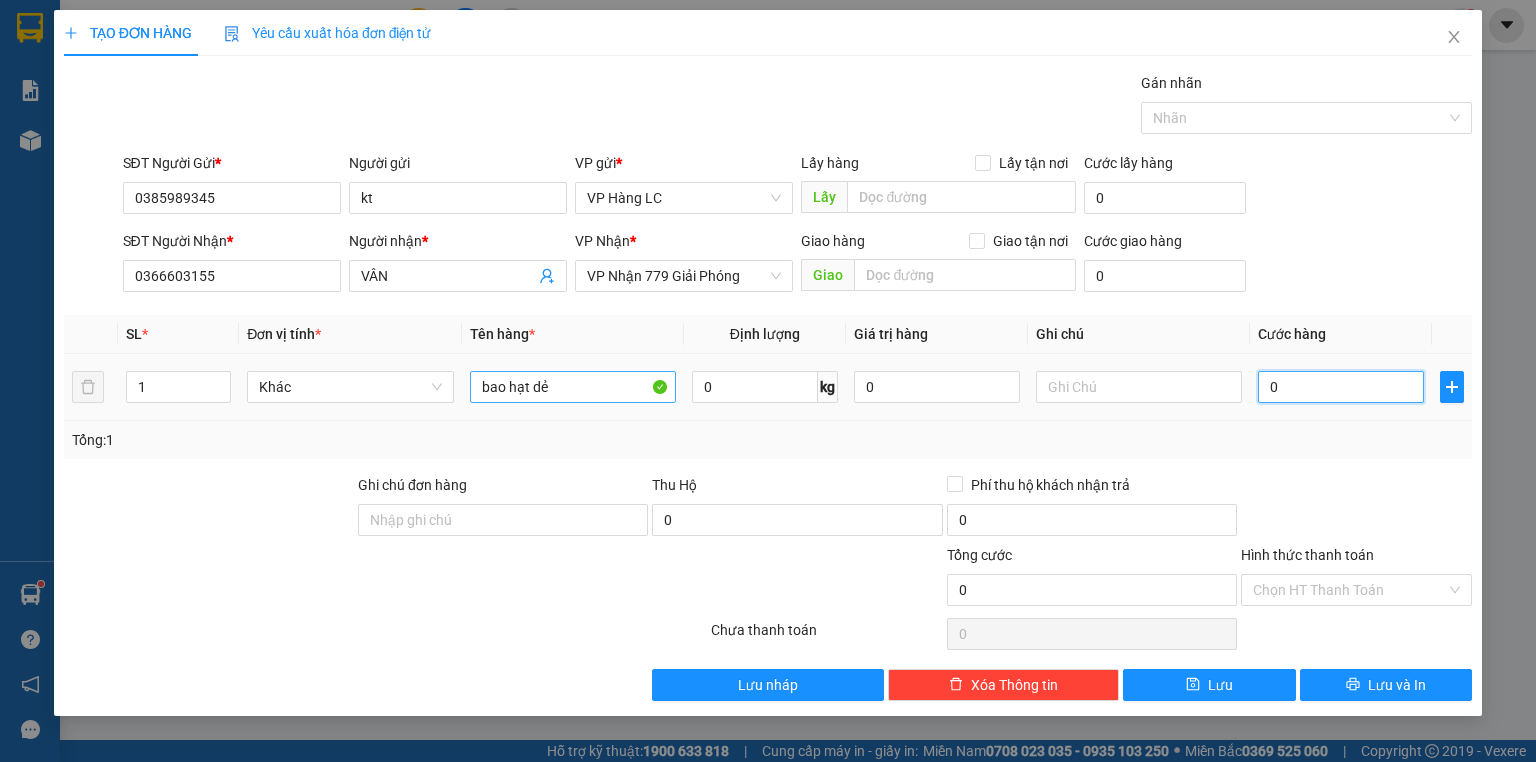 type on "9" 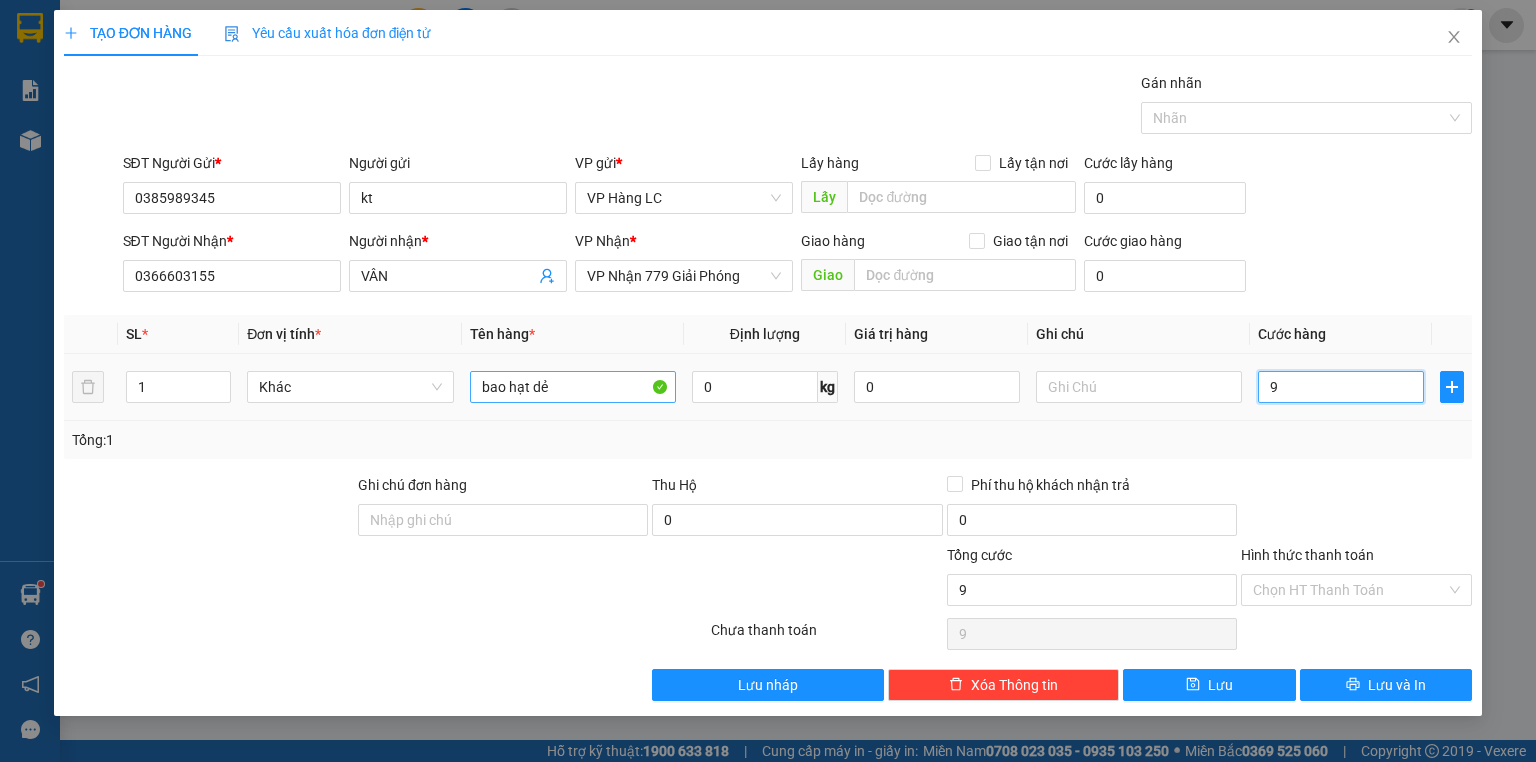 type on "90" 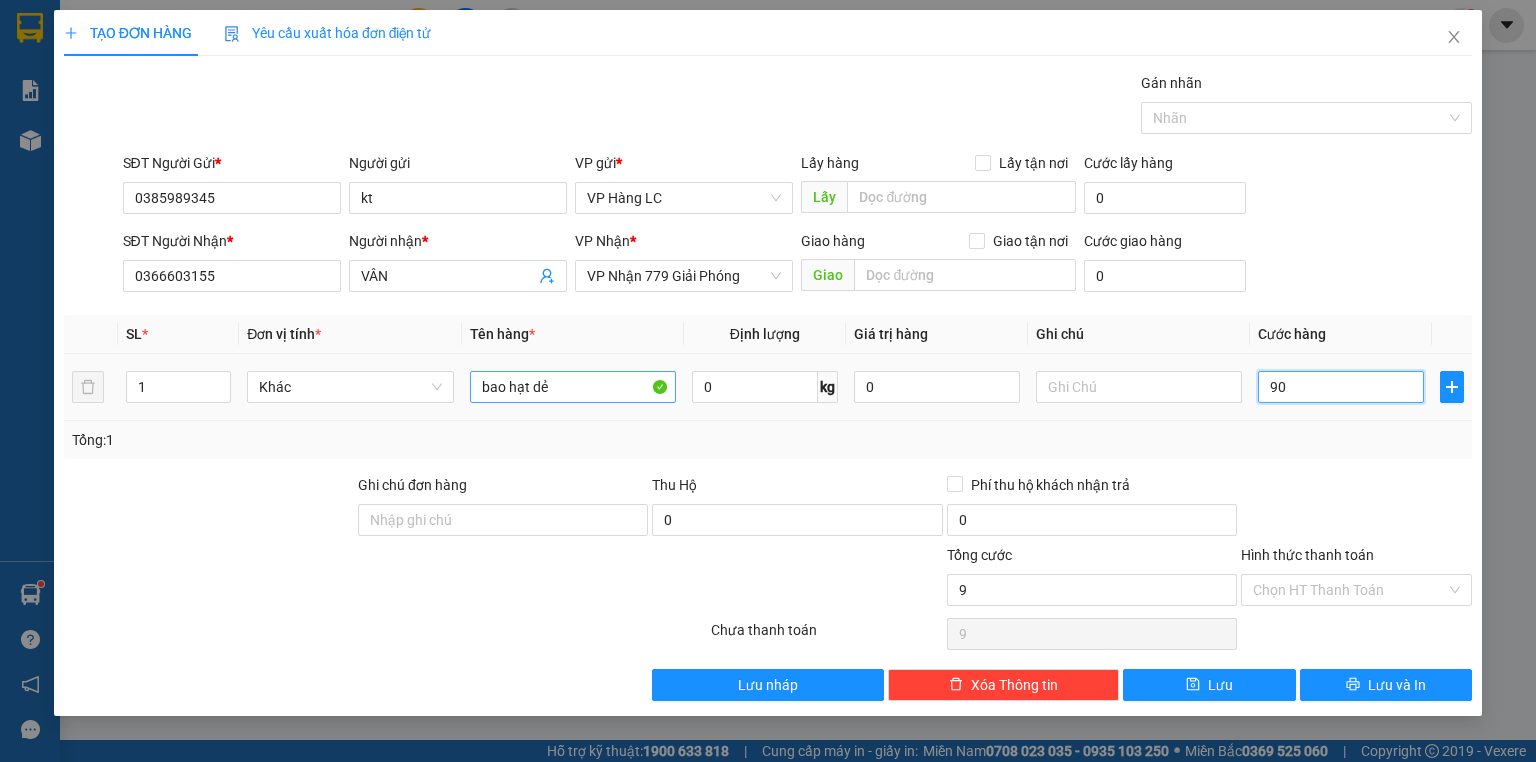 type on "90" 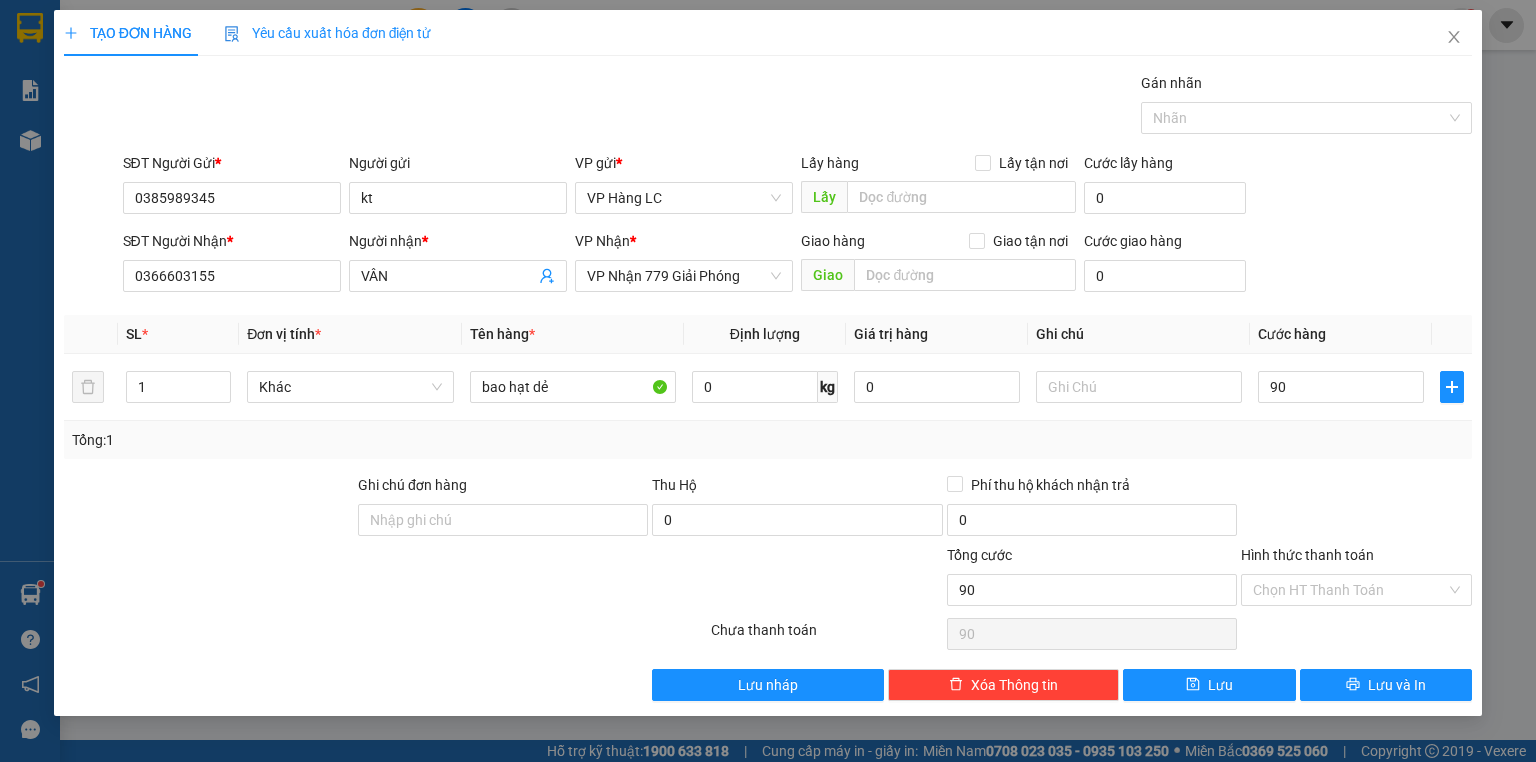 type on "90.000" 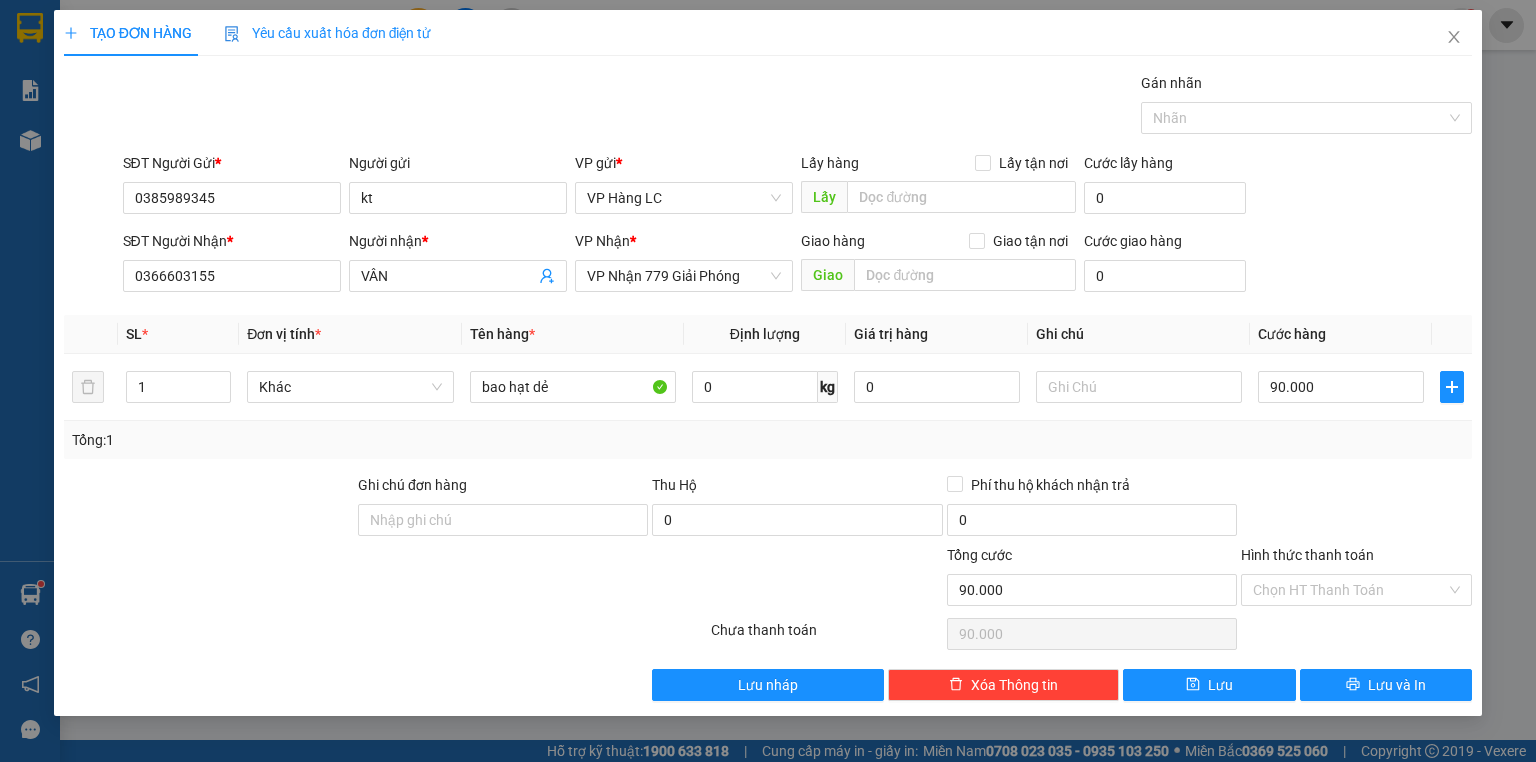 click on "SĐT Người Nhận  * 0366603155 Người nhận  * VÂN VP Nhận  * VP Nhận 779 Giải Phóng Giao hàng Giao tận nơi Giao Cước giao hàng 0" at bounding box center (798, 265) 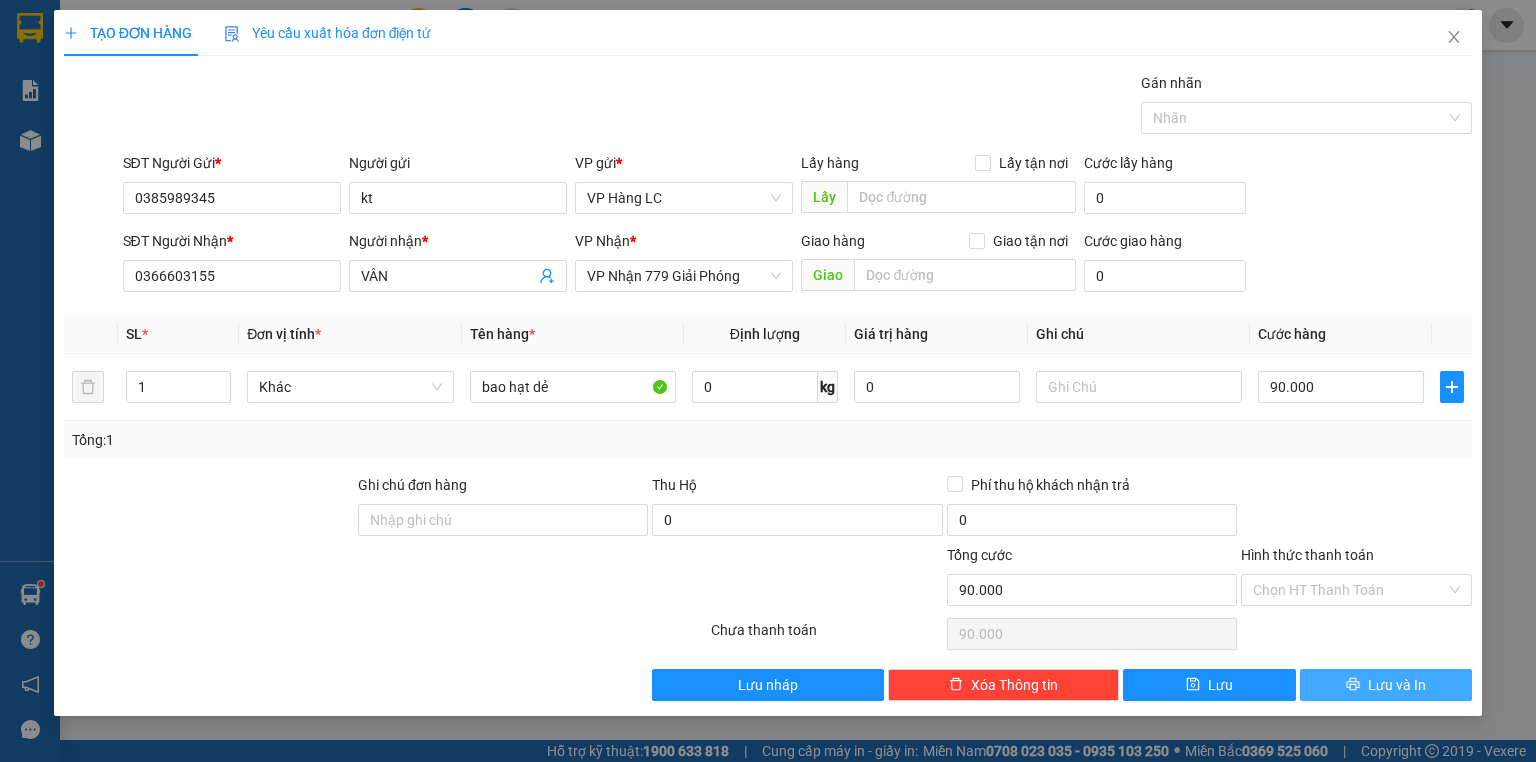 click on "Lưu và In" at bounding box center [1397, 685] 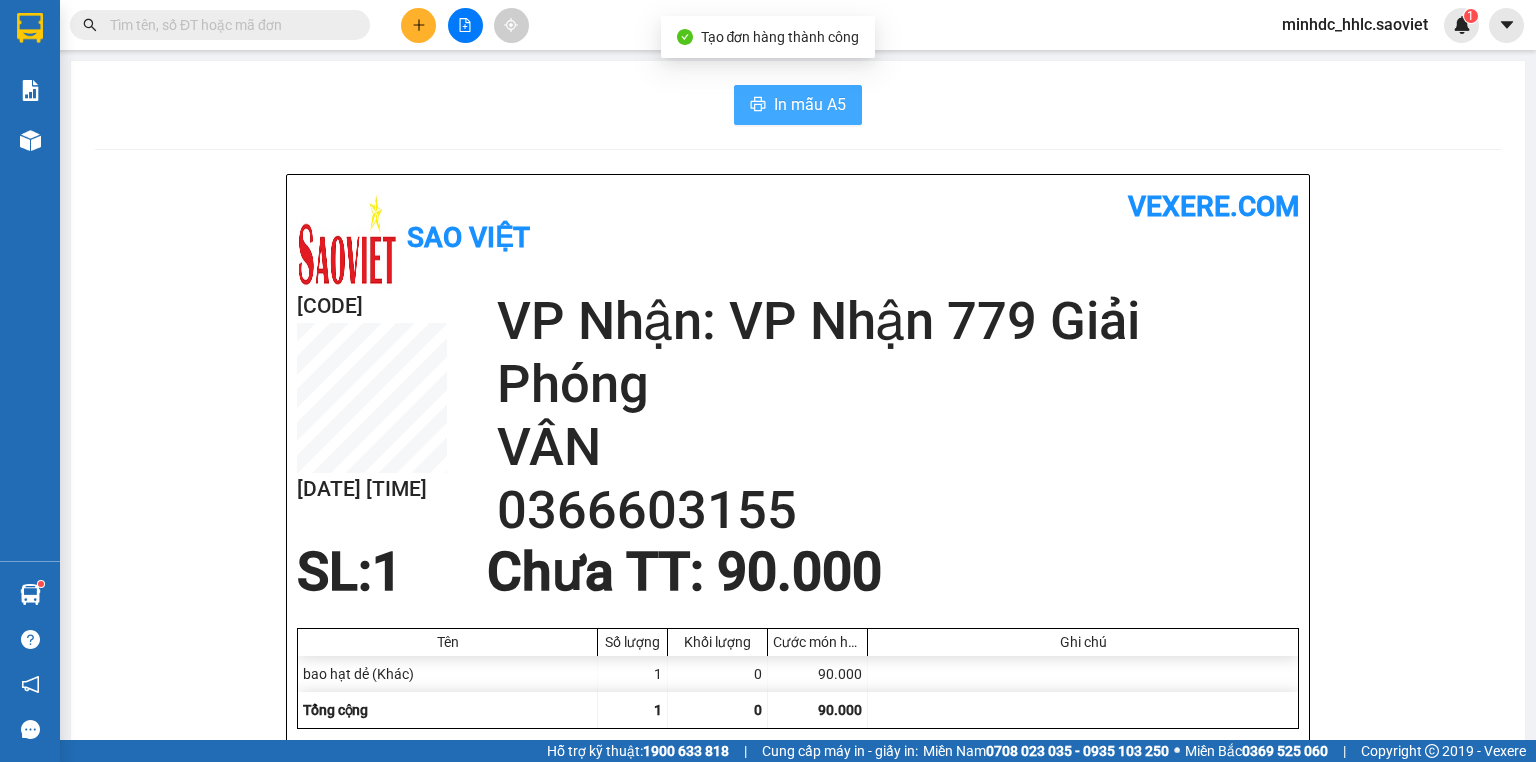 click on "In mẫu A5" at bounding box center (810, 104) 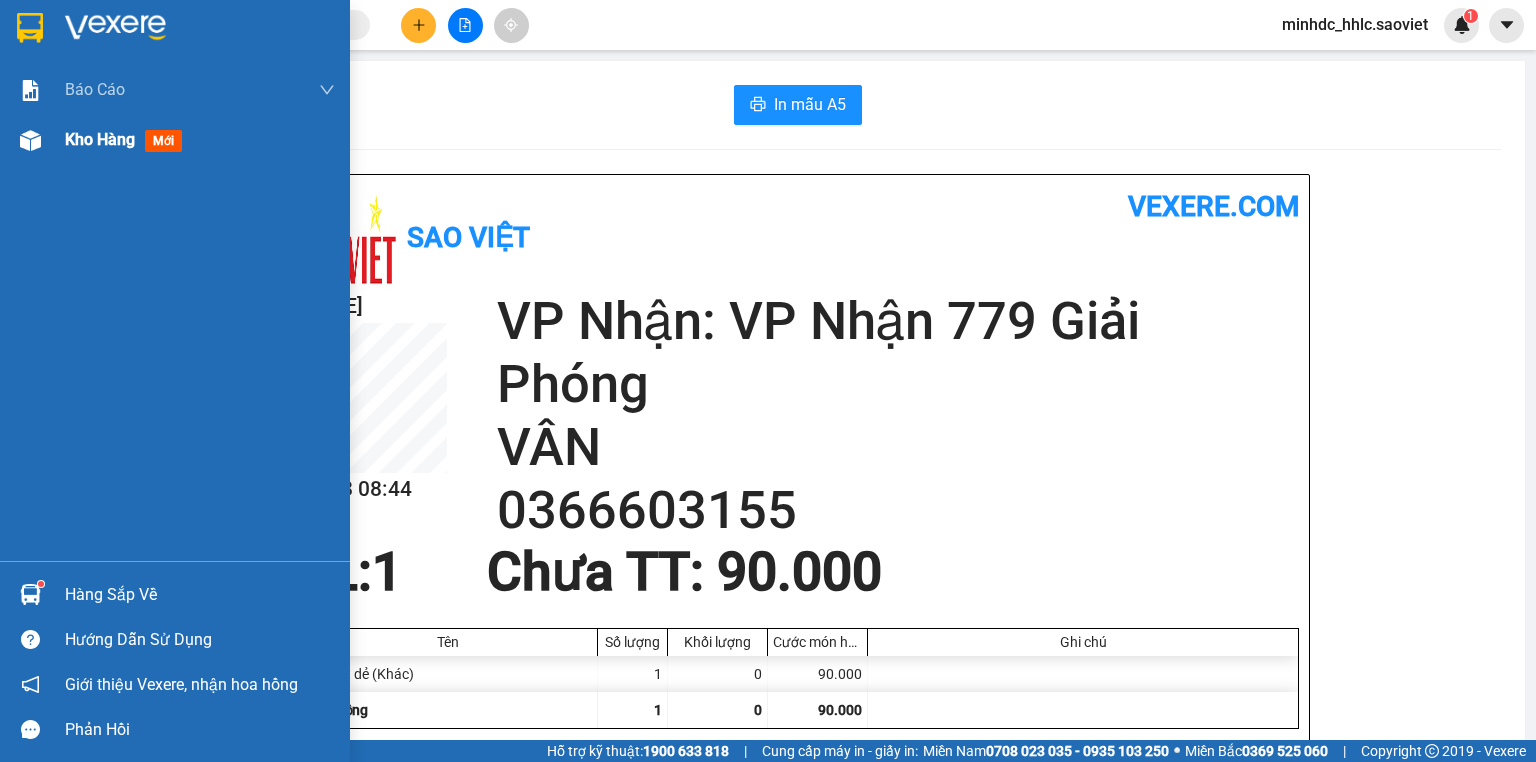 click at bounding box center [30, 140] 